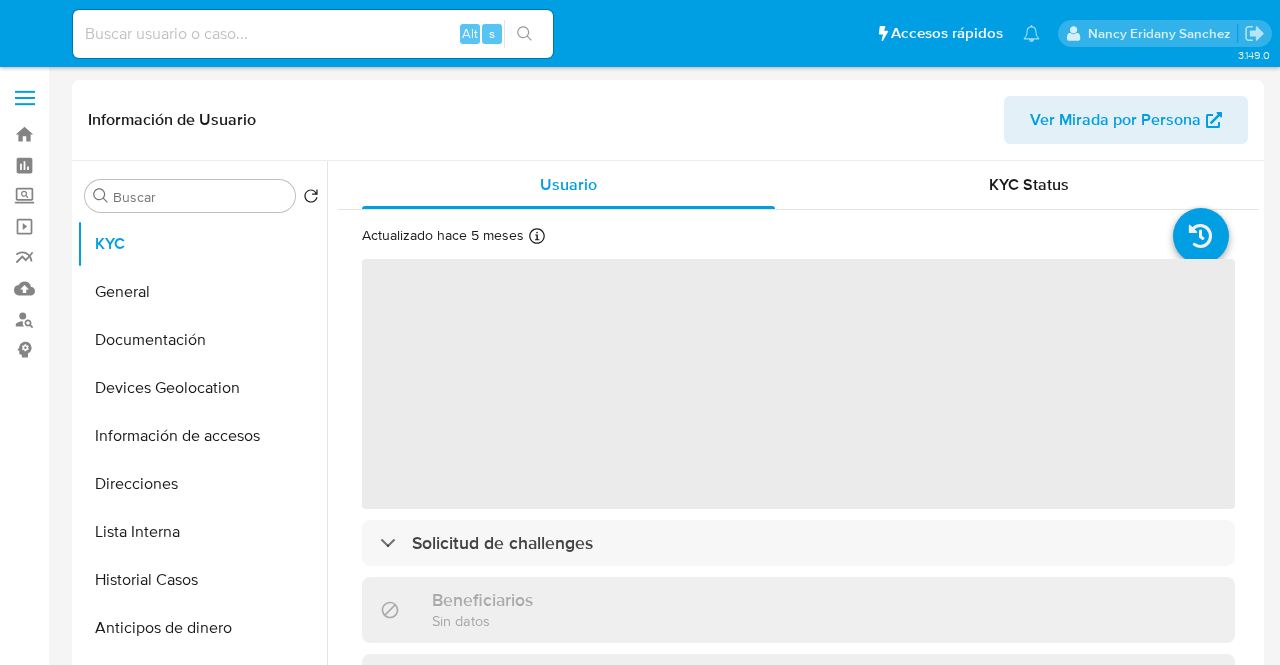 select on "10" 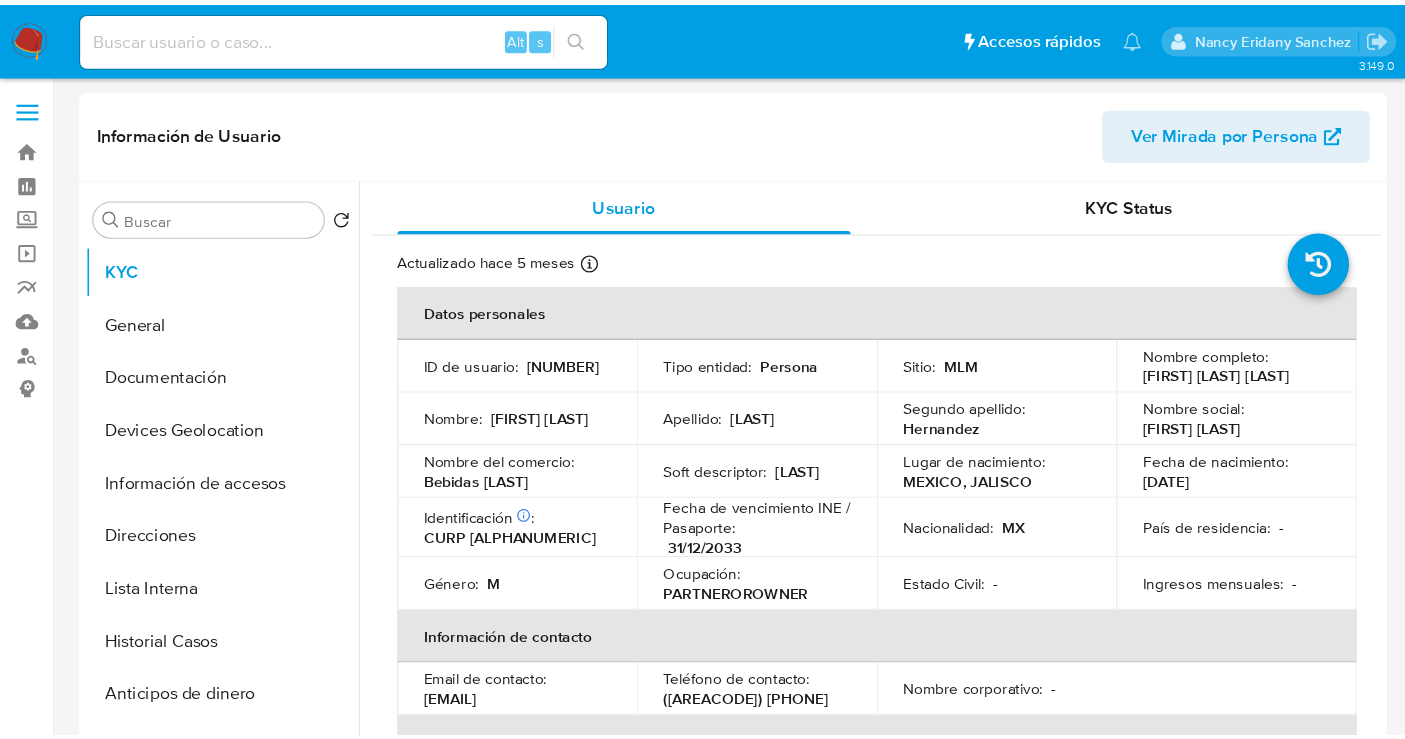 scroll, scrollTop: 0, scrollLeft: 0, axis: both 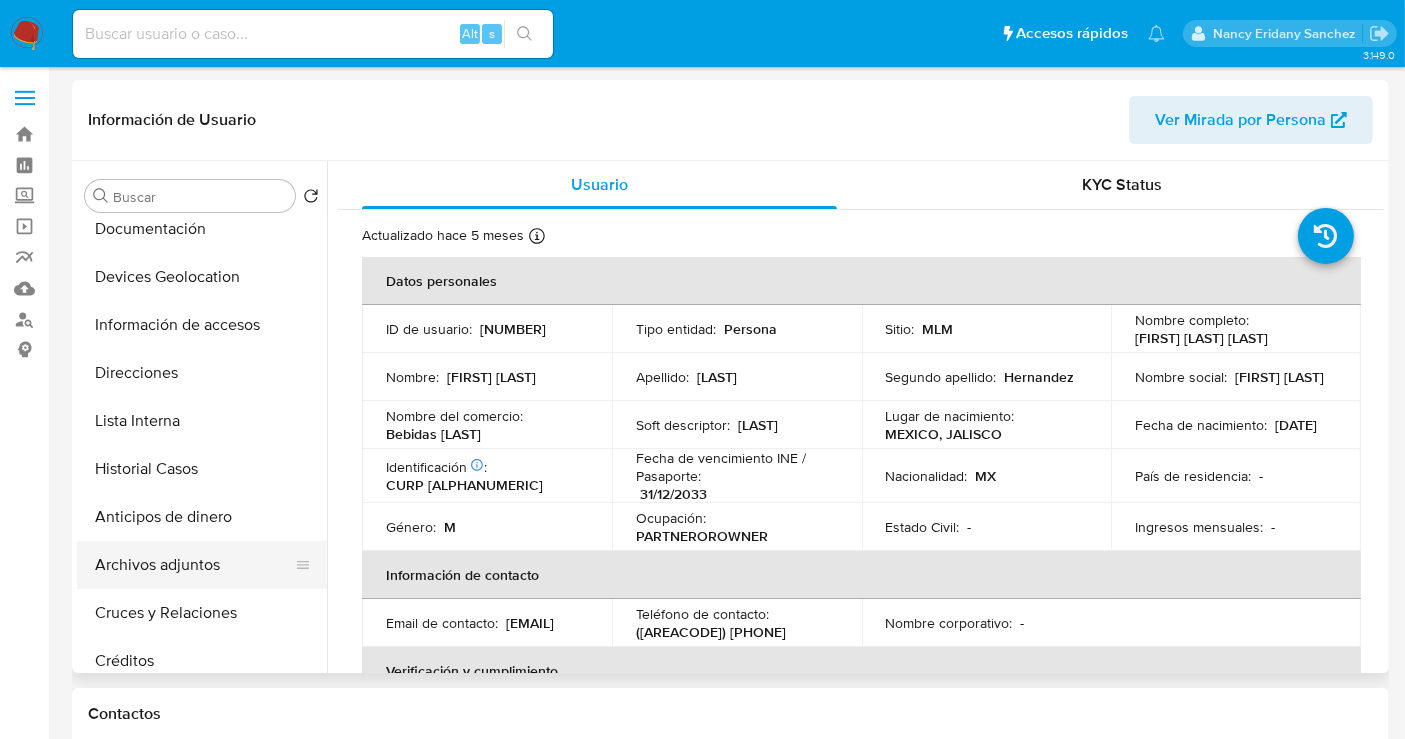 click on "Archivos adjuntos" at bounding box center (194, 565) 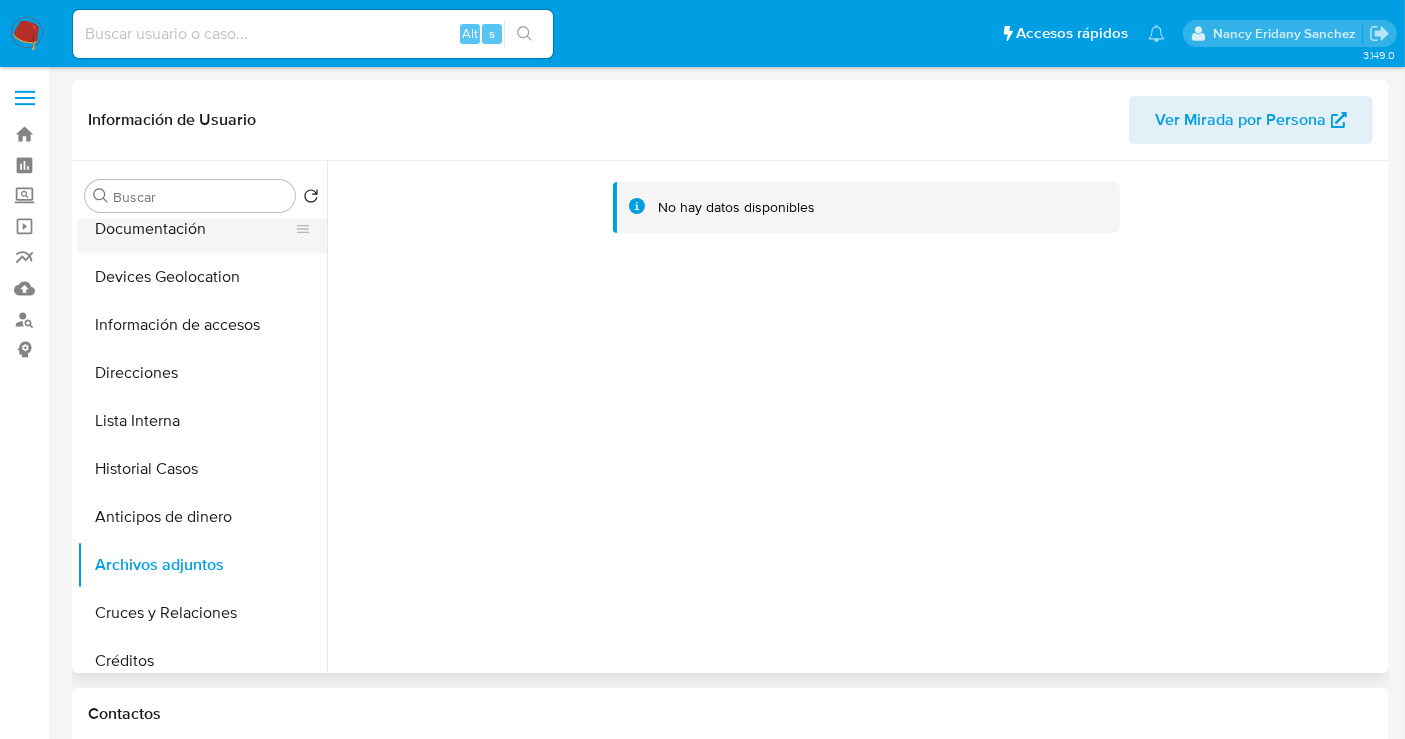 scroll, scrollTop: 0, scrollLeft: 0, axis: both 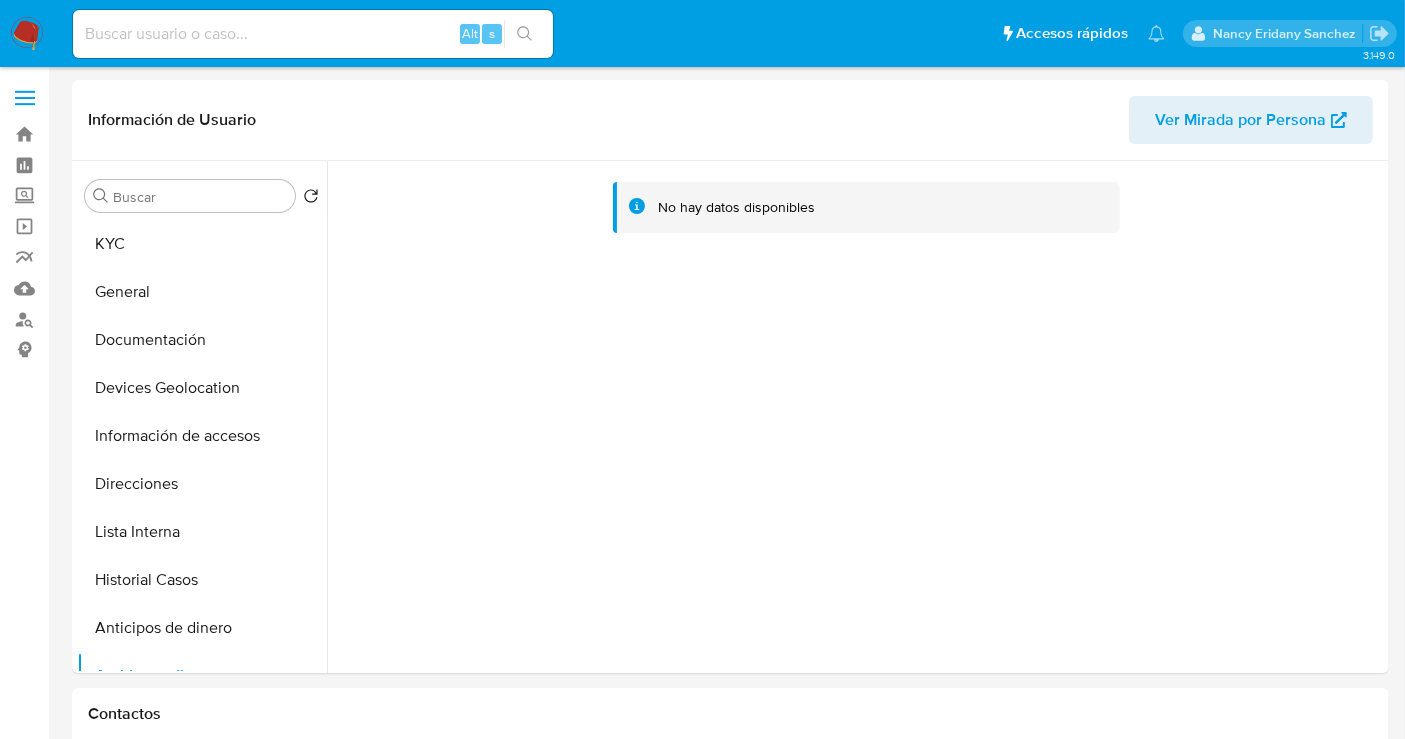 click at bounding box center [27, 34] 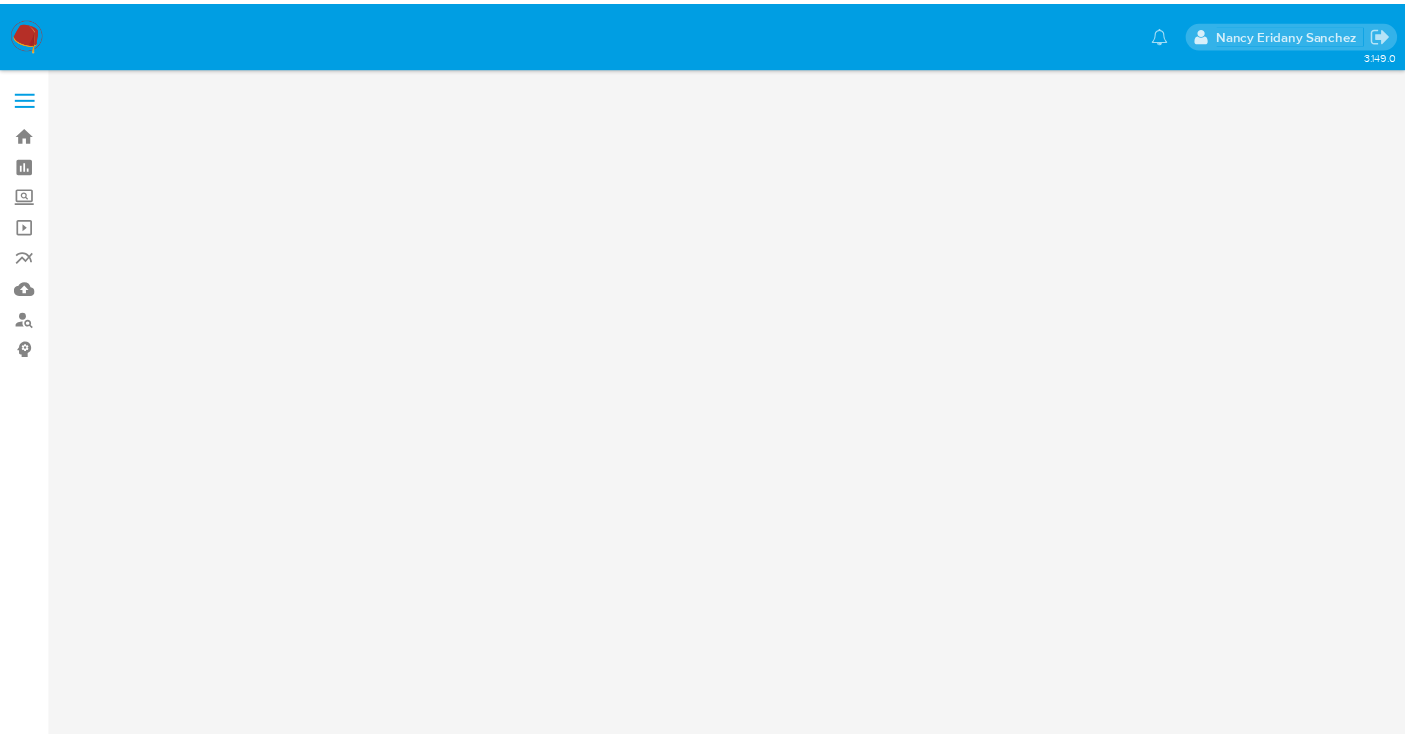 scroll, scrollTop: 0, scrollLeft: 0, axis: both 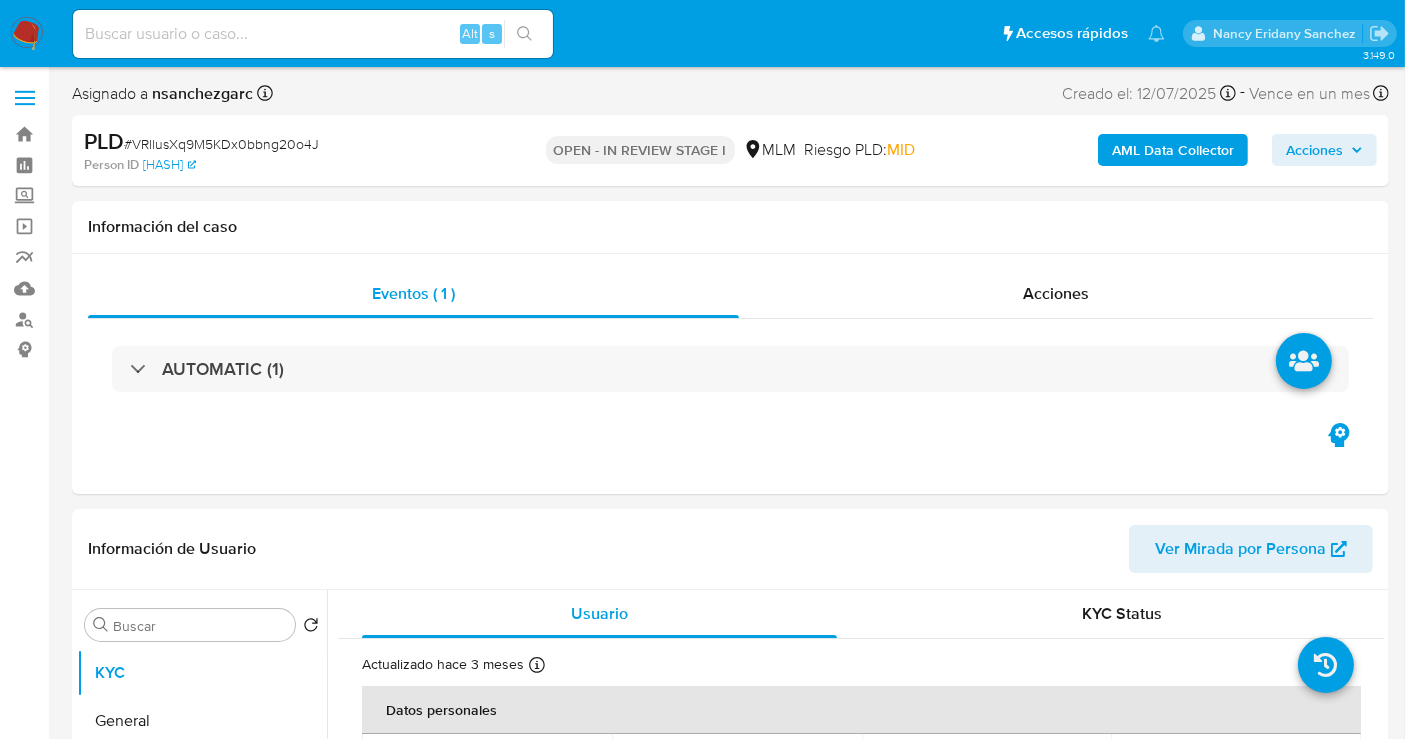 select on "10" 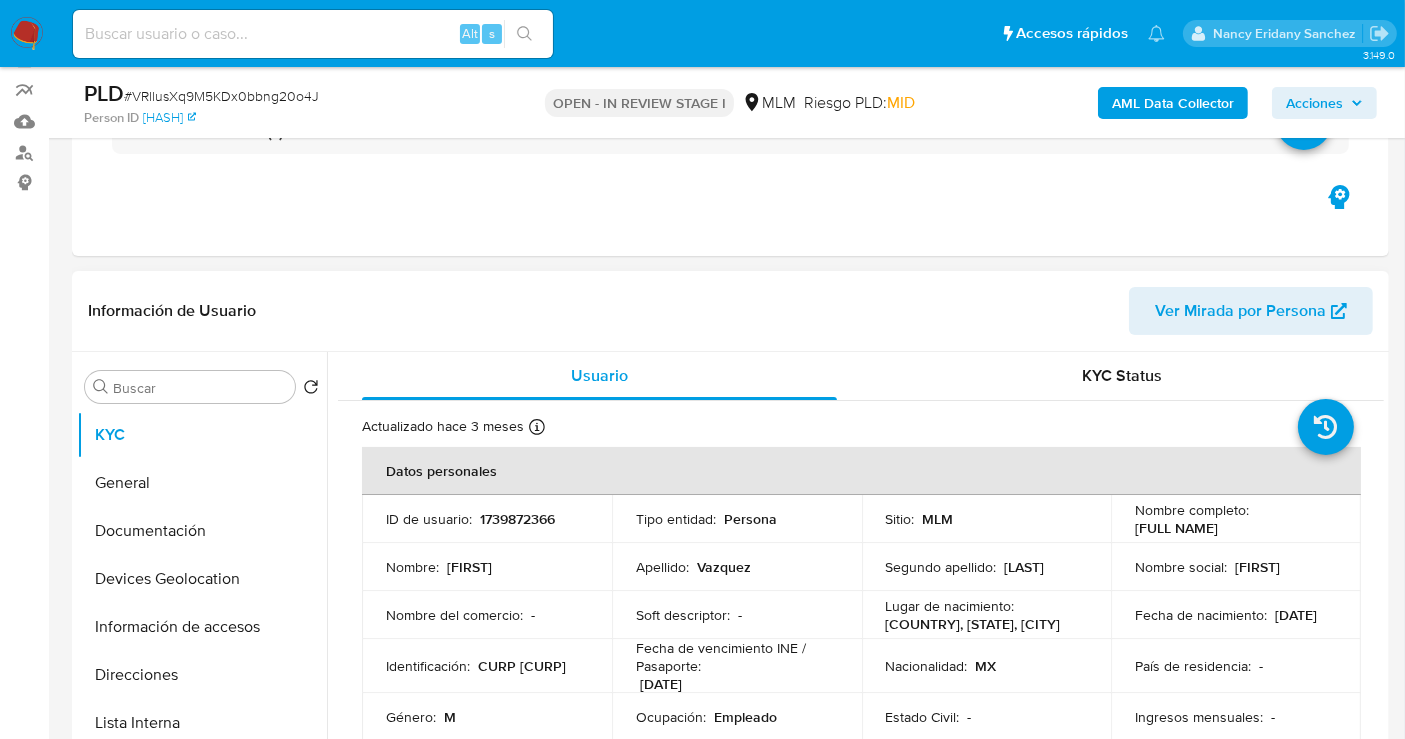scroll, scrollTop: 333, scrollLeft: 0, axis: vertical 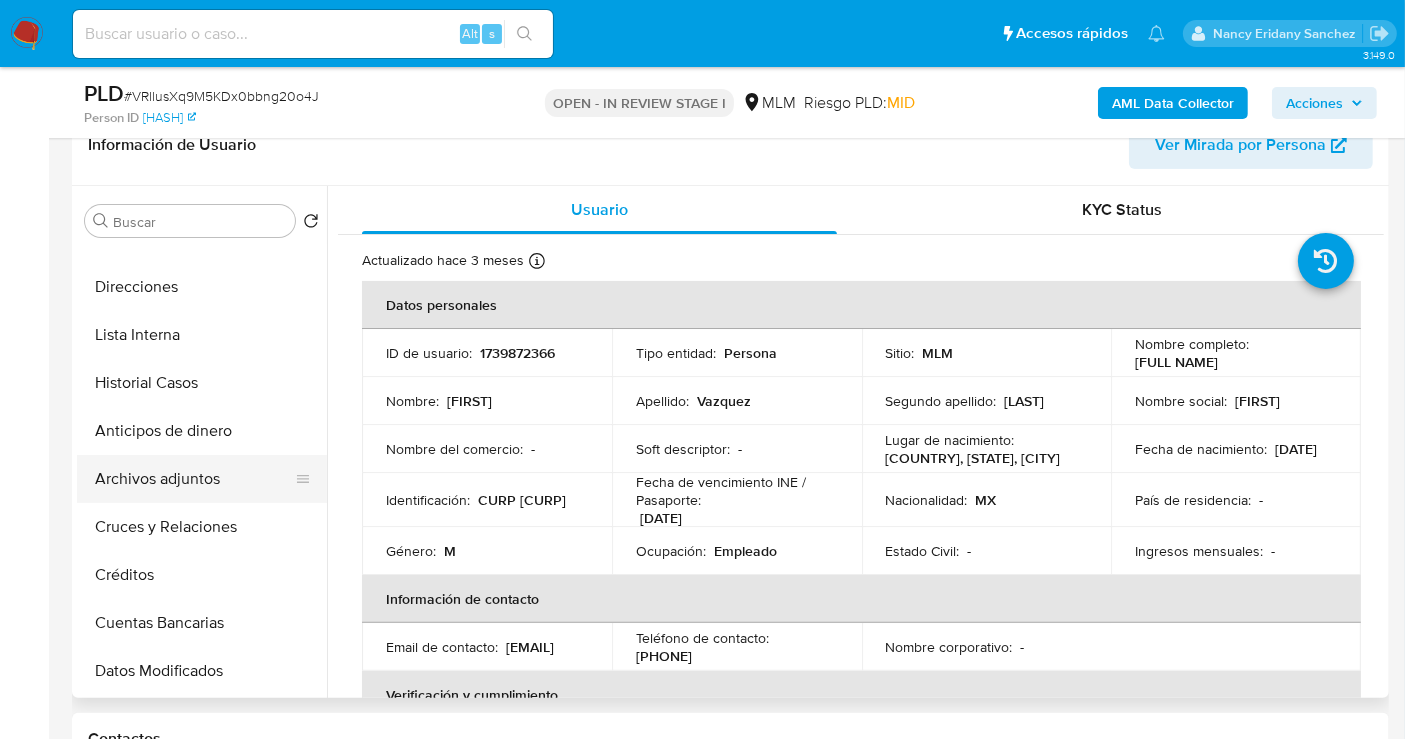click on "Archivos adjuntos" at bounding box center [194, 479] 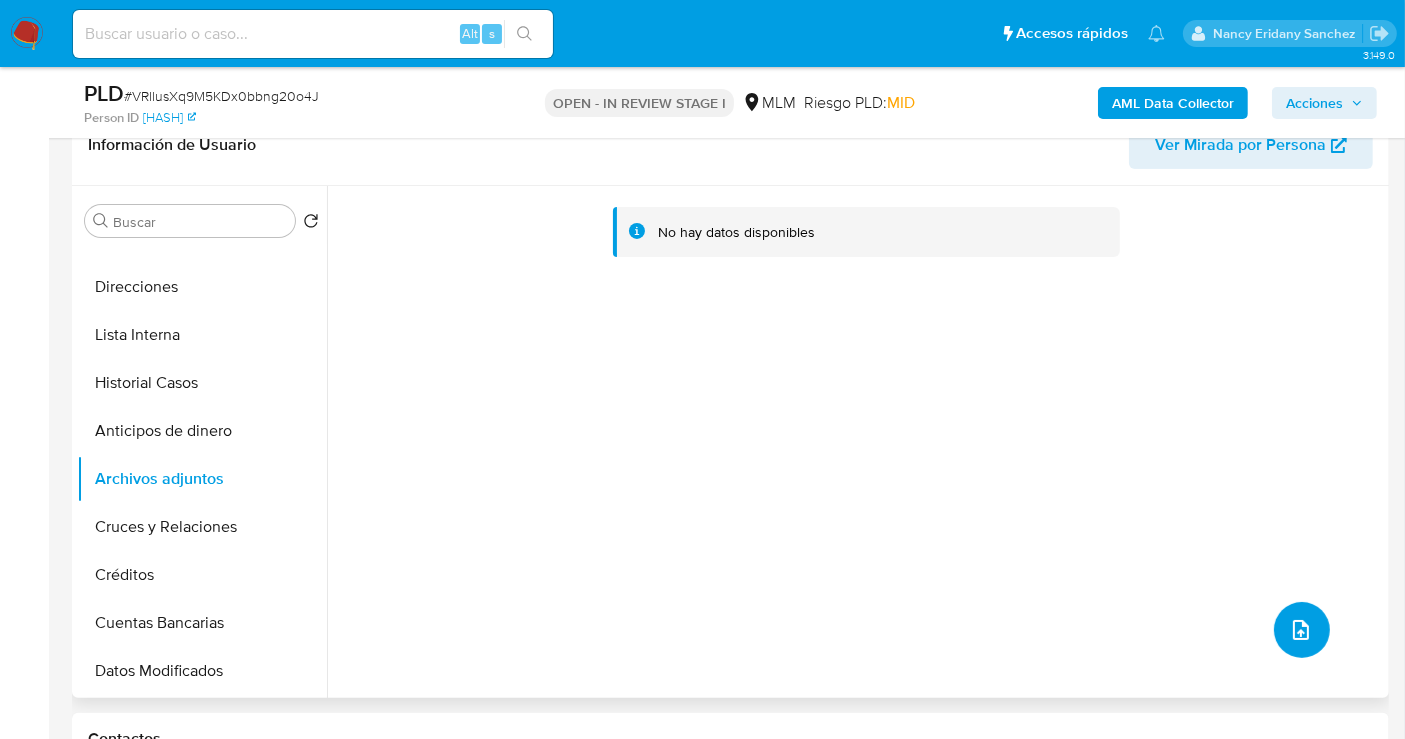 click at bounding box center (1302, 630) 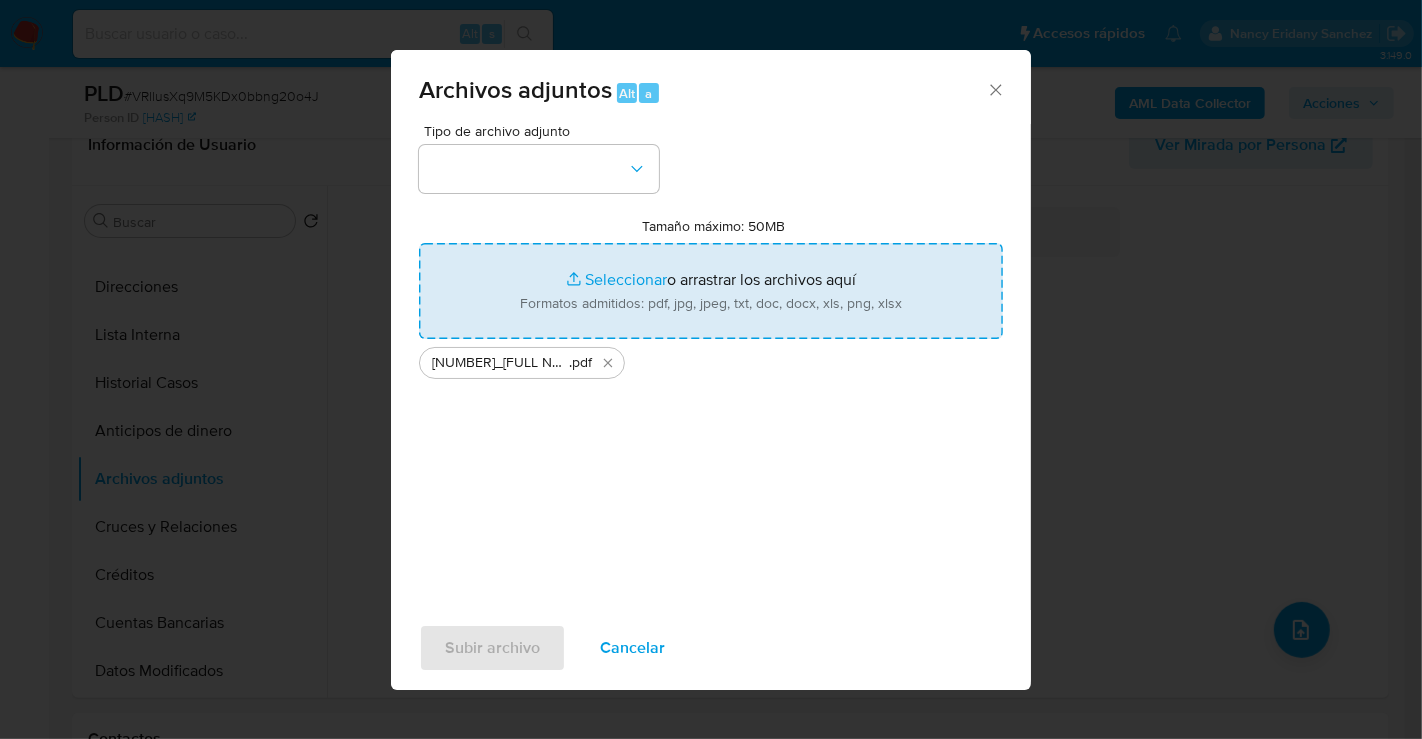 type on "C:\fakepath\1739872366_RANDY VAZQUEZ GOVEA_JUL25.xlsx" 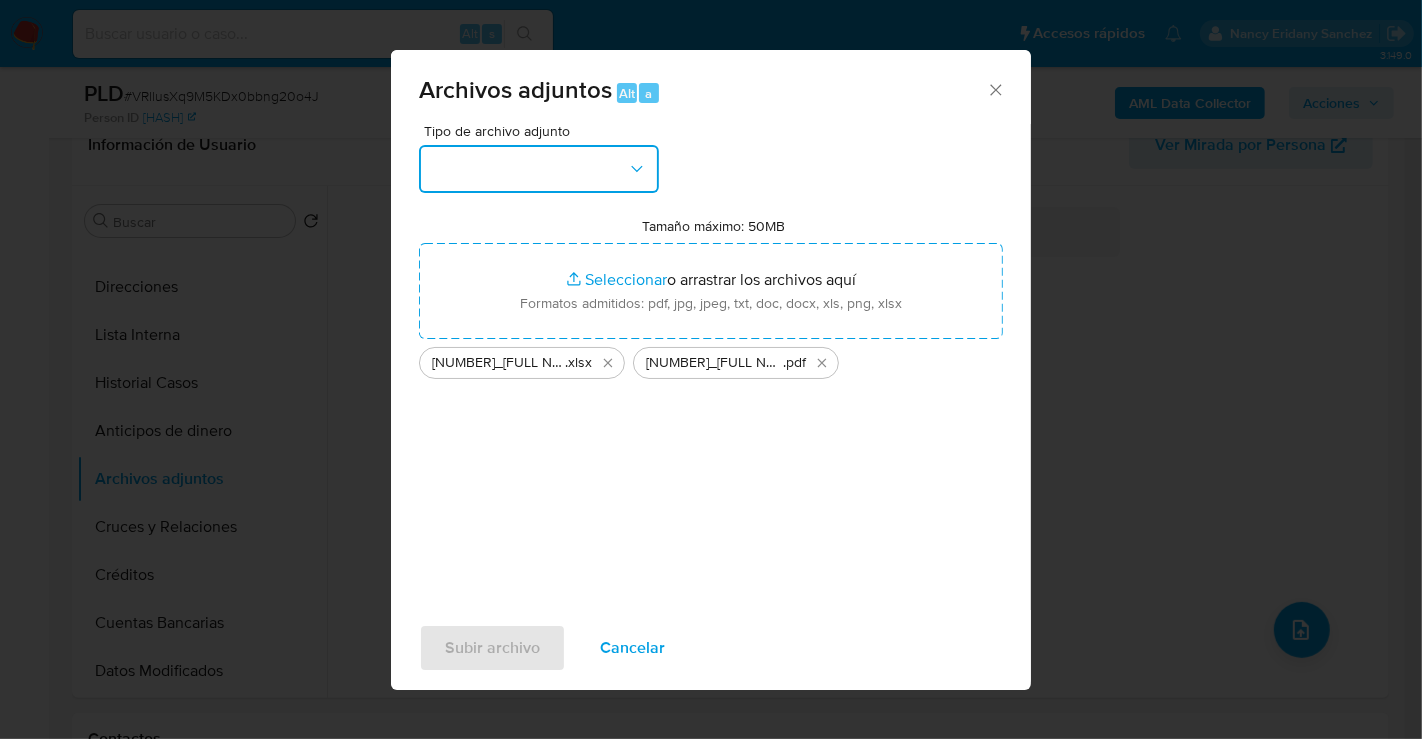 click at bounding box center [539, 169] 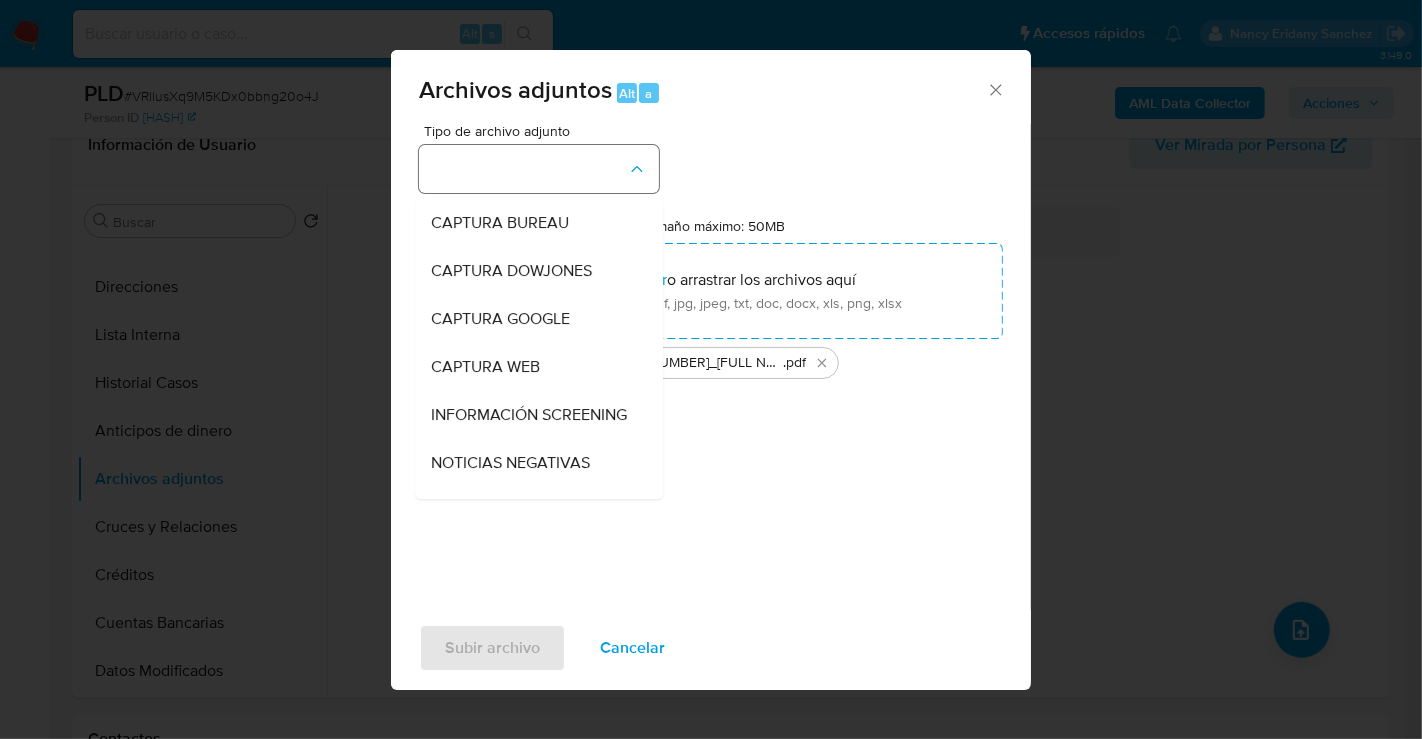 type 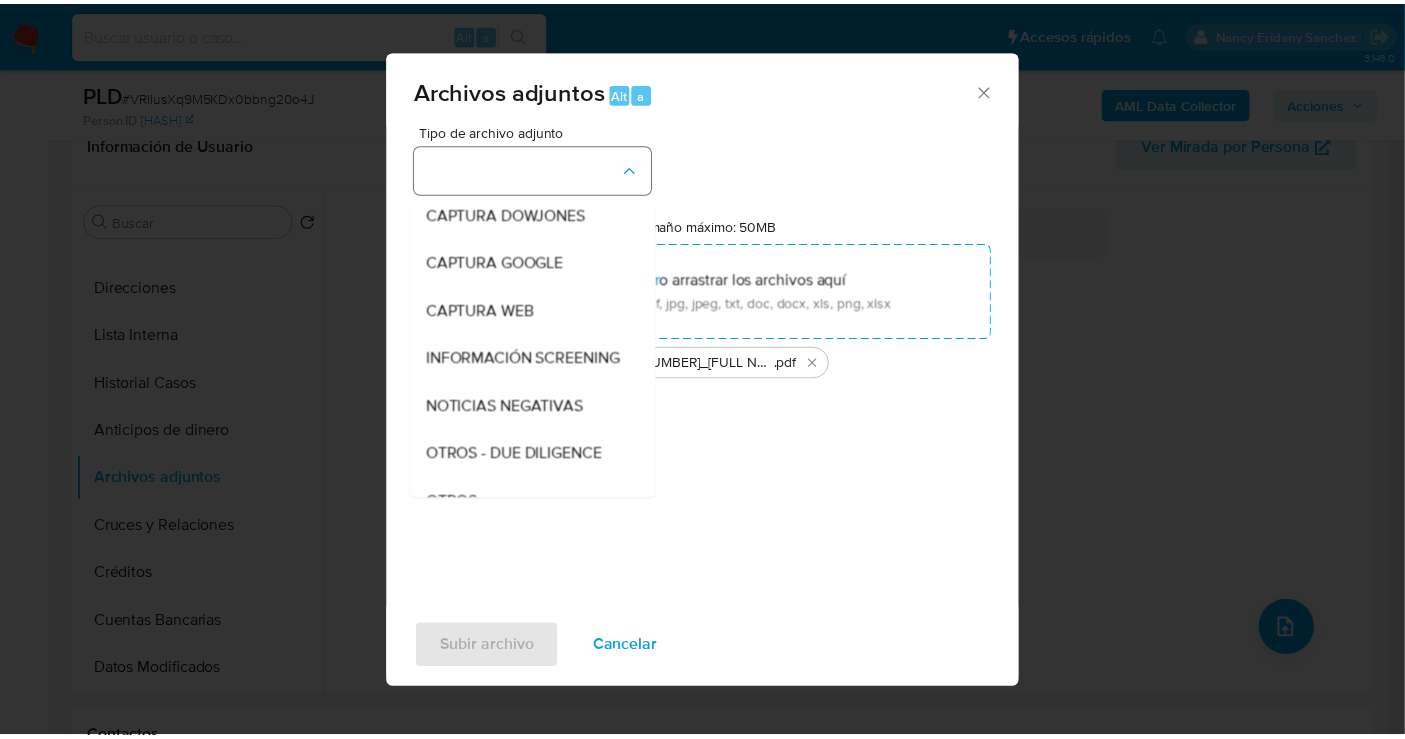 scroll, scrollTop: 103, scrollLeft: 0, axis: vertical 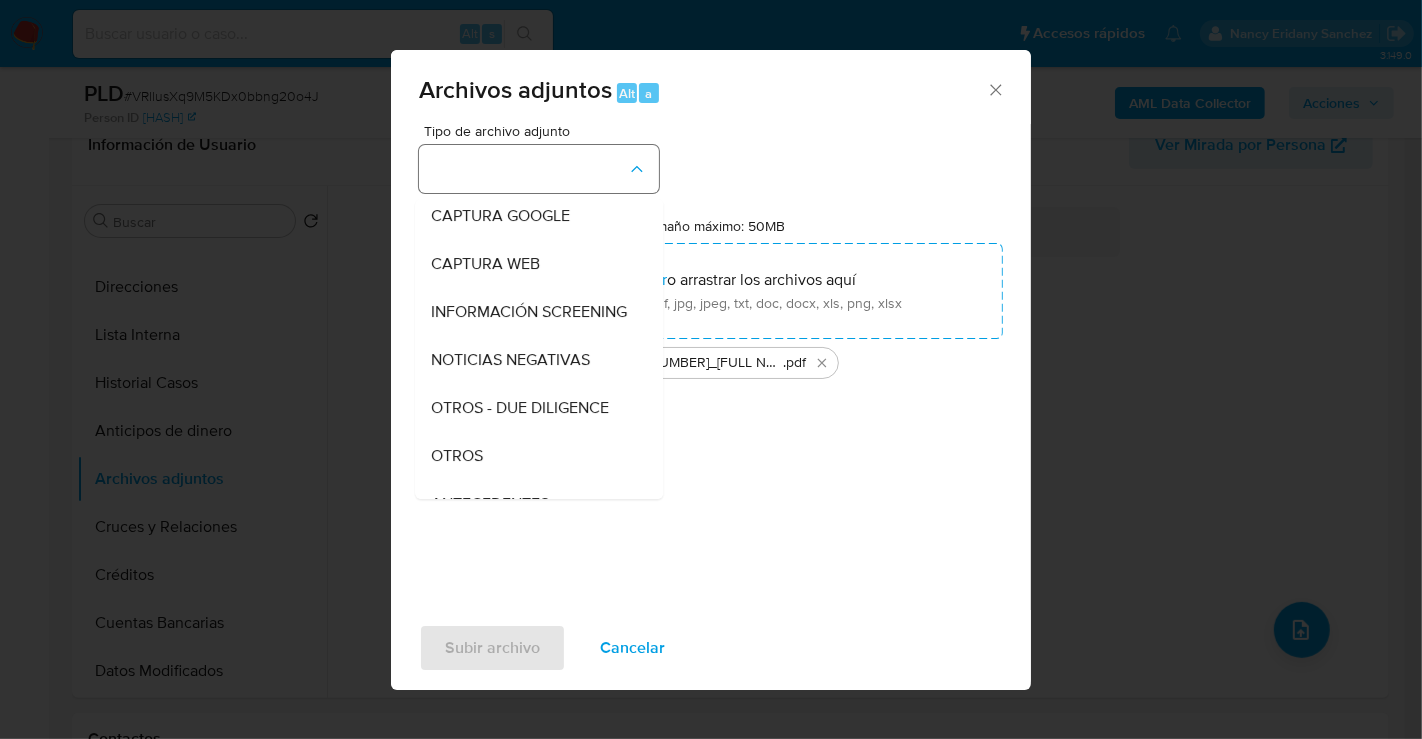 type 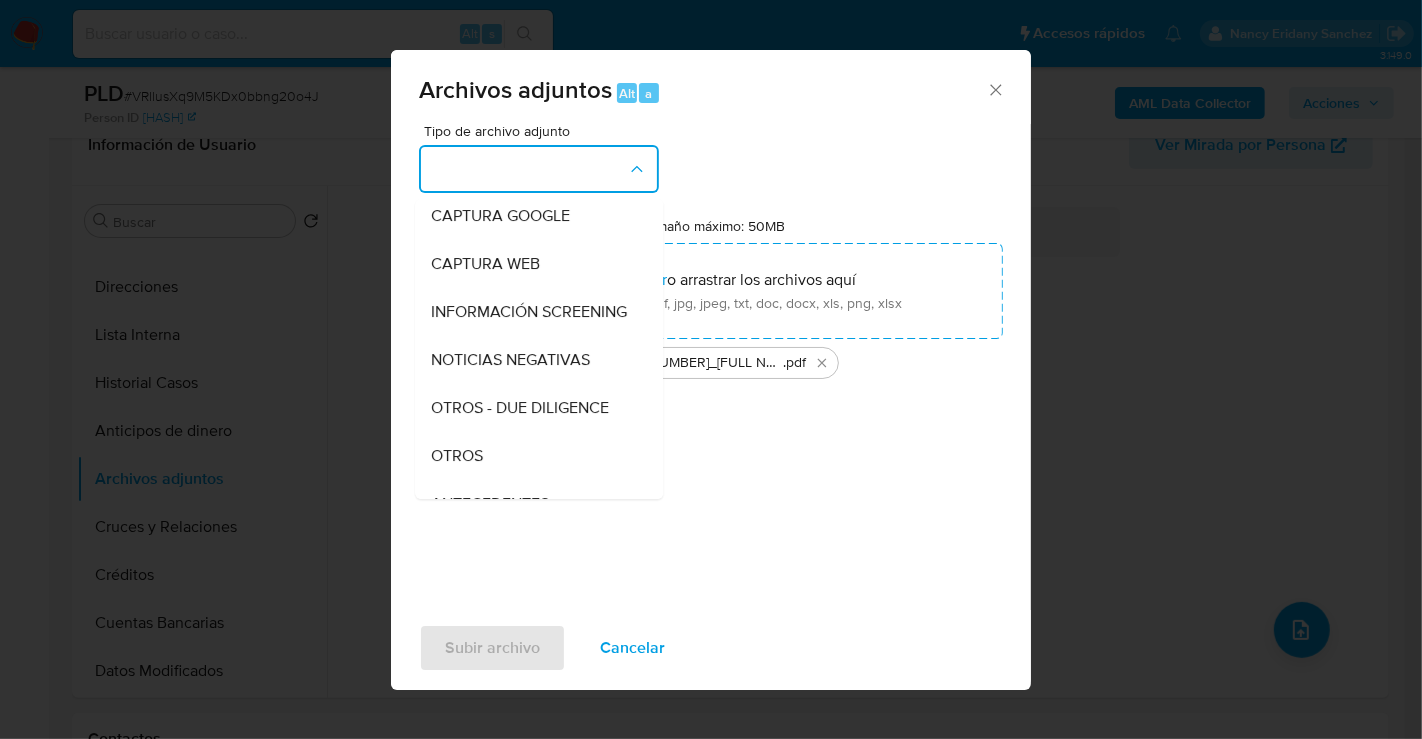 type 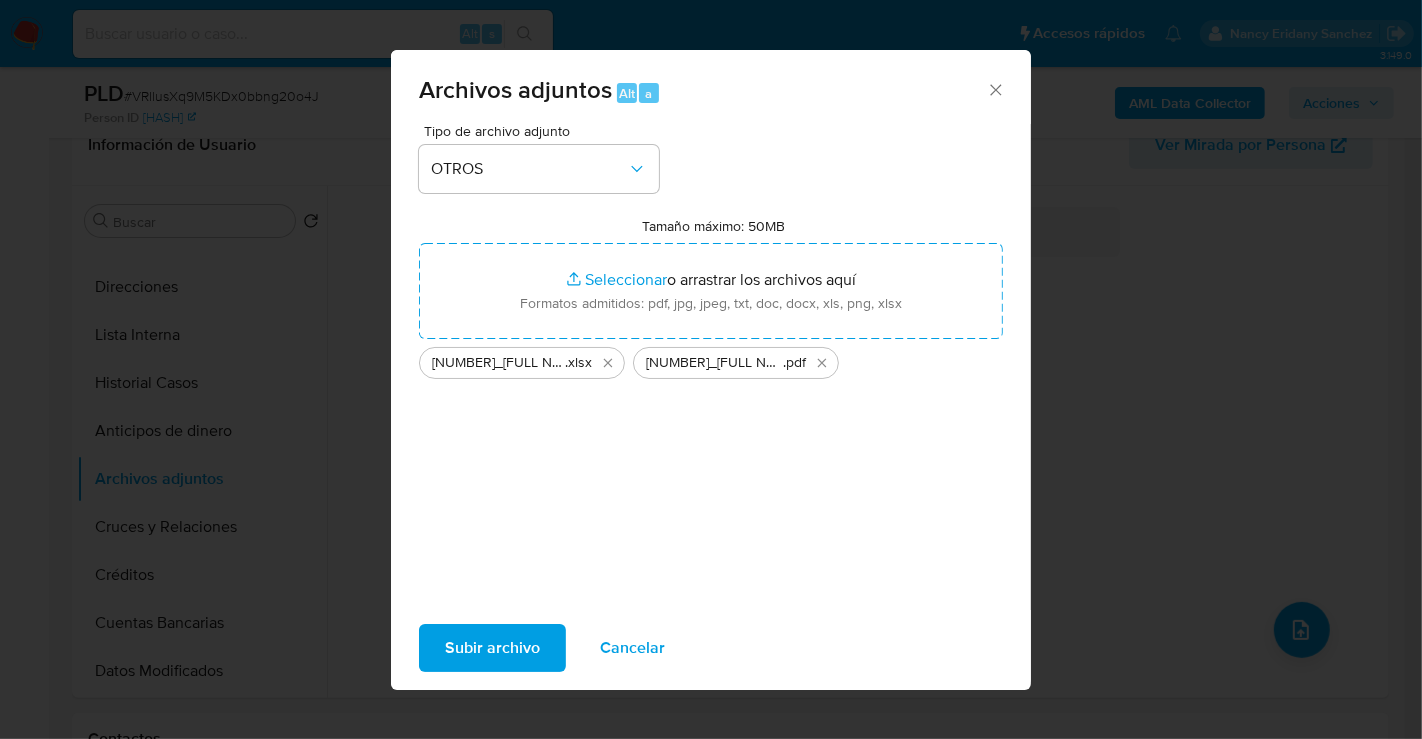 click on "Subir archivo" at bounding box center [492, 648] 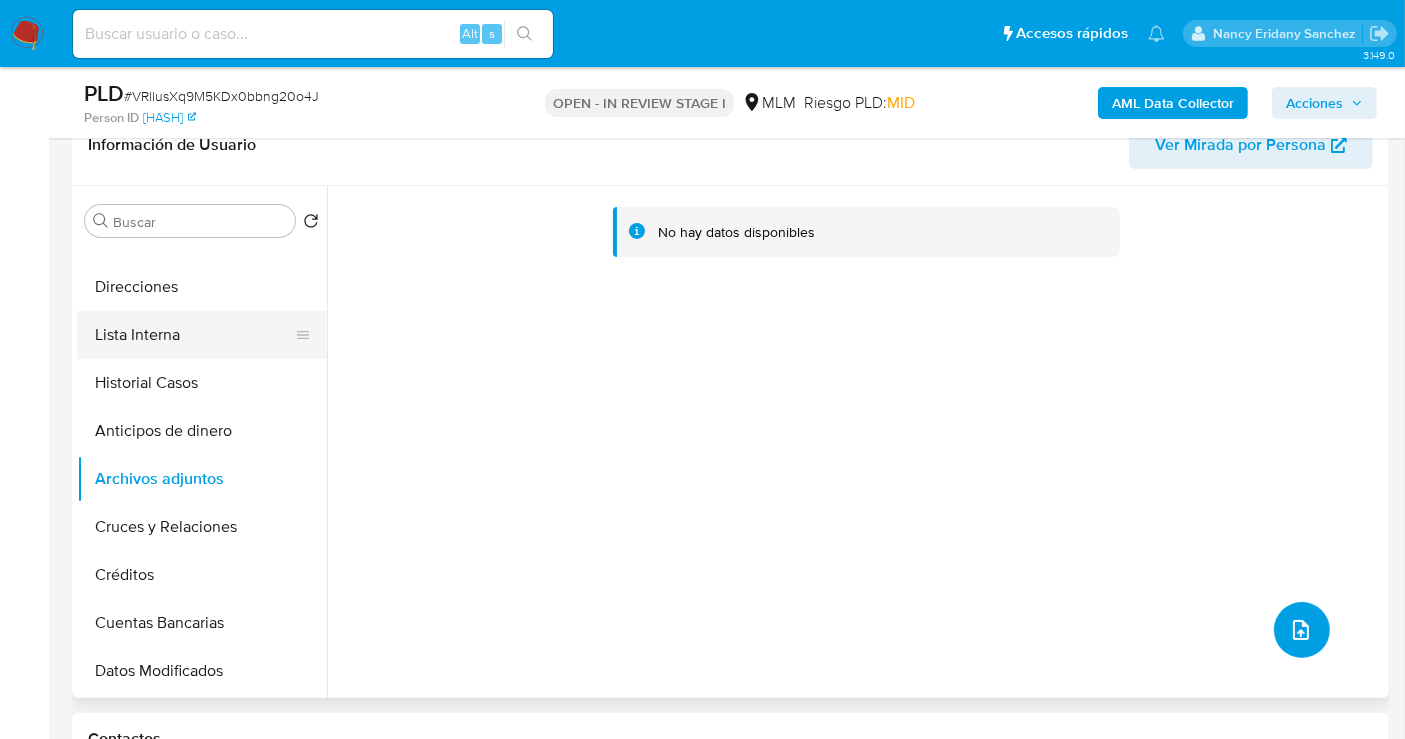 scroll, scrollTop: 0, scrollLeft: 0, axis: both 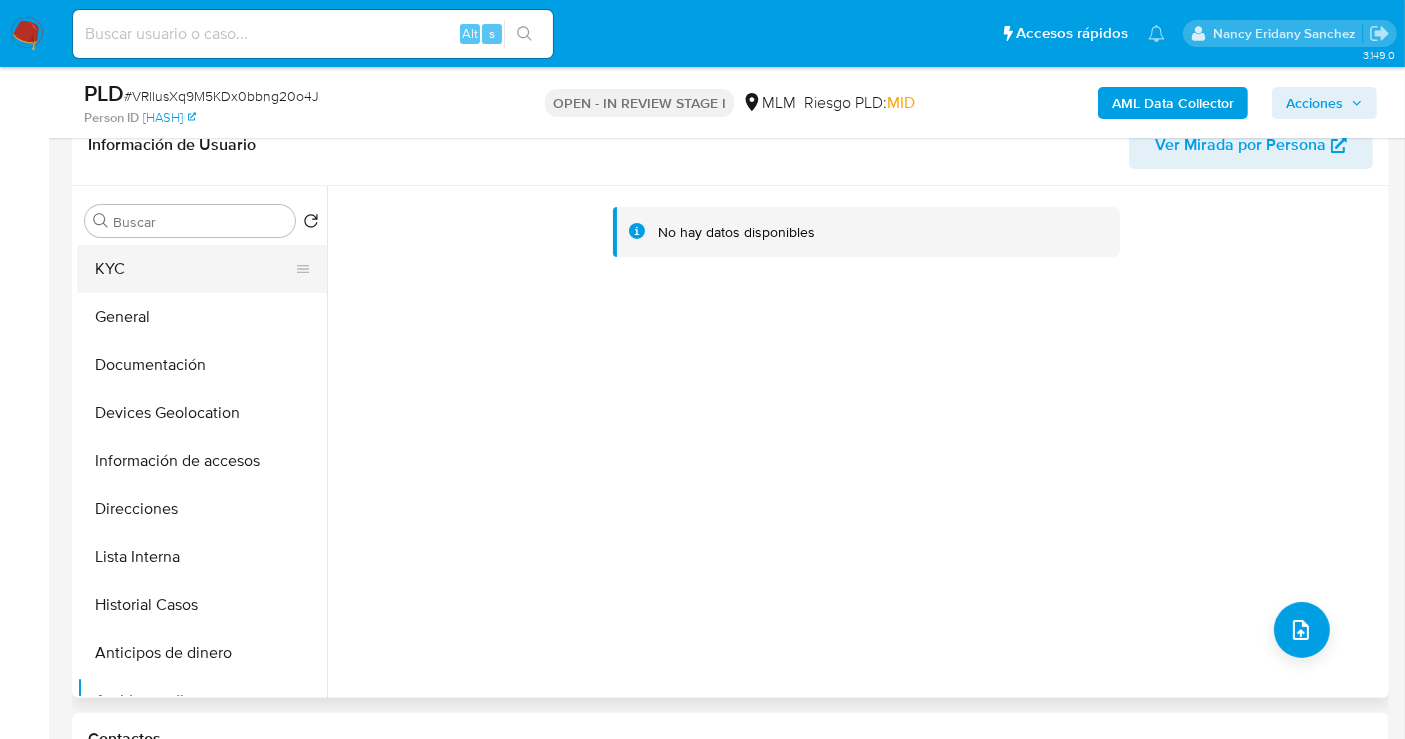click on "KYC" at bounding box center (194, 269) 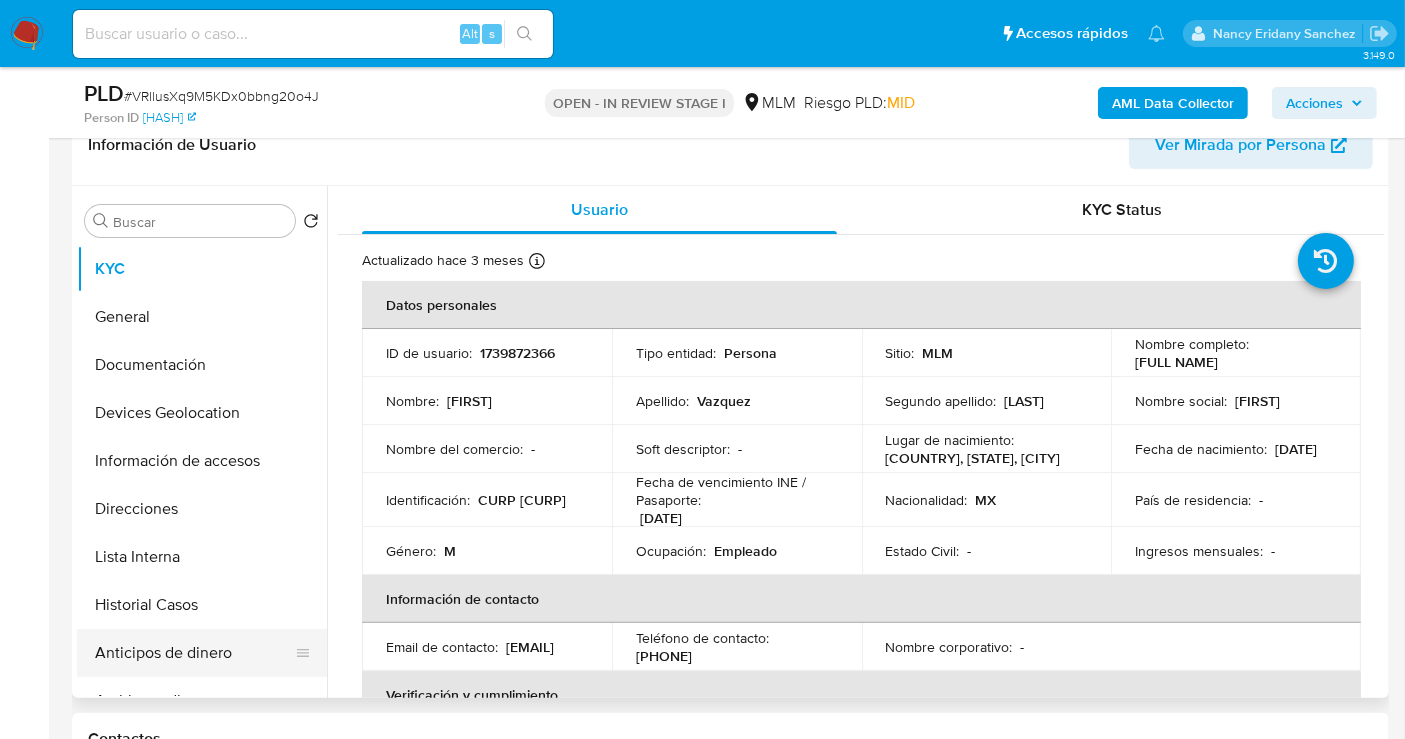 scroll, scrollTop: 111, scrollLeft: 0, axis: vertical 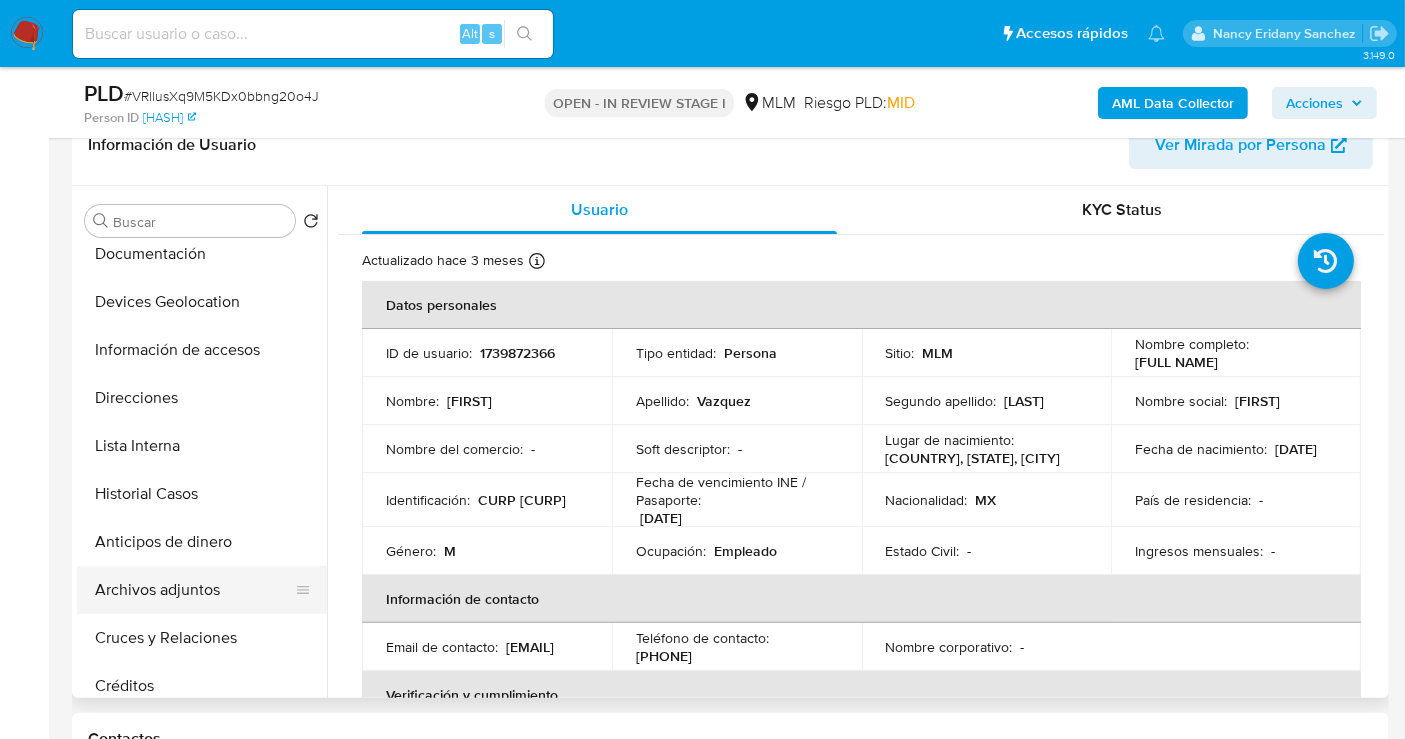 click on "Archivos adjuntos" at bounding box center [194, 590] 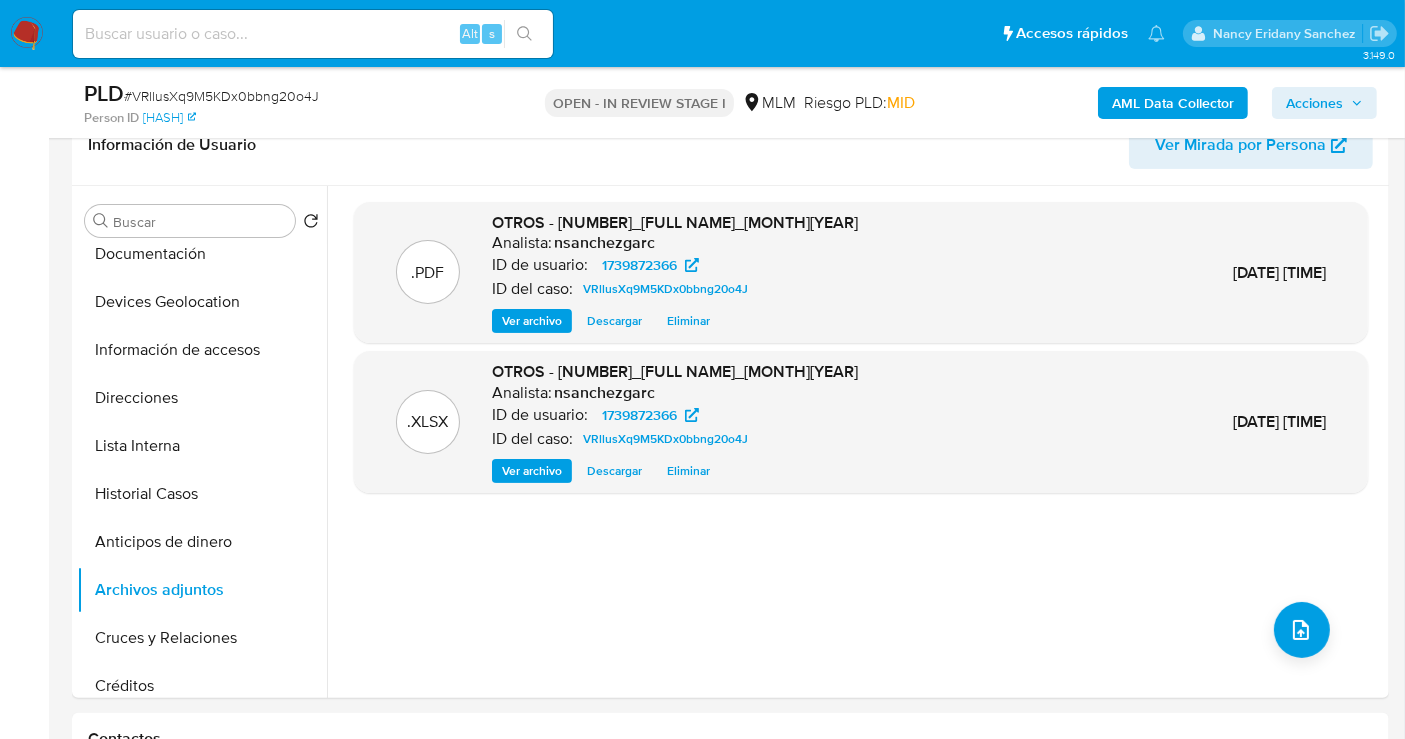 click on "Acciones" at bounding box center [1314, 103] 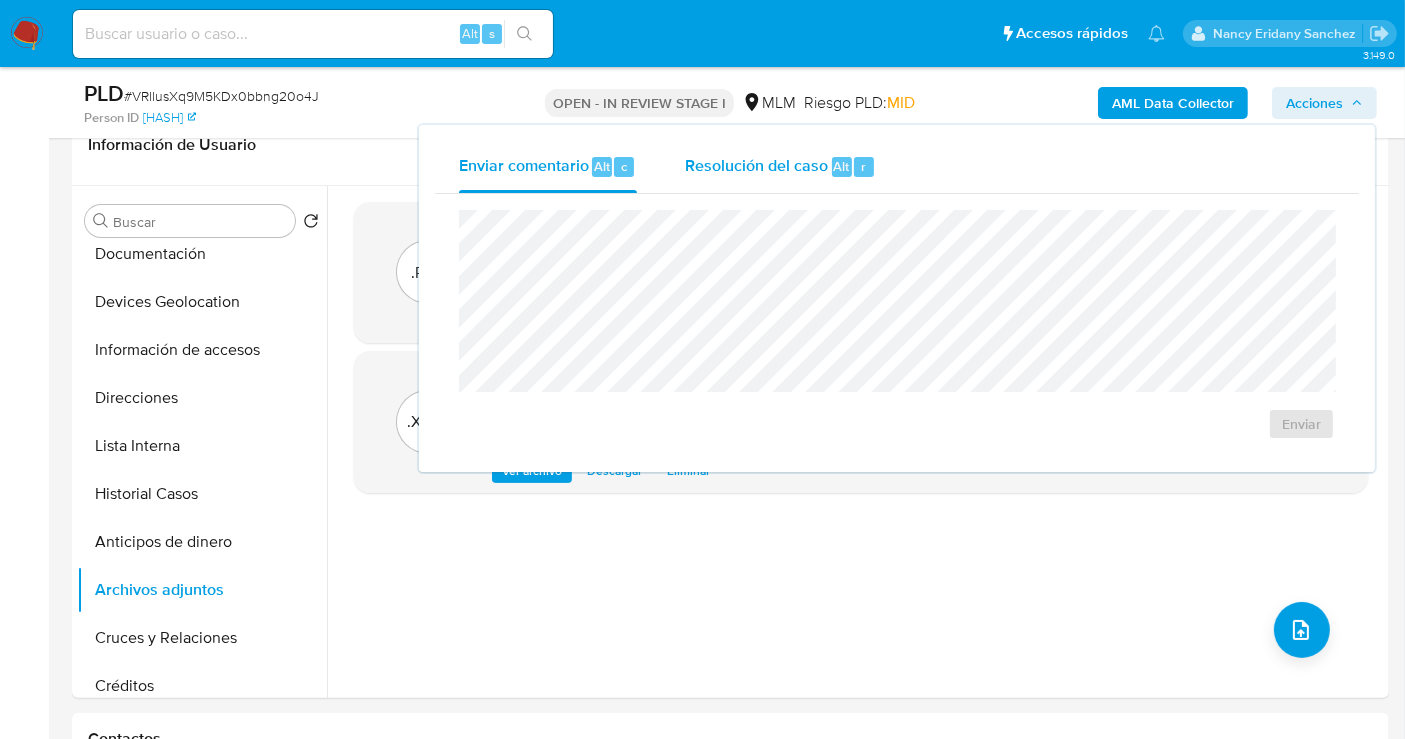 click on "Resolución del caso" at bounding box center (756, 165) 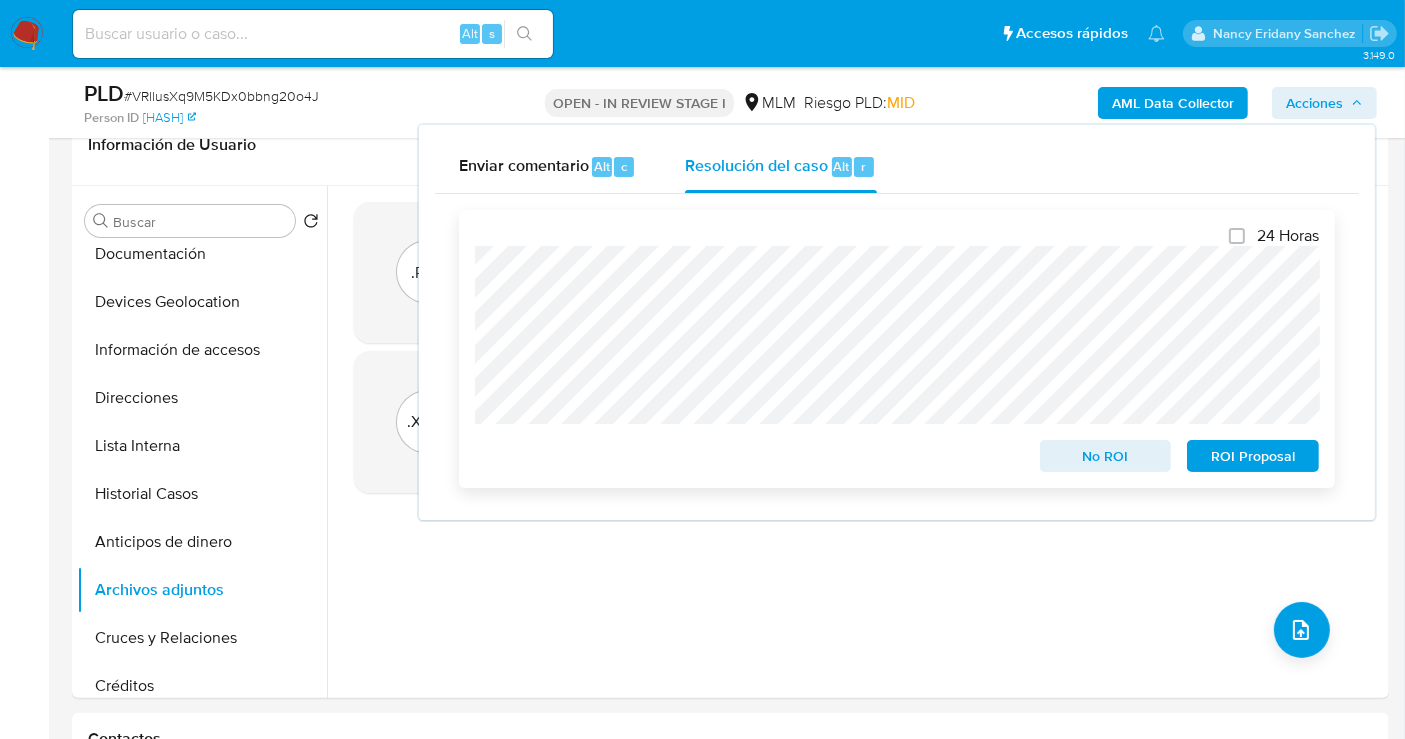 click on "No ROI" at bounding box center [1106, 456] 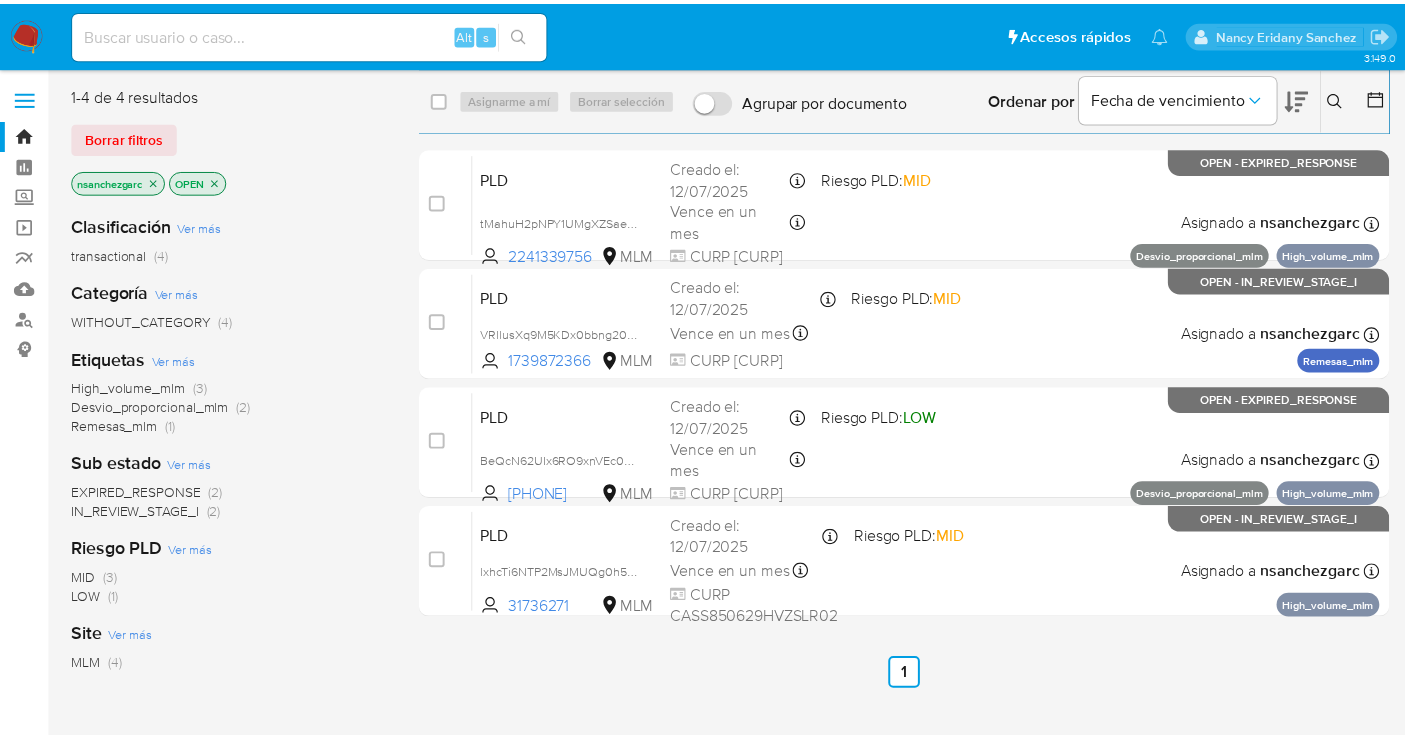 scroll, scrollTop: 0, scrollLeft: 0, axis: both 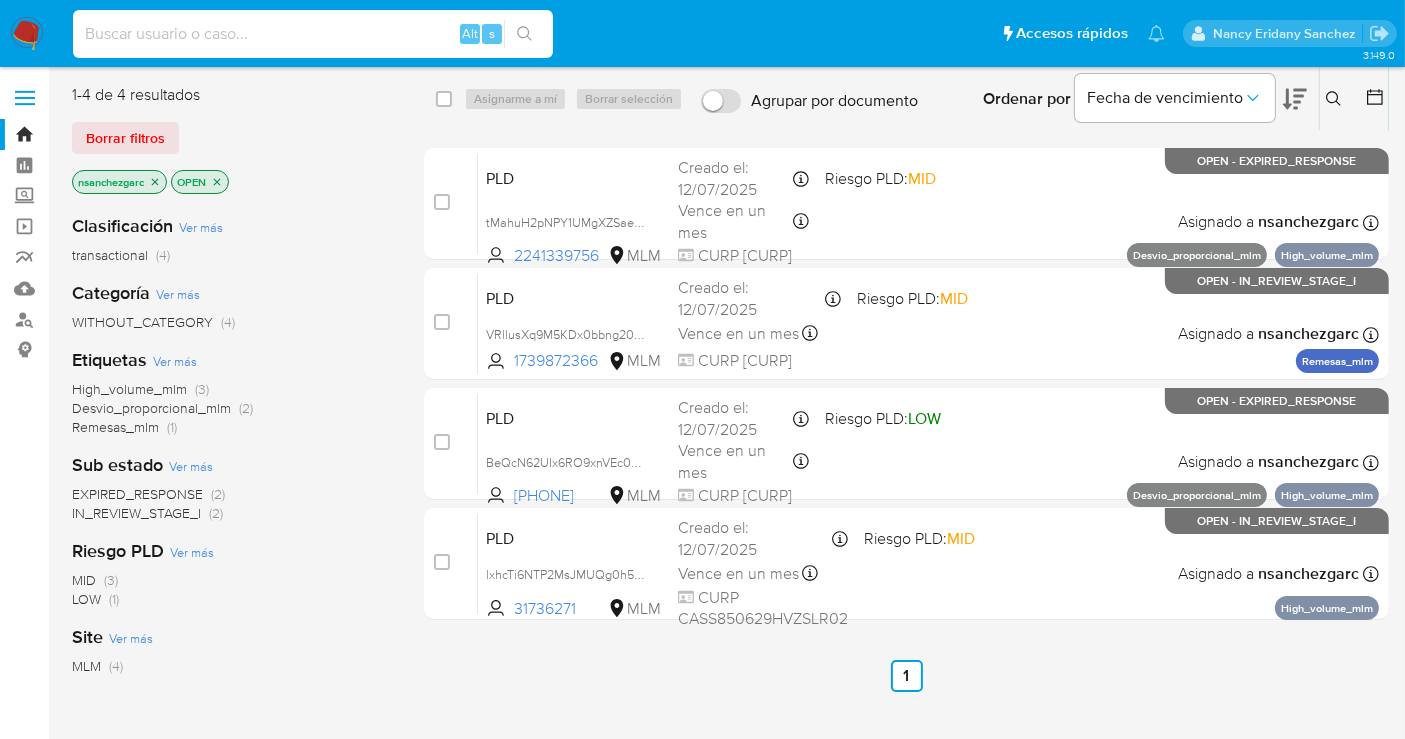 click at bounding box center [313, 34] 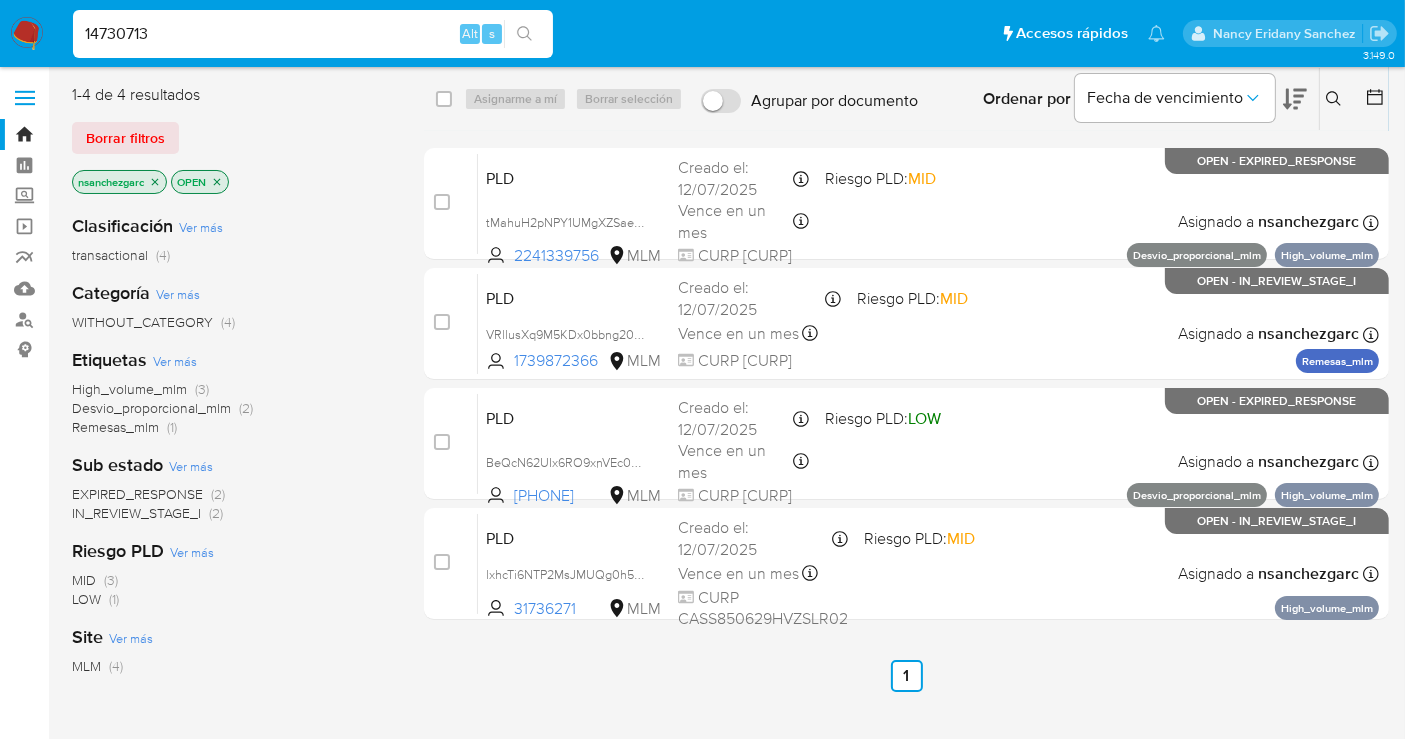 type on "14730713" 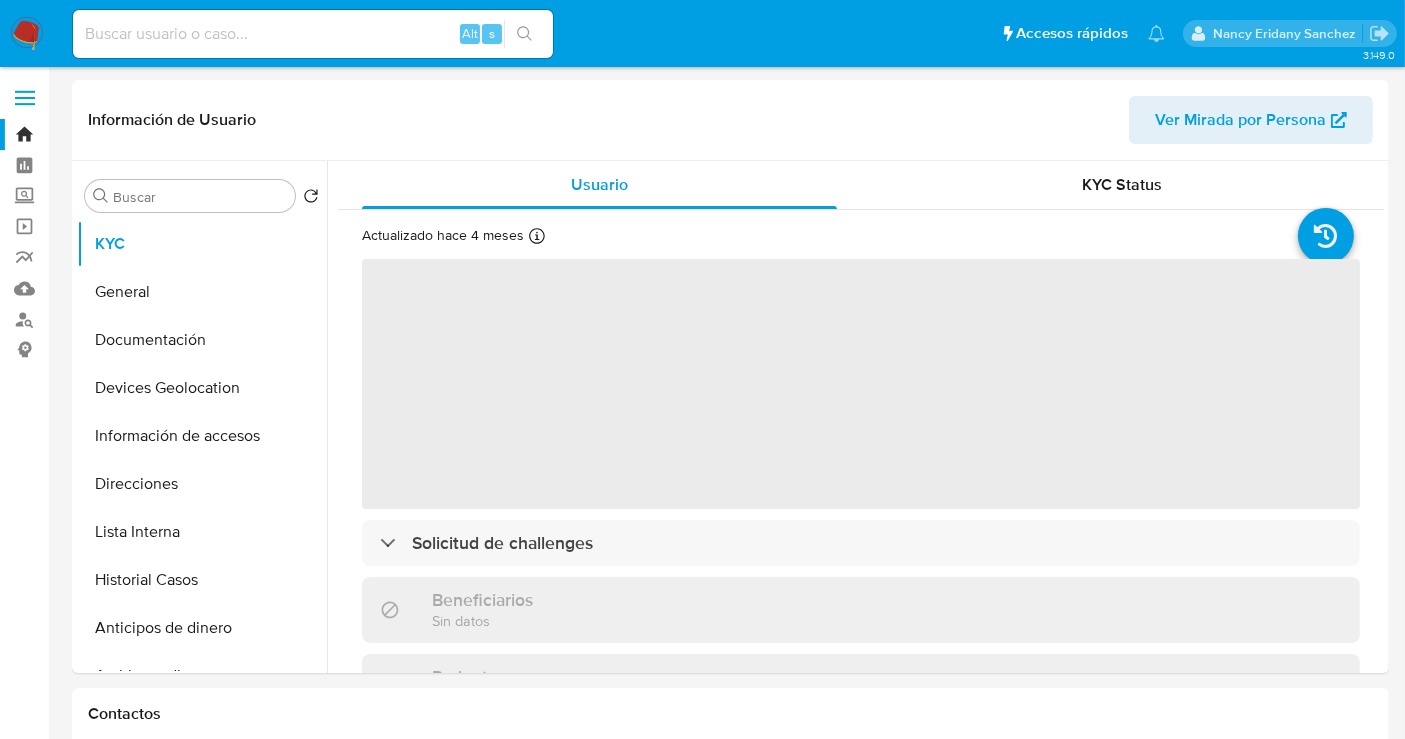 click at bounding box center (27, 34) 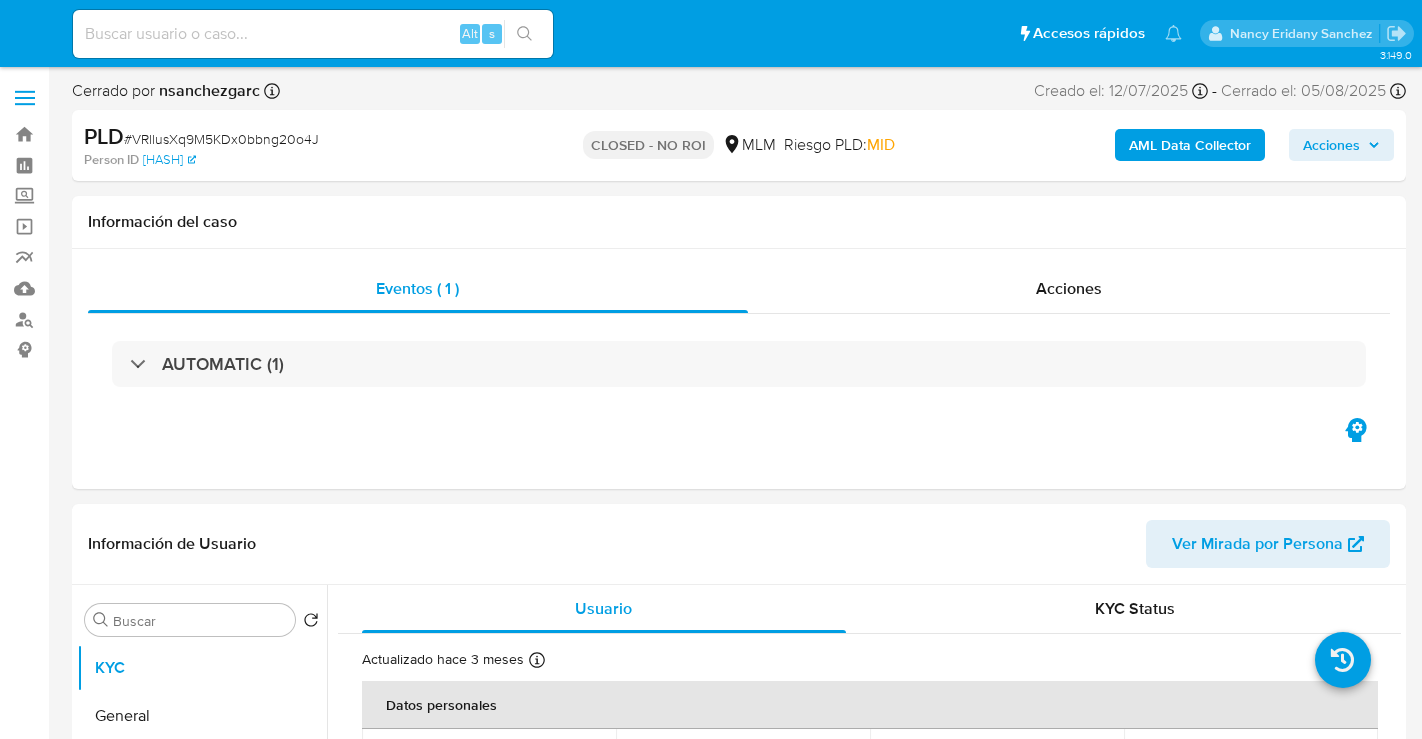 select on "10" 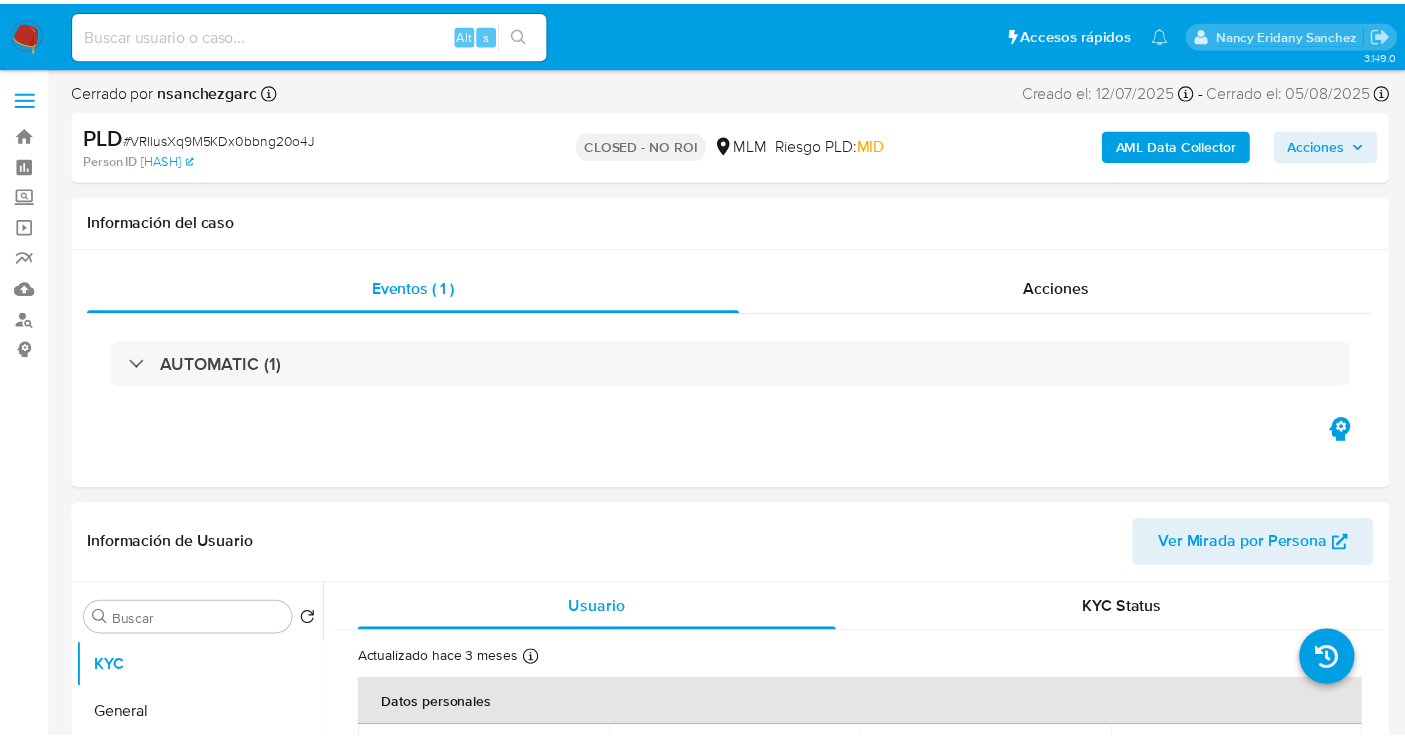scroll, scrollTop: 0, scrollLeft: 0, axis: both 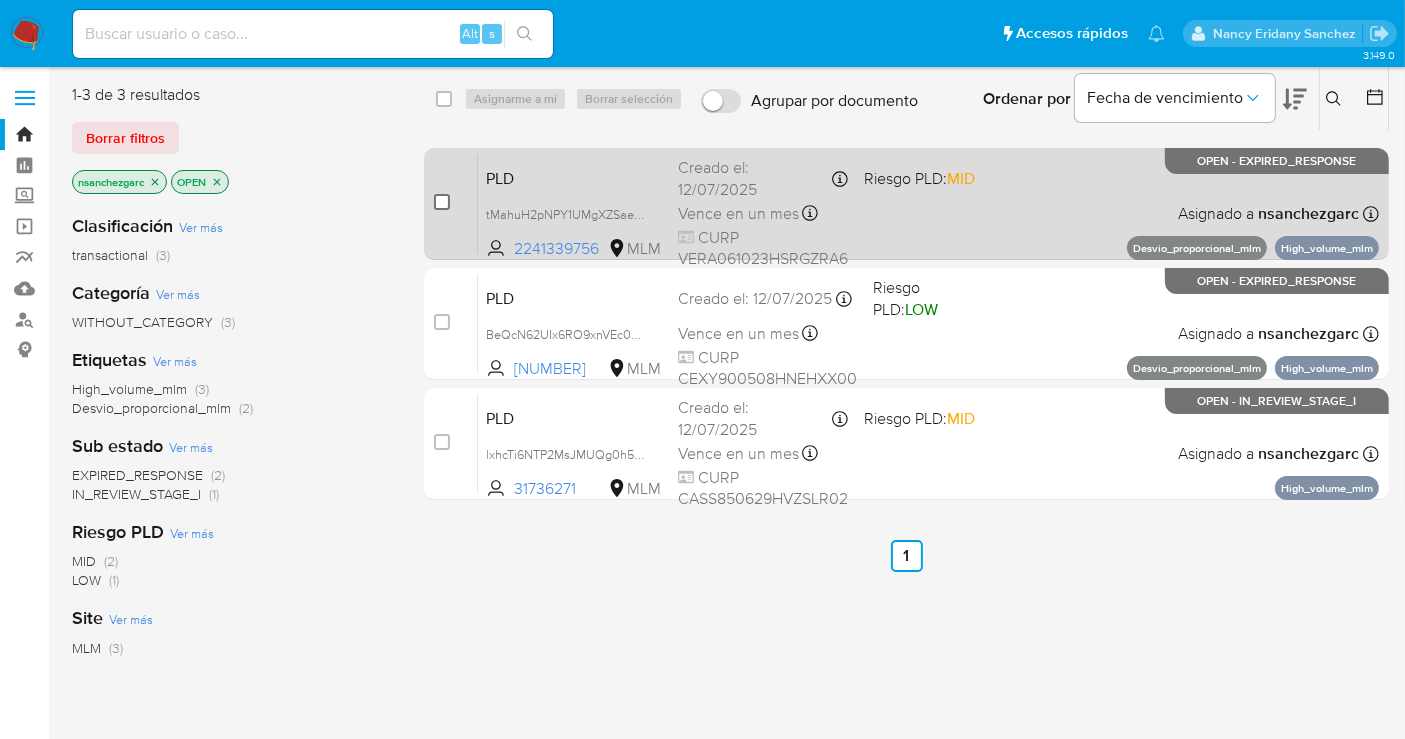 click at bounding box center (442, 202) 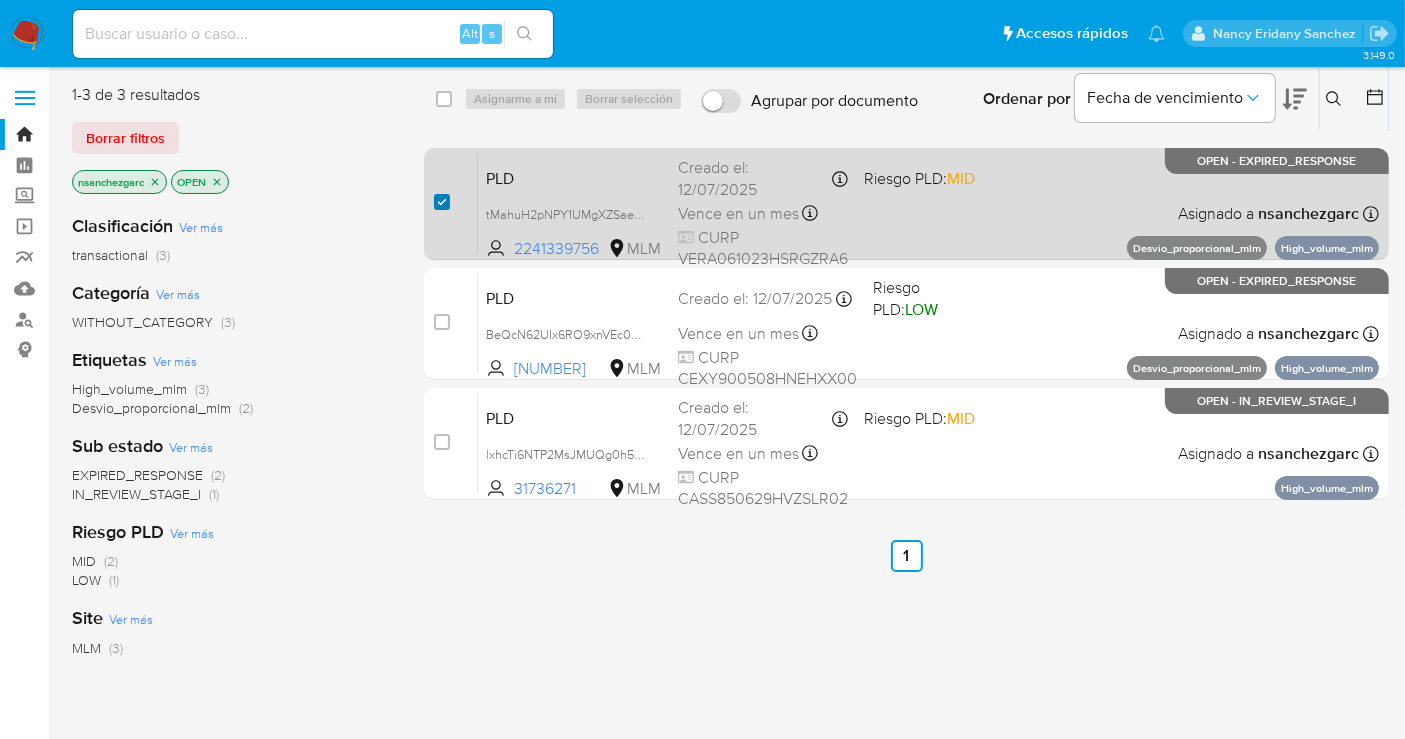 checkbox on "true" 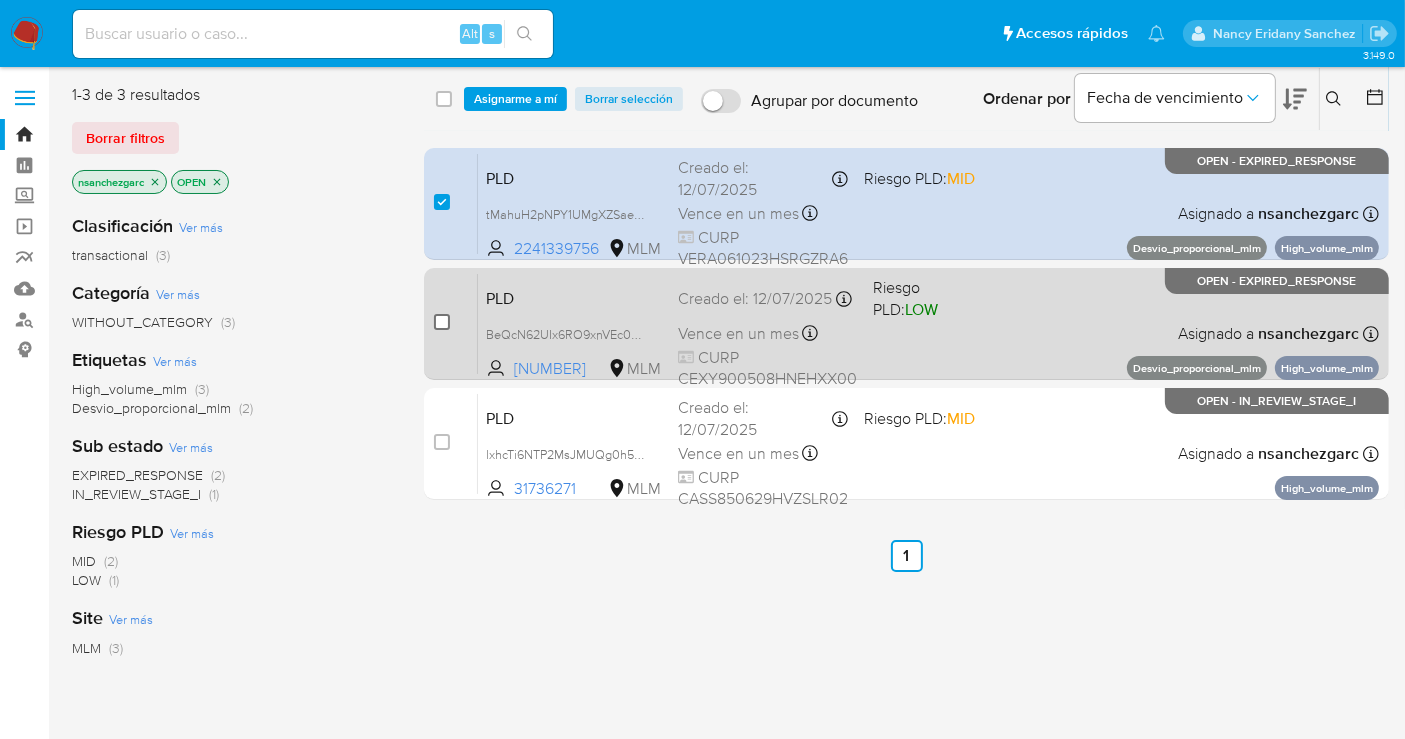 click at bounding box center [442, 322] 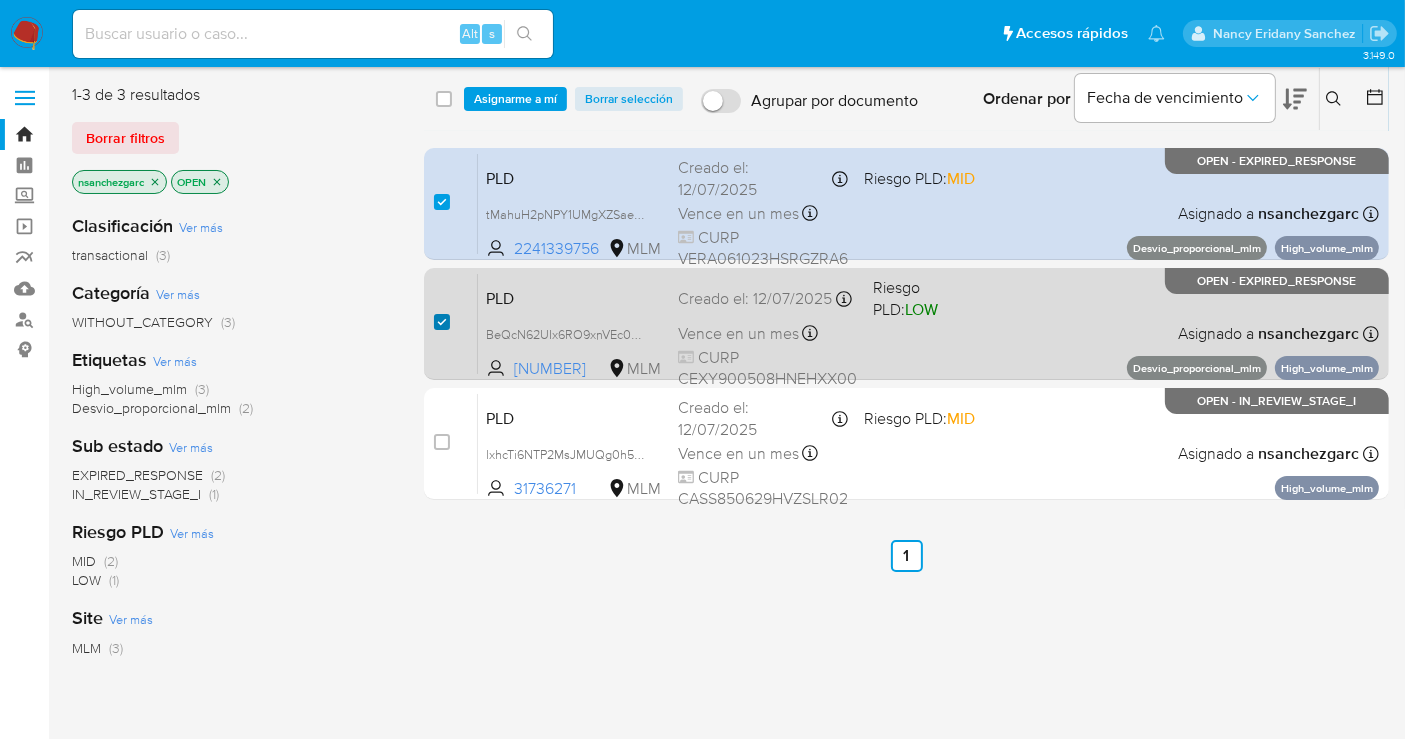 checkbox on "true" 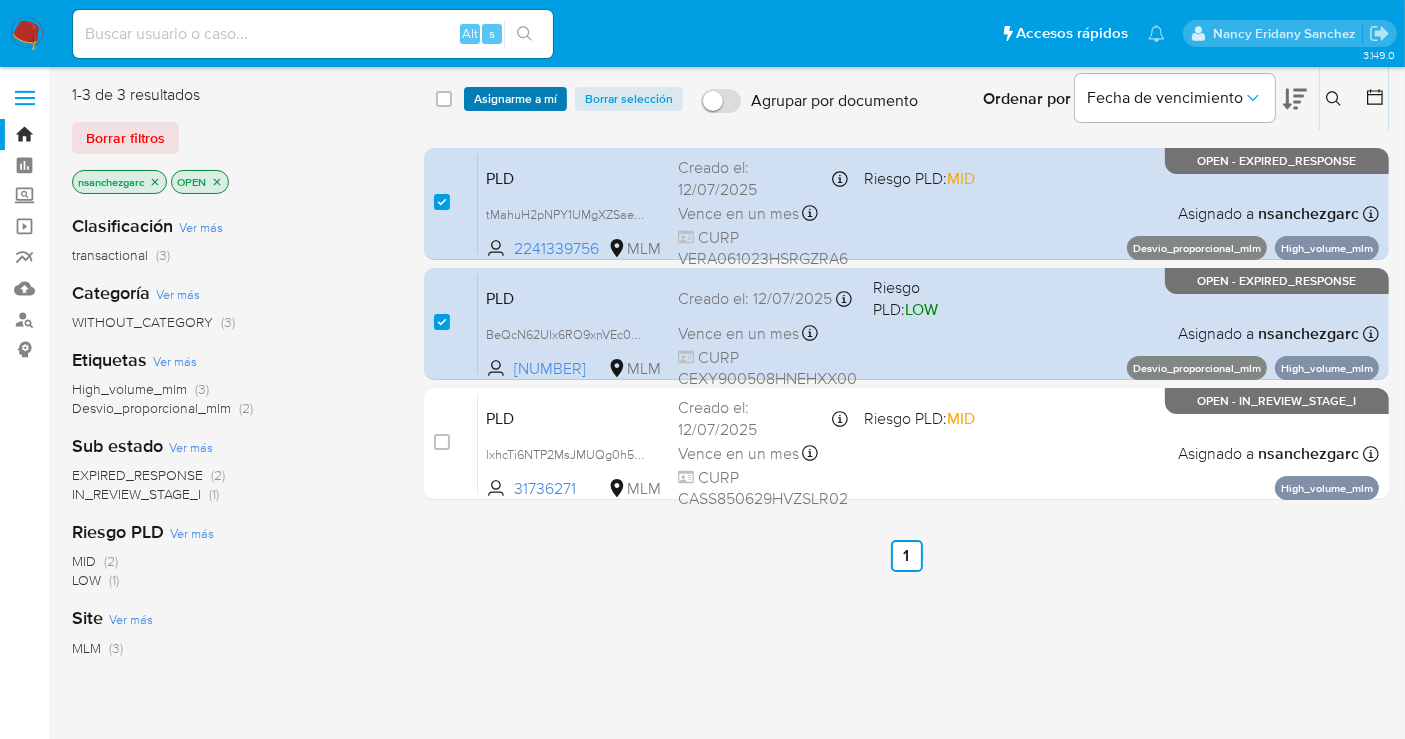 click on "Asignarme a mí" at bounding box center (515, 99) 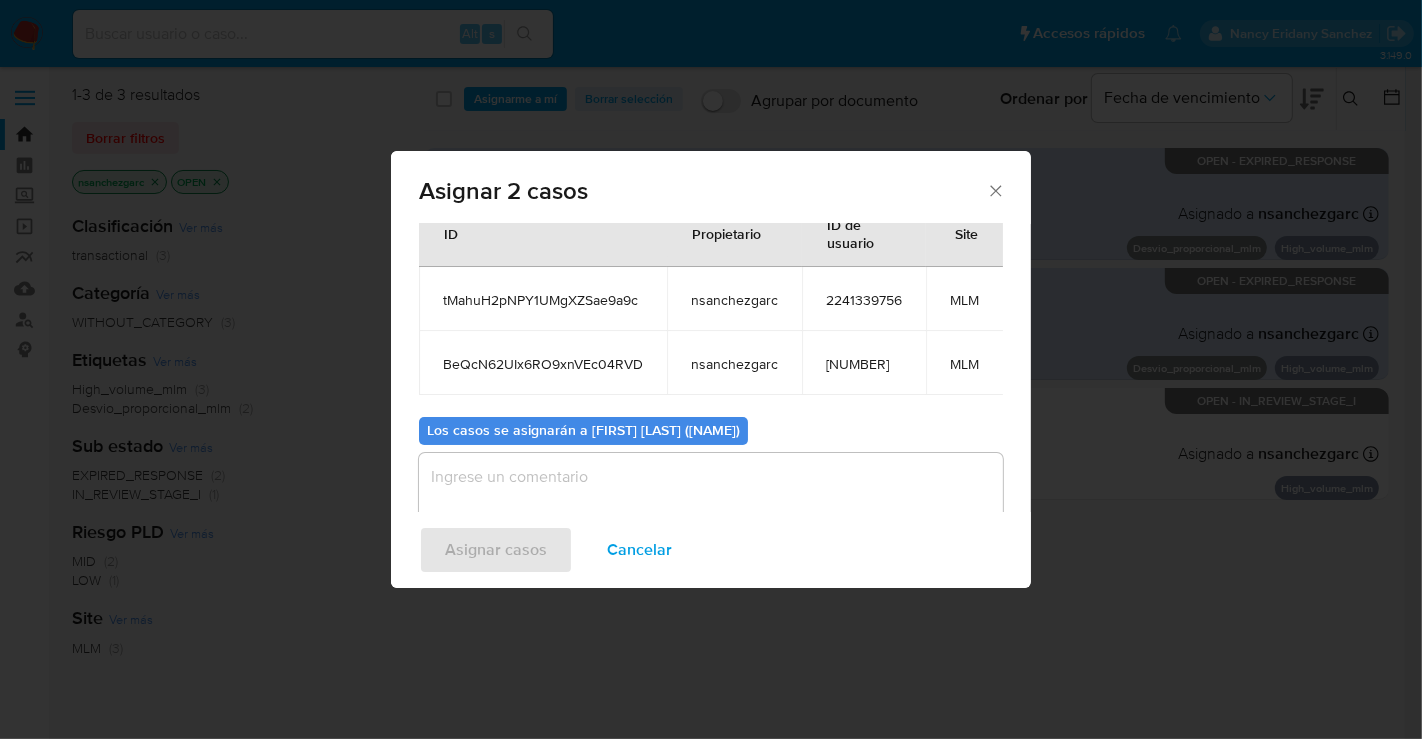 scroll, scrollTop: 131, scrollLeft: 0, axis: vertical 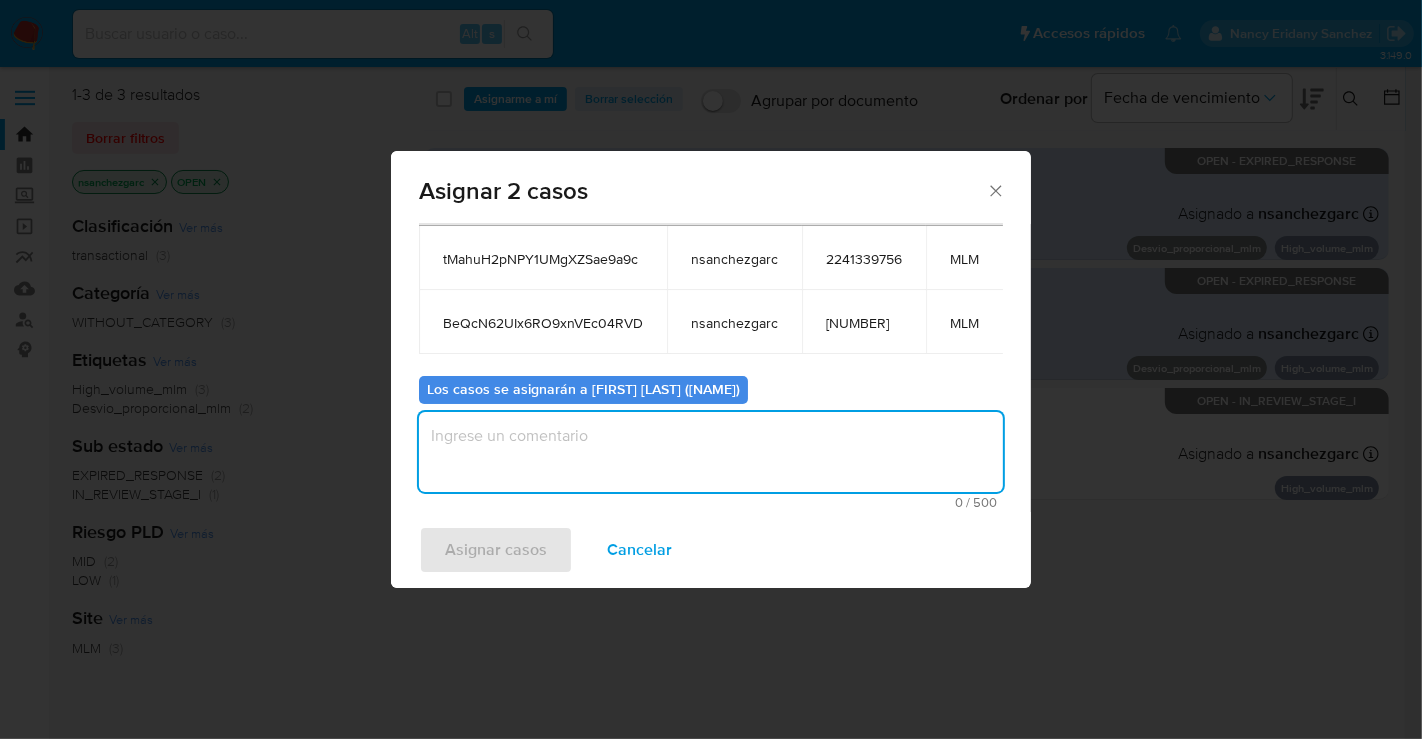 click at bounding box center [711, 452] 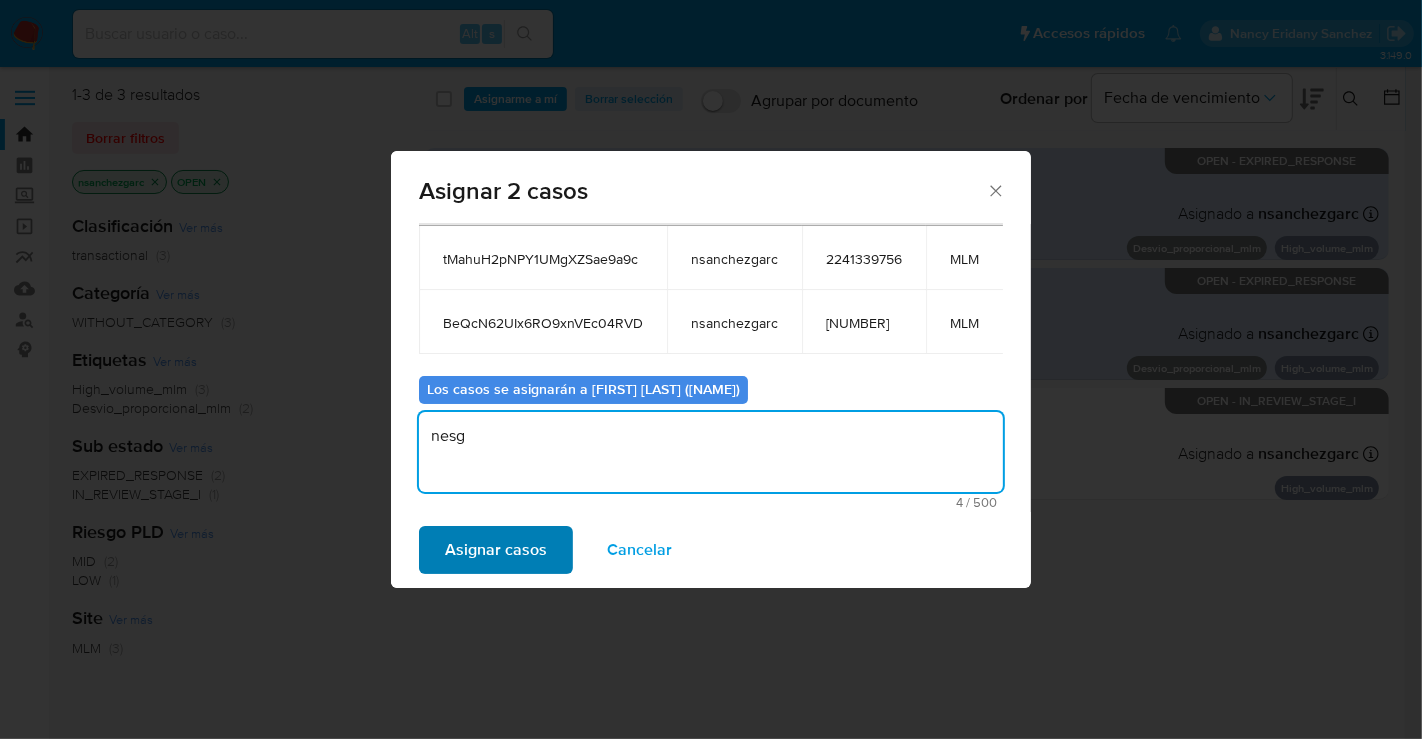type on "nesg" 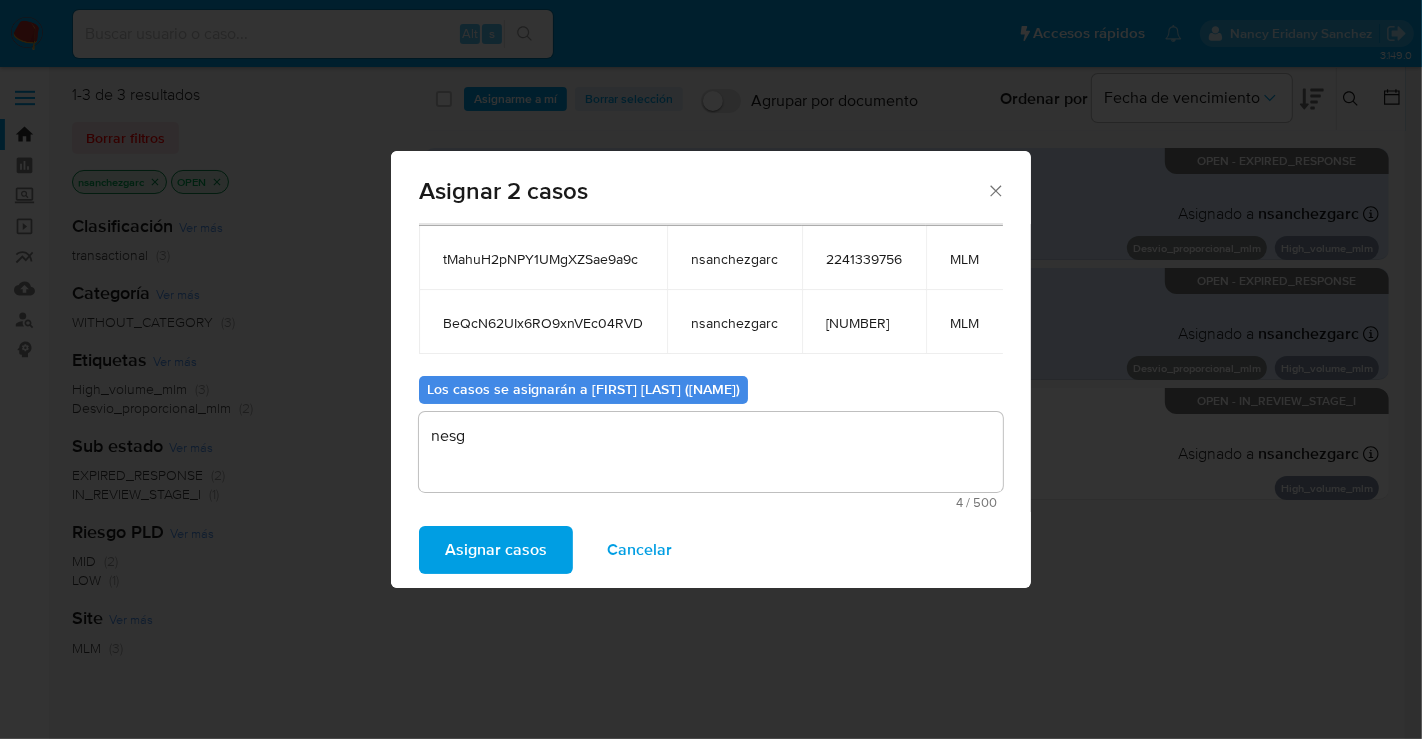 click on "Asignar casos" at bounding box center [496, 550] 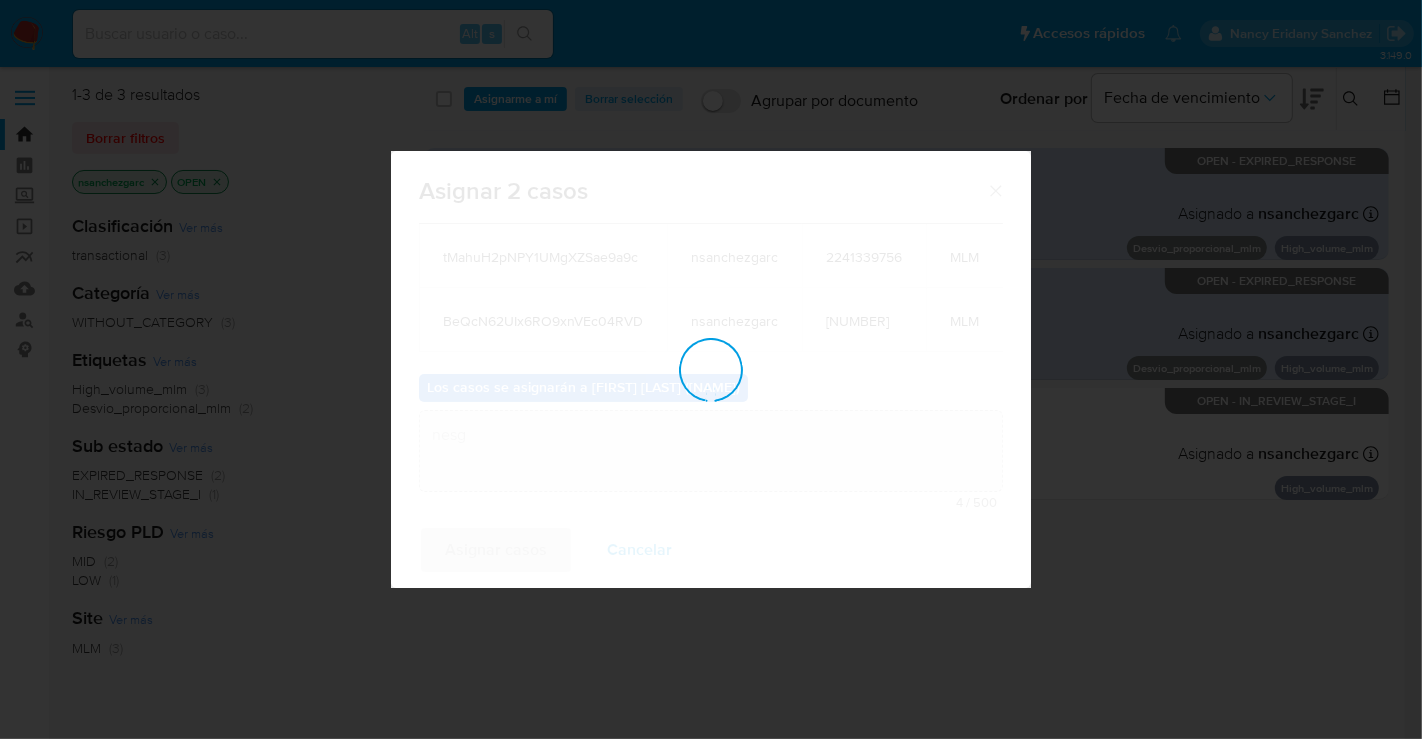 type 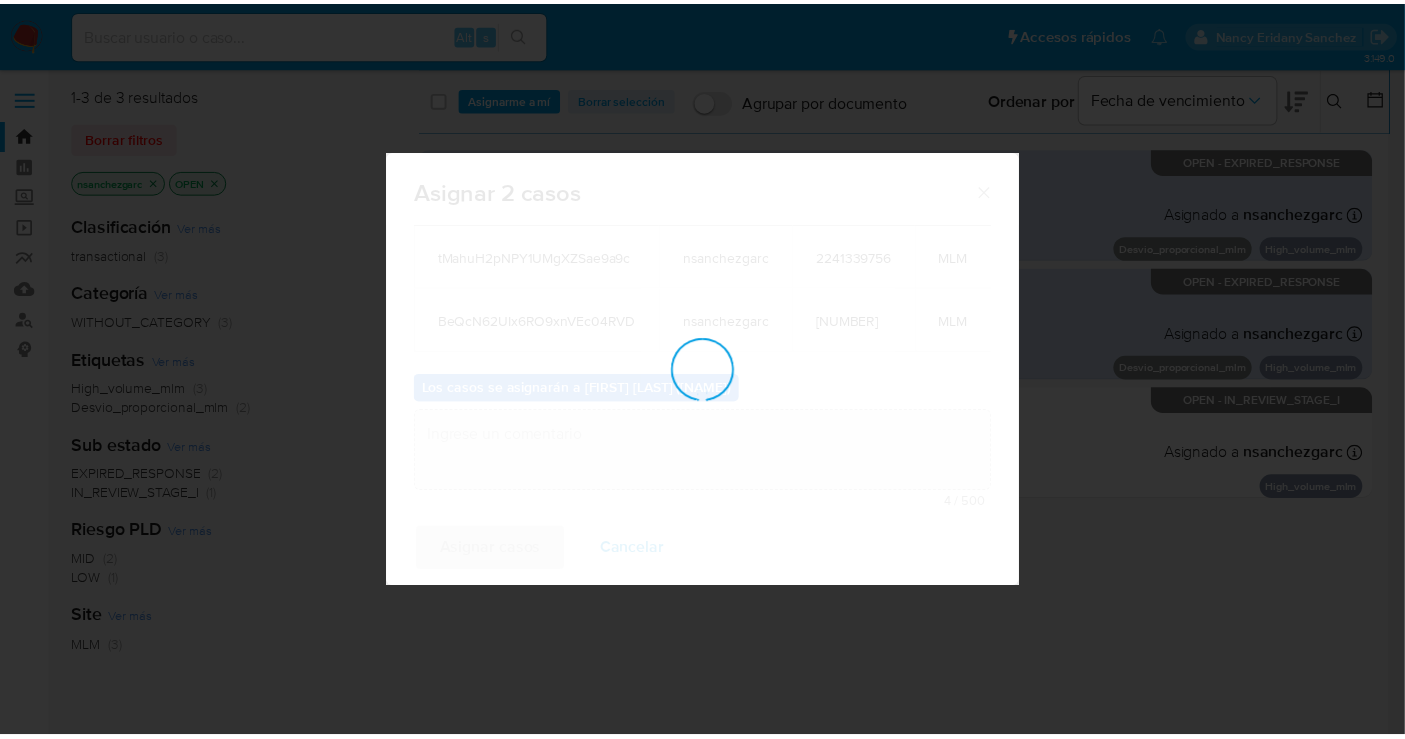 scroll, scrollTop: 120, scrollLeft: 0, axis: vertical 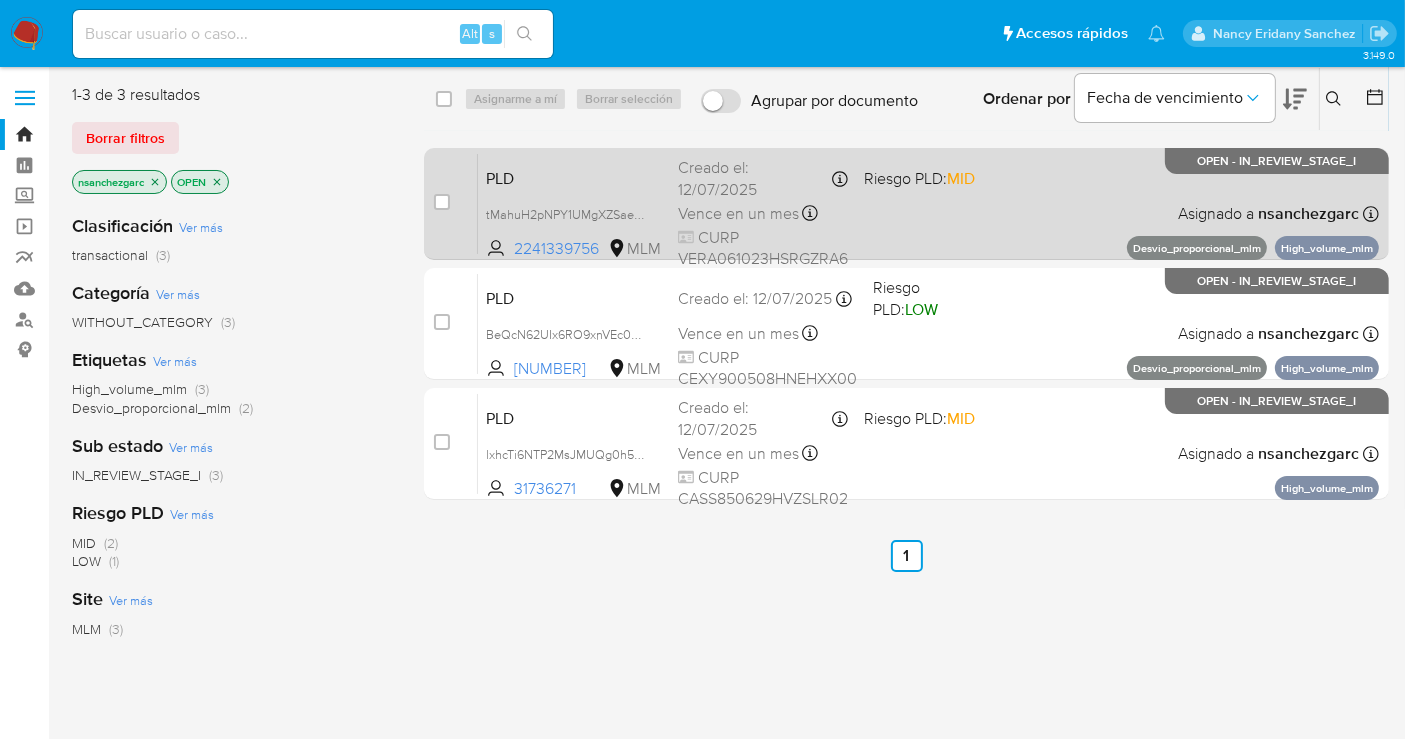 click on "Vence en un mes" at bounding box center [738, 214] 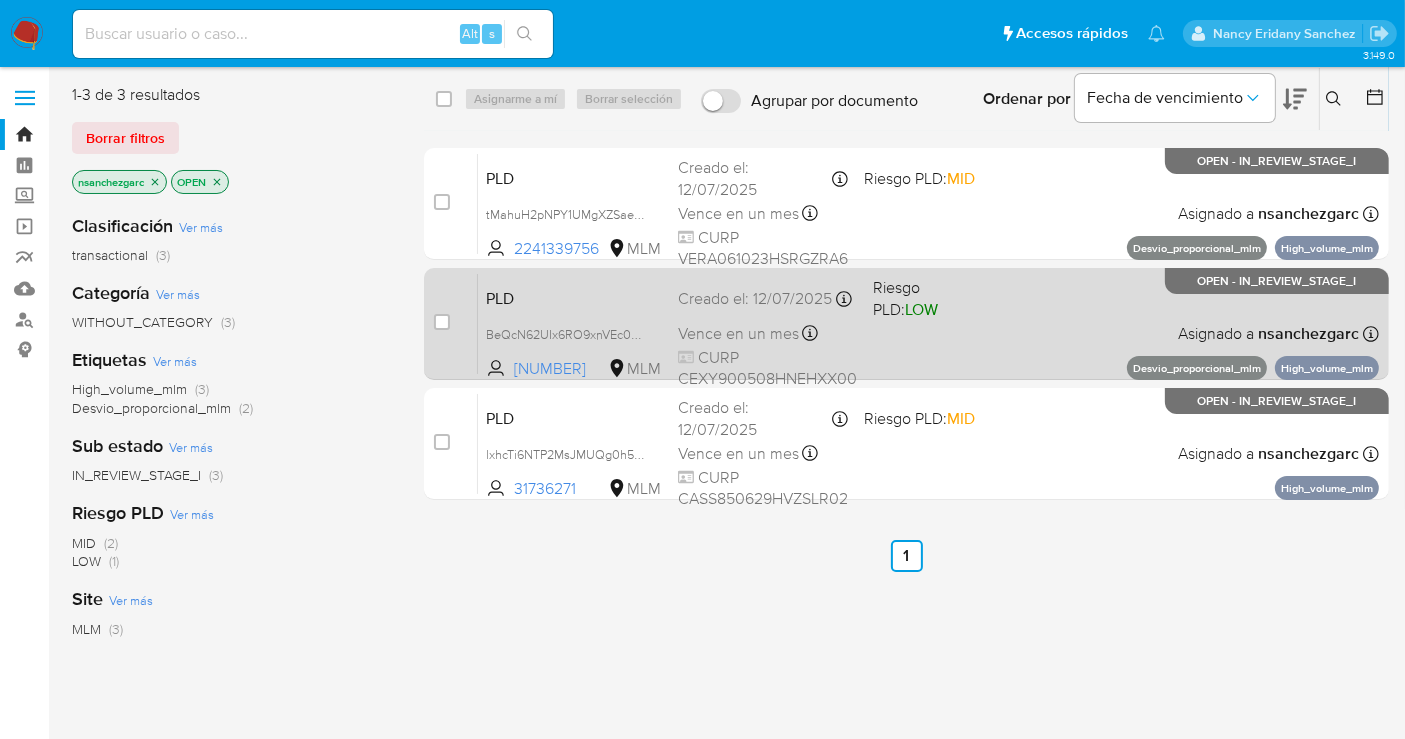 click on "PLD BeQcN62UIx6RO9xnVEc04RVD 1865728505 MLM Riesgo PLD:  LOW Creado el: 12/07/2025   Creado el: 12/07/2025 02:05:35 Vence en un mes   Vence el 10/09/2025 02:05:35 CURP   CEXY900508HNEHXX00 Asignado a   nsanchezgarc   Asignado el: 30/07/2025 19:50:25 Desvio_proporcional_mlm High_volume_mlm OPEN - IN_REVIEW_STAGE_I" at bounding box center (928, 323) 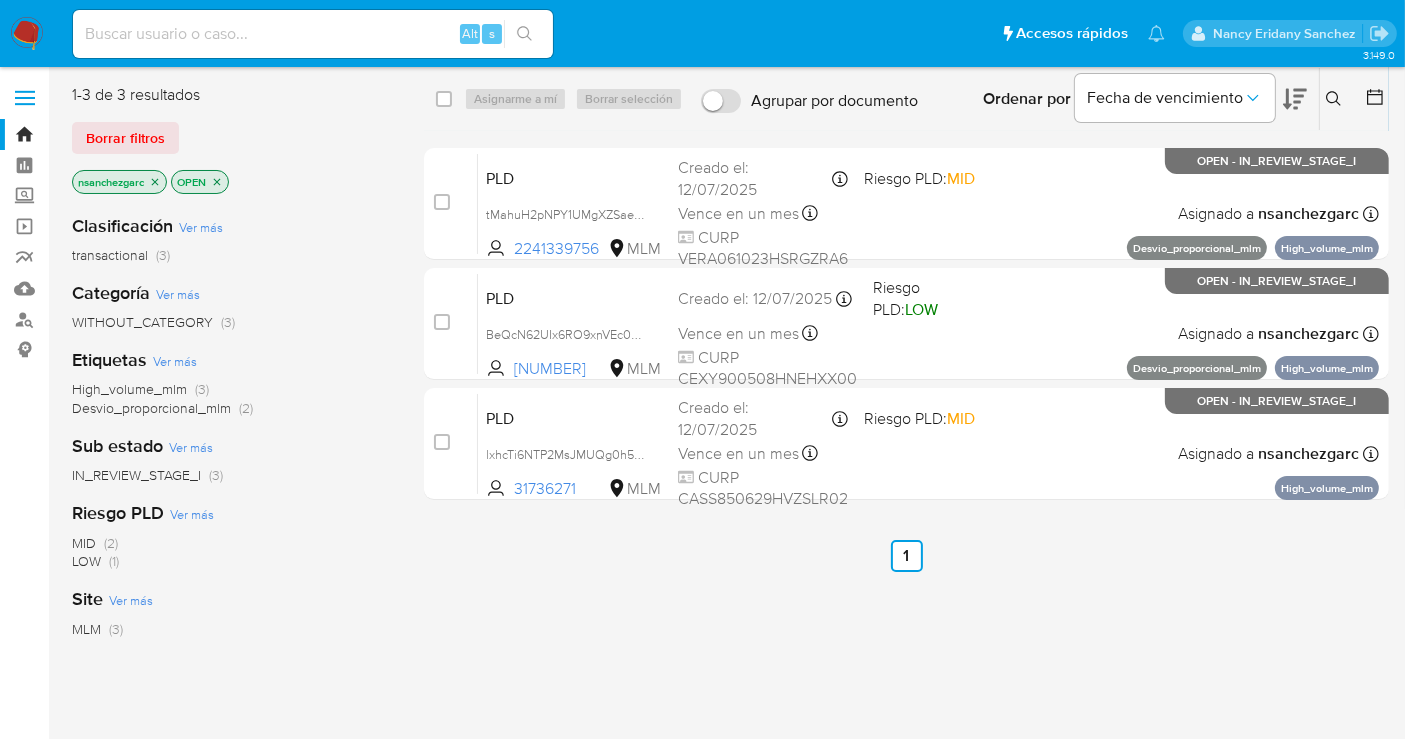 click at bounding box center (27, 34) 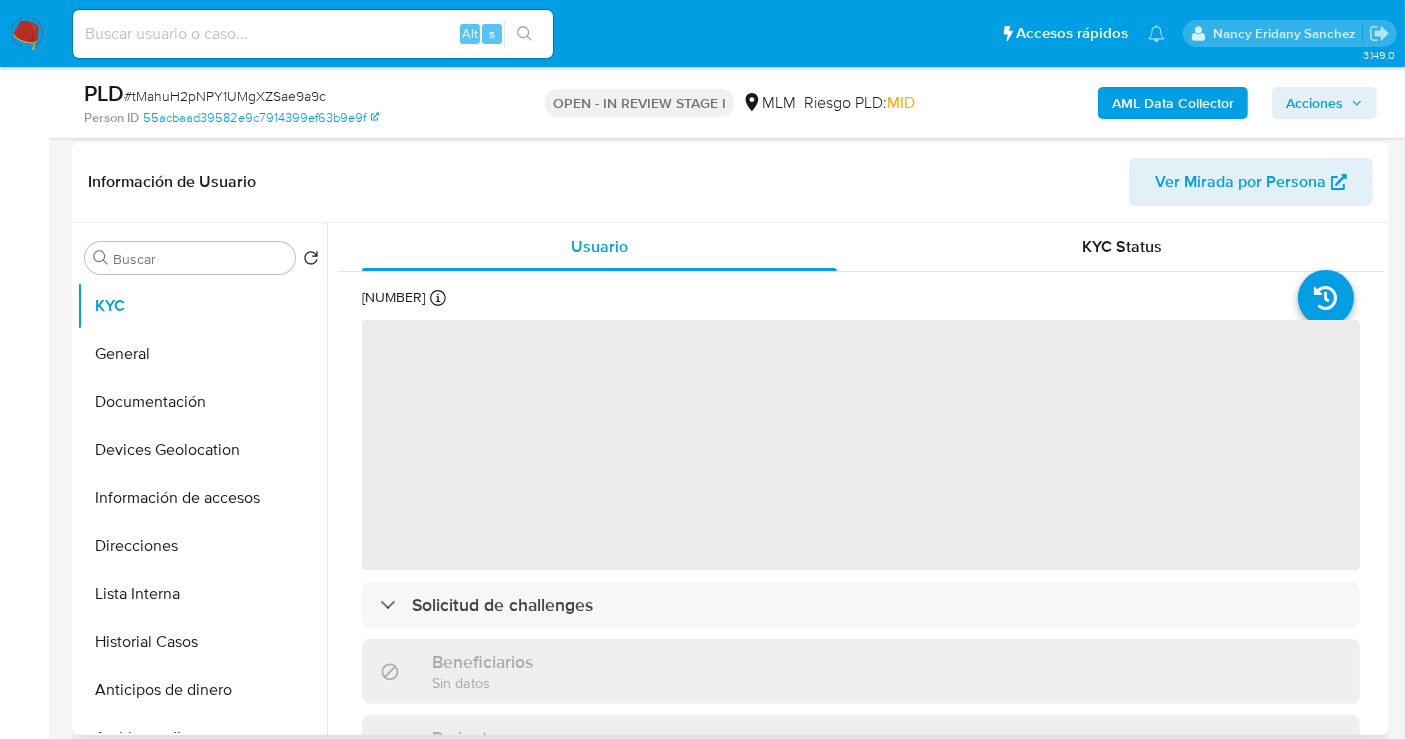 scroll, scrollTop: 444, scrollLeft: 0, axis: vertical 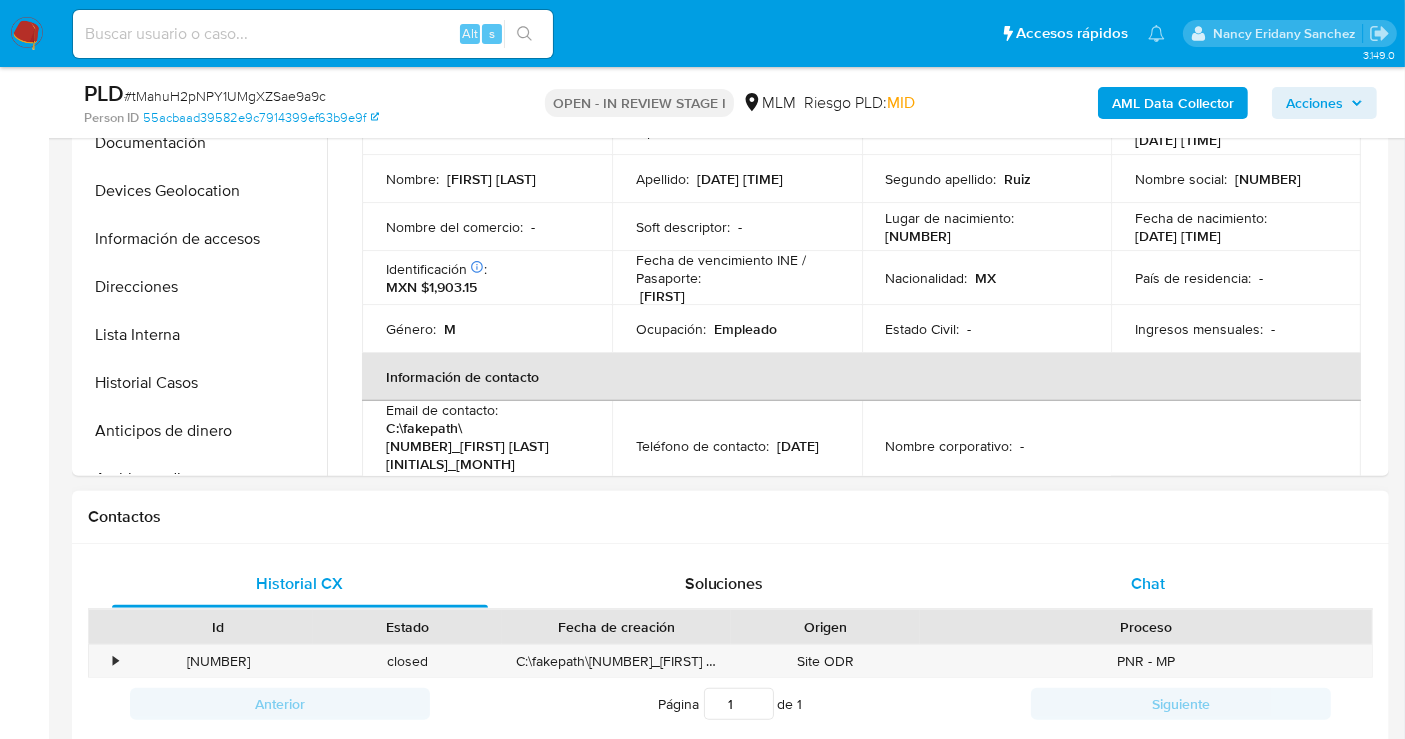 select on "10" 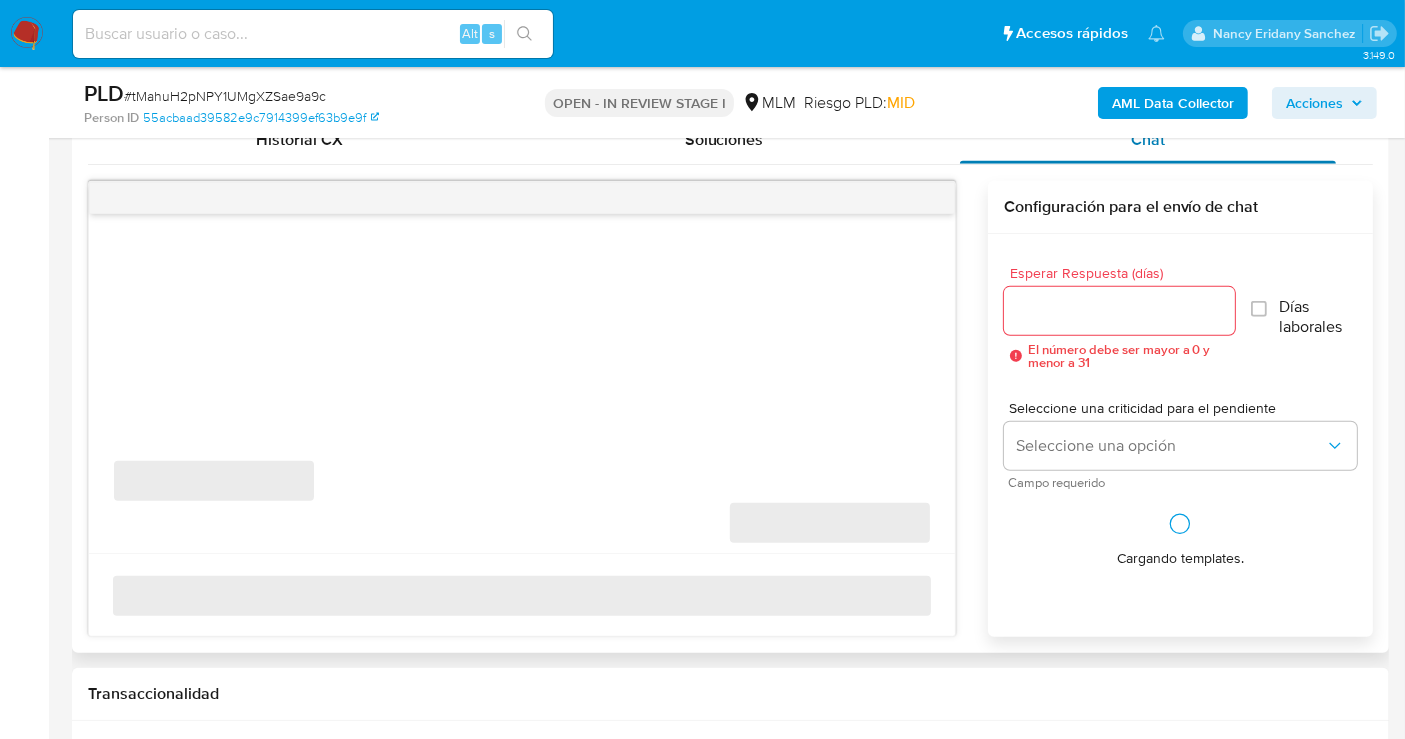 scroll, scrollTop: 1000, scrollLeft: 0, axis: vertical 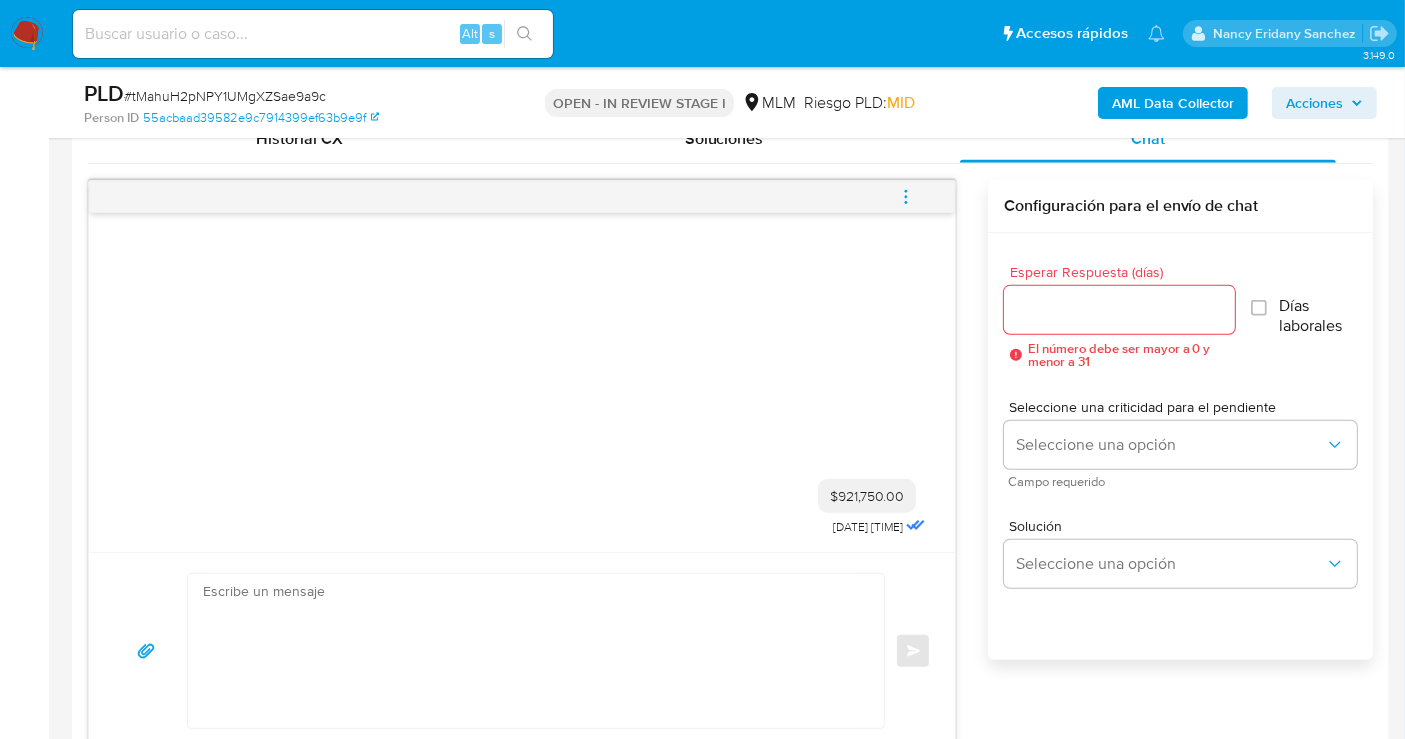 click 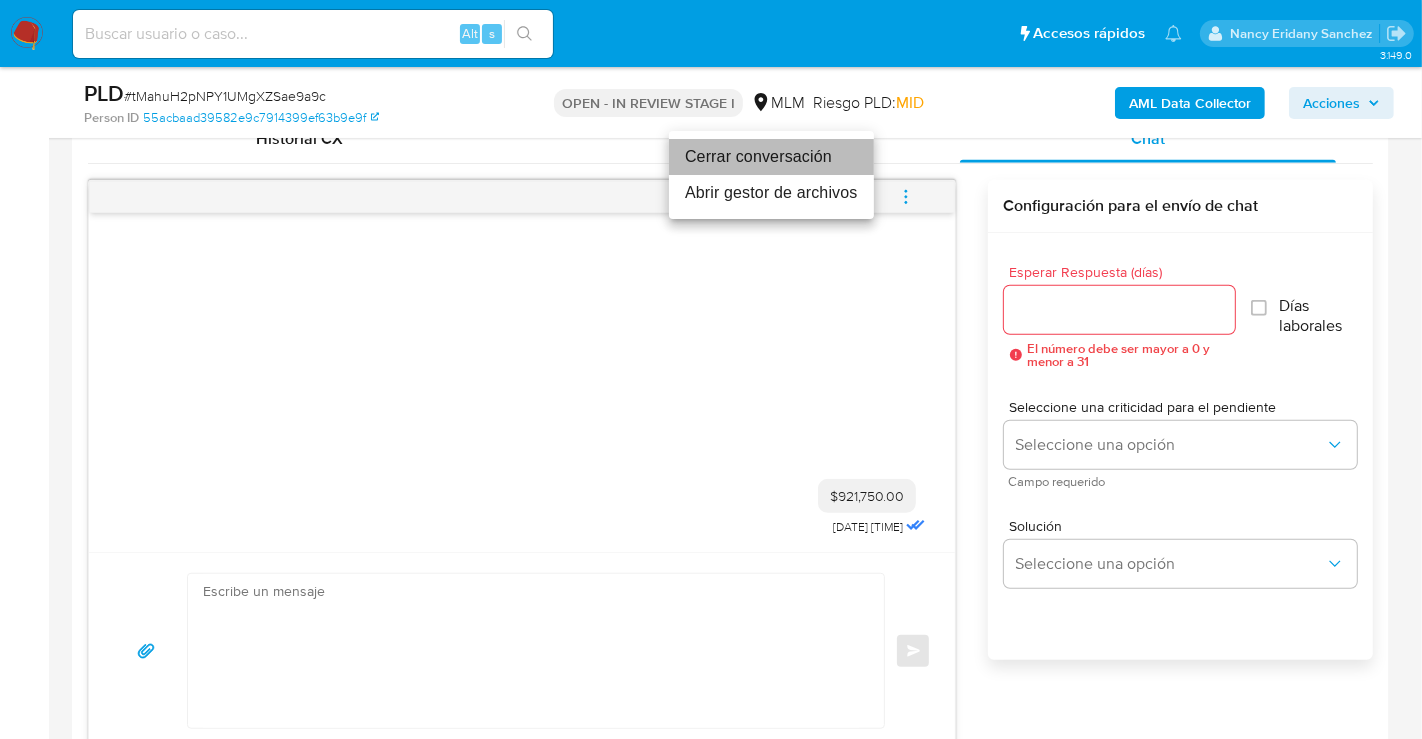 click on "Cerrar conversación" at bounding box center [771, 157] 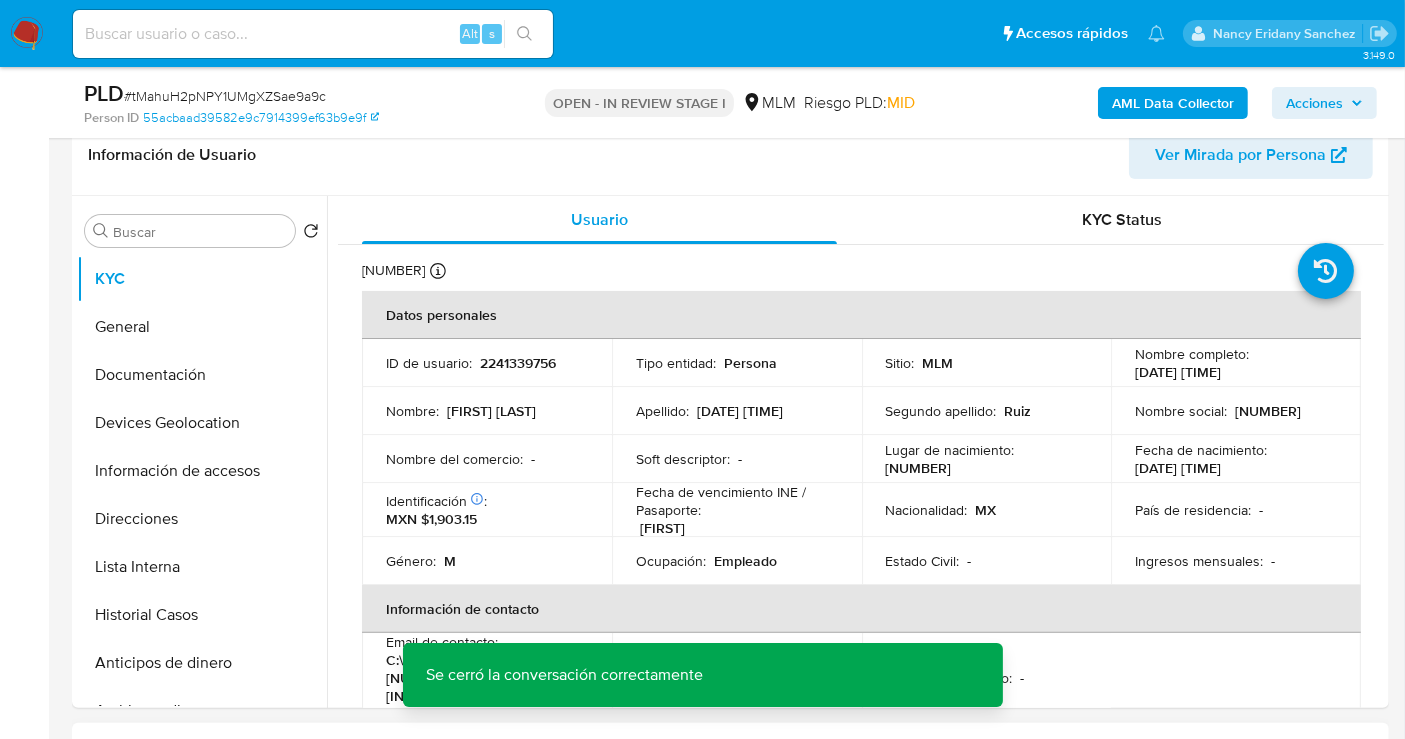 scroll, scrollTop: 222, scrollLeft: 0, axis: vertical 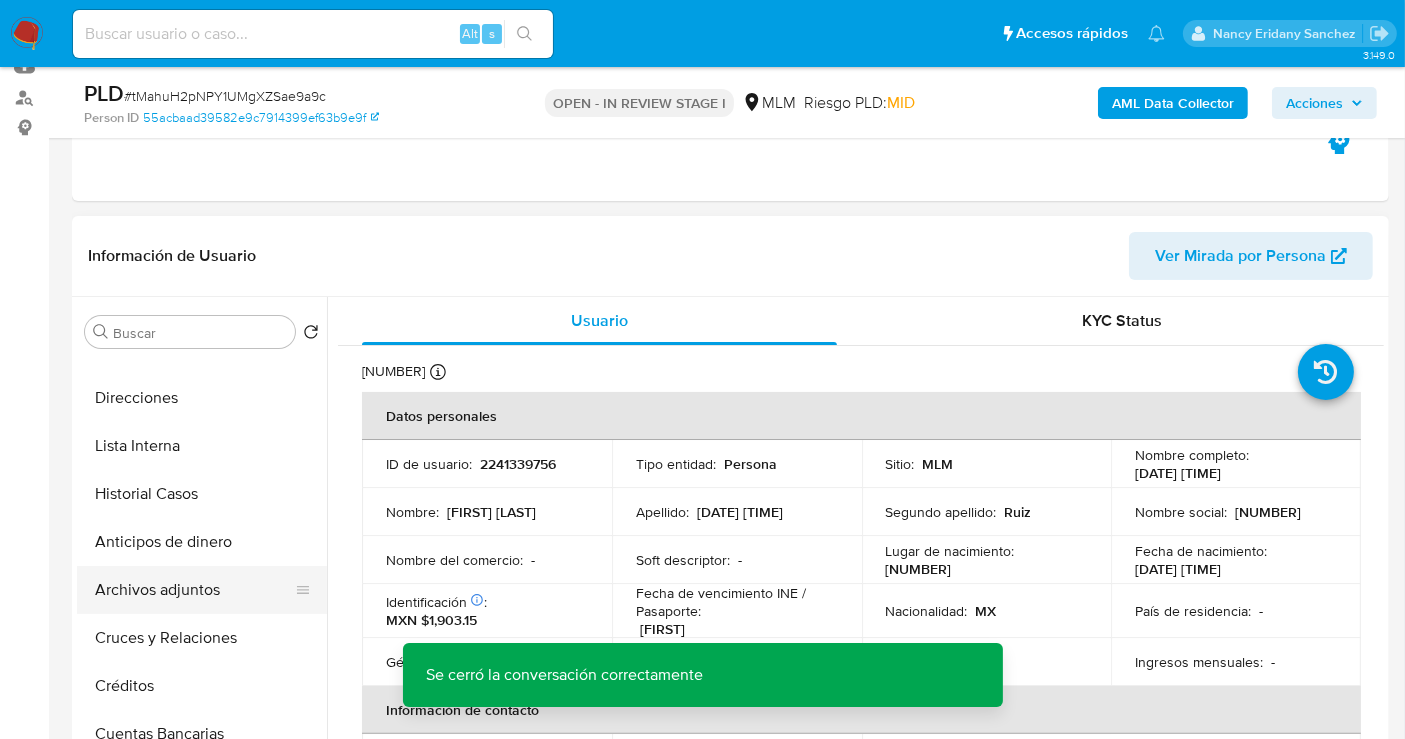 click on "Archivos adjuntos" at bounding box center [194, 590] 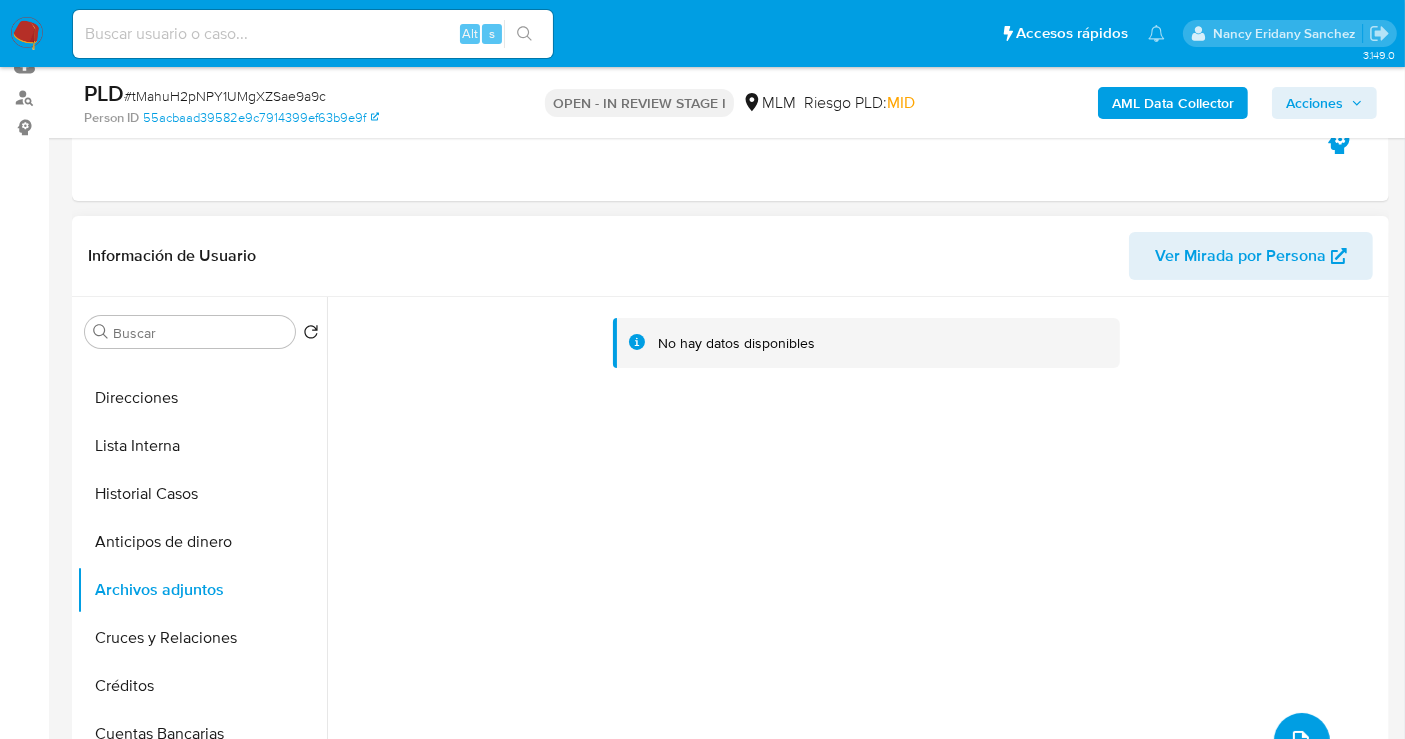 click at bounding box center (1302, 741) 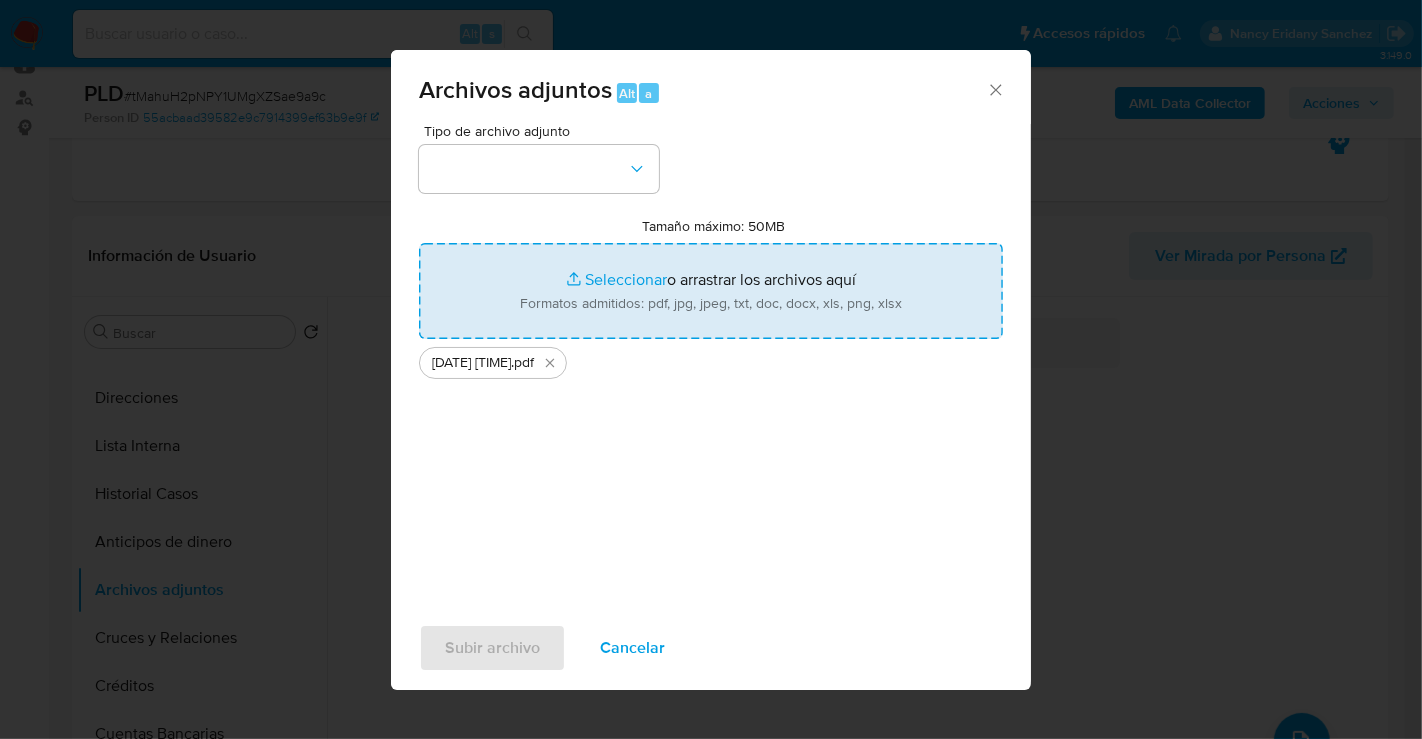 type on "C:\fakepath\2241339756_AARON ELIAS VEGA RUIZ_JUL25.xlsx" 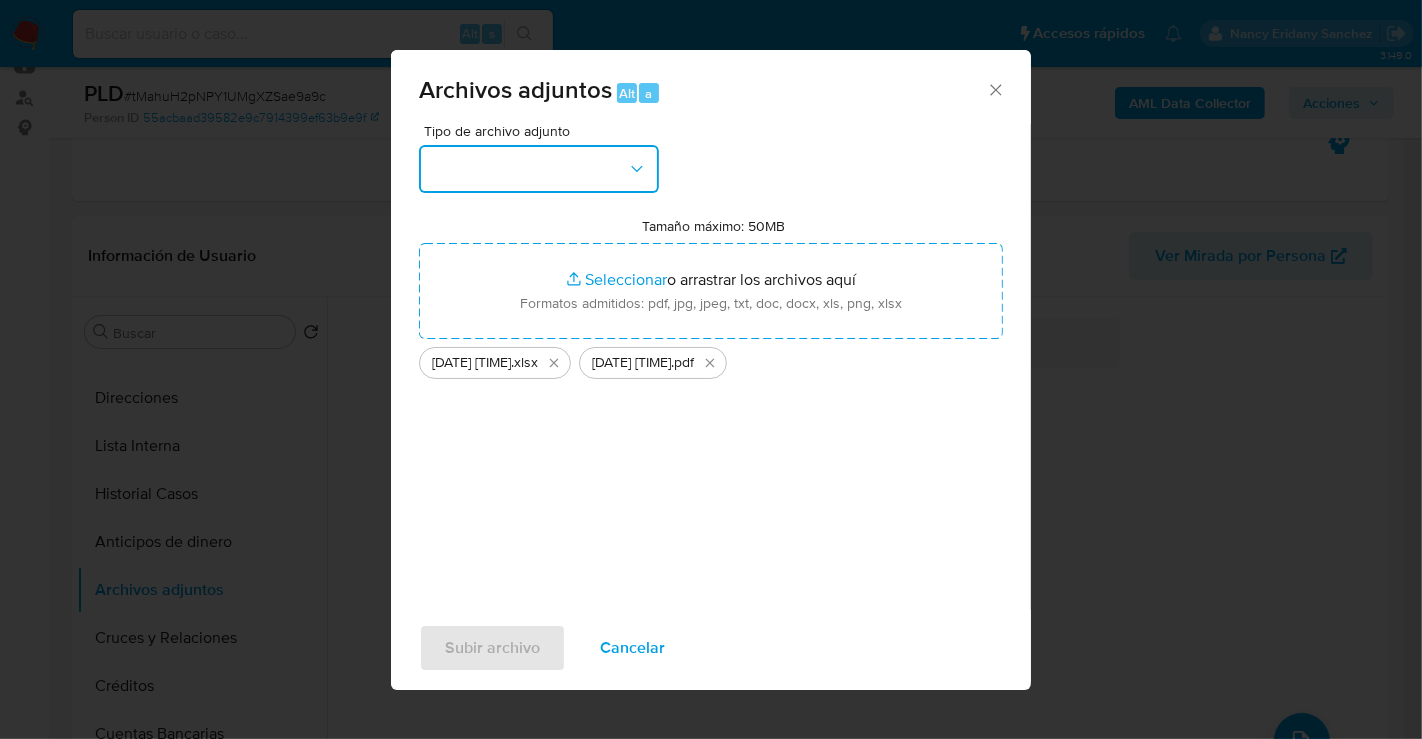 click at bounding box center [539, 169] 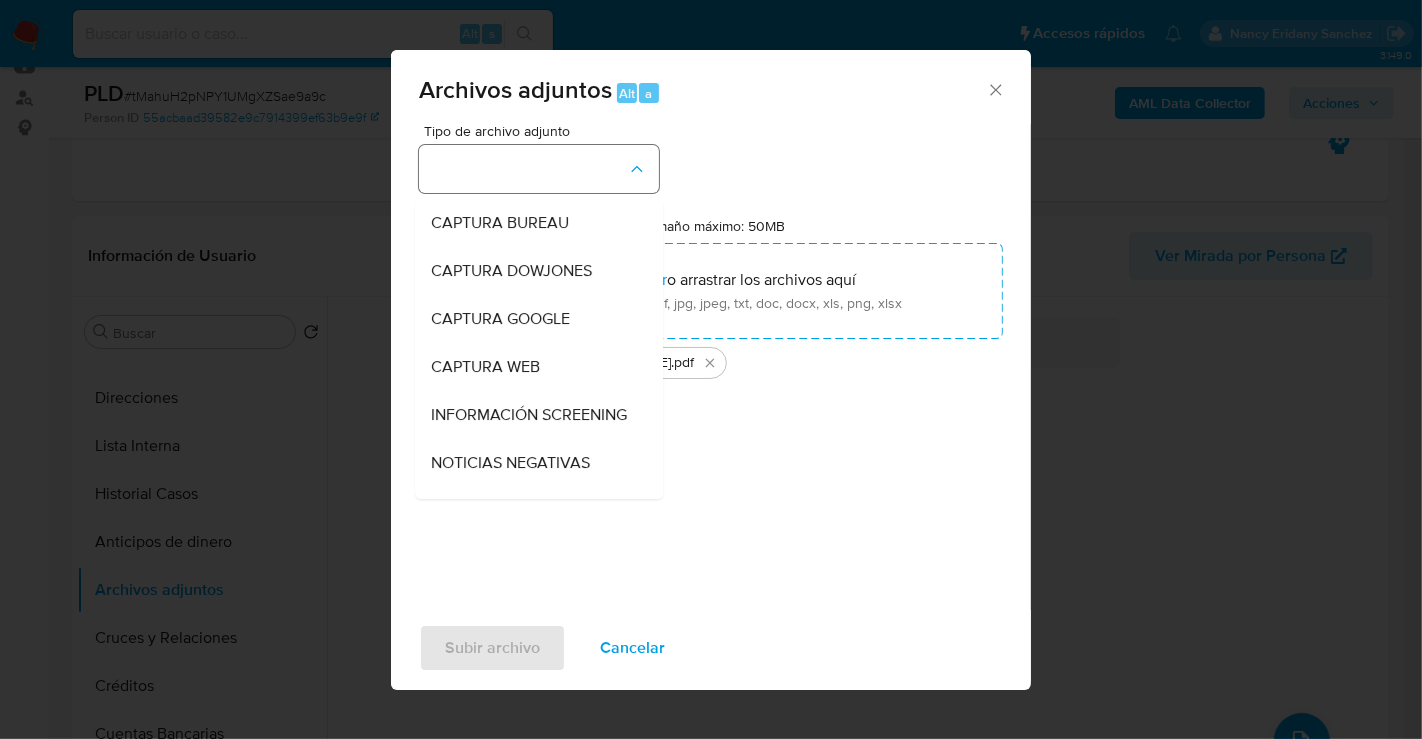 type 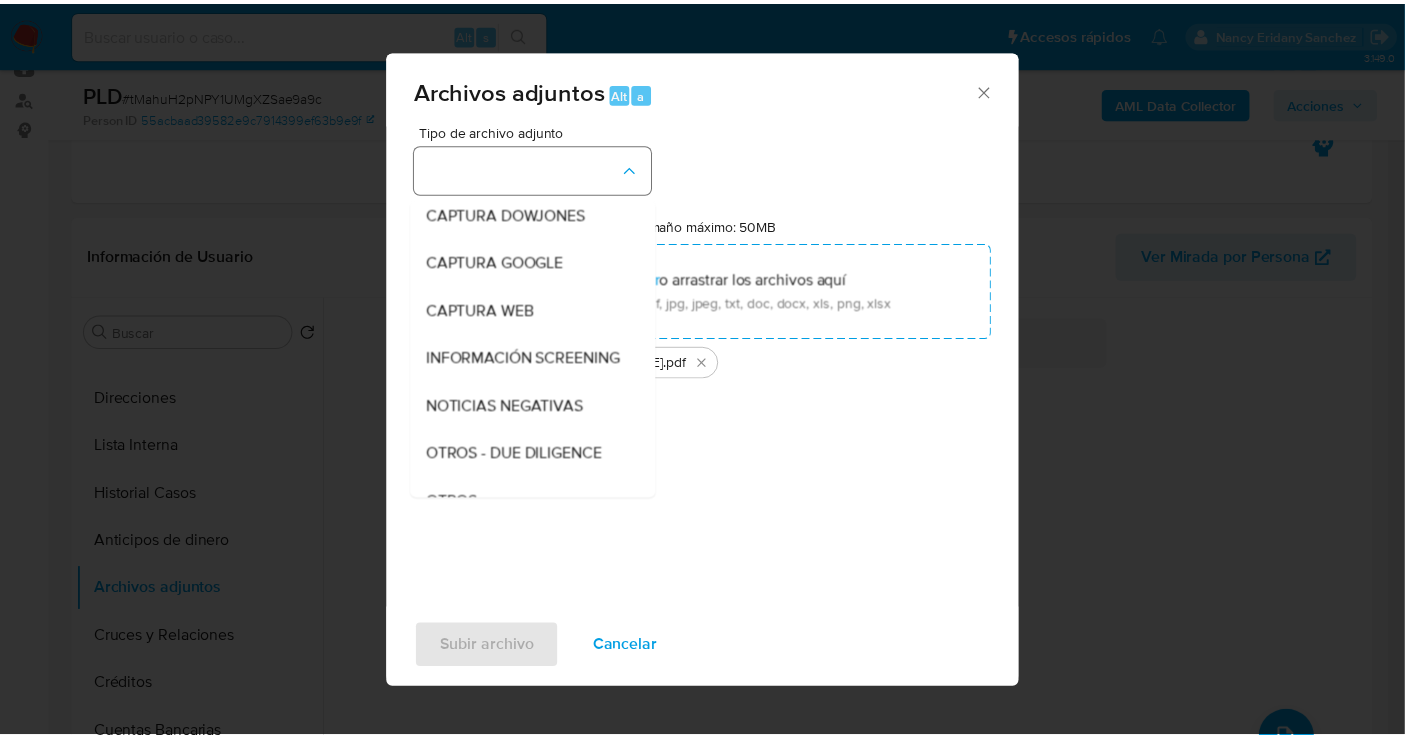 scroll, scrollTop: 103, scrollLeft: 0, axis: vertical 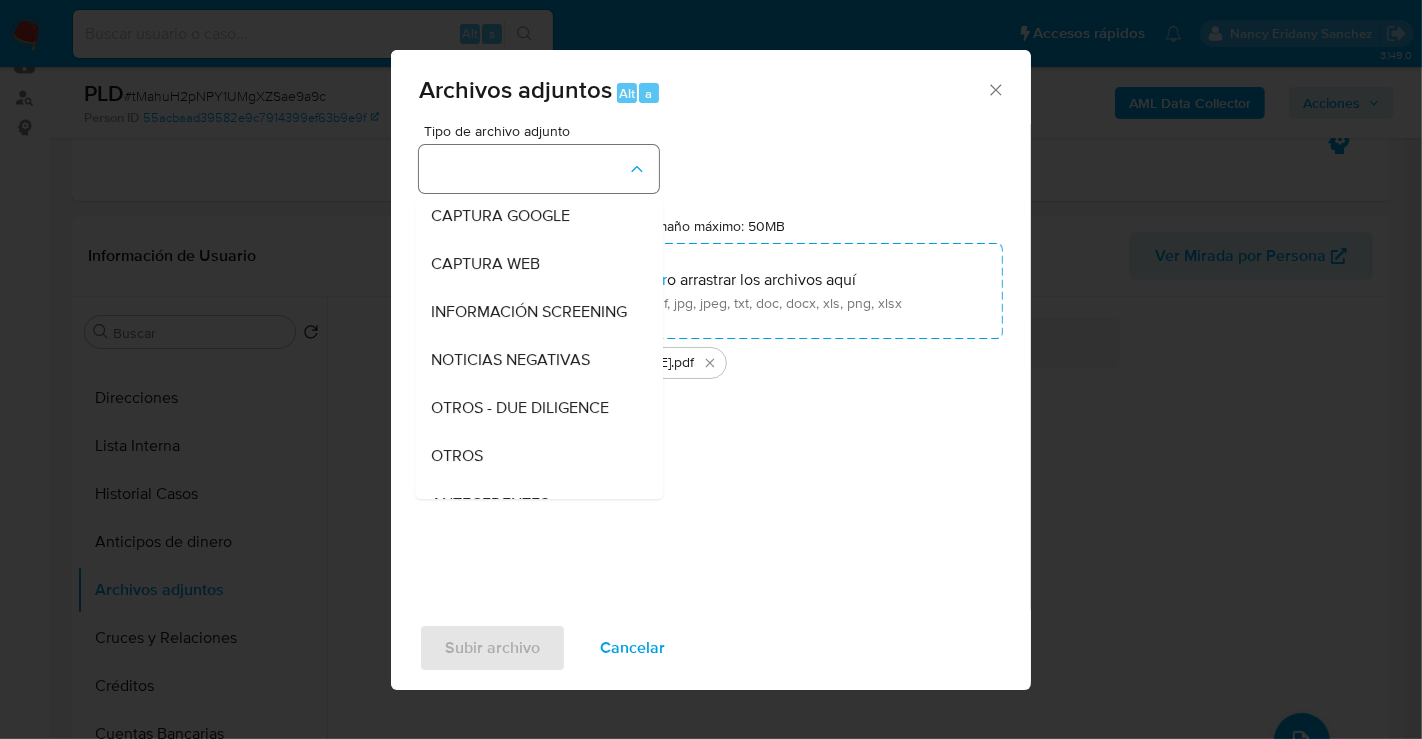 type 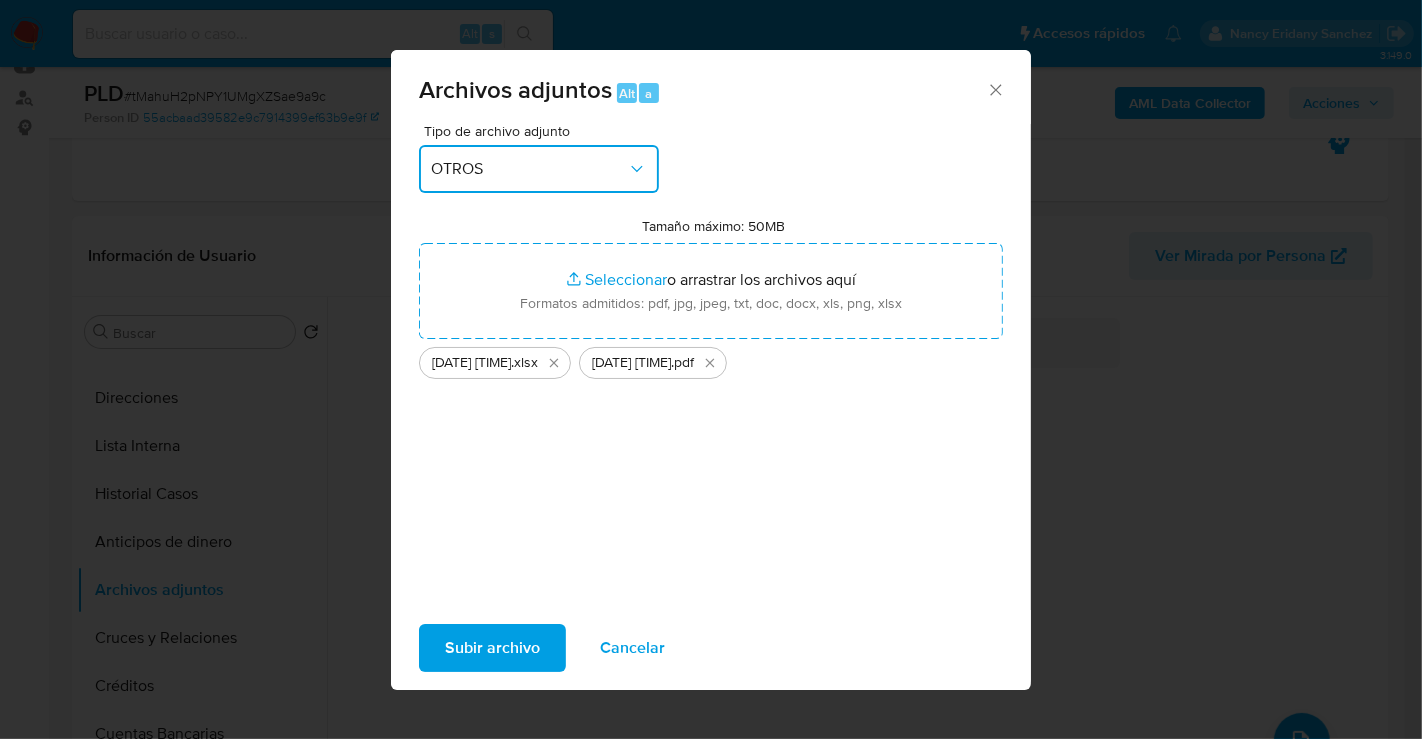 type 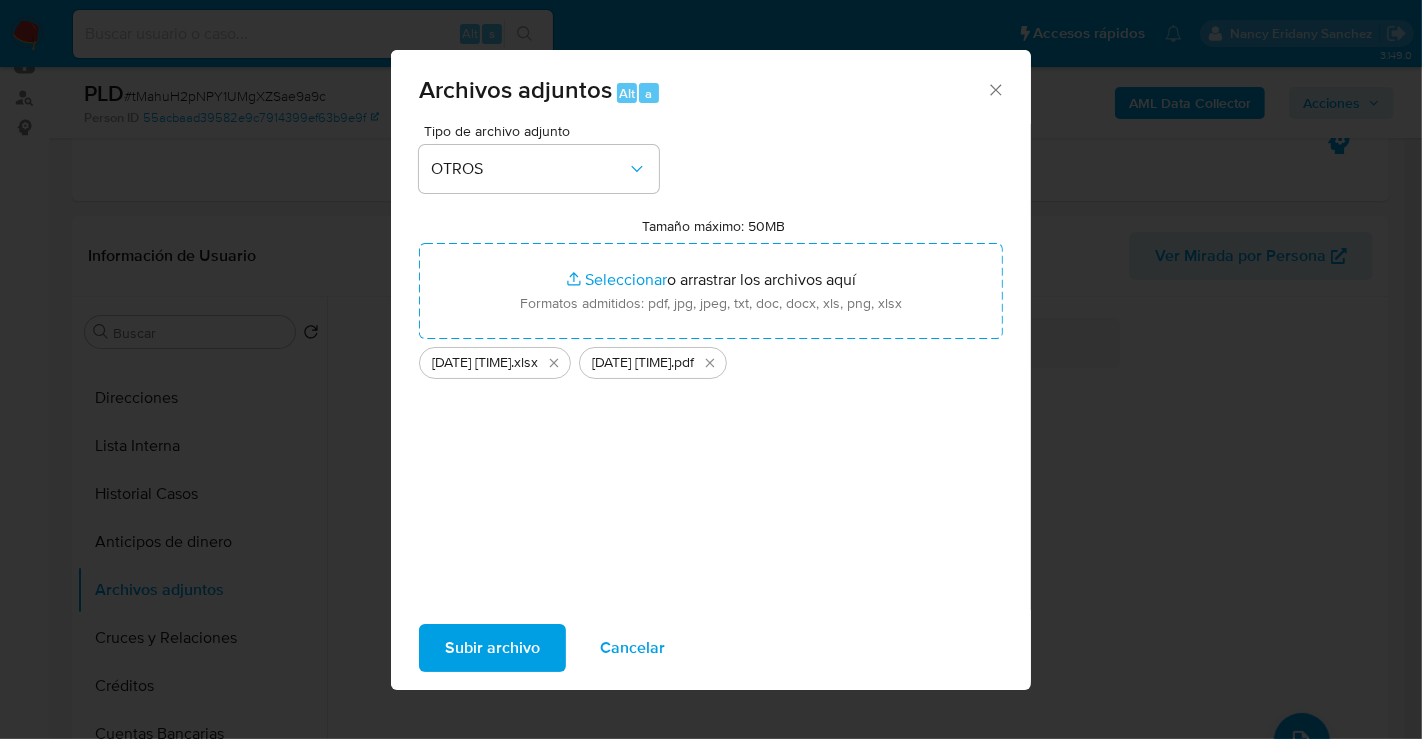click on "Subir archivo" at bounding box center [492, 648] 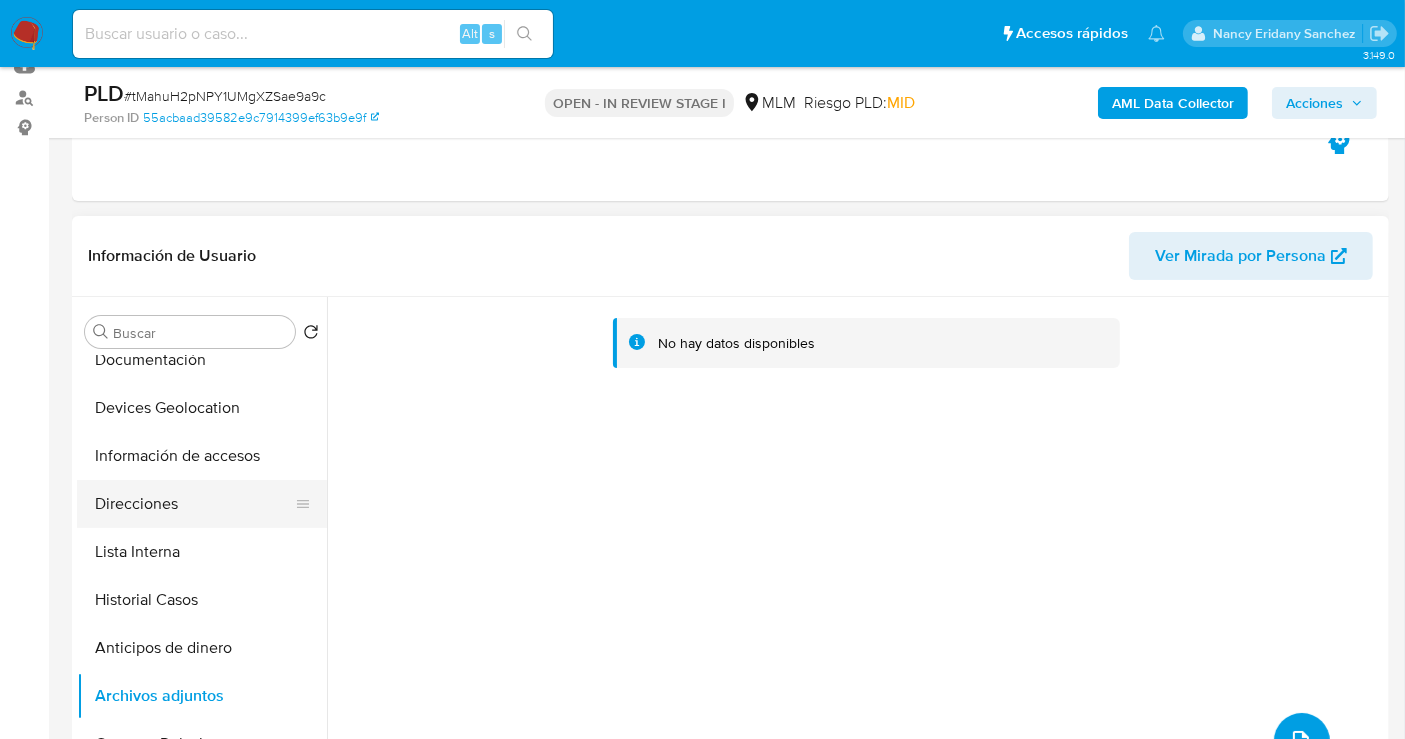 scroll, scrollTop: 0, scrollLeft: 0, axis: both 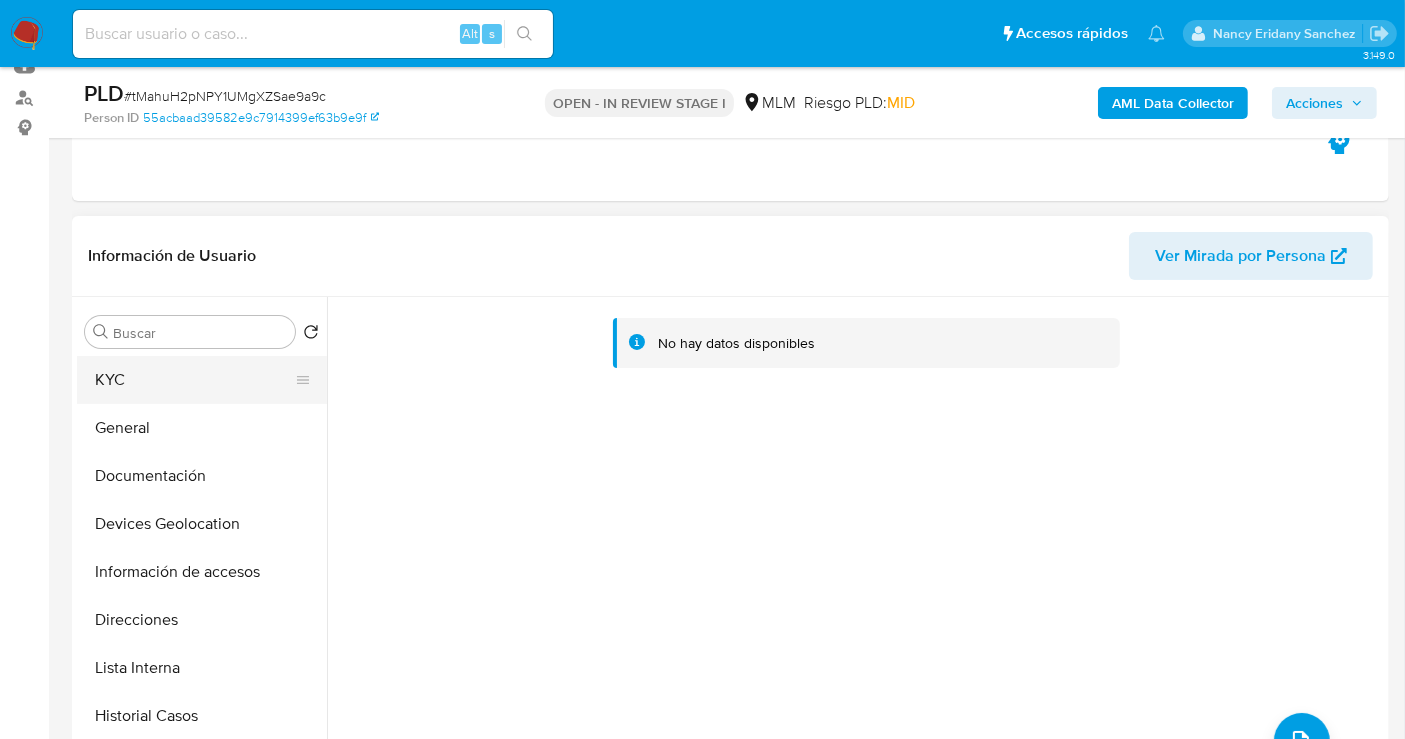 click on "KYC" at bounding box center [194, 380] 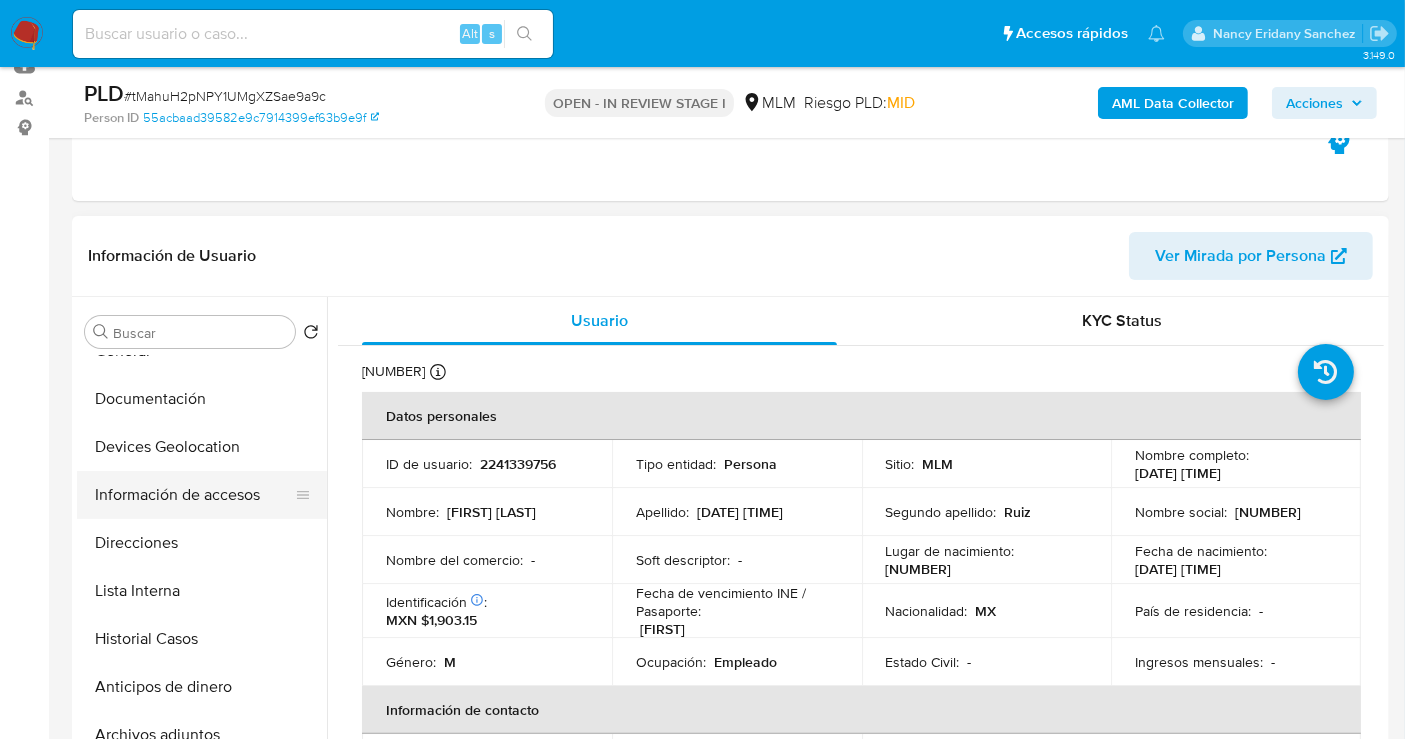 scroll, scrollTop: 222, scrollLeft: 0, axis: vertical 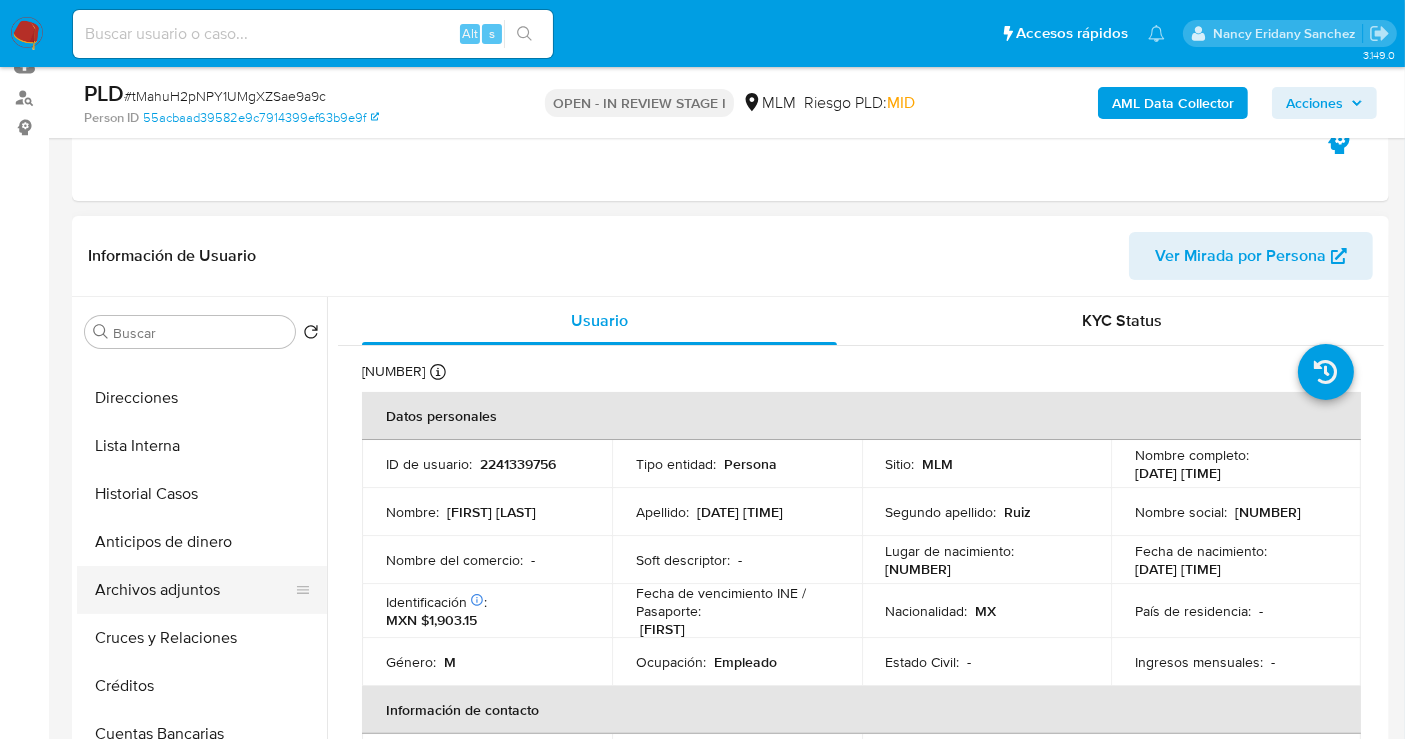 click on "Archivos adjuntos" at bounding box center (194, 590) 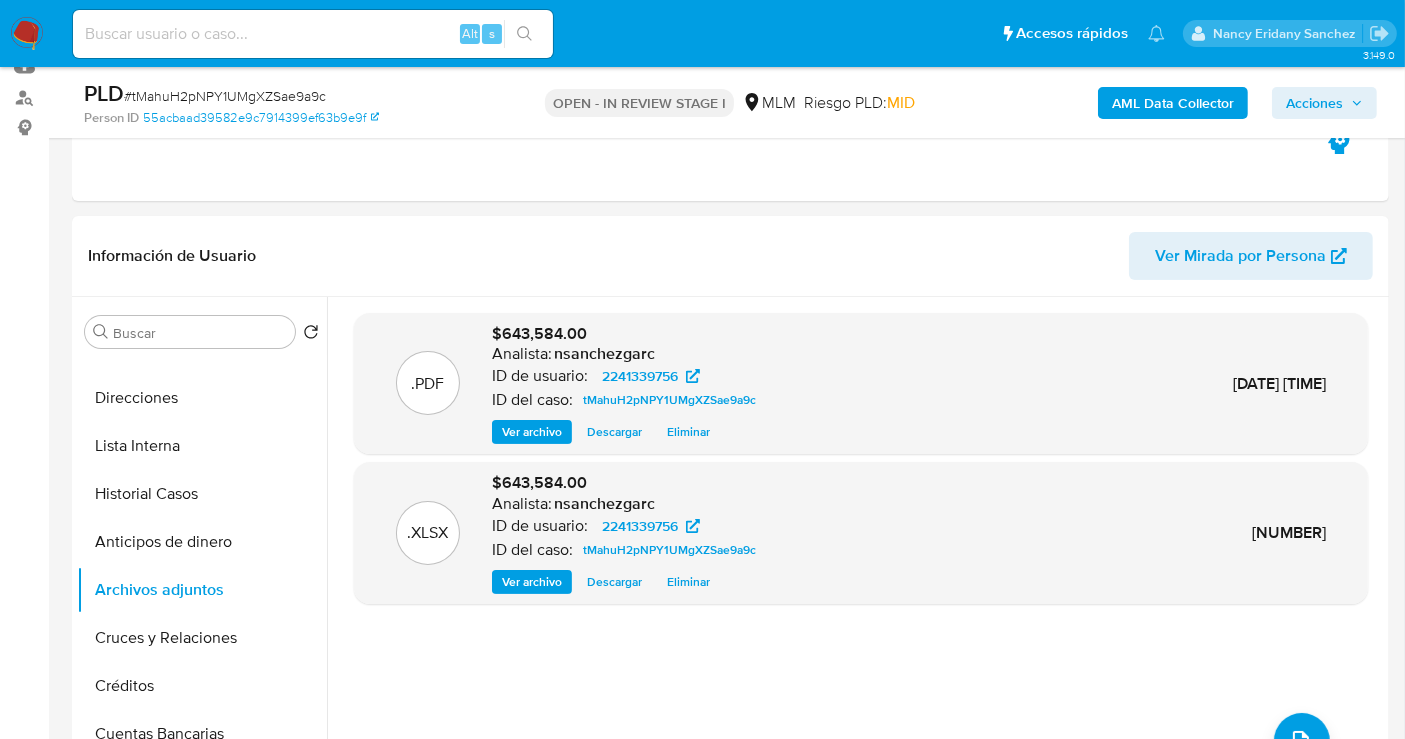 click on "Acciones" at bounding box center [1314, 103] 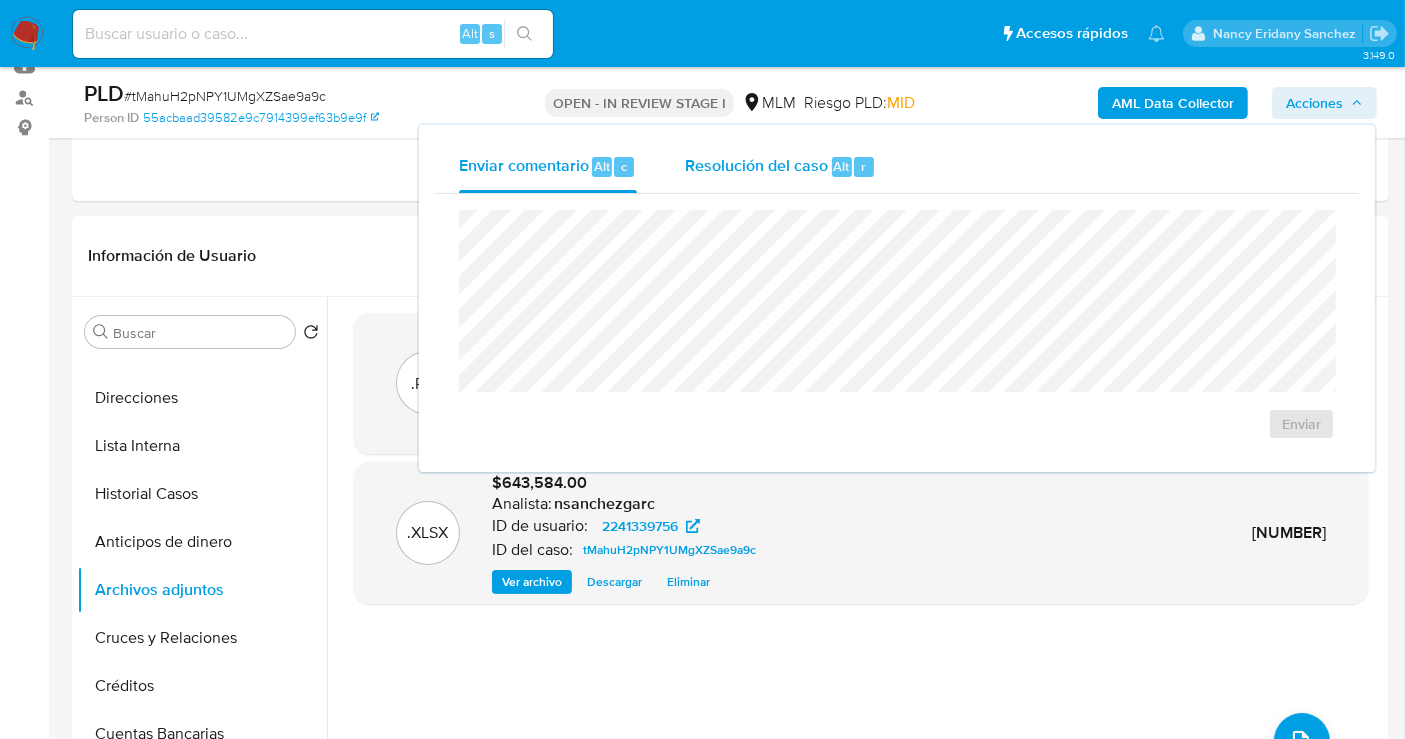 click on "Resolución del caso" at bounding box center (756, 165) 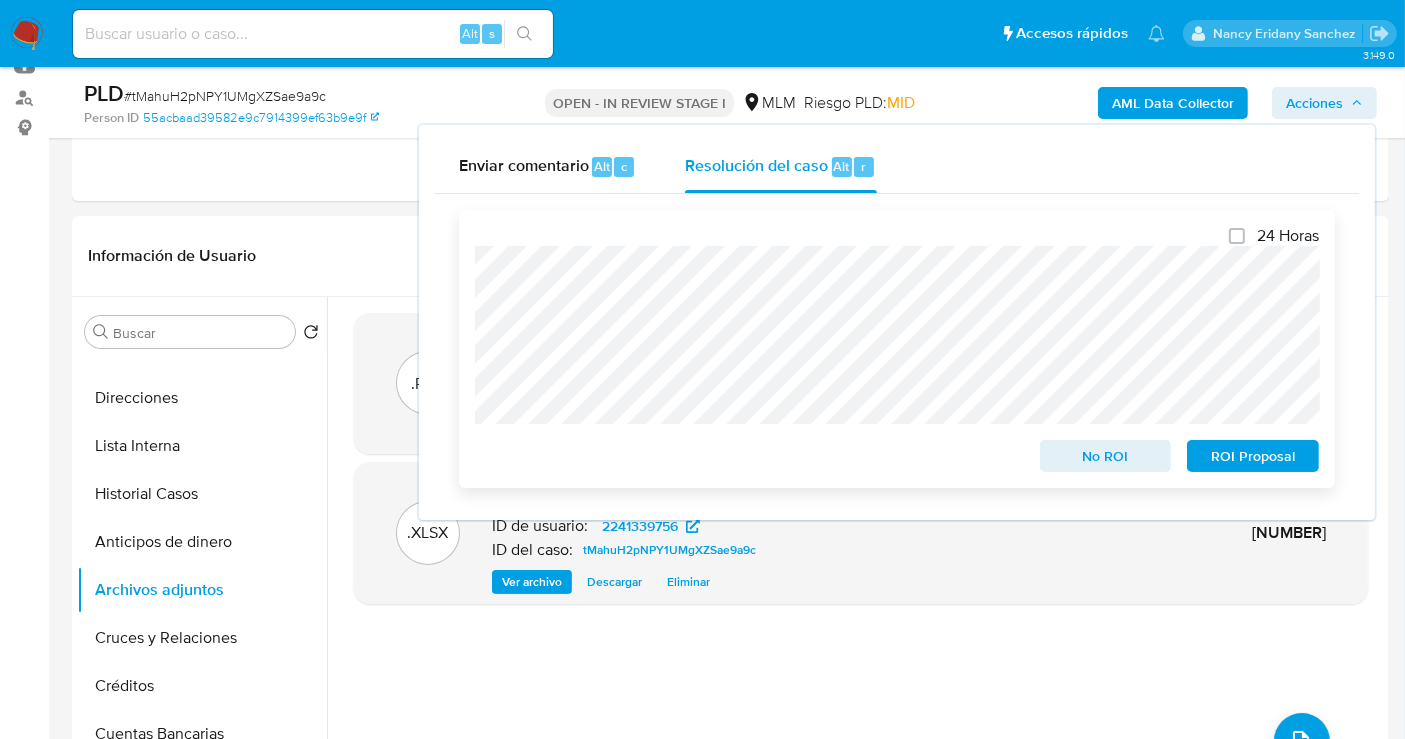 click on "ROI Proposal" at bounding box center [1253, 456] 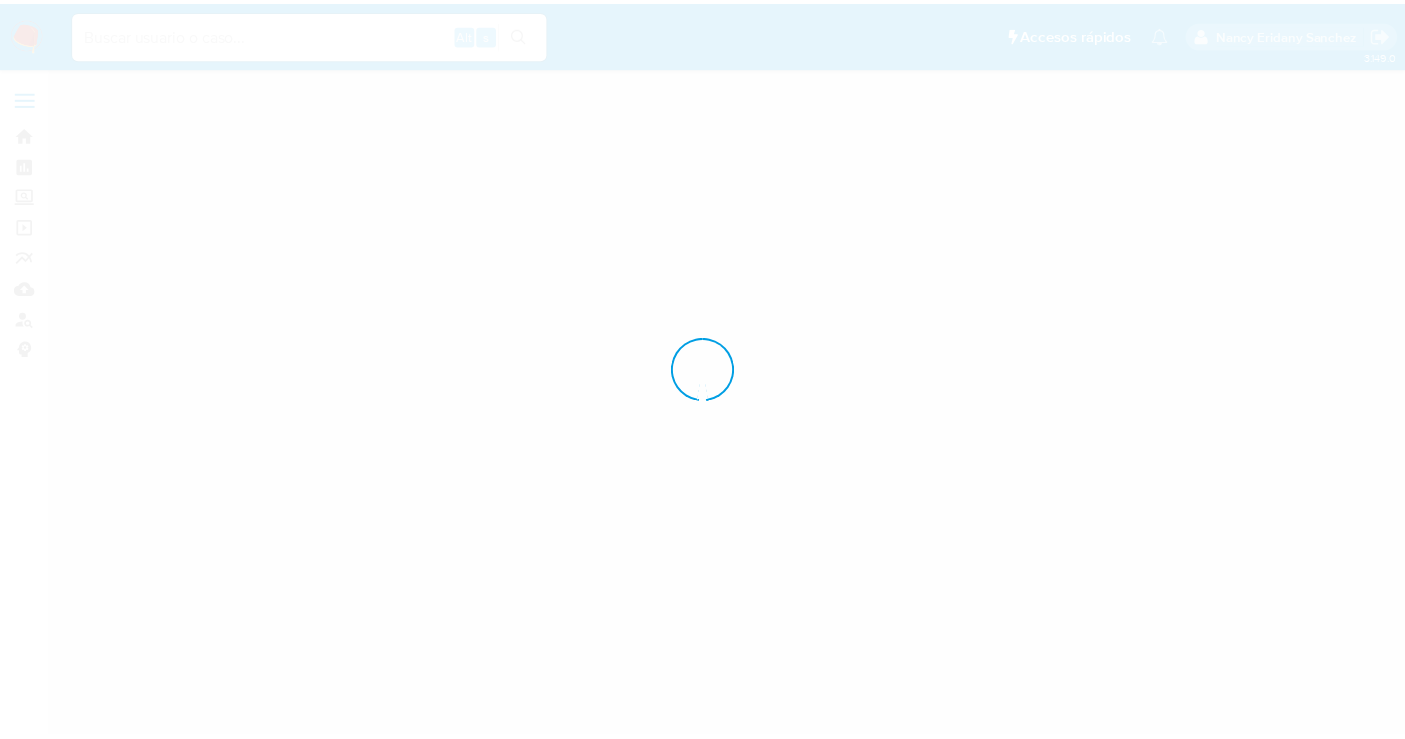scroll, scrollTop: 0, scrollLeft: 0, axis: both 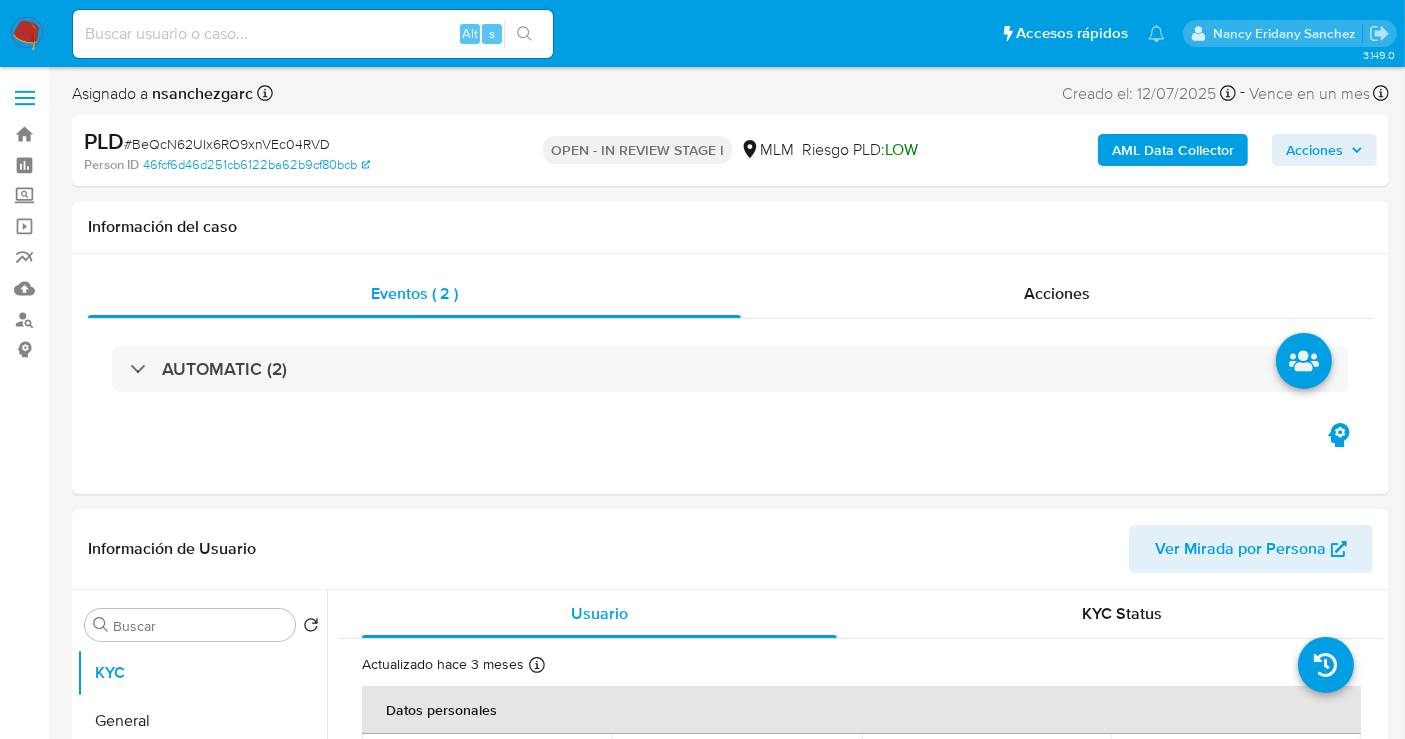 select on "10" 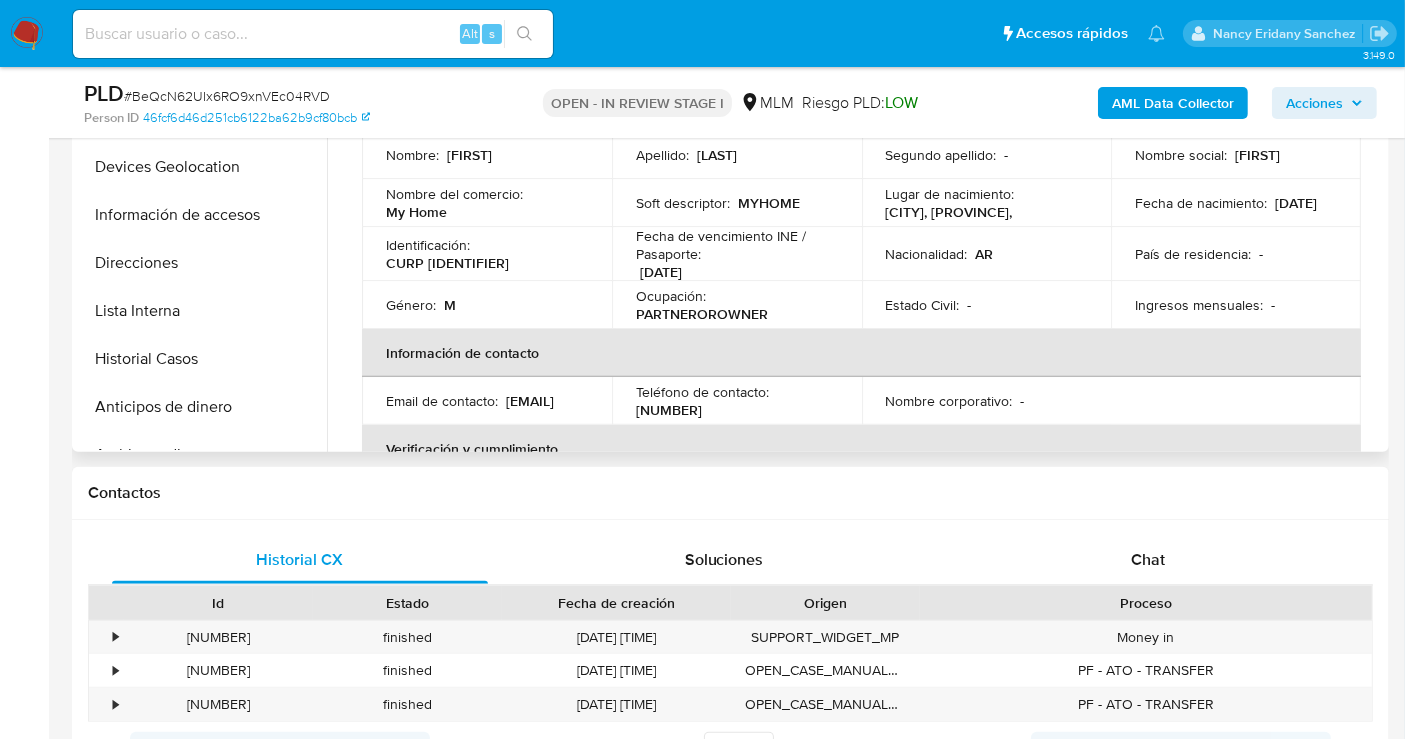 scroll, scrollTop: 666, scrollLeft: 0, axis: vertical 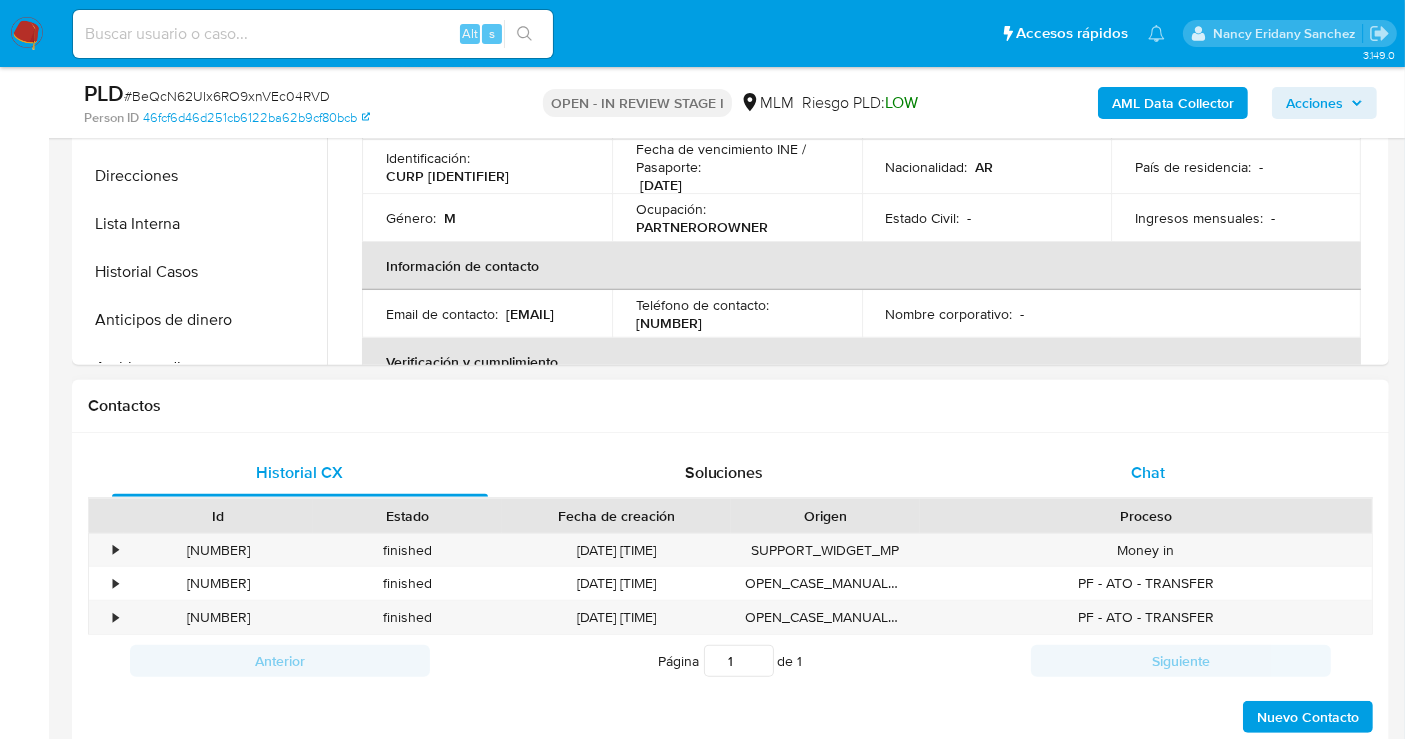 click on "Chat" at bounding box center [1148, 472] 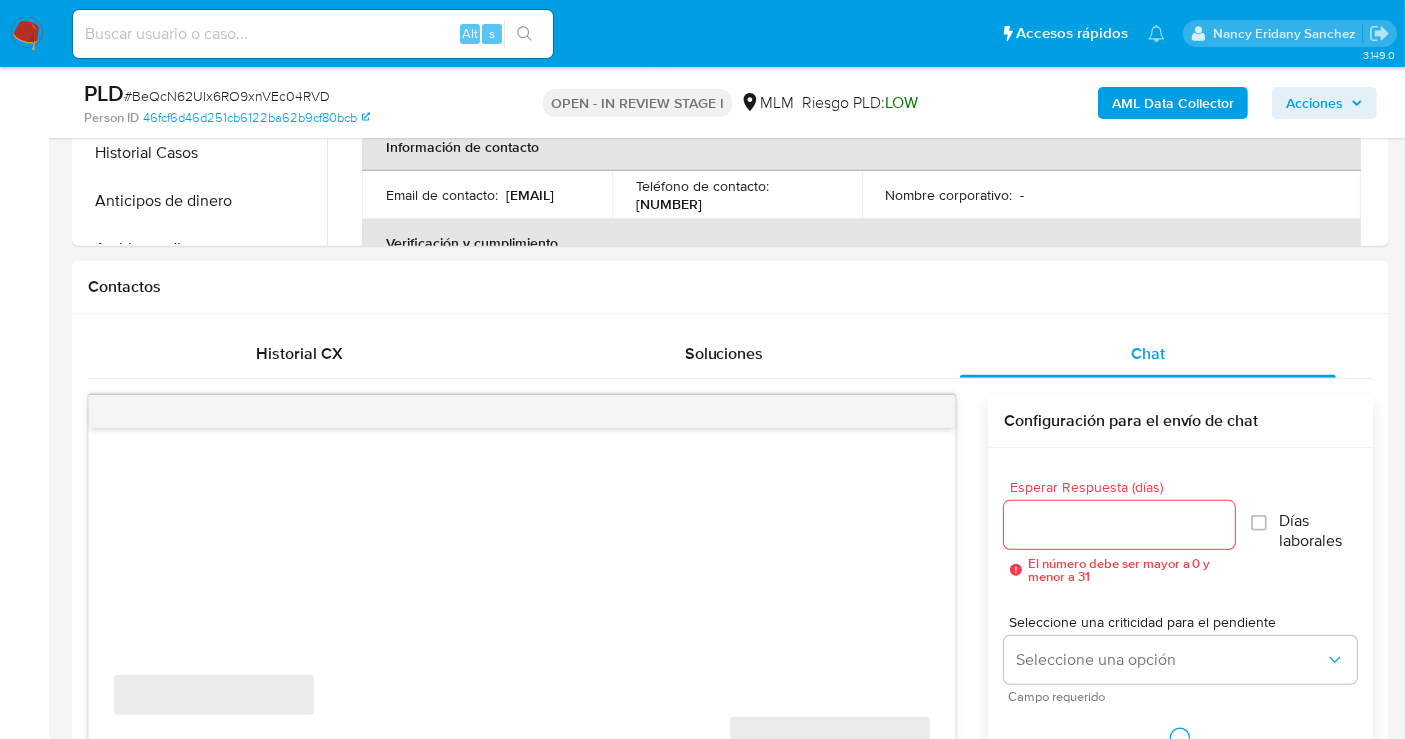scroll, scrollTop: 888, scrollLeft: 0, axis: vertical 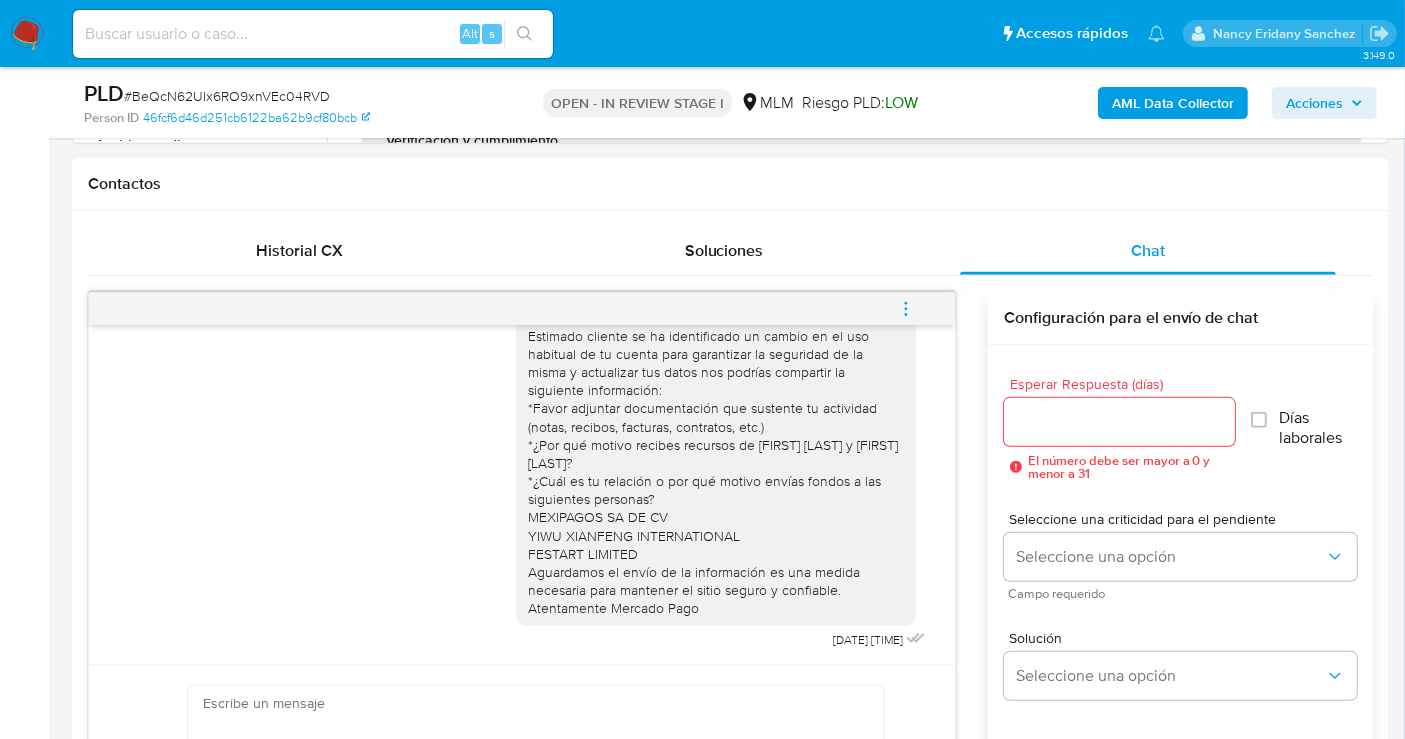 click 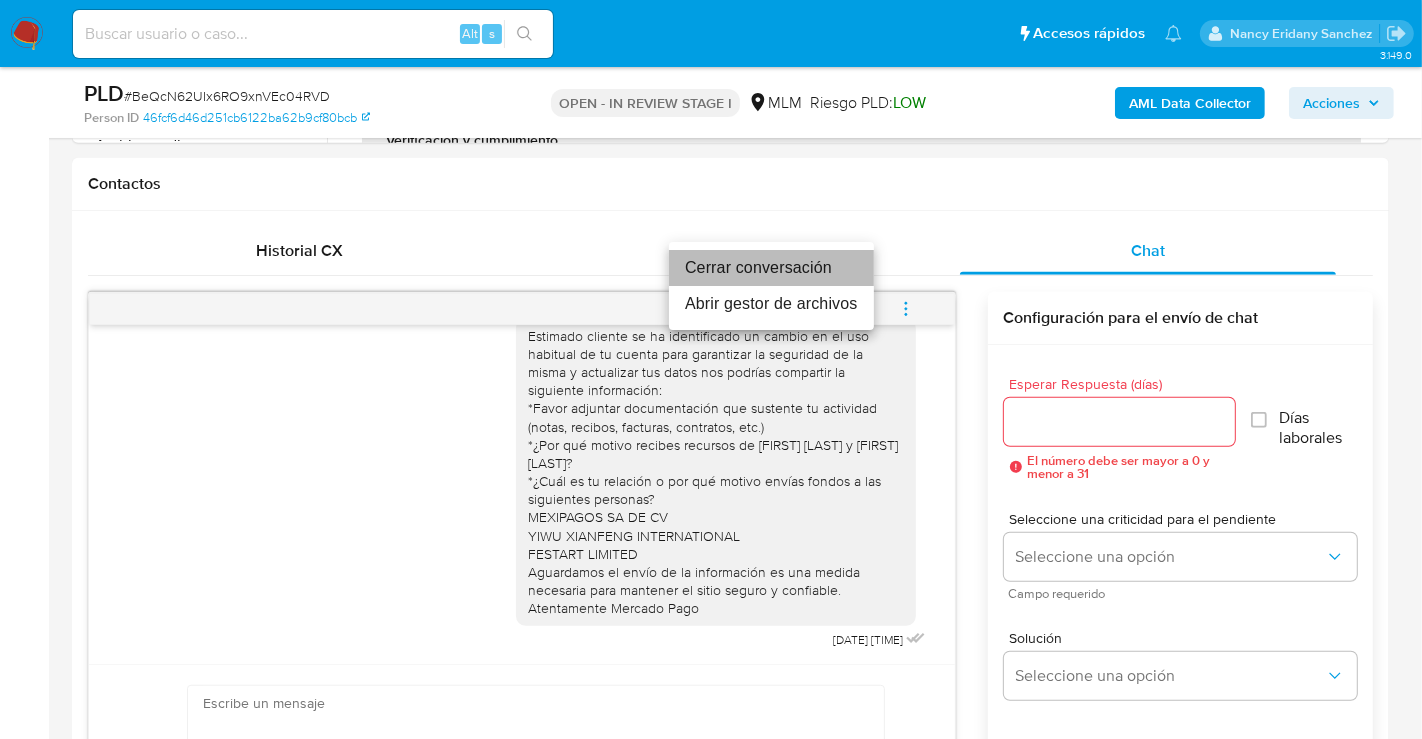 click on "Cerrar conversación" at bounding box center [771, 268] 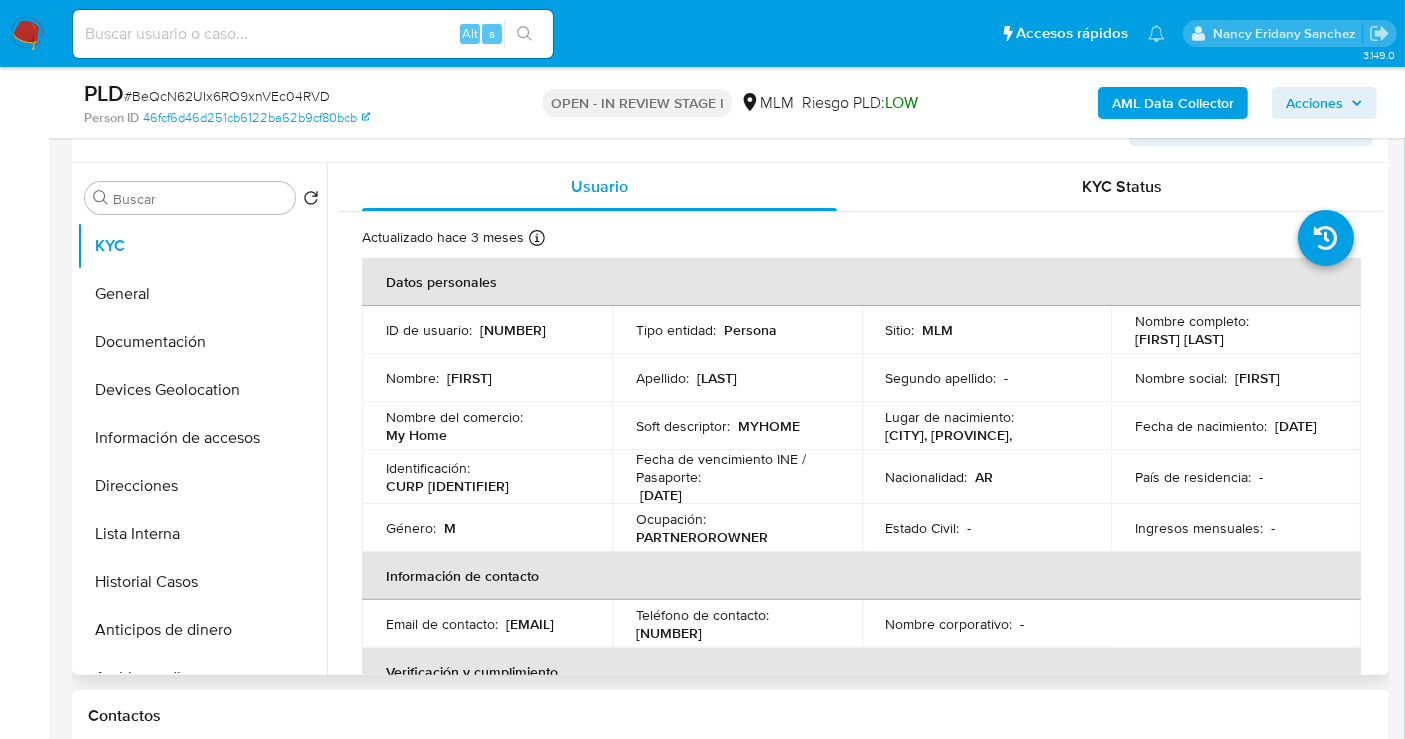 scroll, scrollTop: 222, scrollLeft: 0, axis: vertical 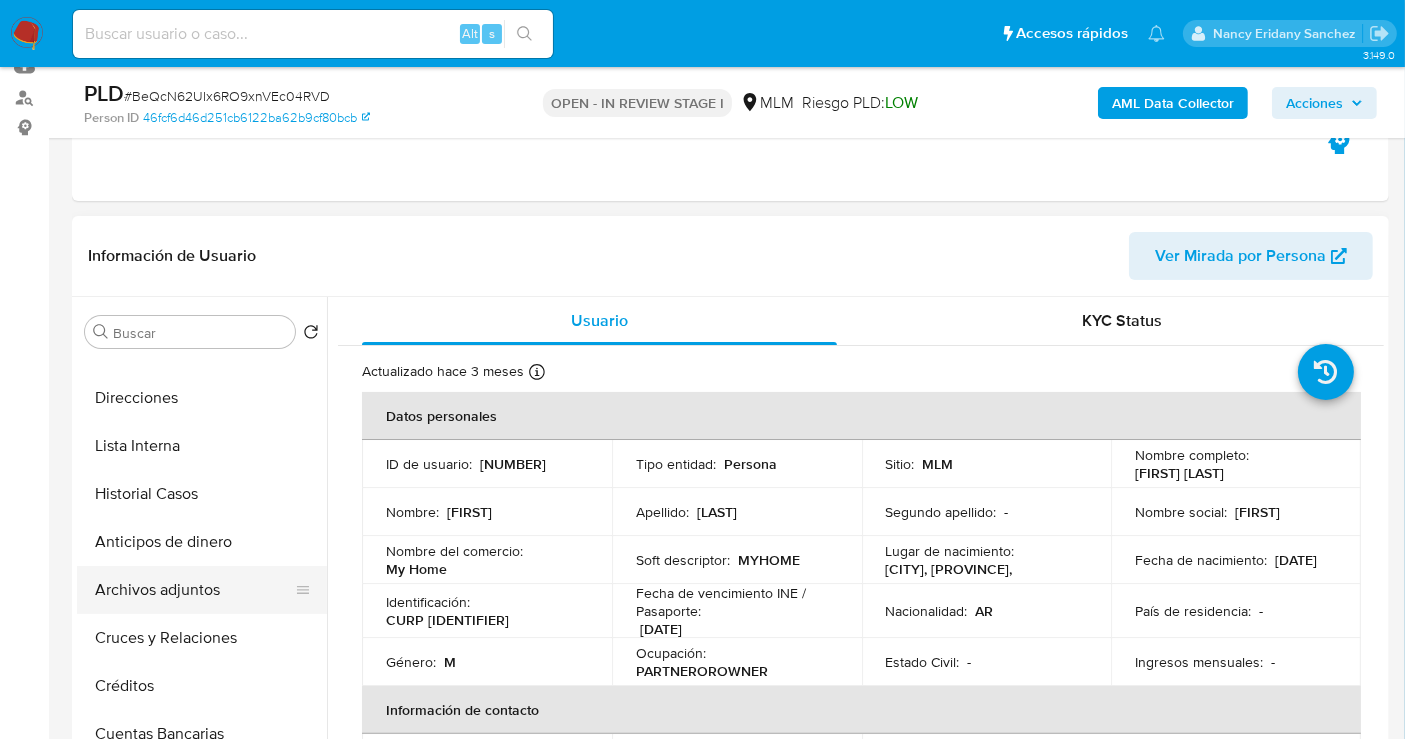 click on "Archivos adjuntos" at bounding box center [194, 590] 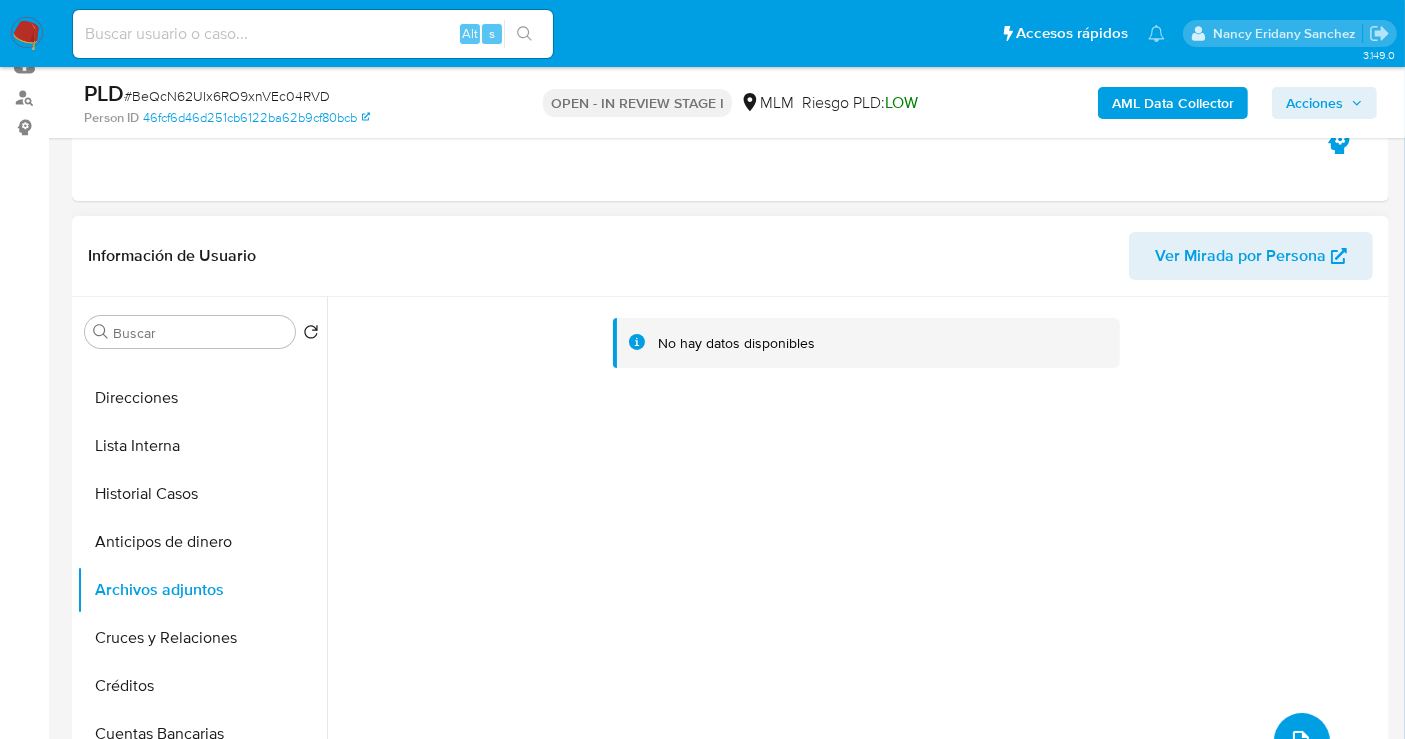 click 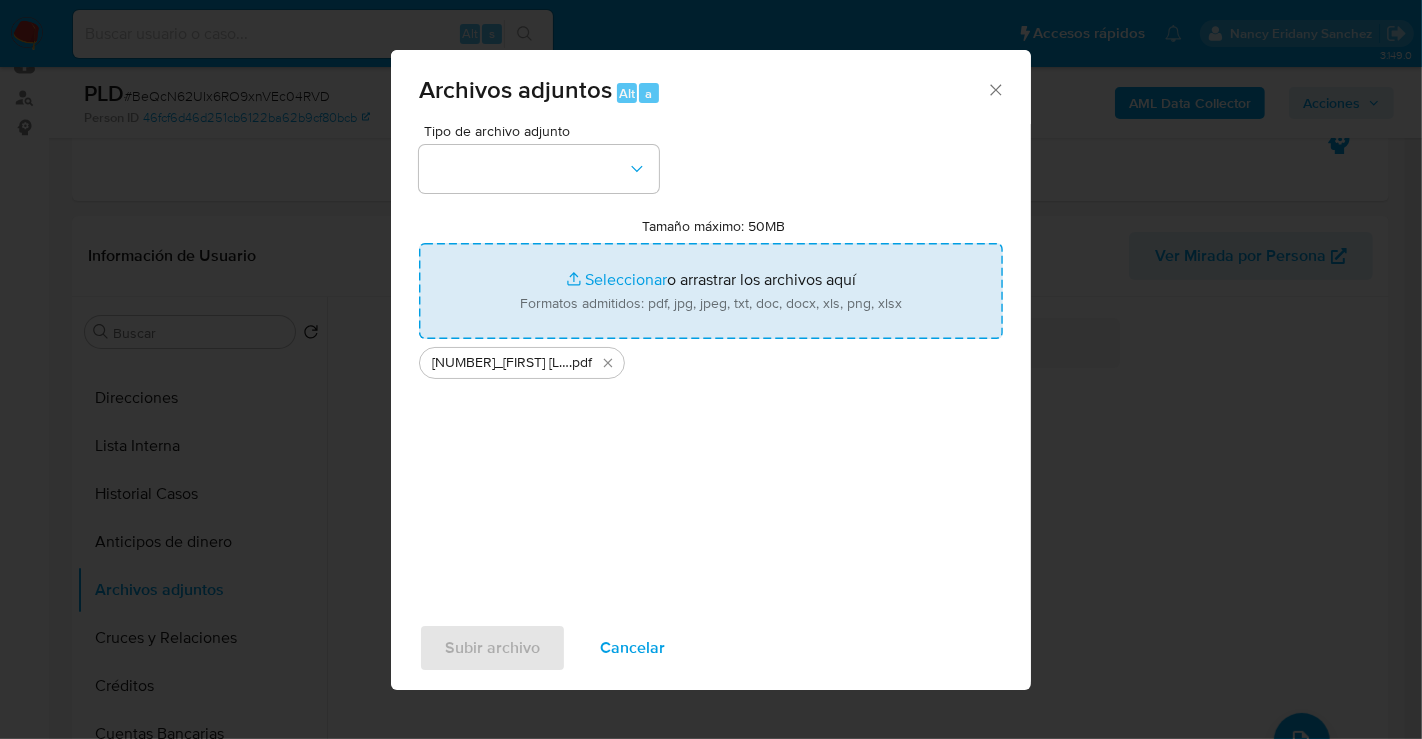 type on "C:\fakepath\1865728505_YAO CHEN_JUL25.xlsx" 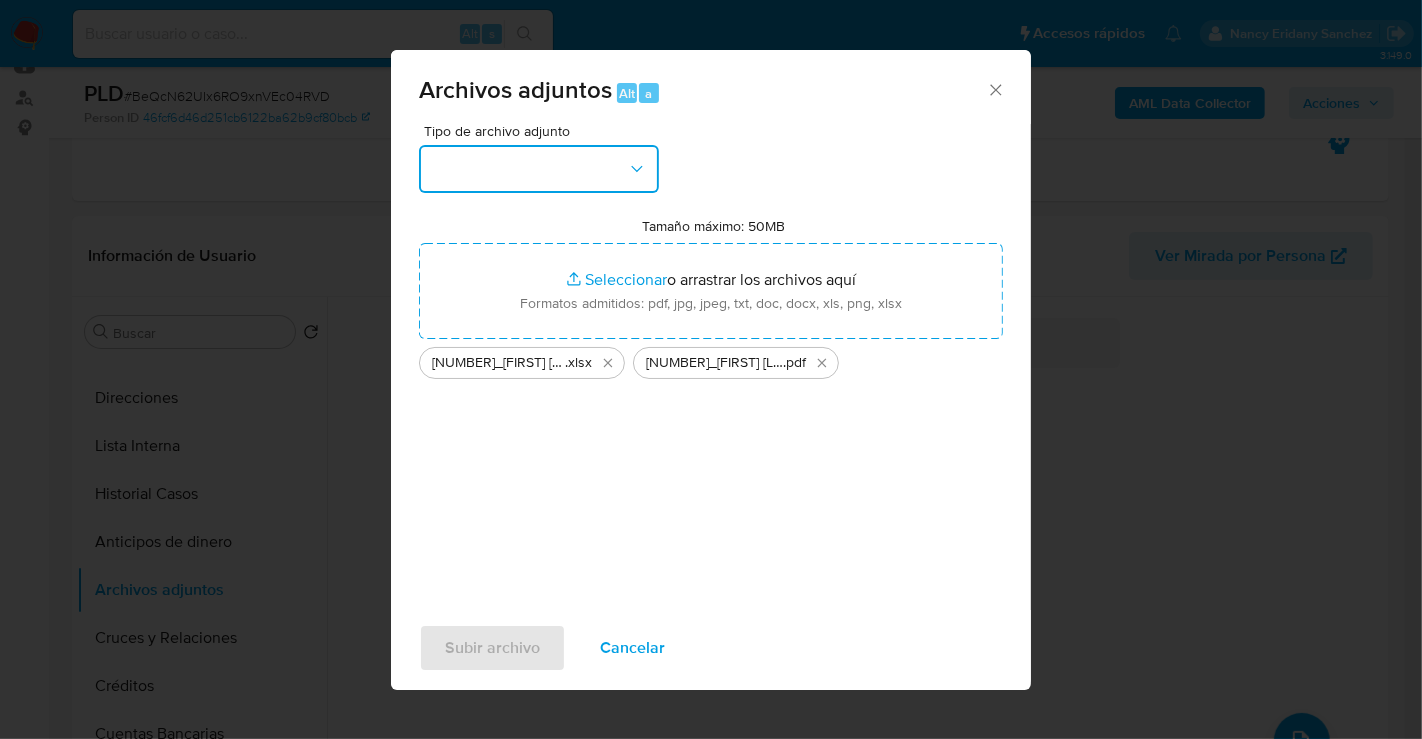 click at bounding box center [539, 169] 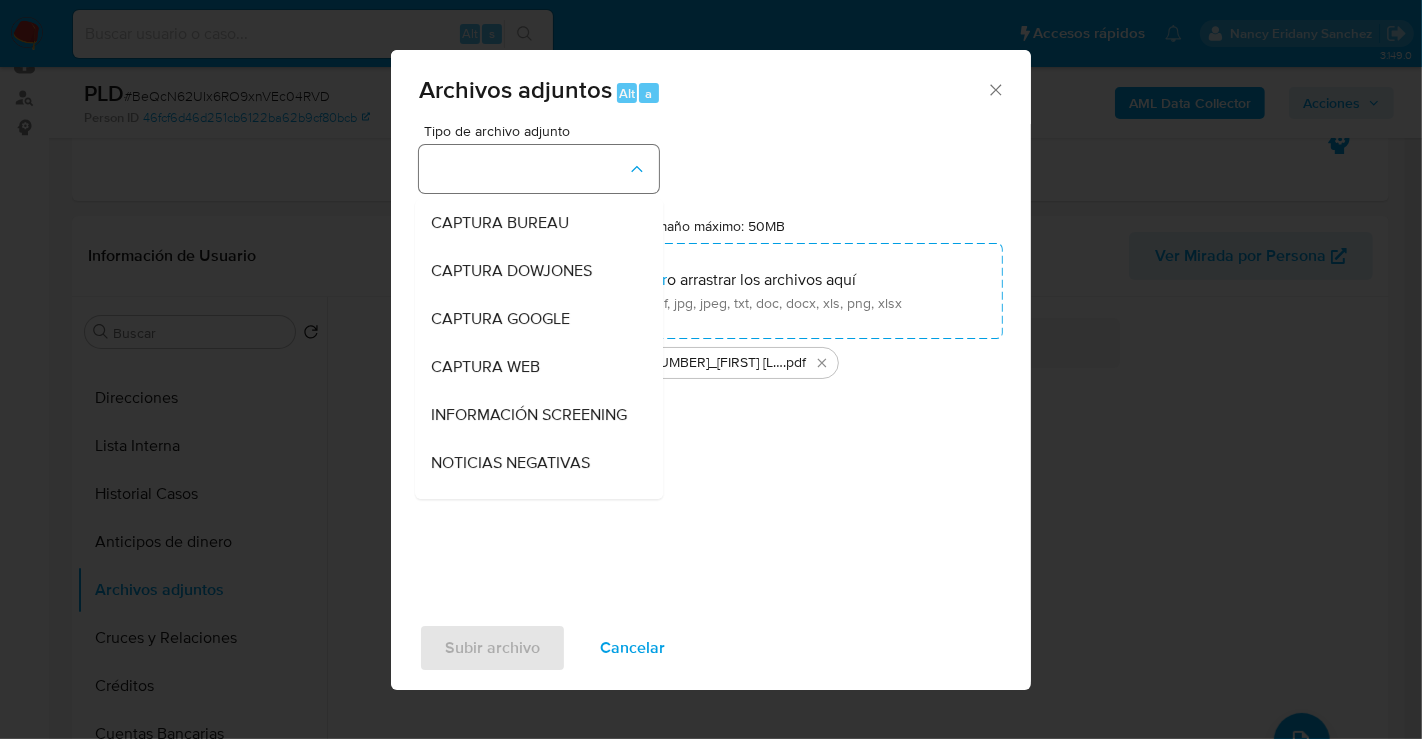 type 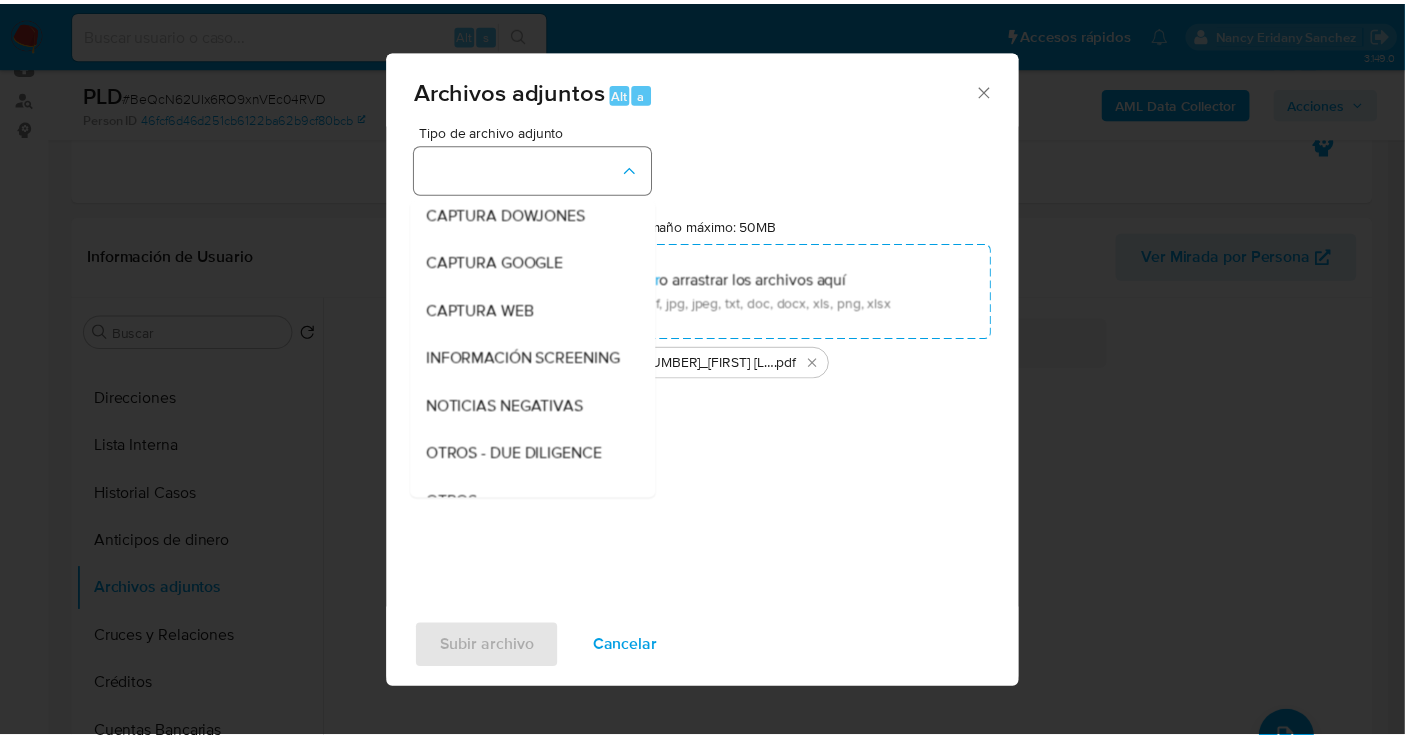scroll, scrollTop: 103, scrollLeft: 0, axis: vertical 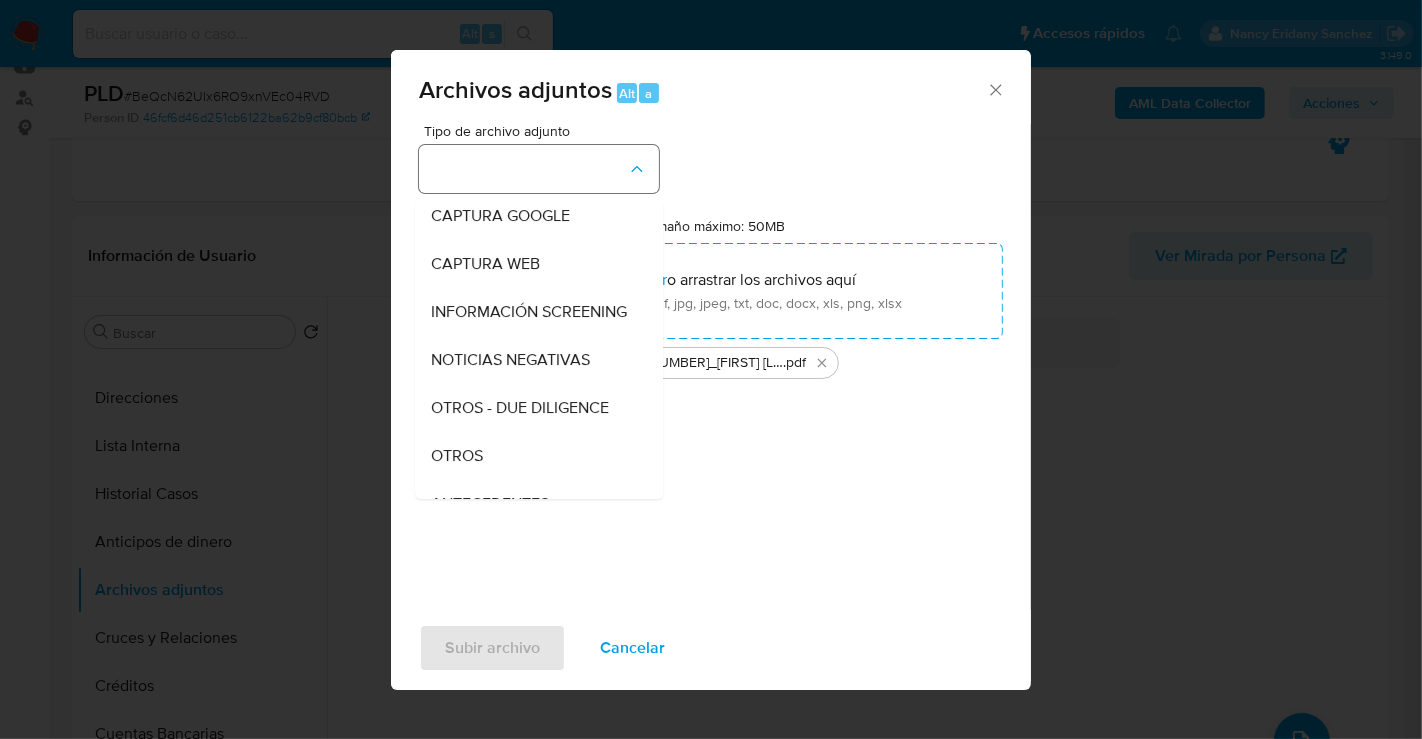 type 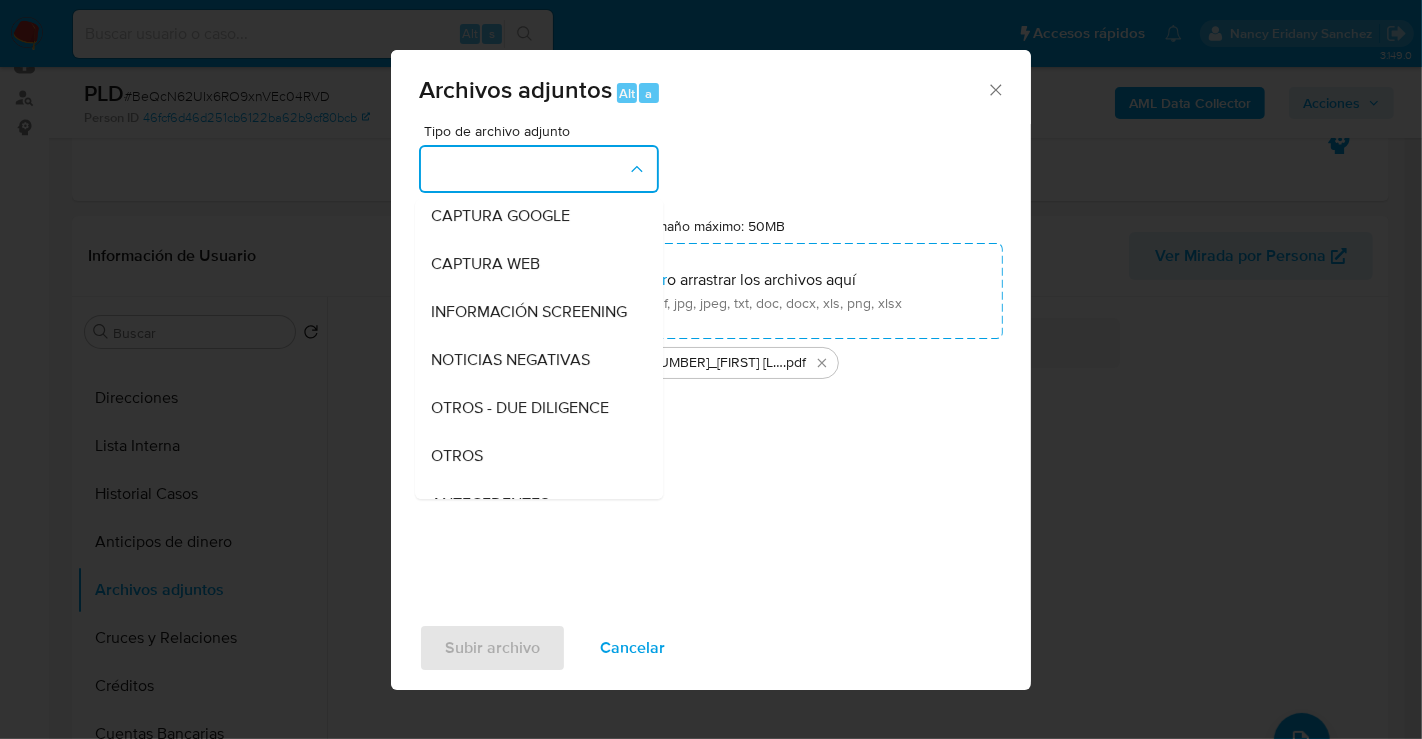 type 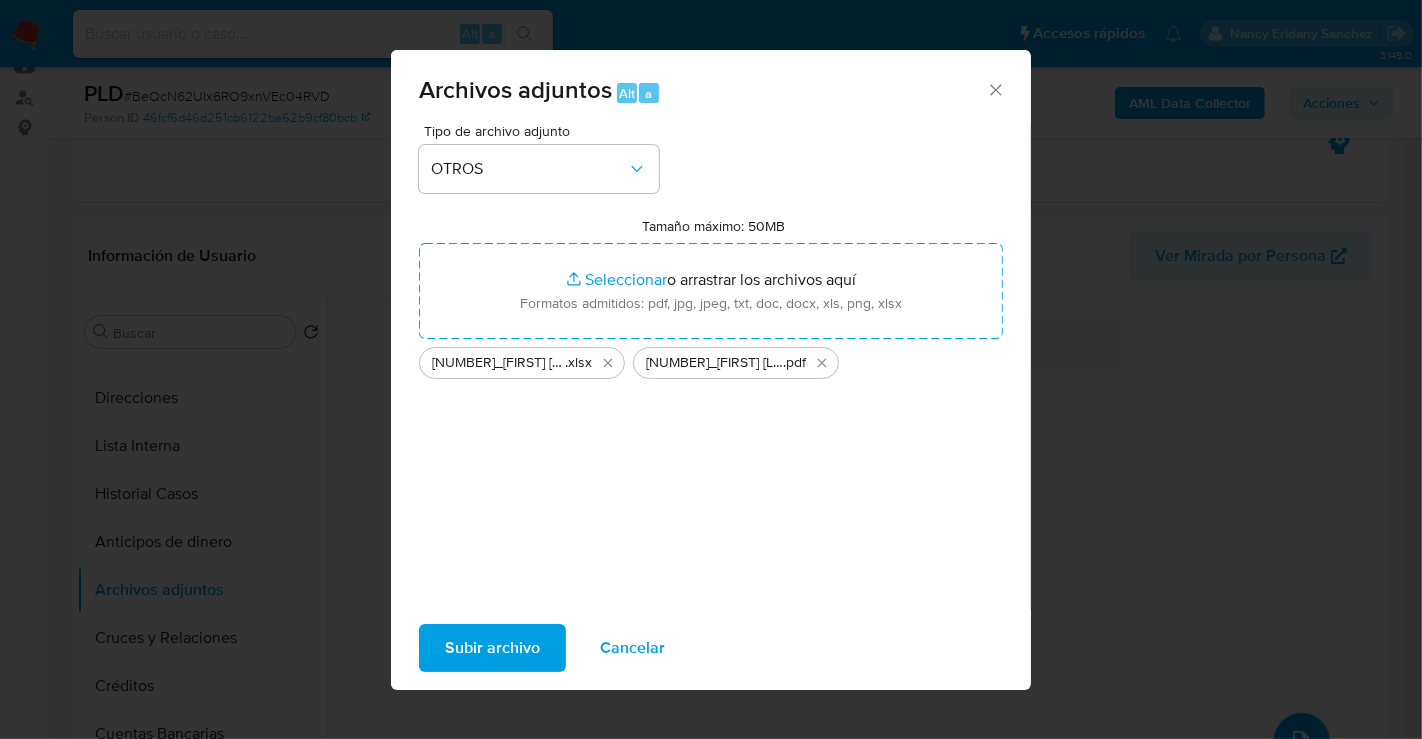 click on "Subir archivo" at bounding box center [492, 648] 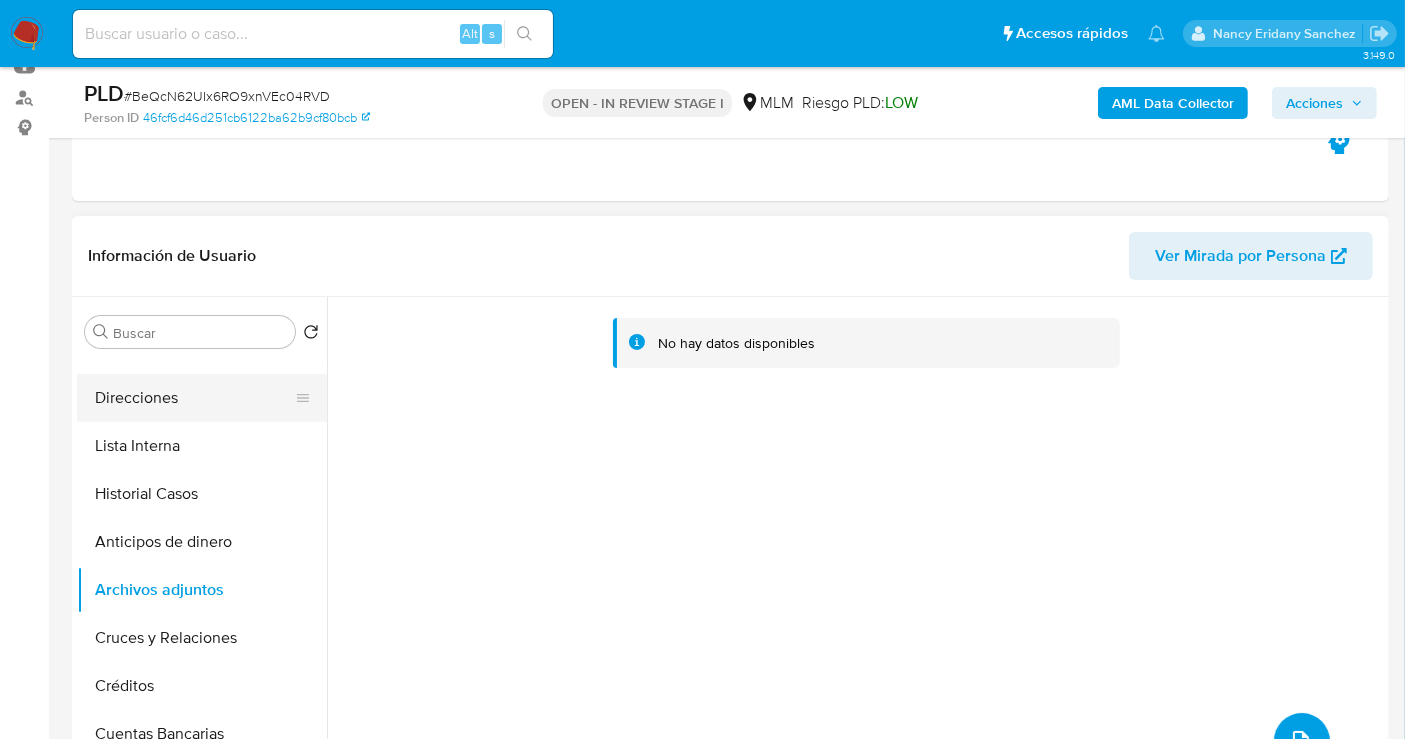 scroll, scrollTop: 0, scrollLeft: 0, axis: both 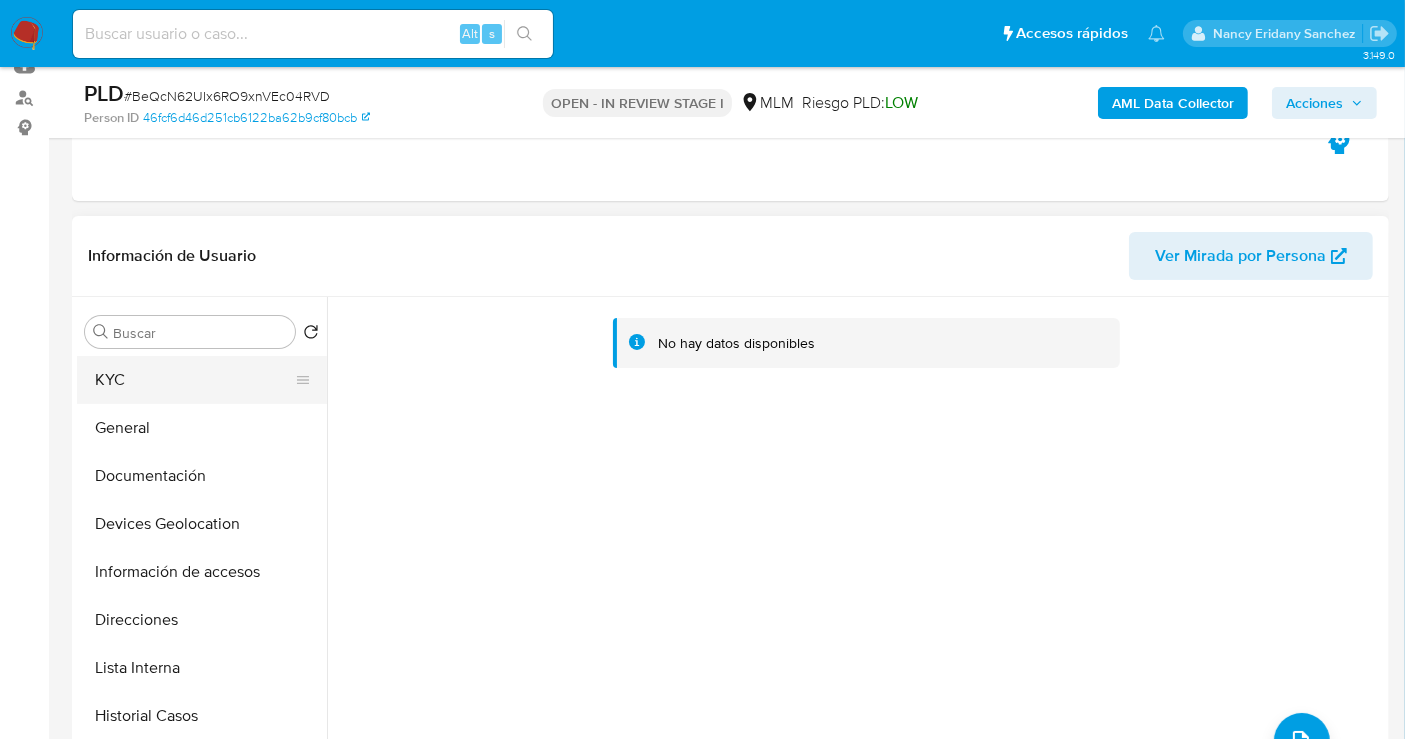 click on "KYC" at bounding box center (194, 380) 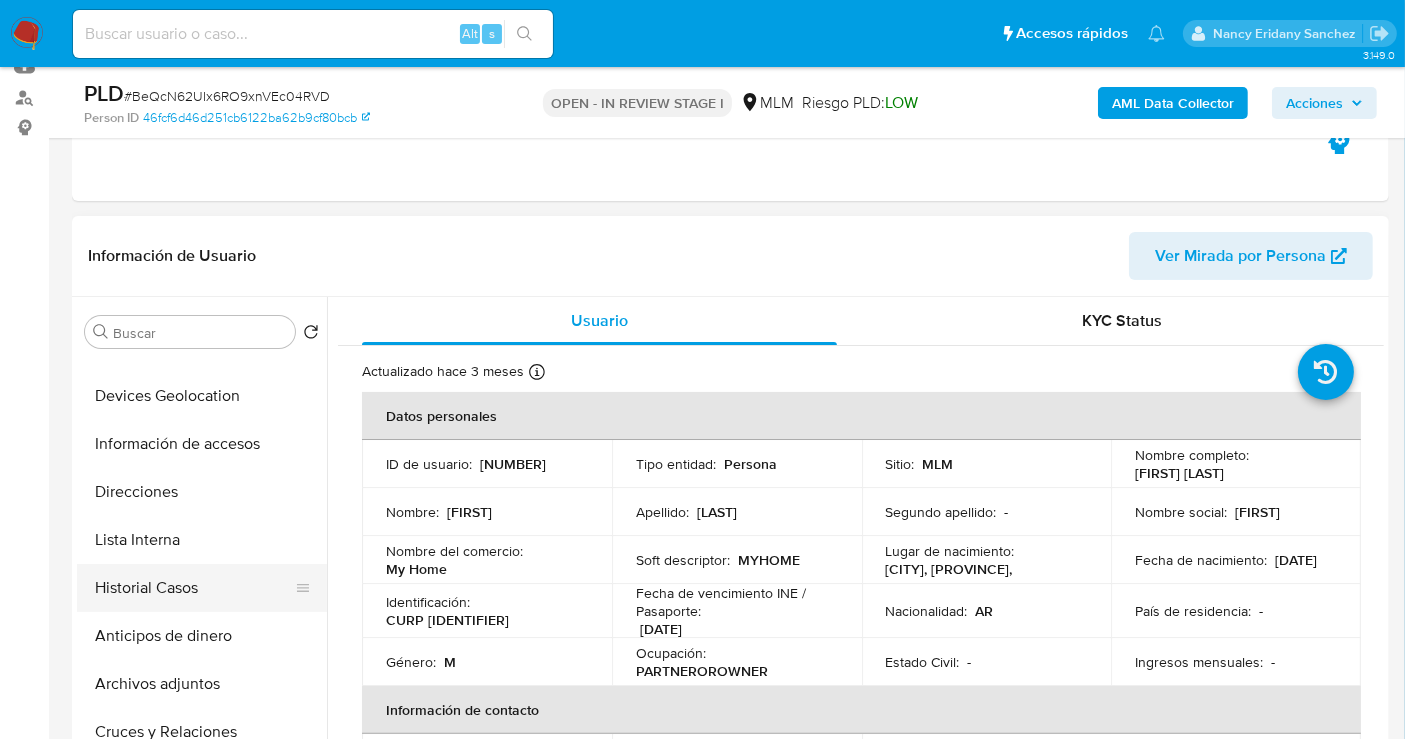 scroll, scrollTop: 333, scrollLeft: 0, axis: vertical 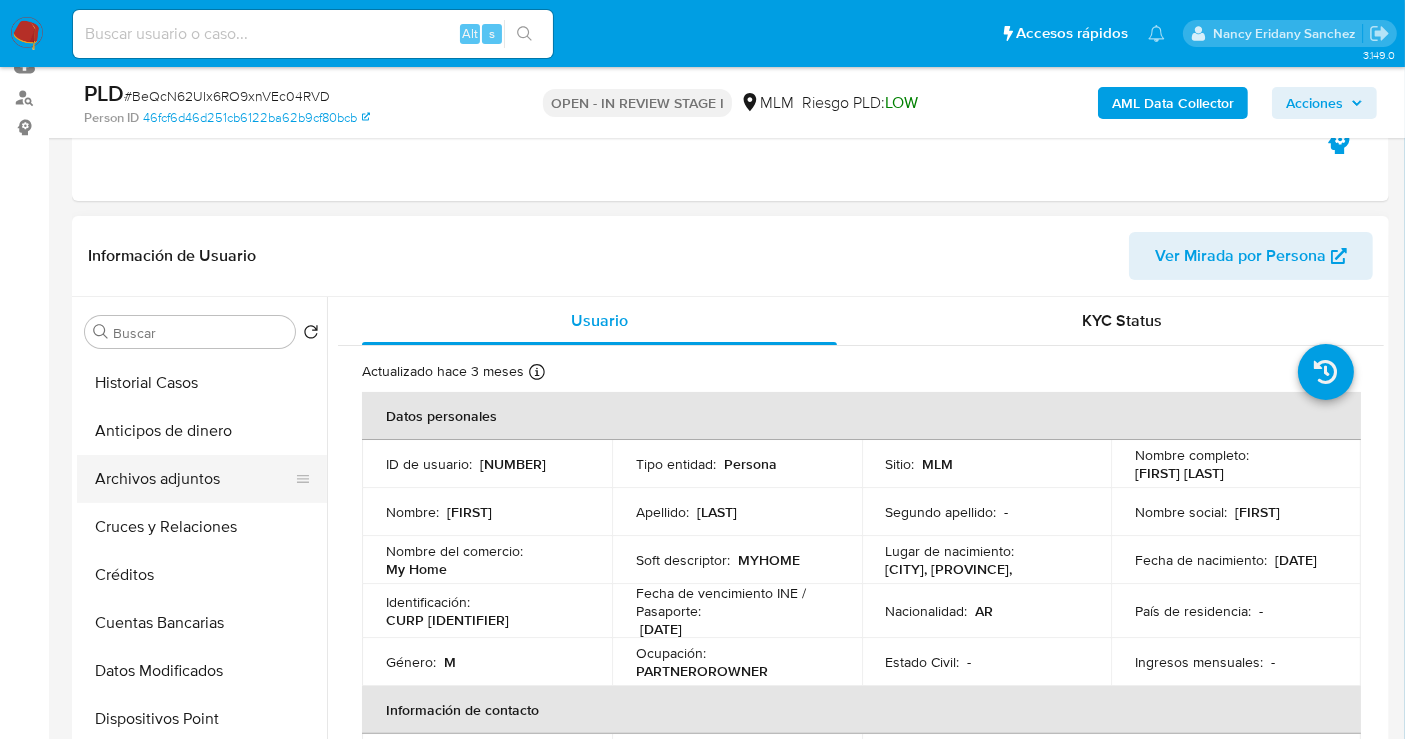 click on "Archivos adjuntos" at bounding box center [194, 479] 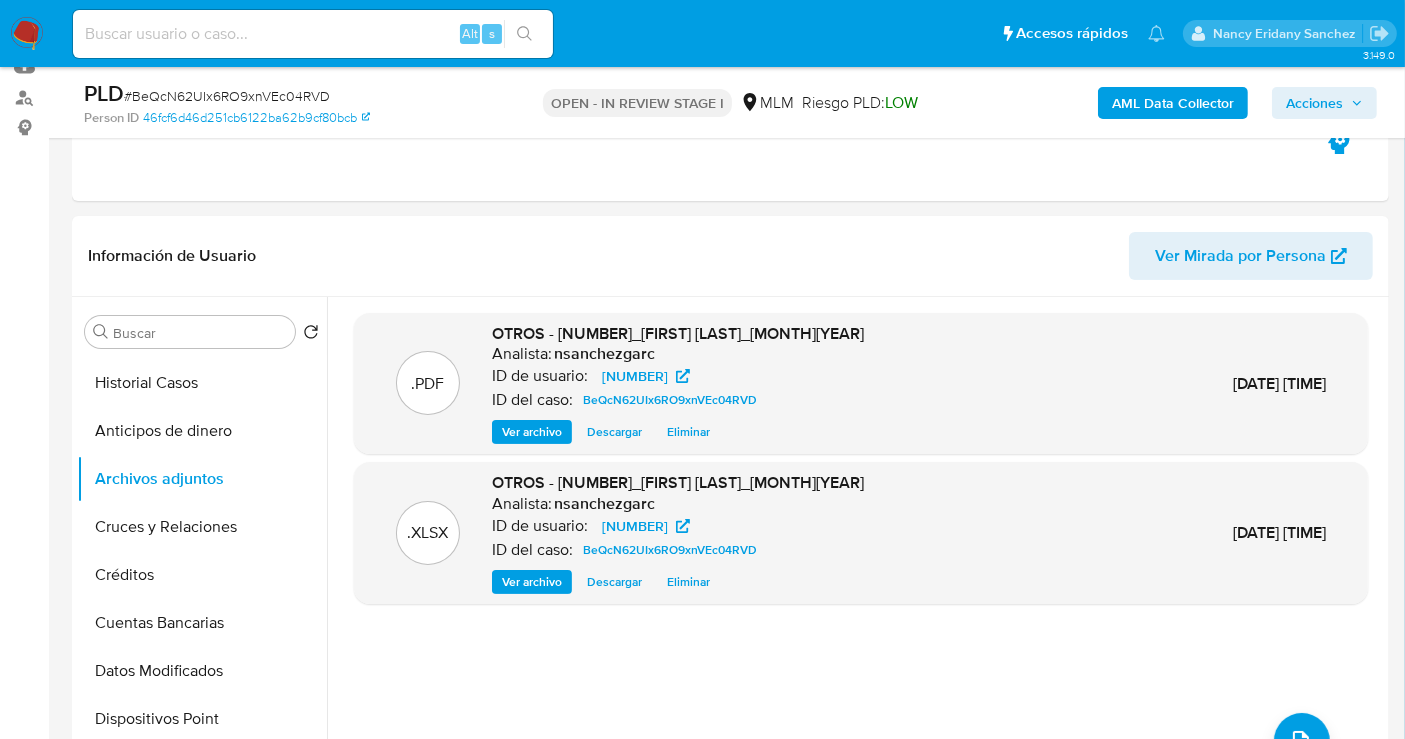 click on "Acciones" at bounding box center (1314, 103) 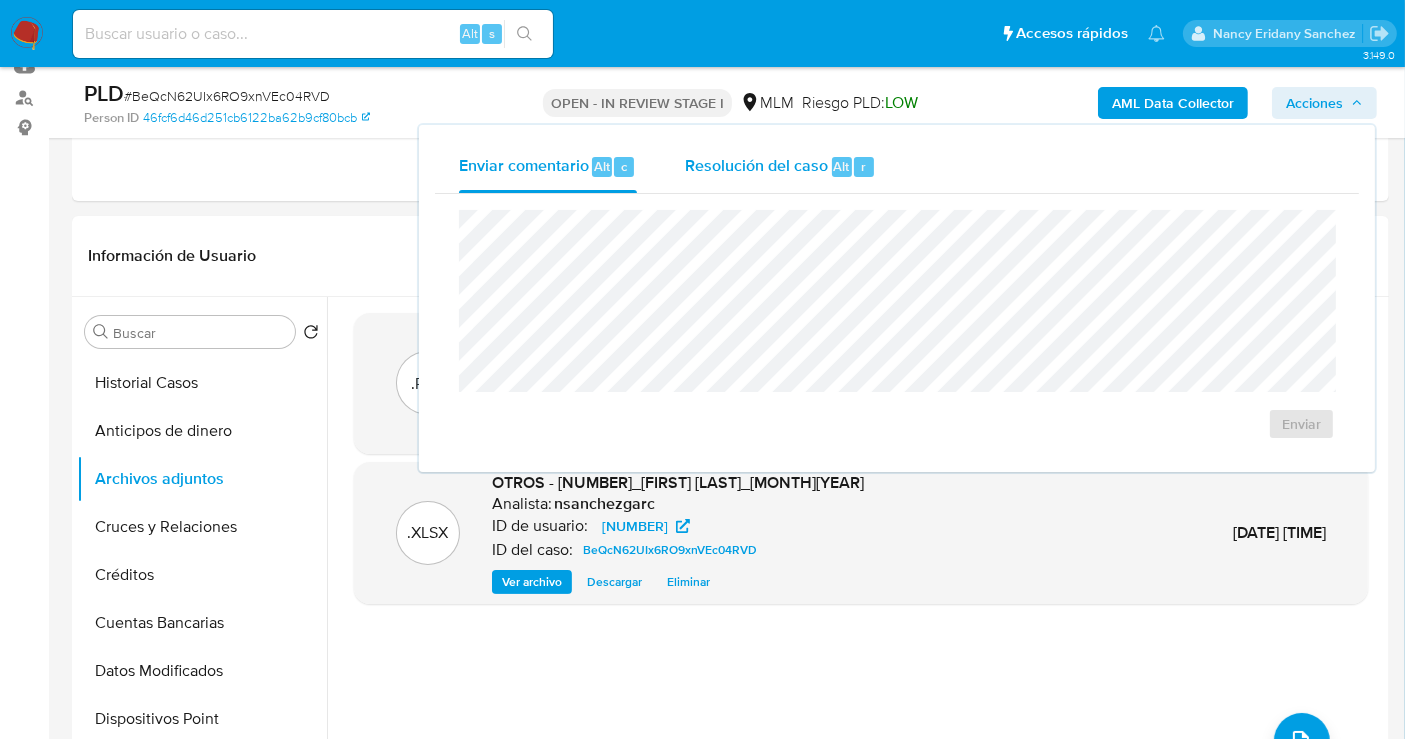 click on "Resolución del caso" at bounding box center [756, 165] 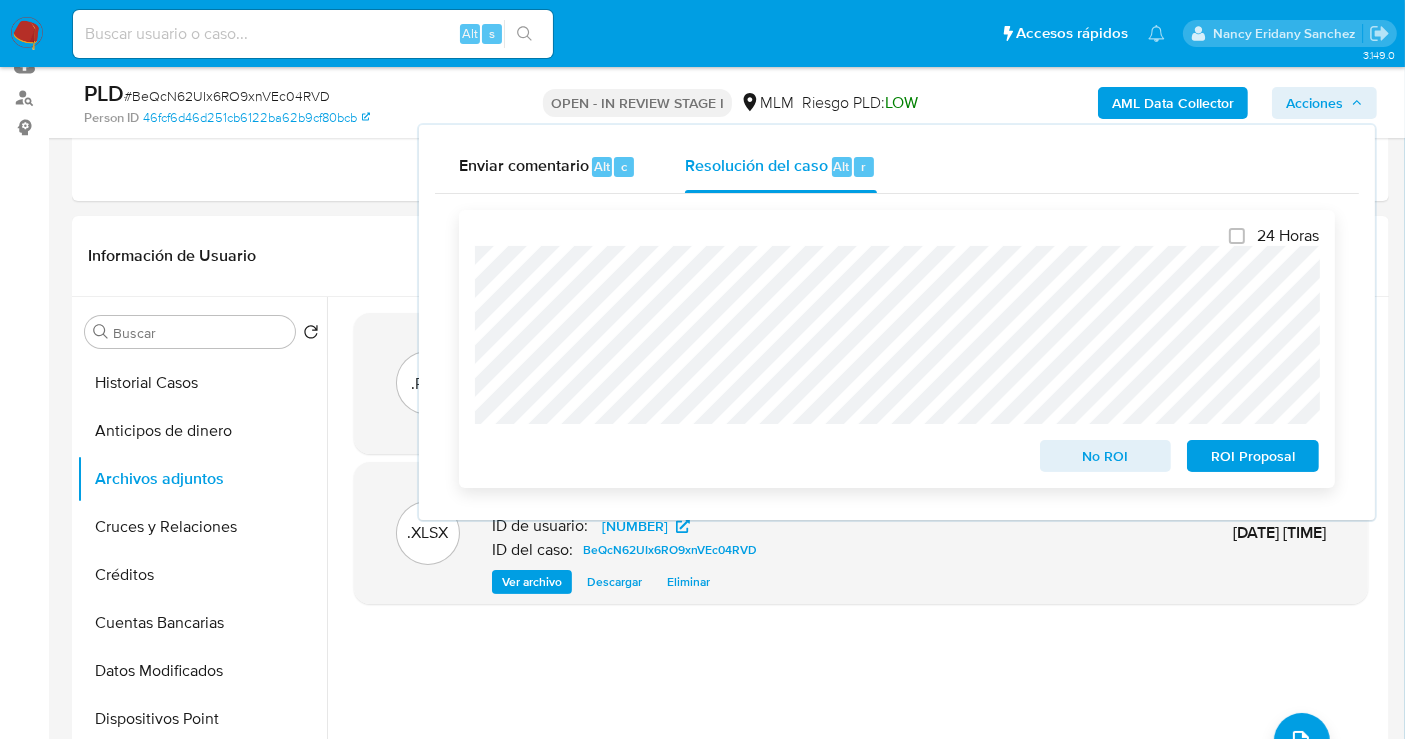click on "No ROI" at bounding box center [1106, 456] 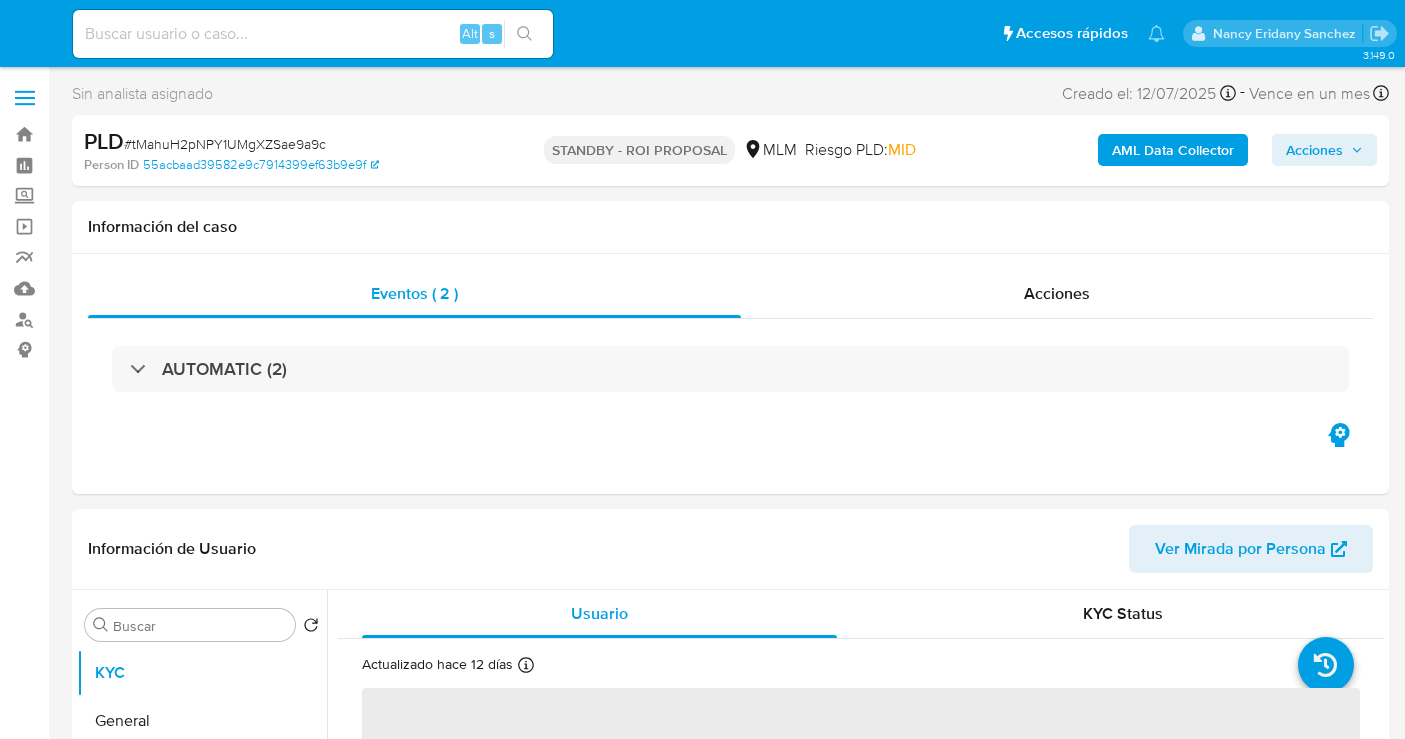select on "10" 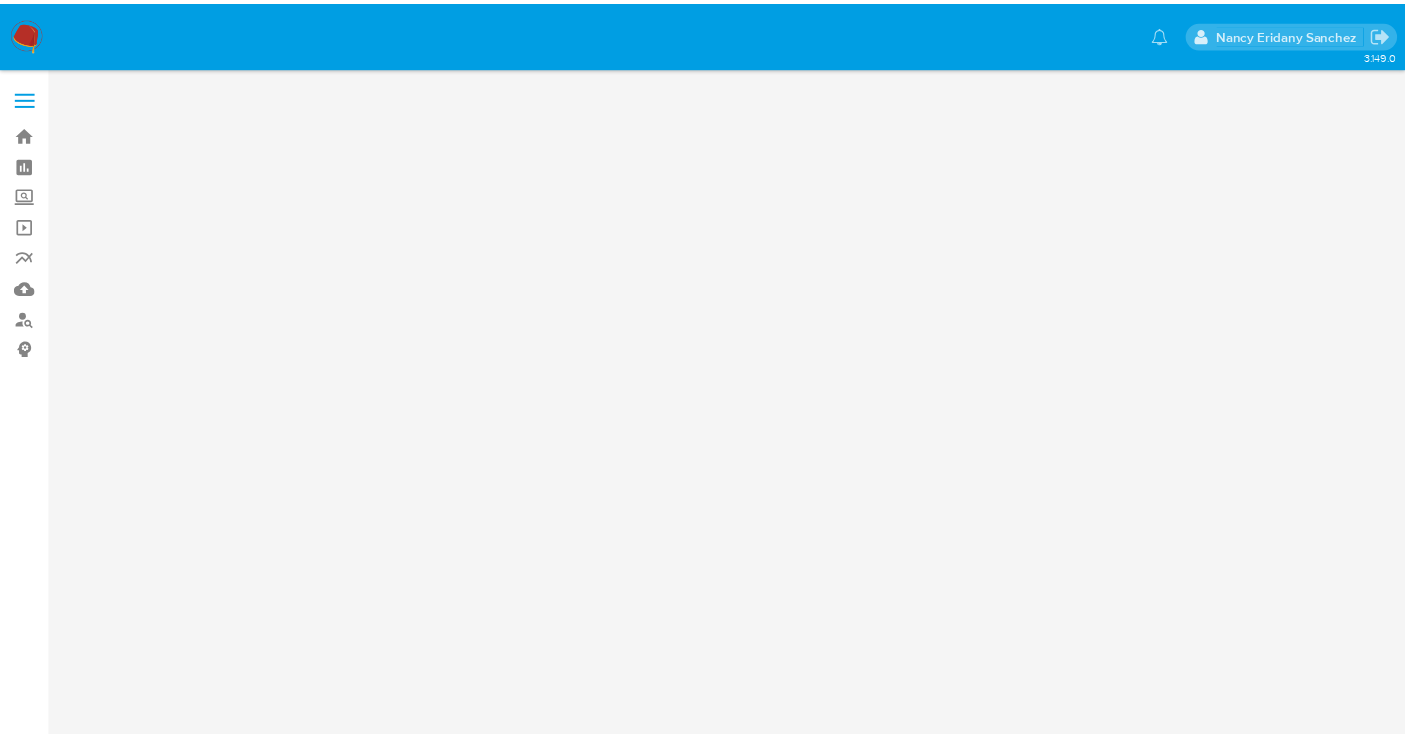 scroll, scrollTop: 0, scrollLeft: 0, axis: both 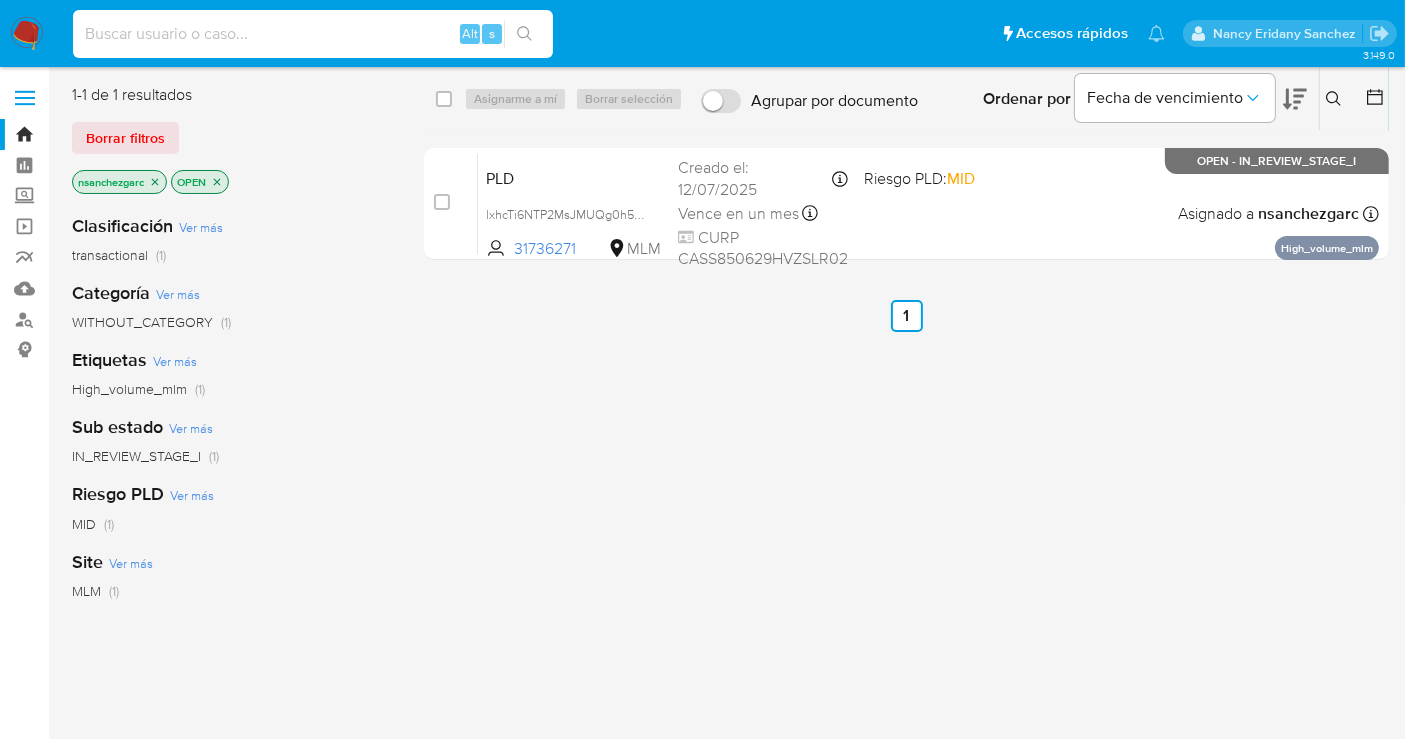 click at bounding box center [313, 34] 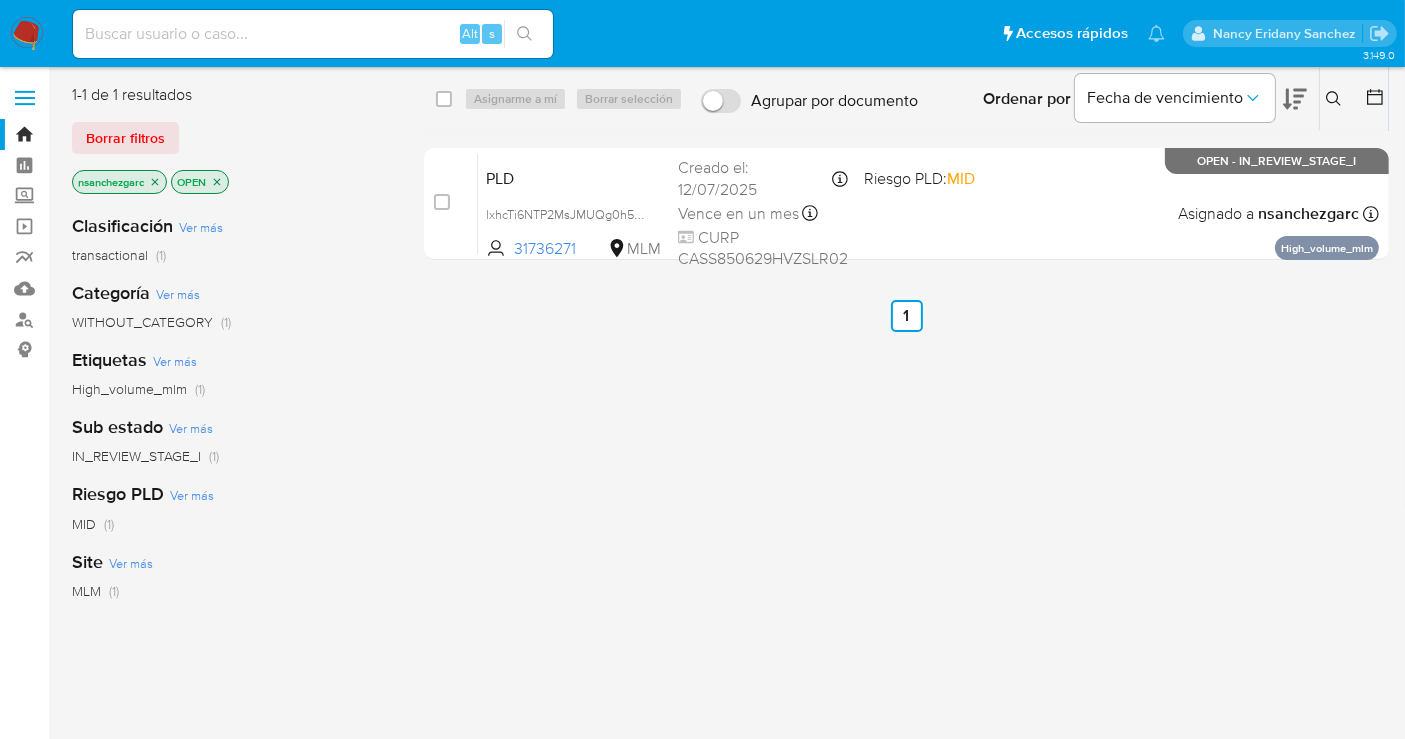 click 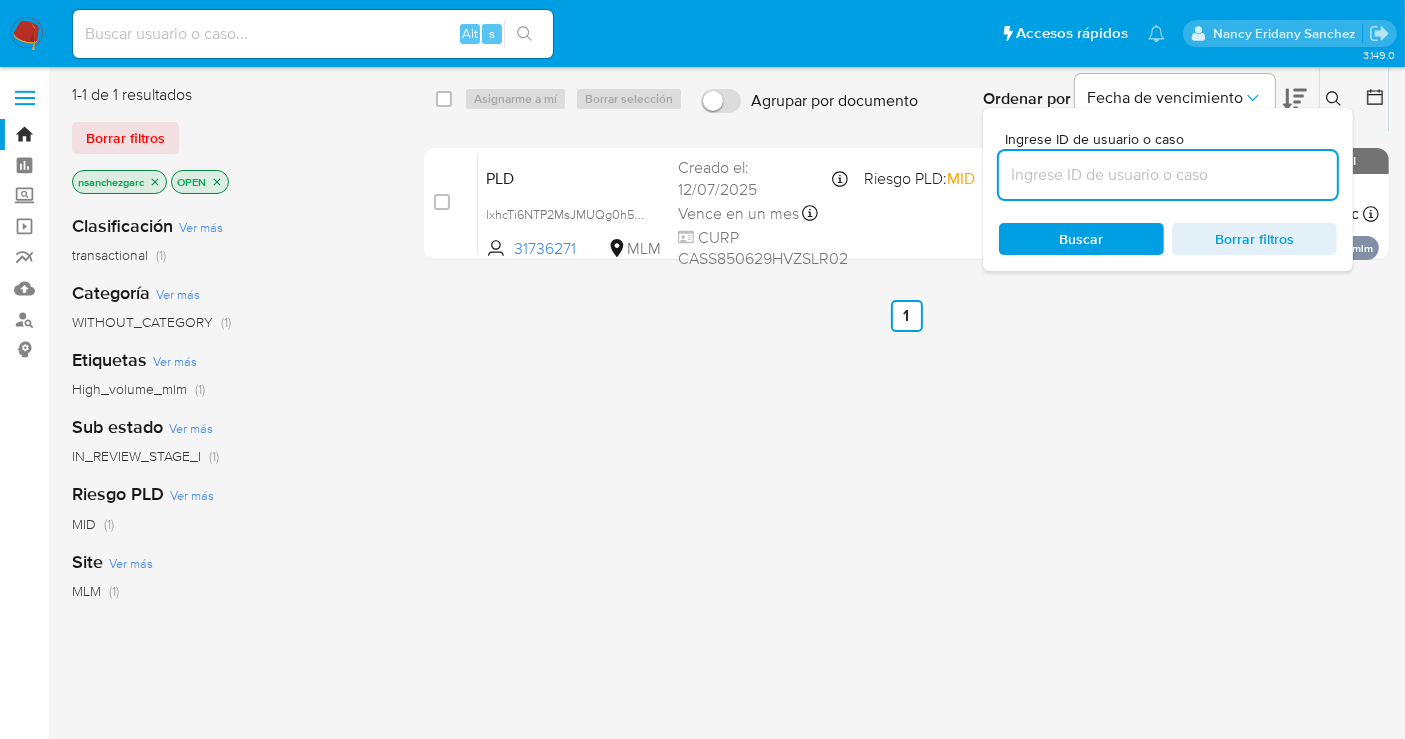 click at bounding box center [1168, 175] 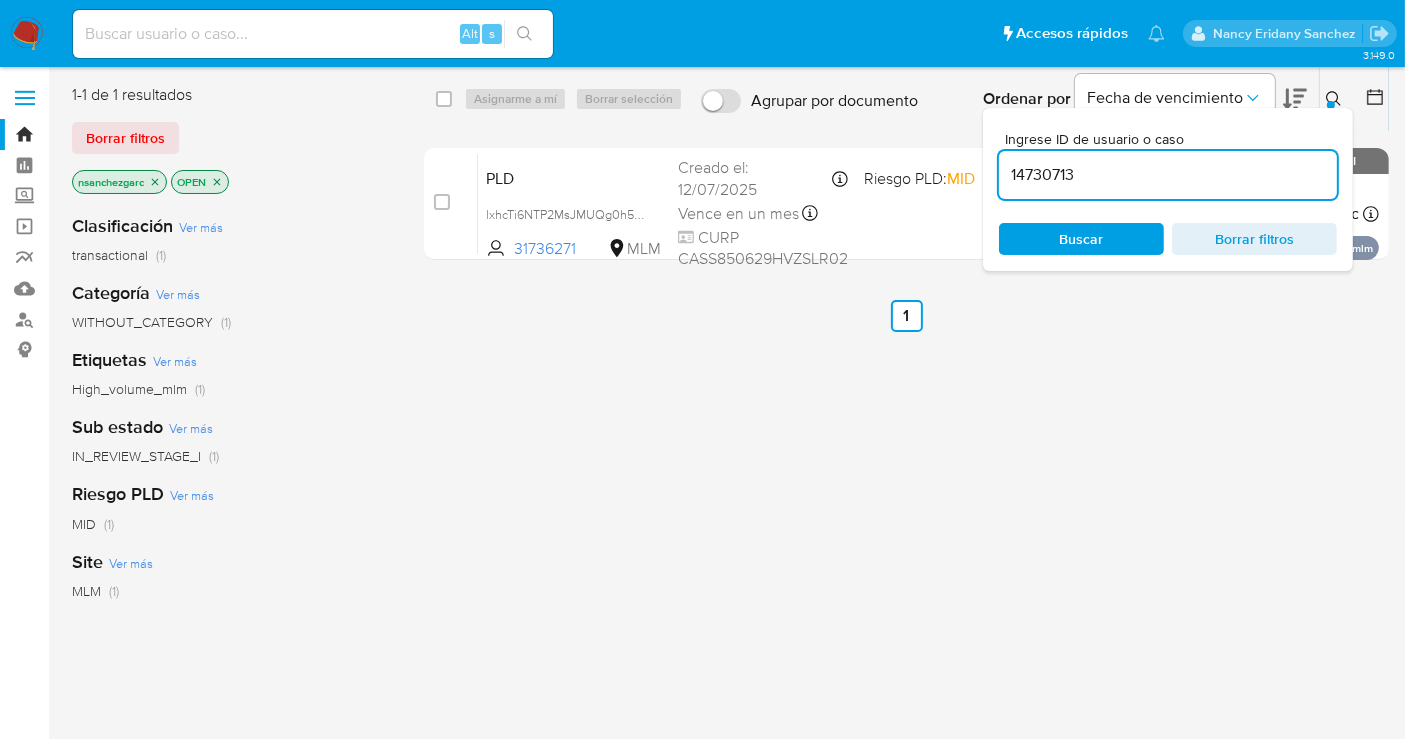 type on "14730713" 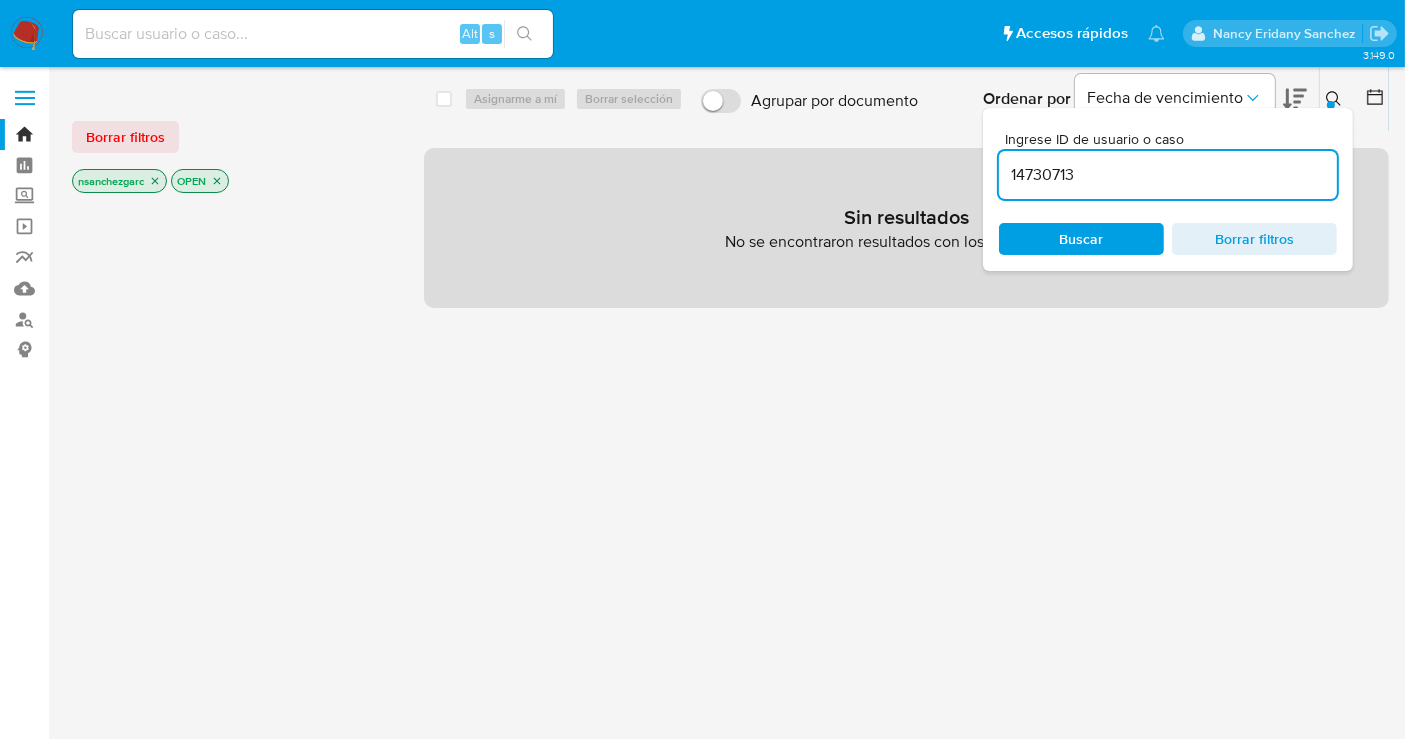 click 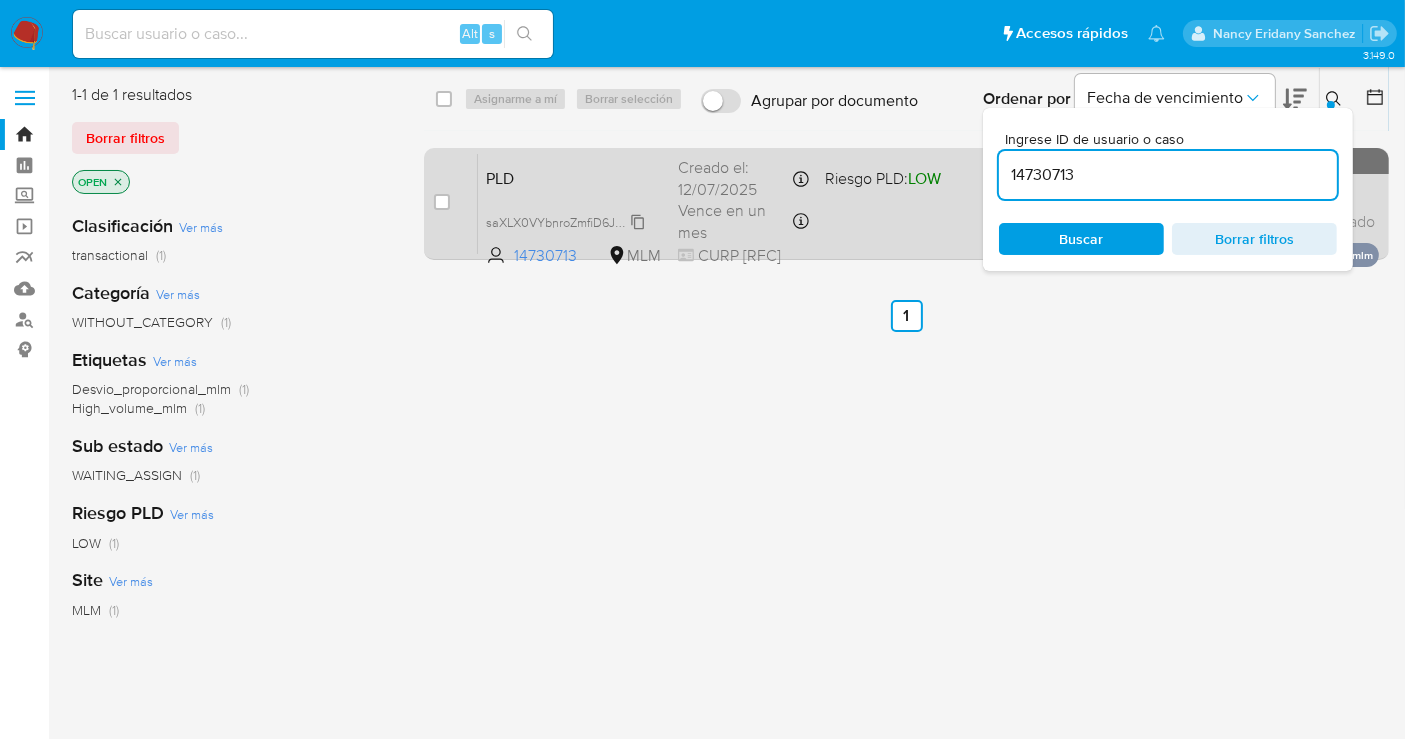 click on "saXLX0VYbnroZmfiD6JBCDqh" at bounding box center [570, 221] 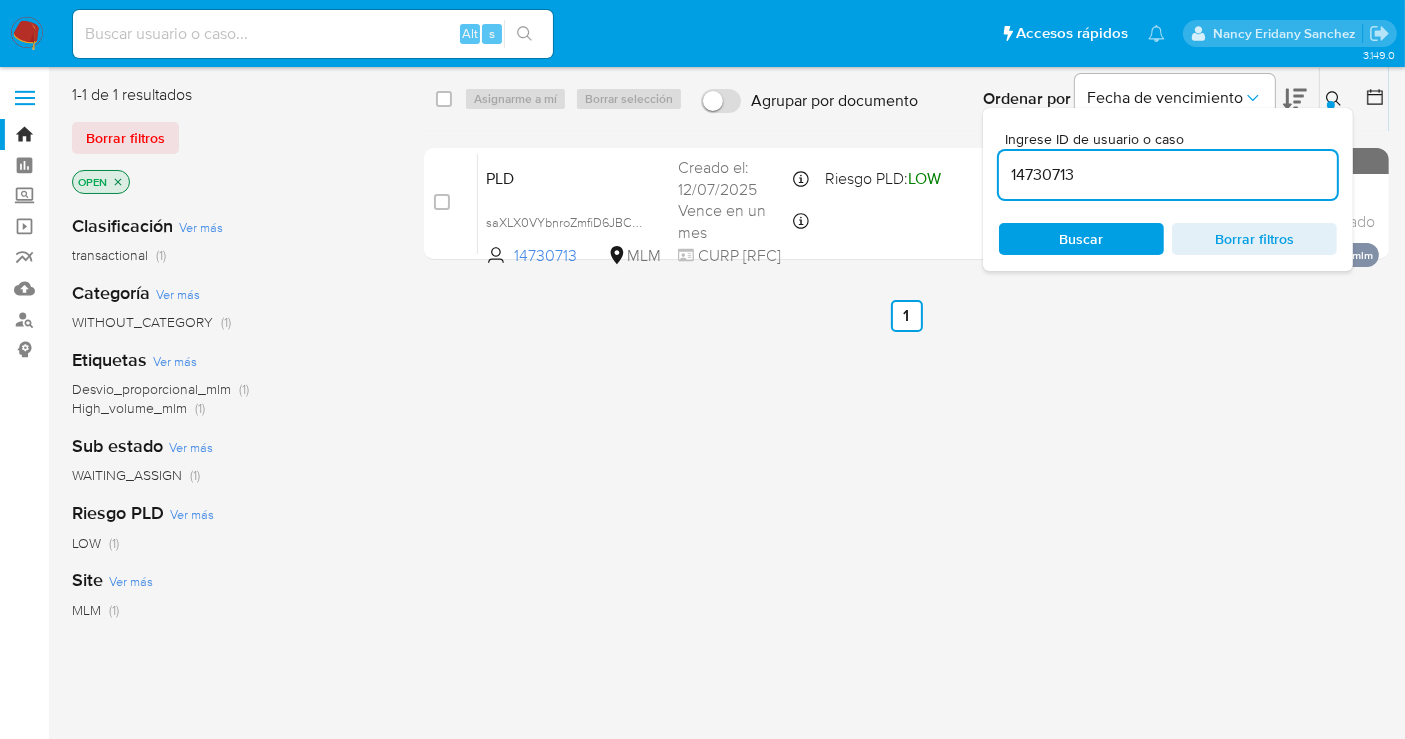 click at bounding box center [1336, 99] 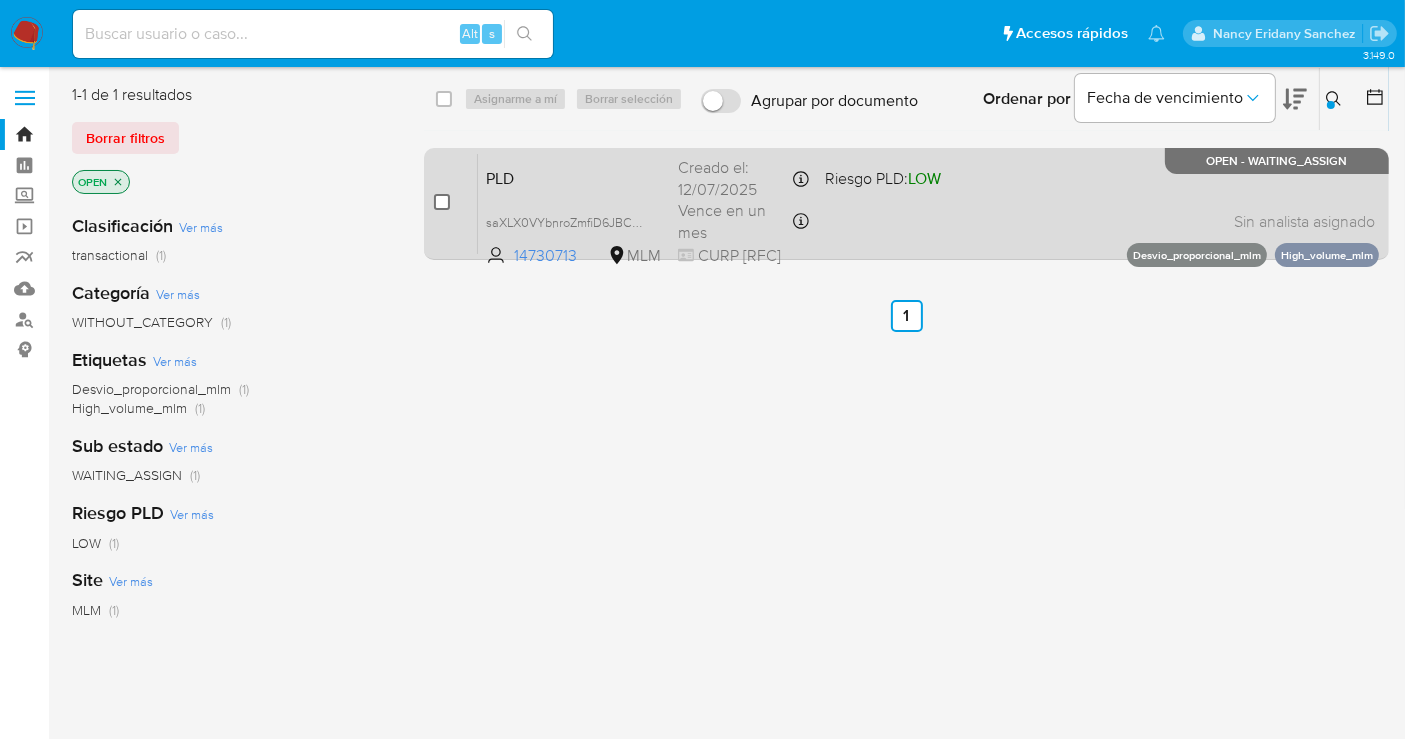click at bounding box center [442, 202] 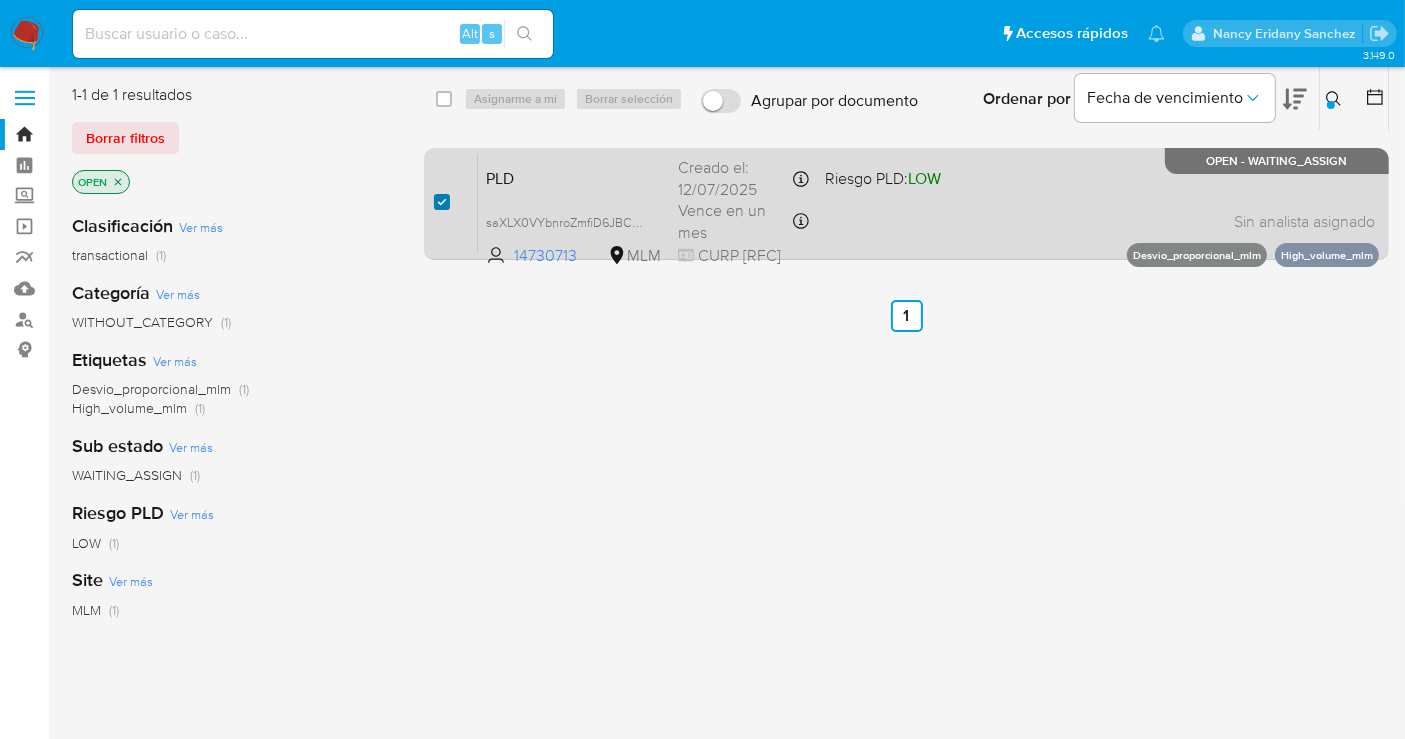 checkbox on "true" 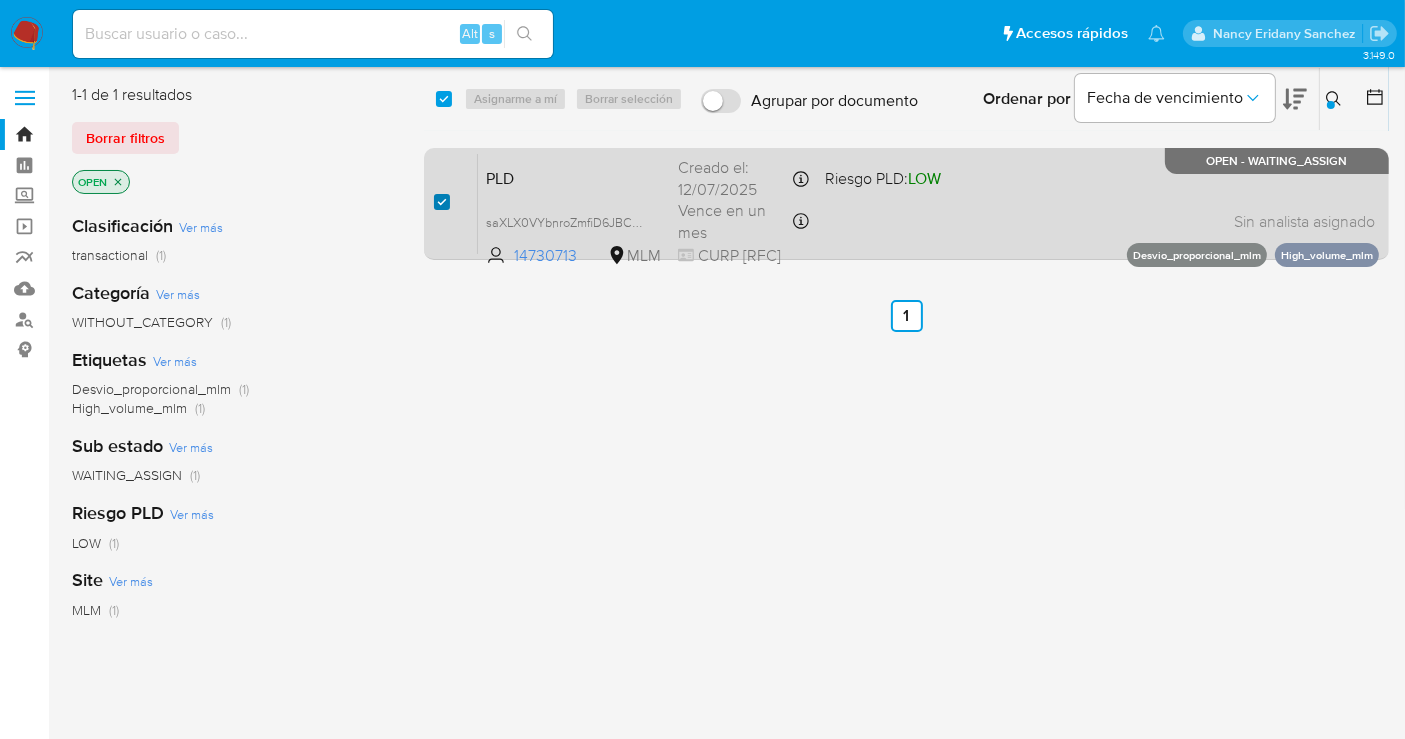 checkbox on "true" 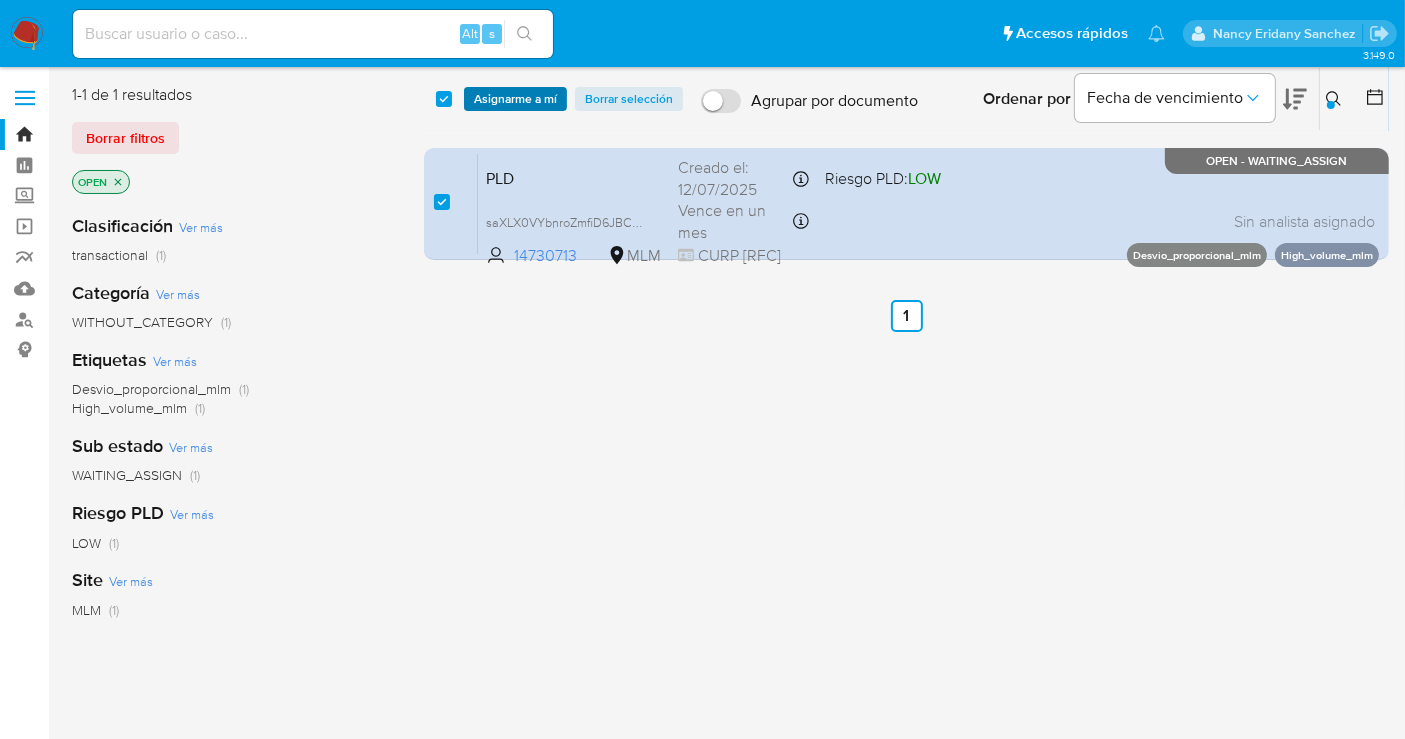 click on "Asignarme a mí" at bounding box center (515, 99) 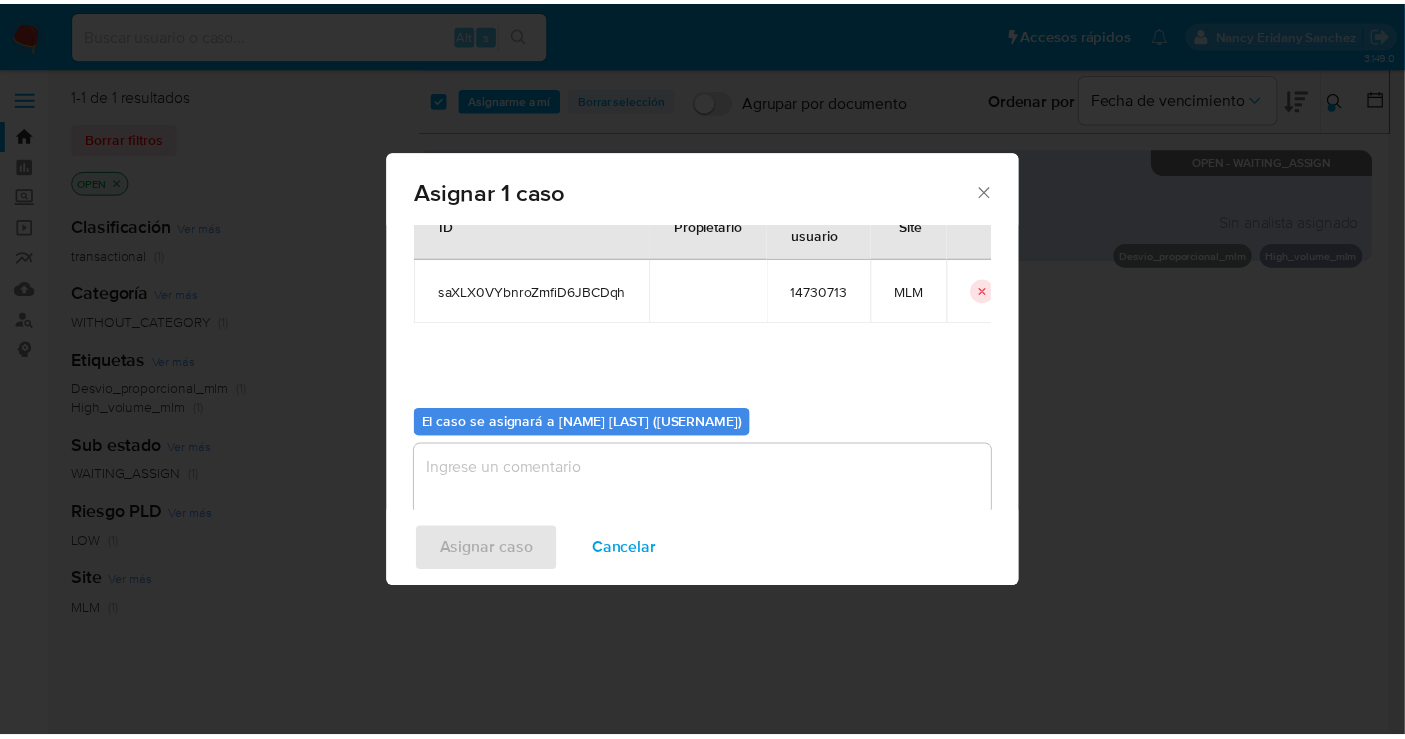 scroll, scrollTop: 102, scrollLeft: 0, axis: vertical 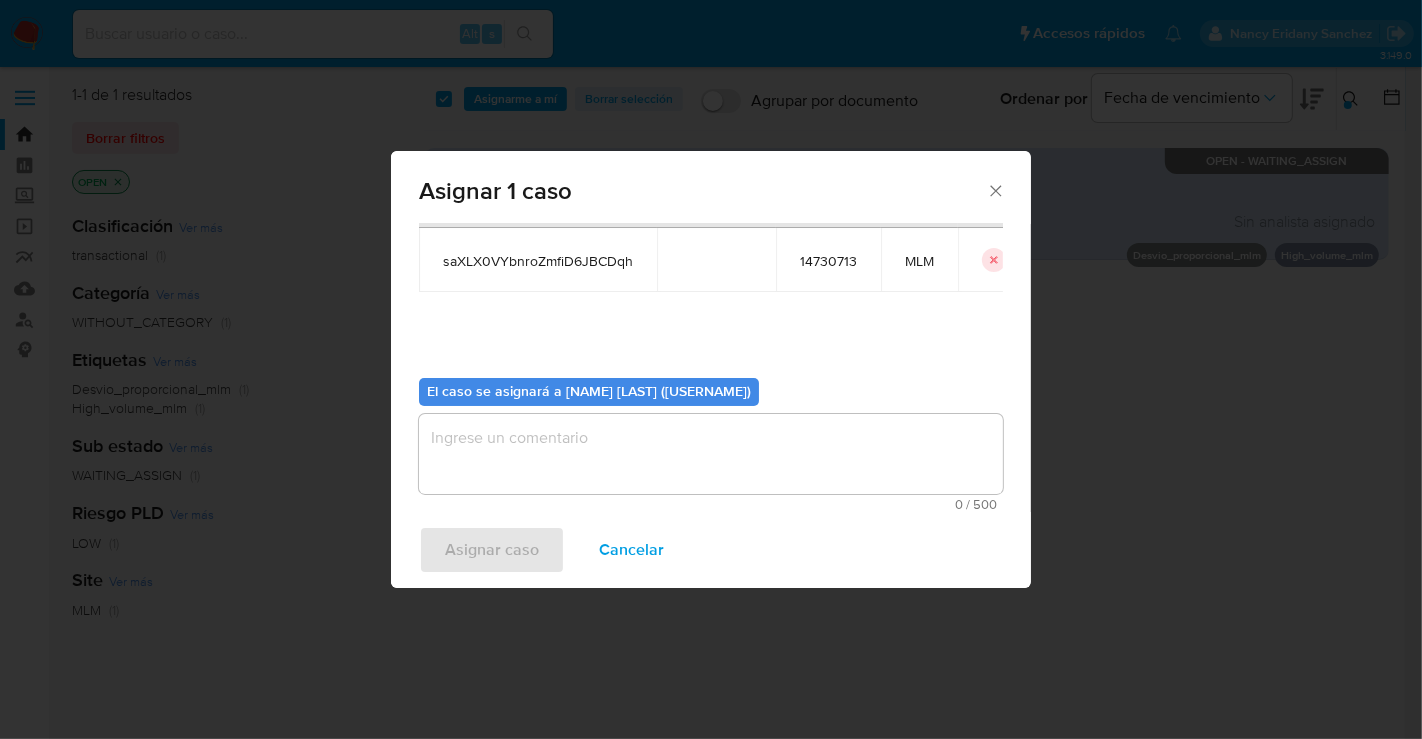 click at bounding box center (711, 454) 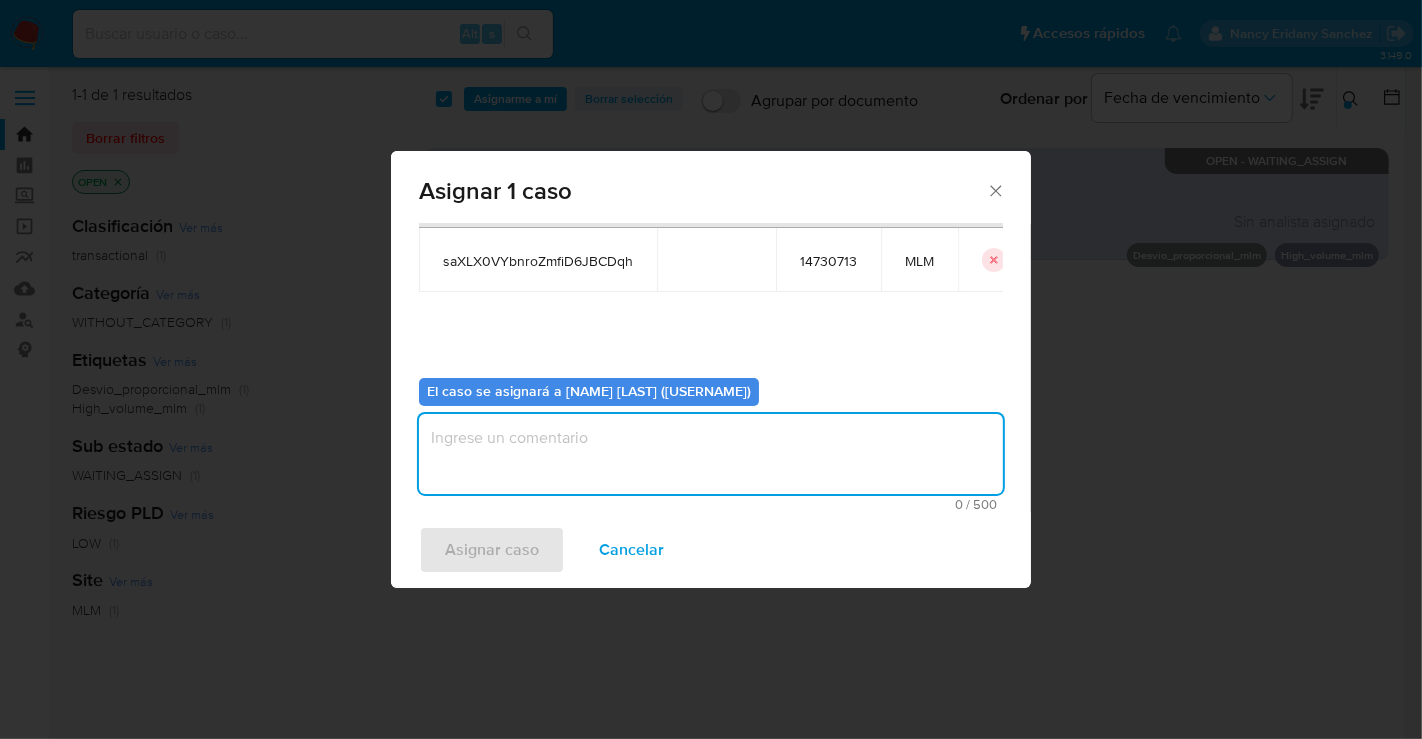 type on "N" 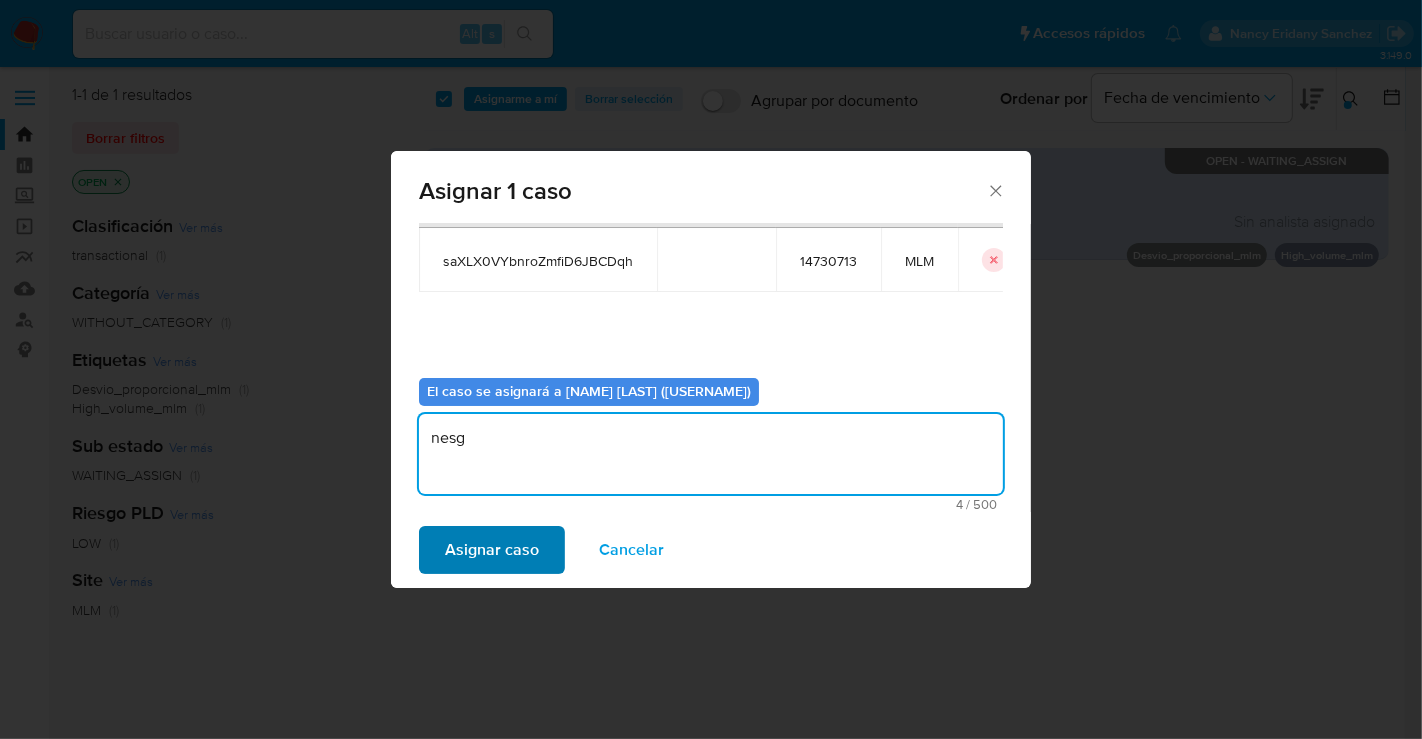 type on "nesg" 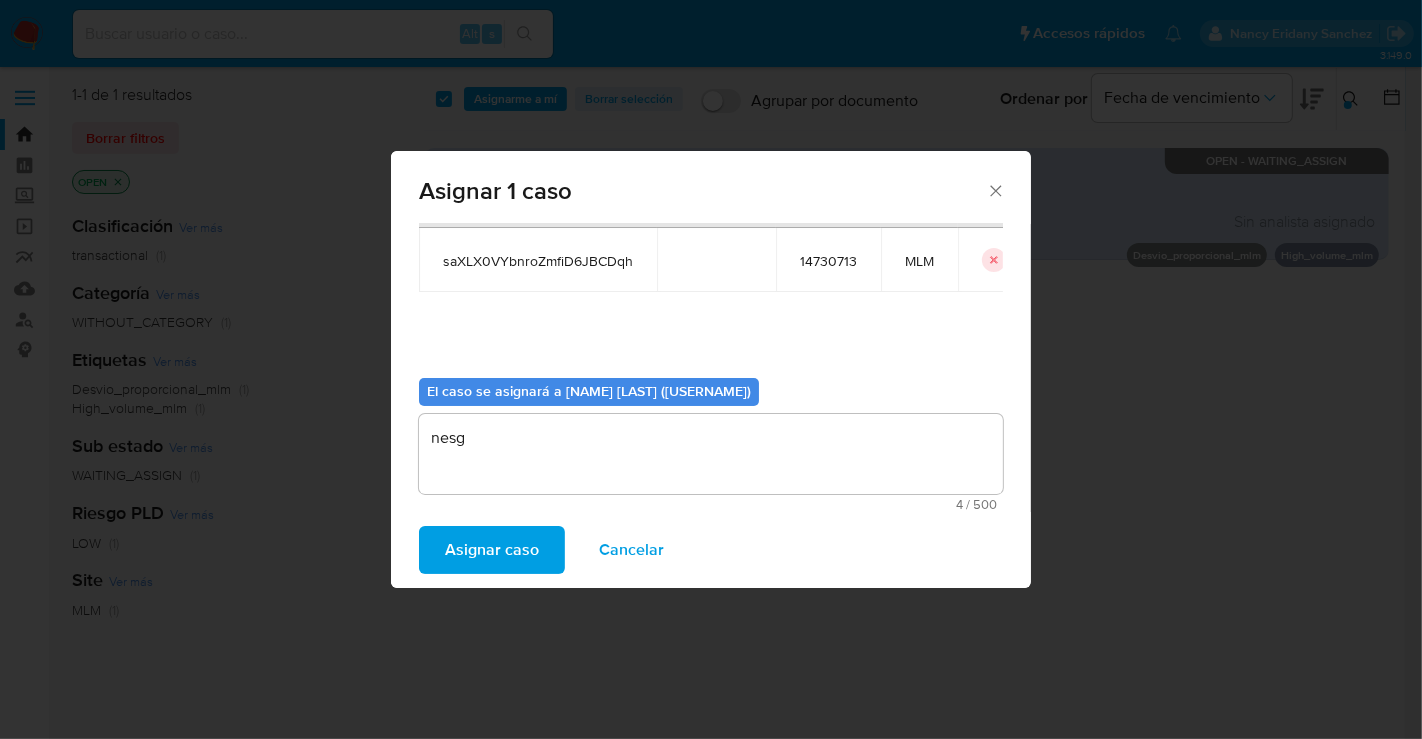 click on "Asignar caso" at bounding box center (492, 550) 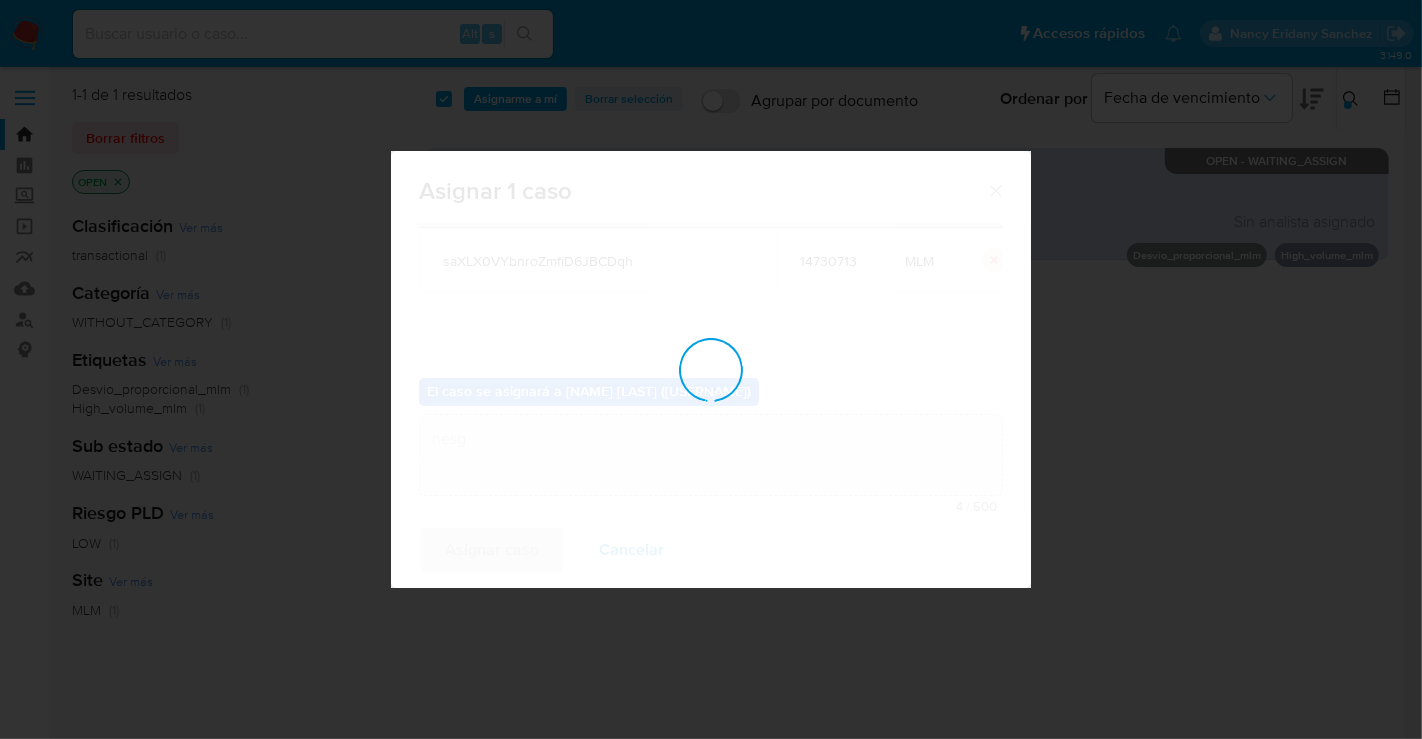 type 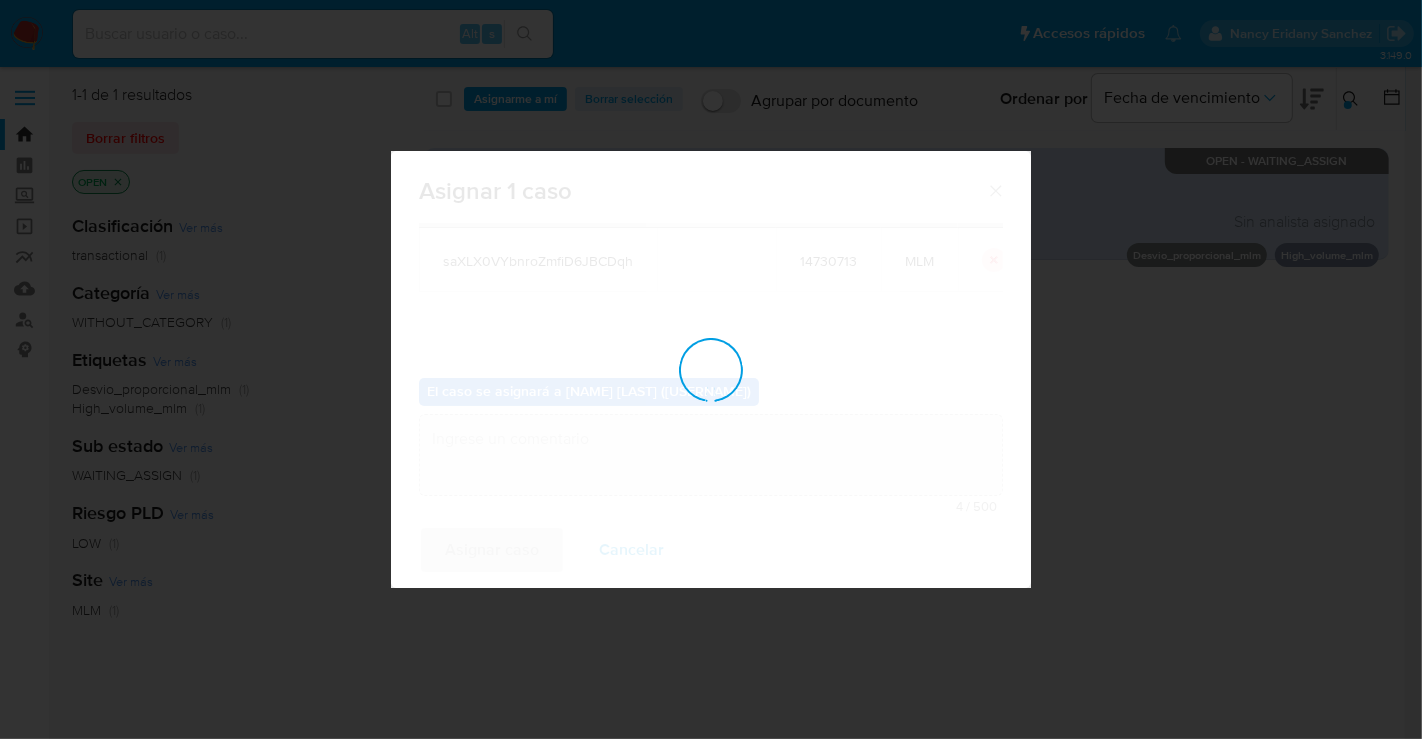 checkbox on "false" 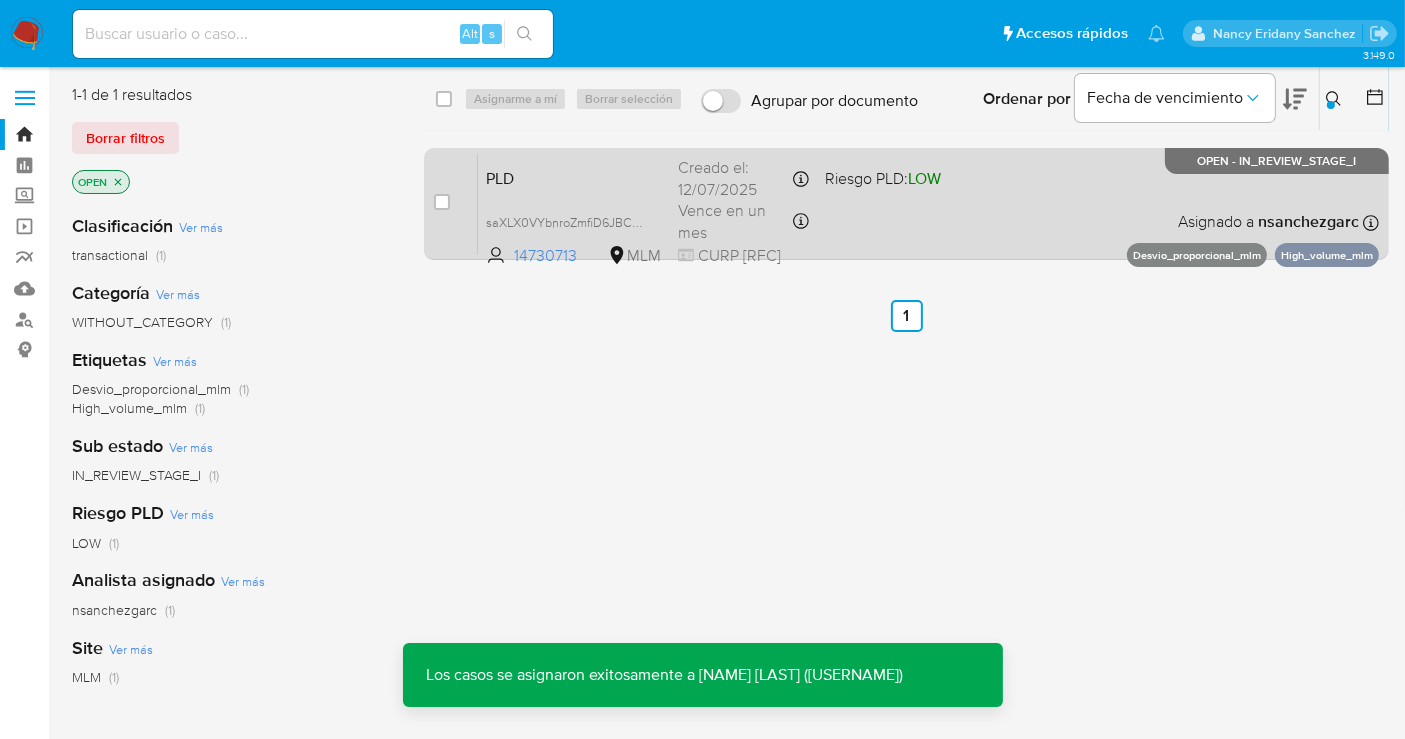 click on "Creado el: [DATE]   Creado el: [DATE] [TIME]" at bounding box center [743, 178] 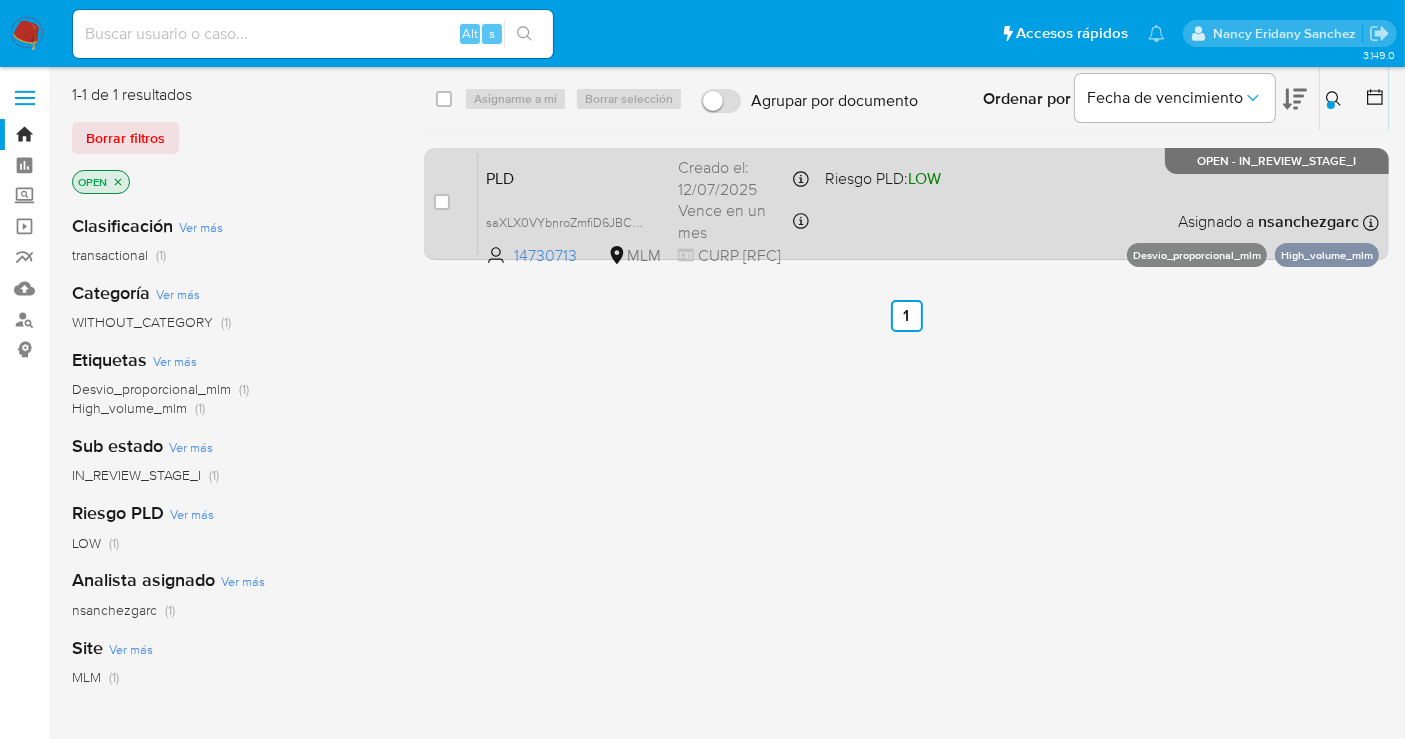 click on "Vence en un mes   Vence el [DATE] [TIME]" at bounding box center (743, 221) 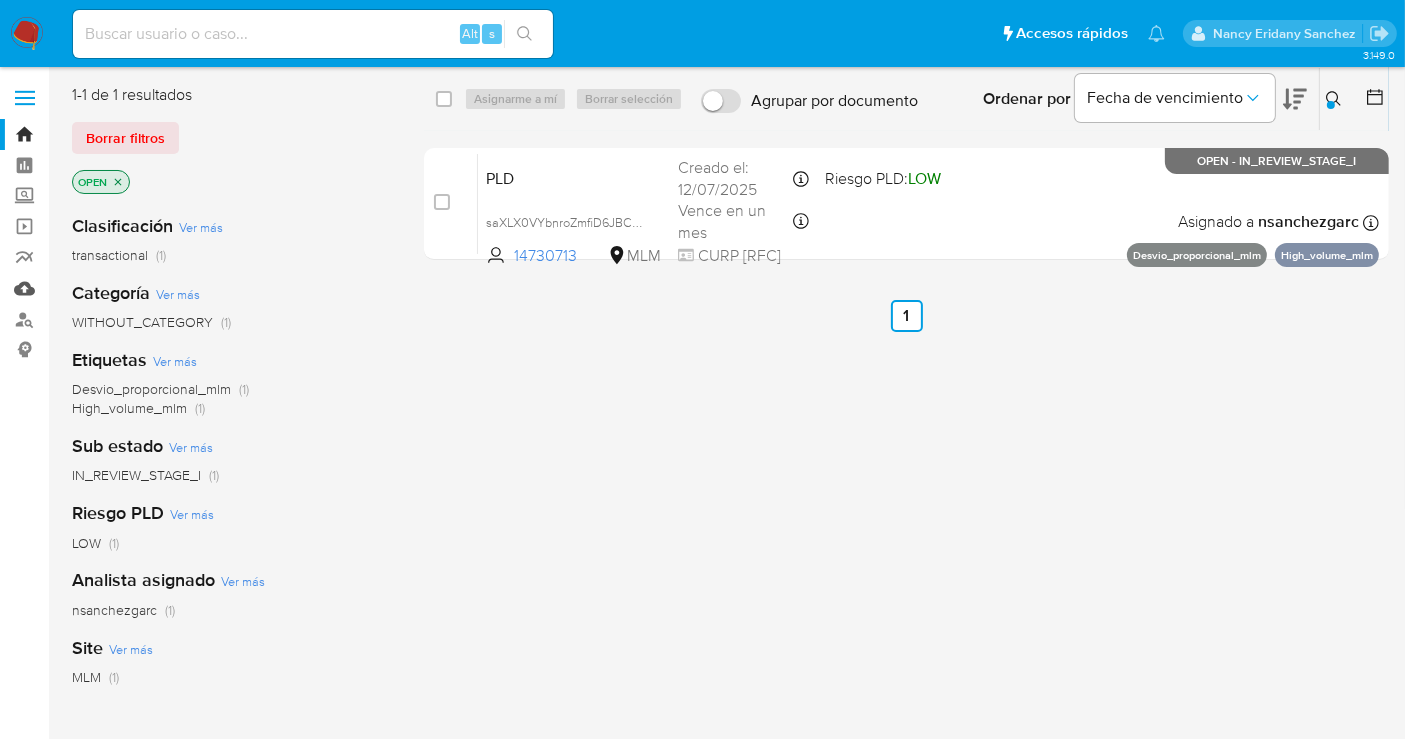 click on "Mulan" at bounding box center (119, 288) 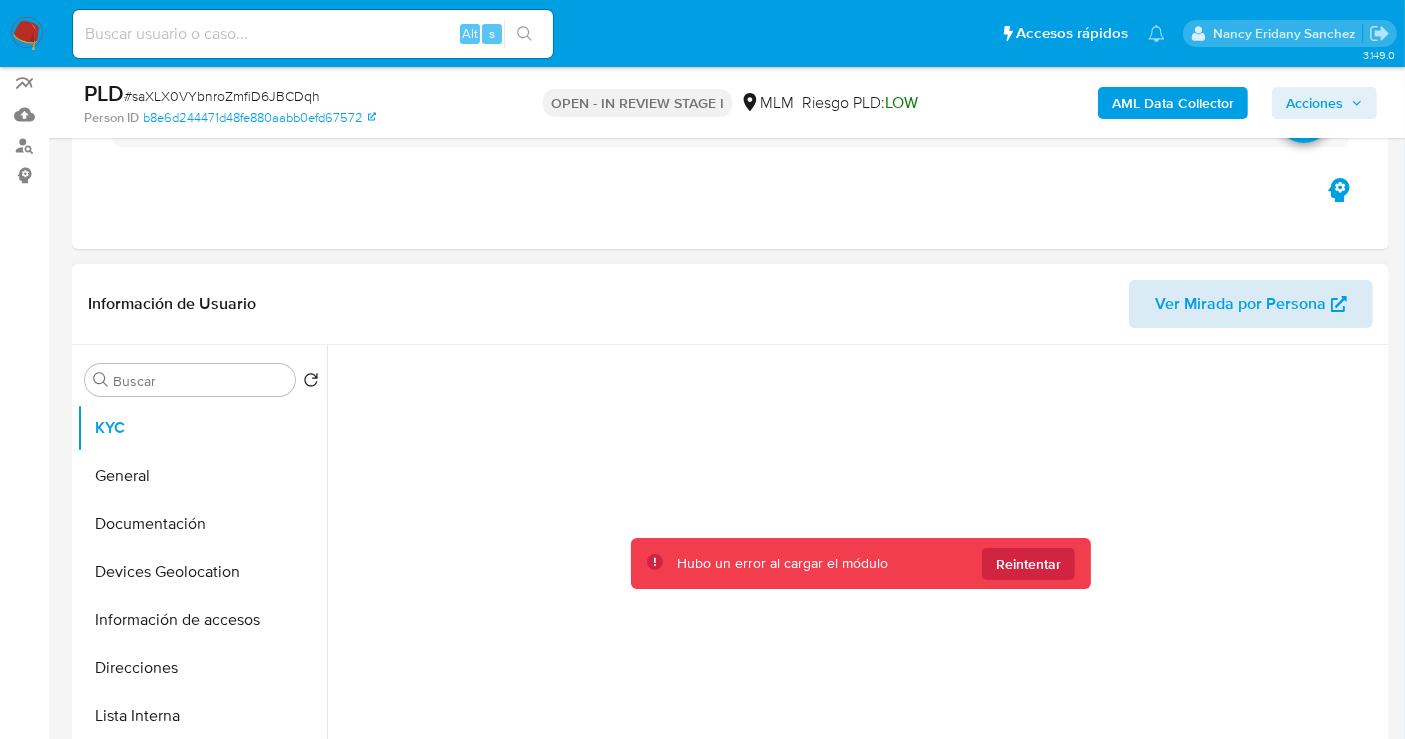 scroll, scrollTop: 444, scrollLeft: 0, axis: vertical 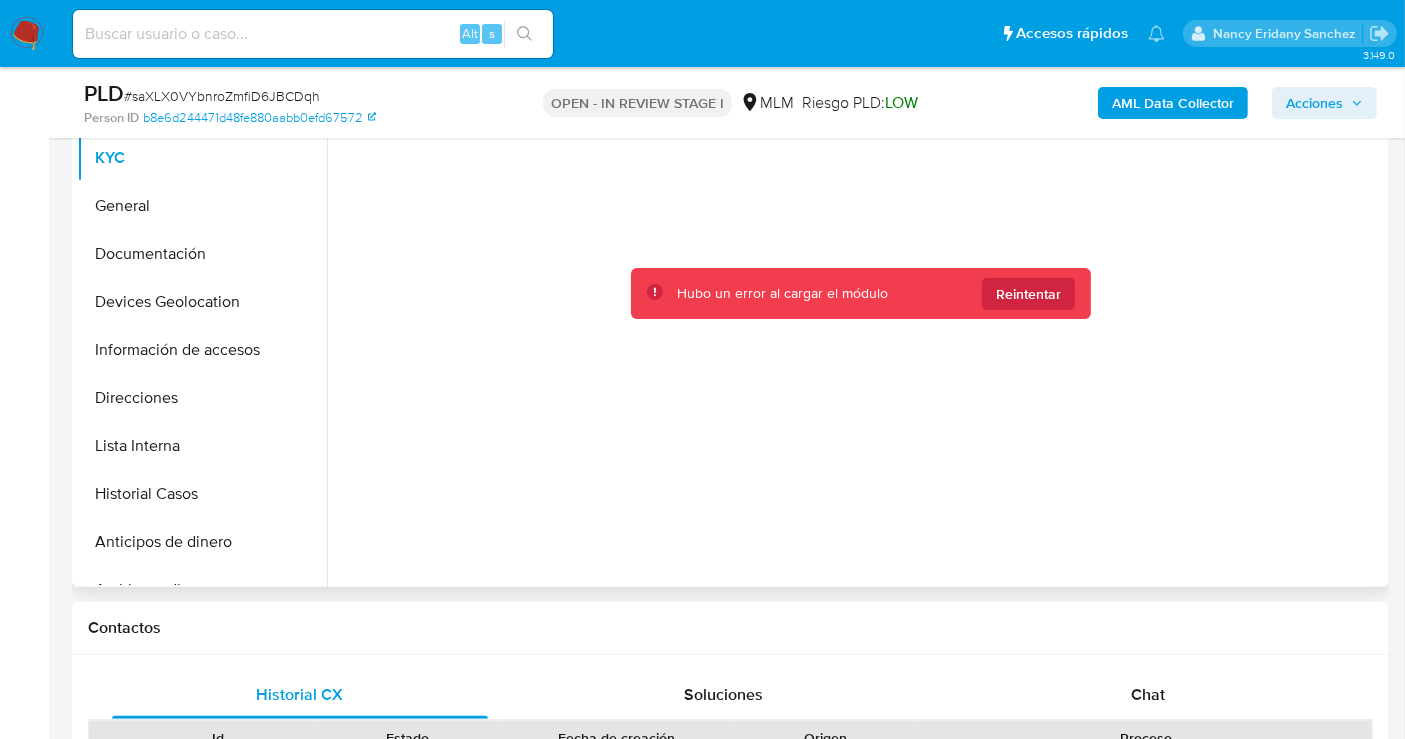 select on "10" 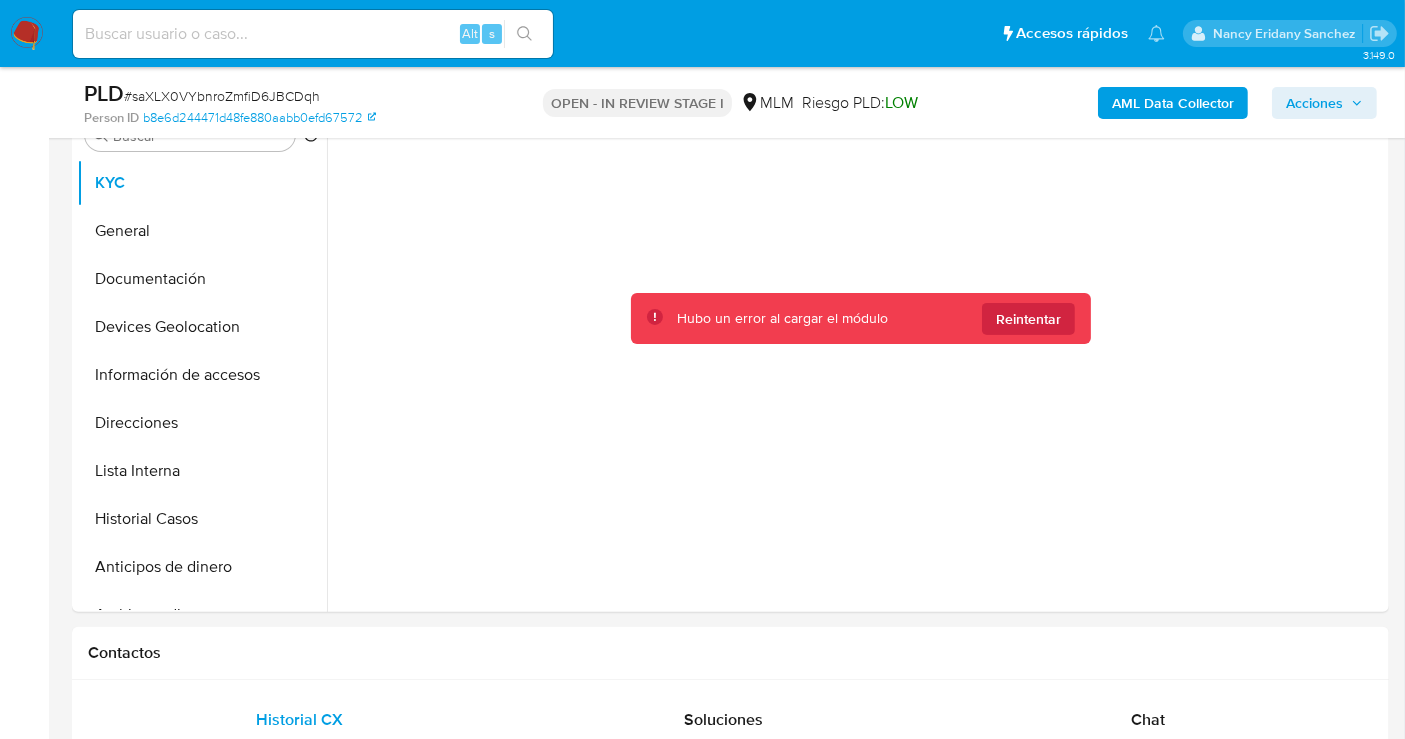 scroll, scrollTop: 0, scrollLeft: 0, axis: both 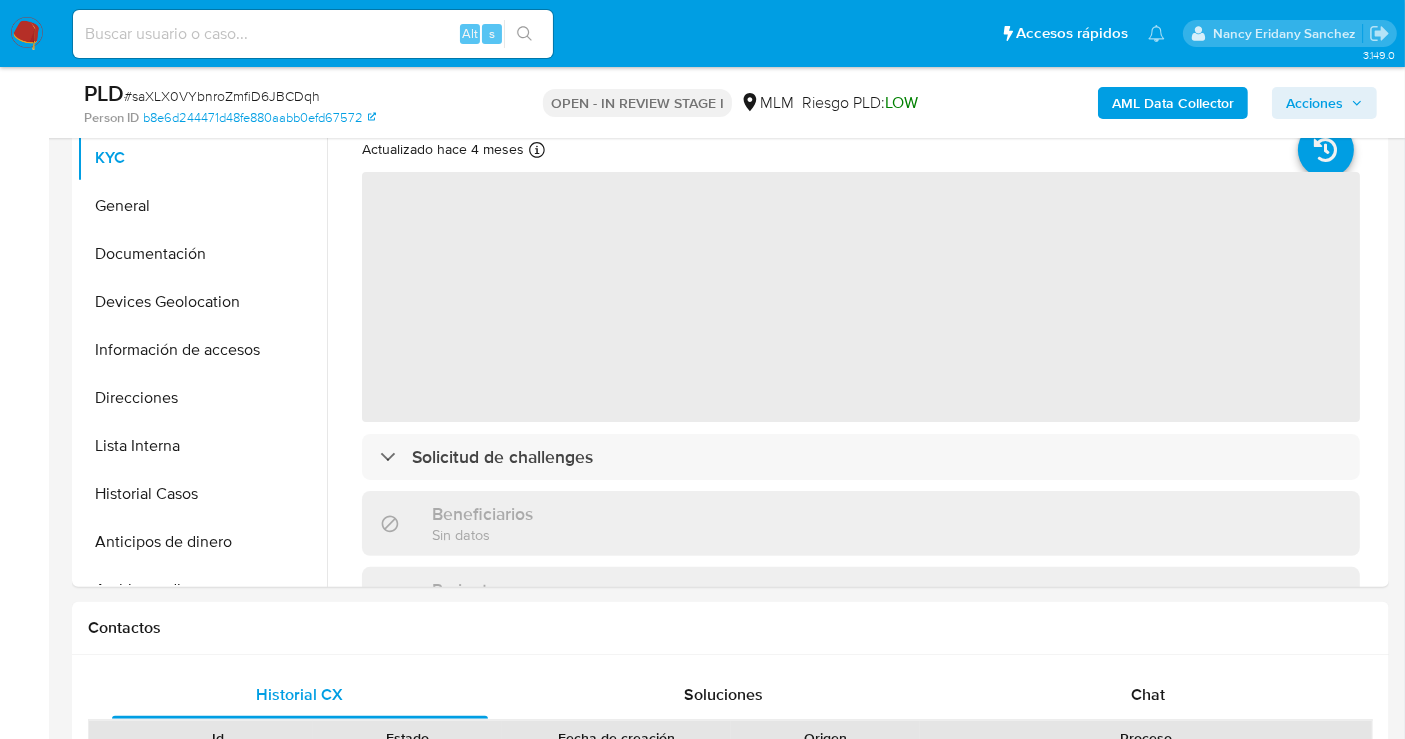 select on "10" 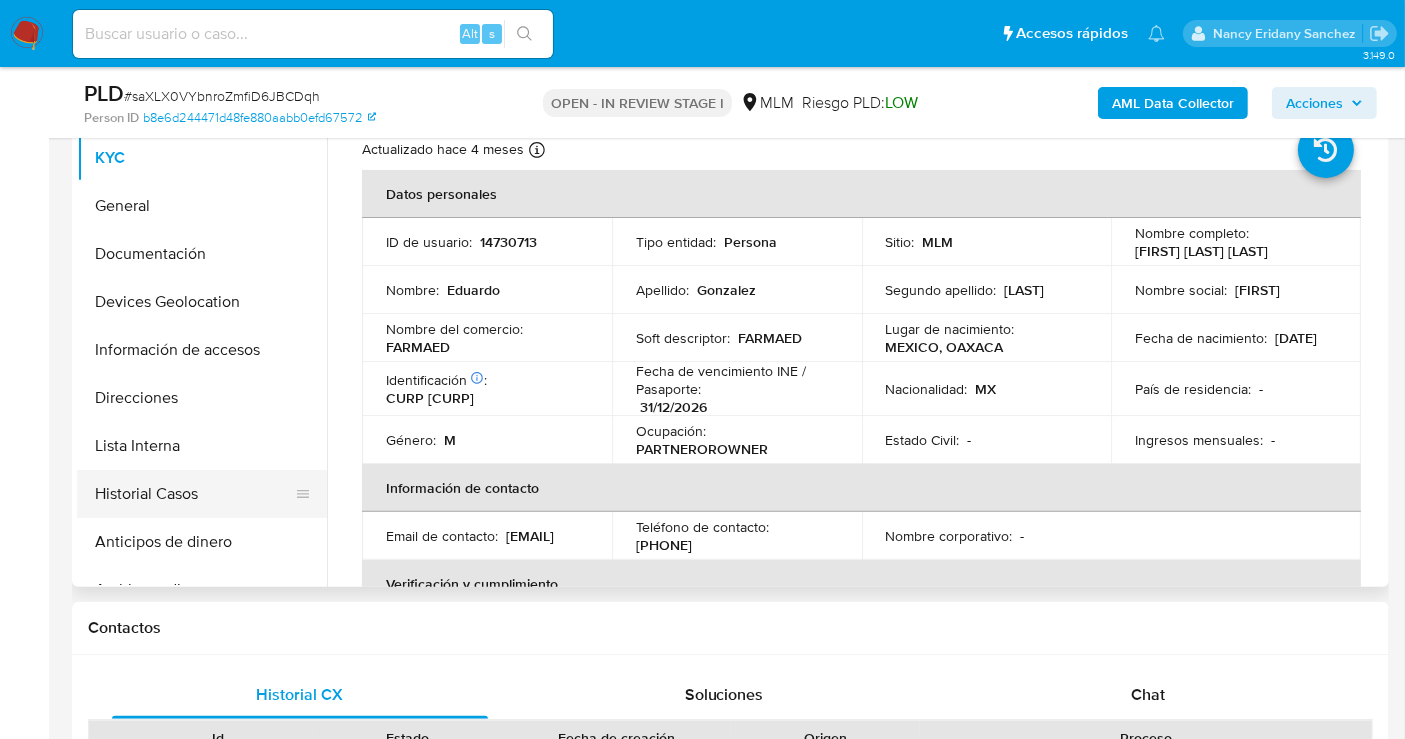 click on "Historial Casos" at bounding box center (194, 494) 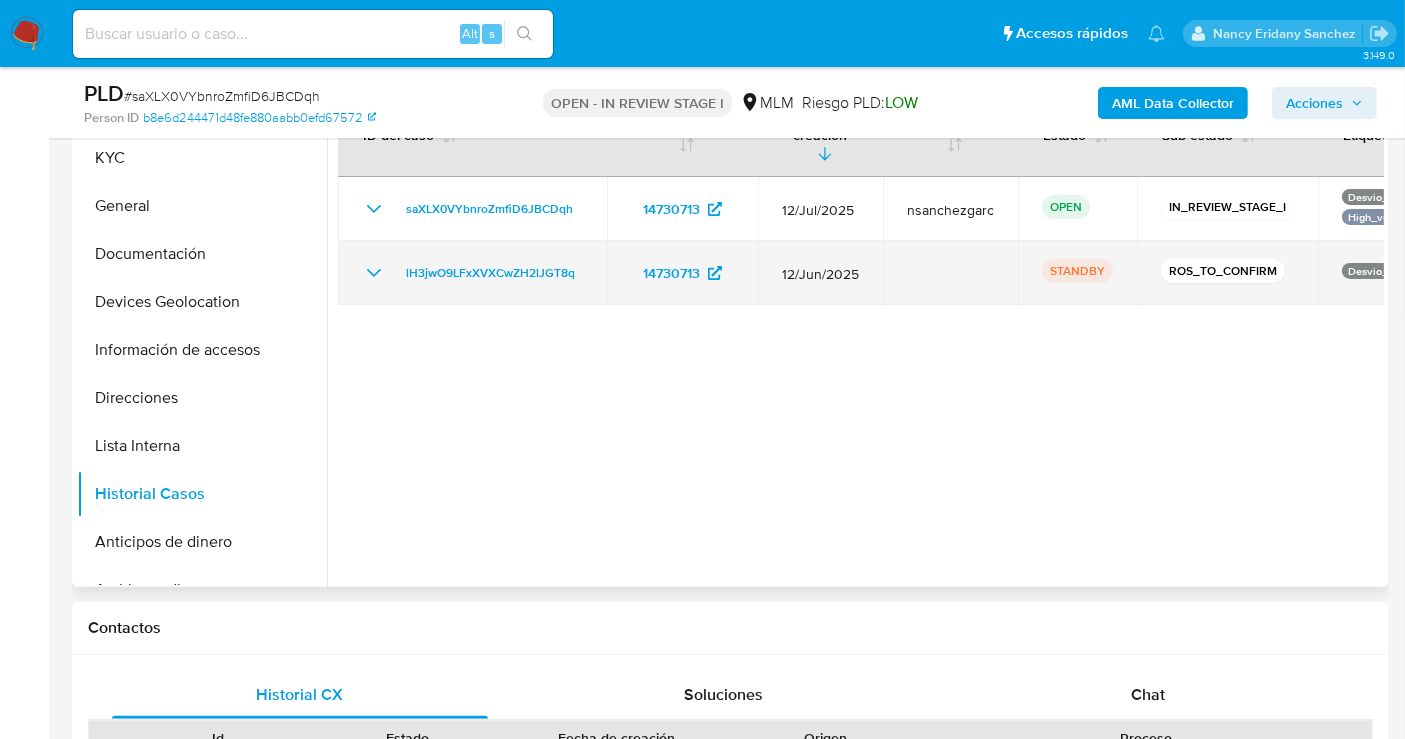 click 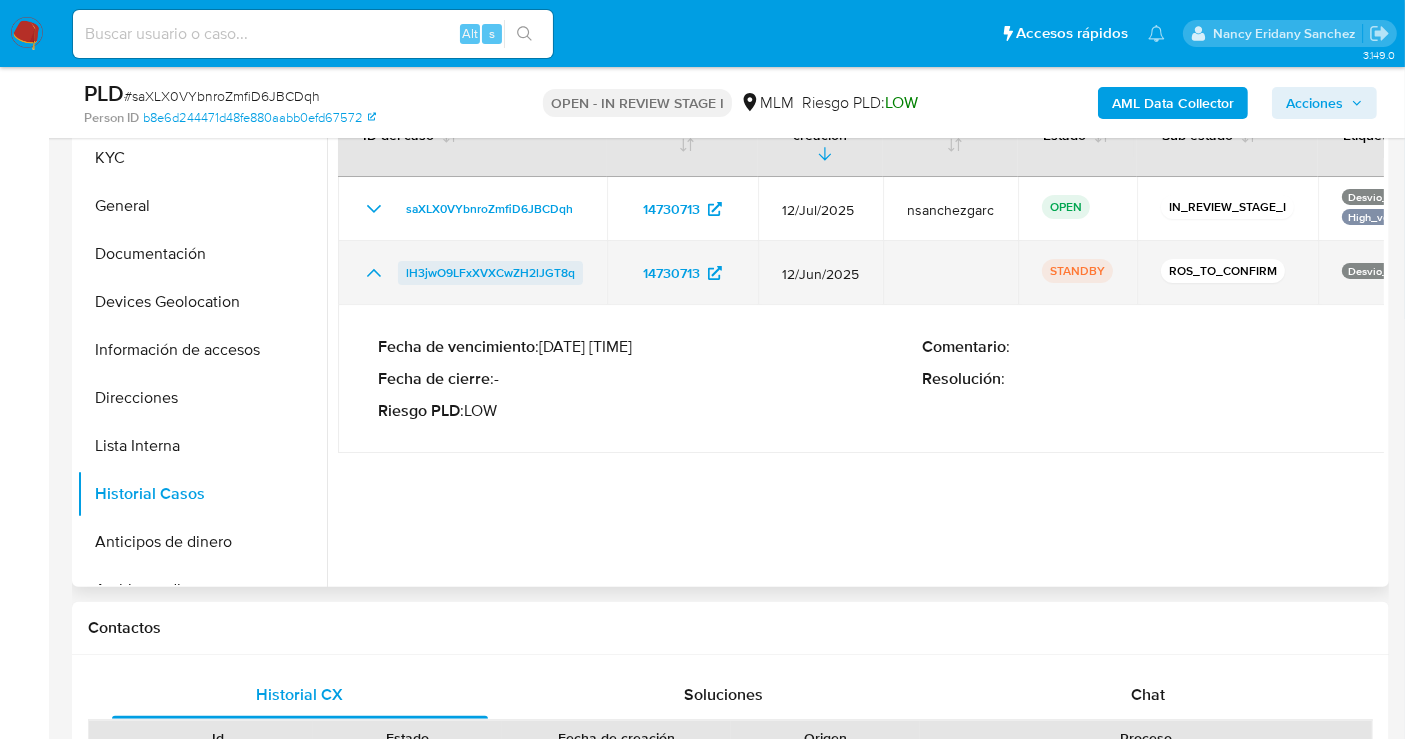 click on "lH3jwO9LFxXVXCwZH2lJGT8q" at bounding box center [490, 273] 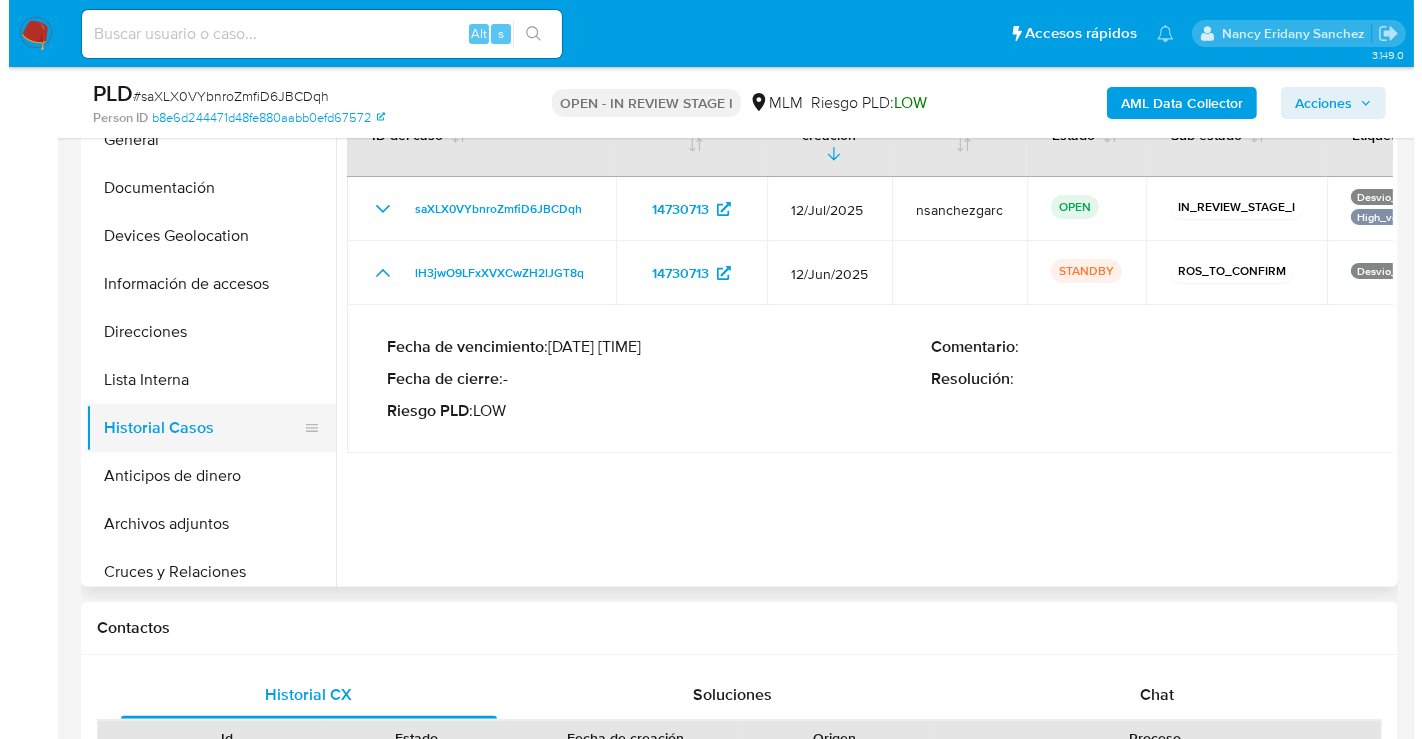 scroll, scrollTop: 111, scrollLeft: 0, axis: vertical 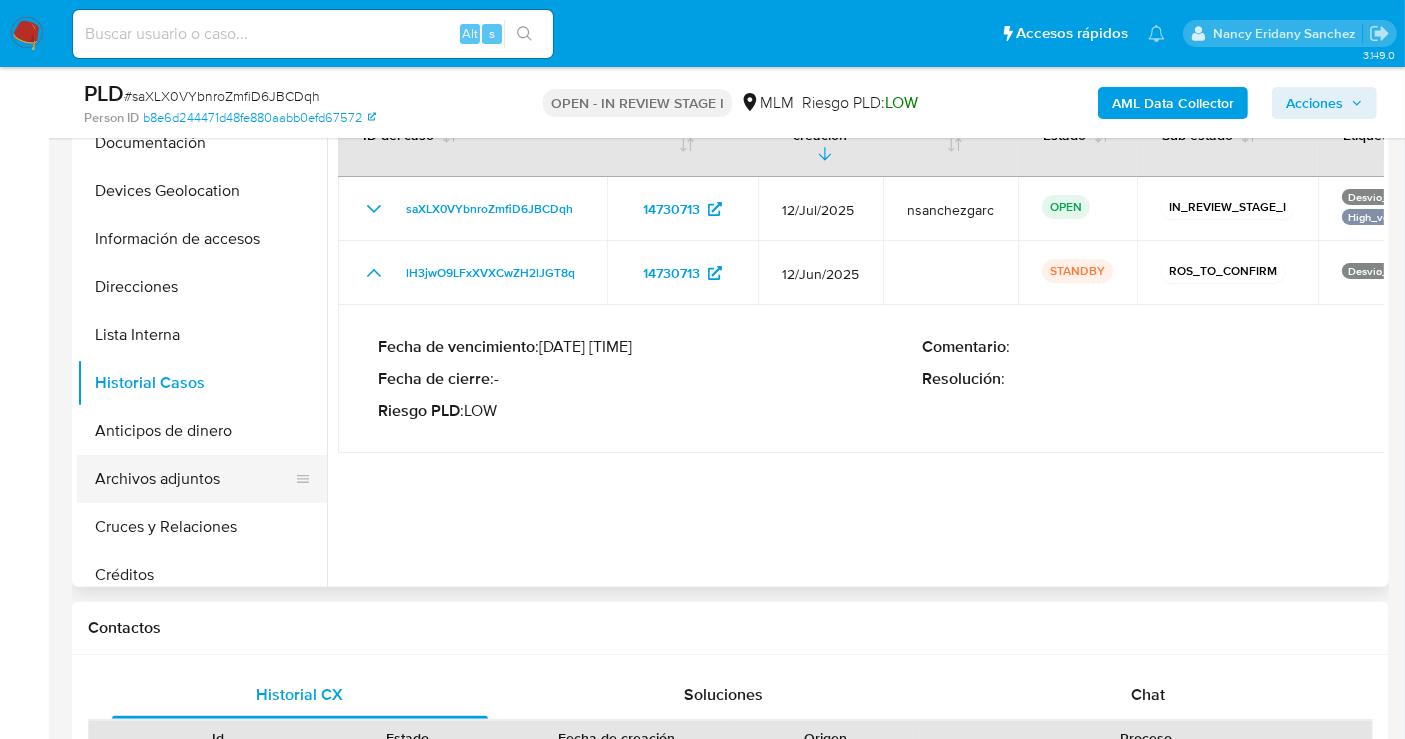 click on "Archivos adjuntos" at bounding box center [194, 479] 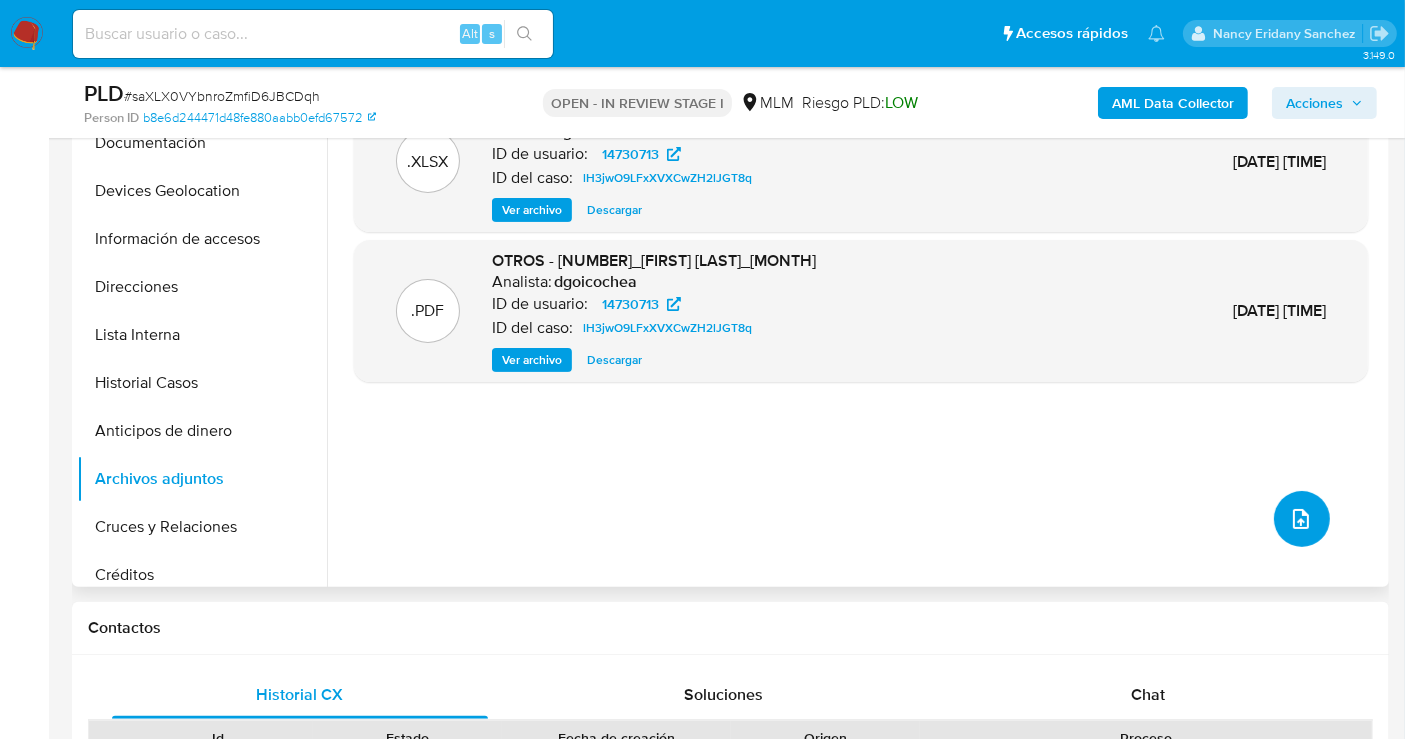 click 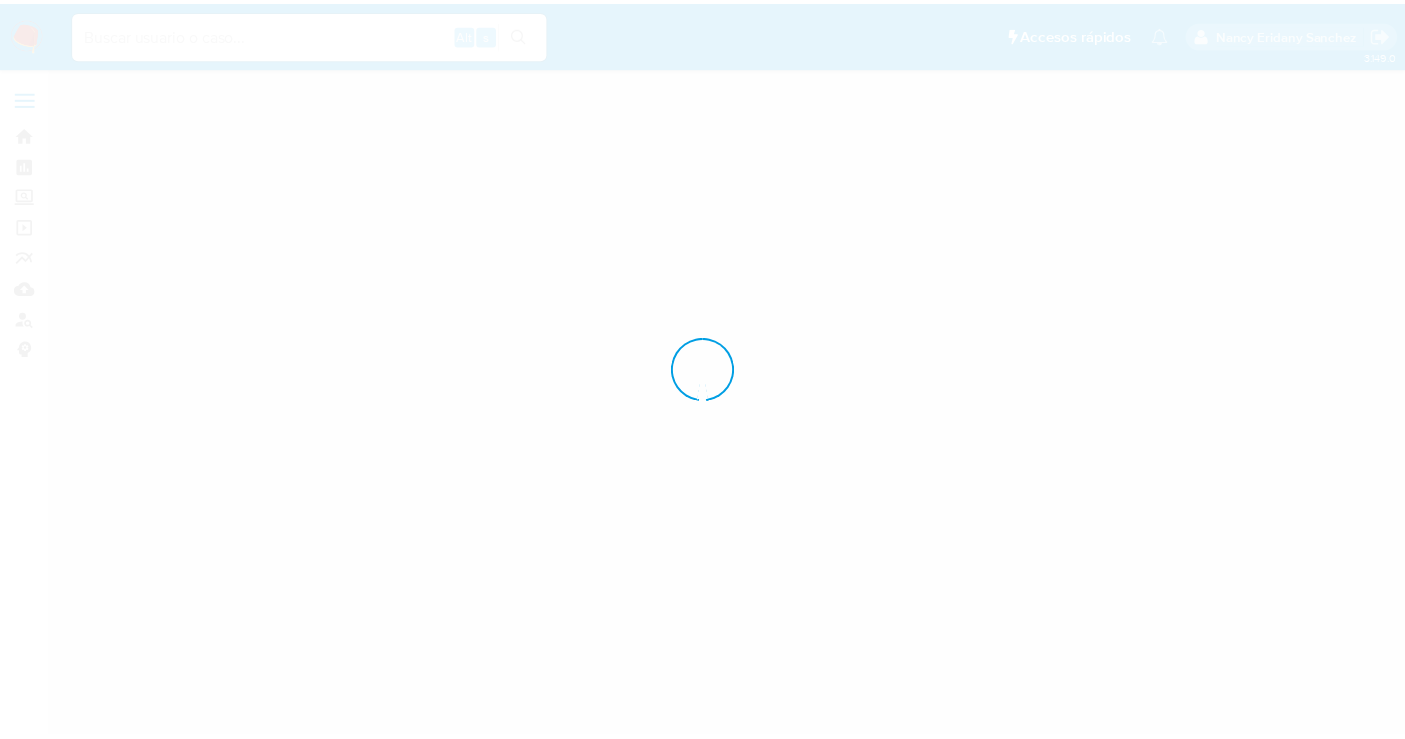 scroll, scrollTop: 0, scrollLeft: 0, axis: both 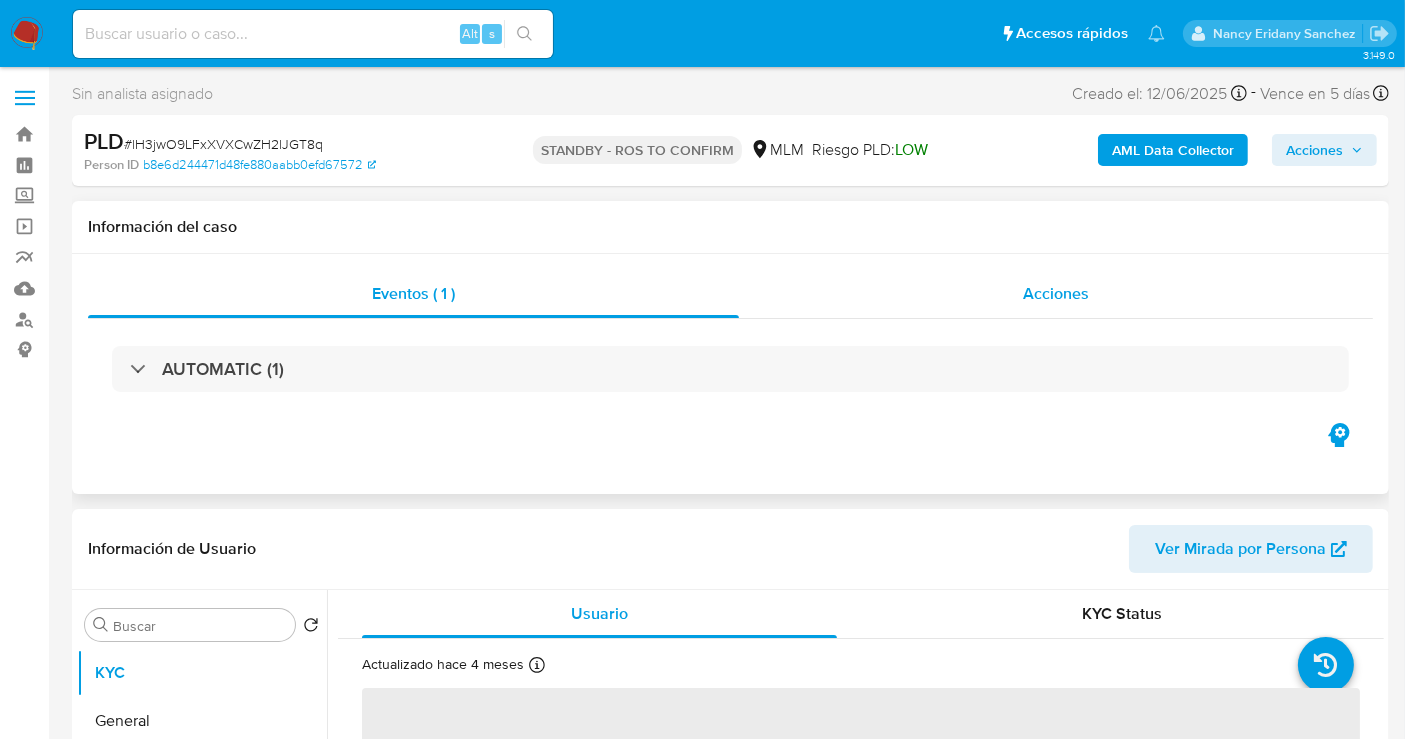 click on "Acciones" at bounding box center [1056, 293] 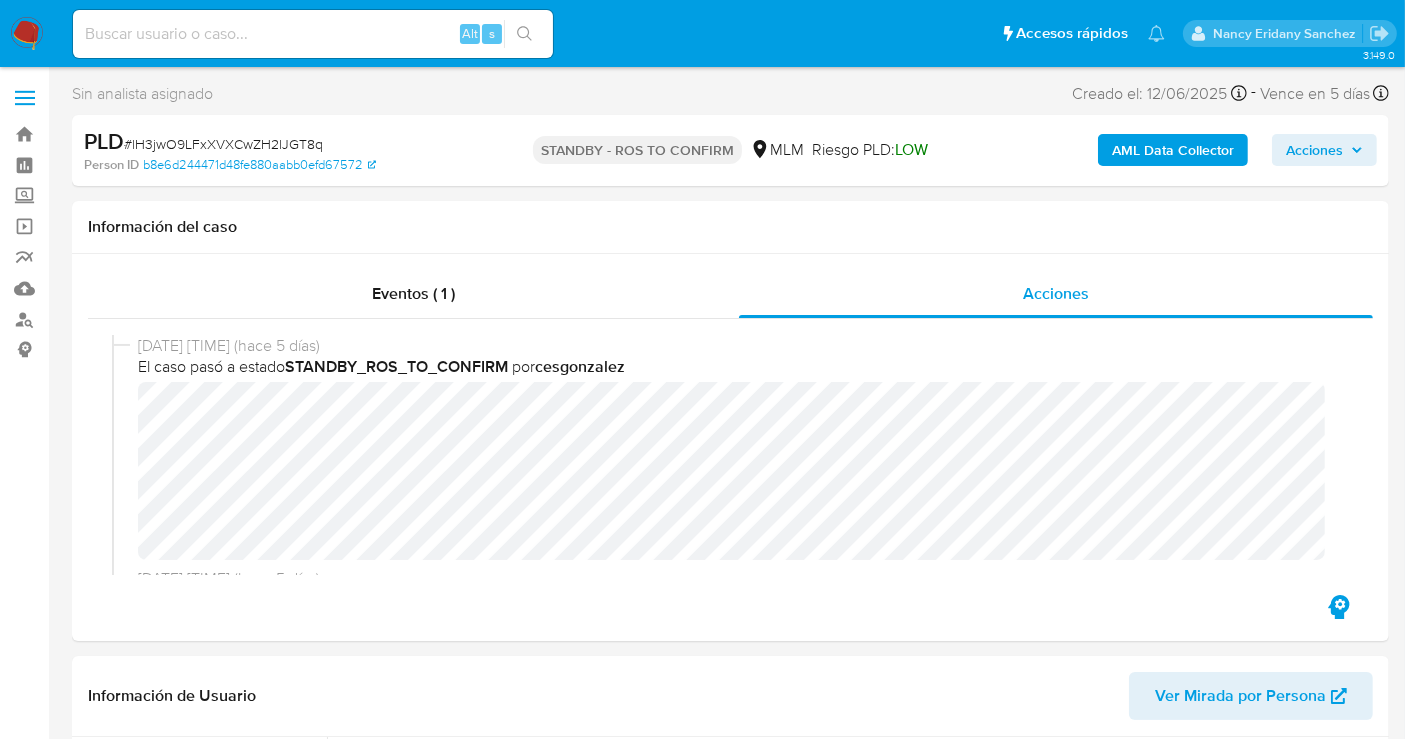 select on "10" 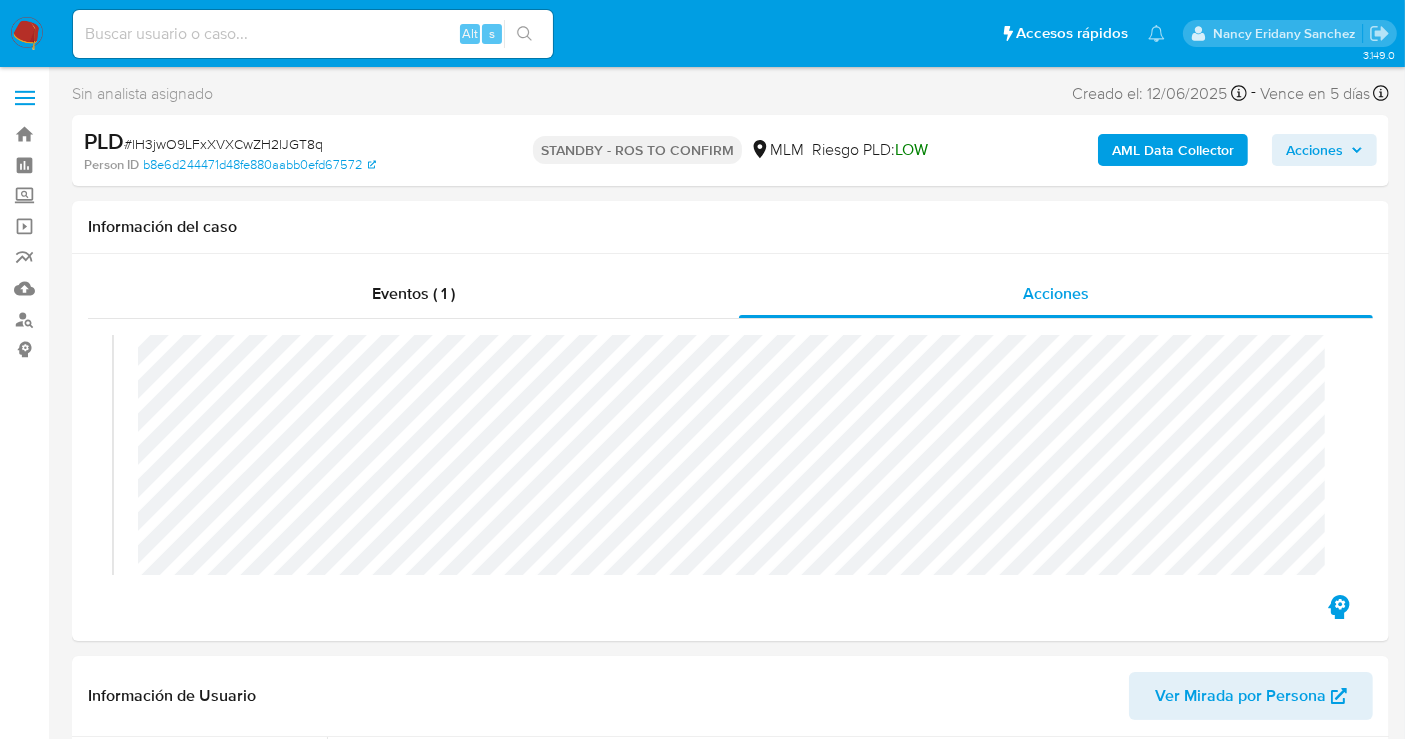 scroll, scrollTop: 444, scrollLeft: 0, axis: vertical 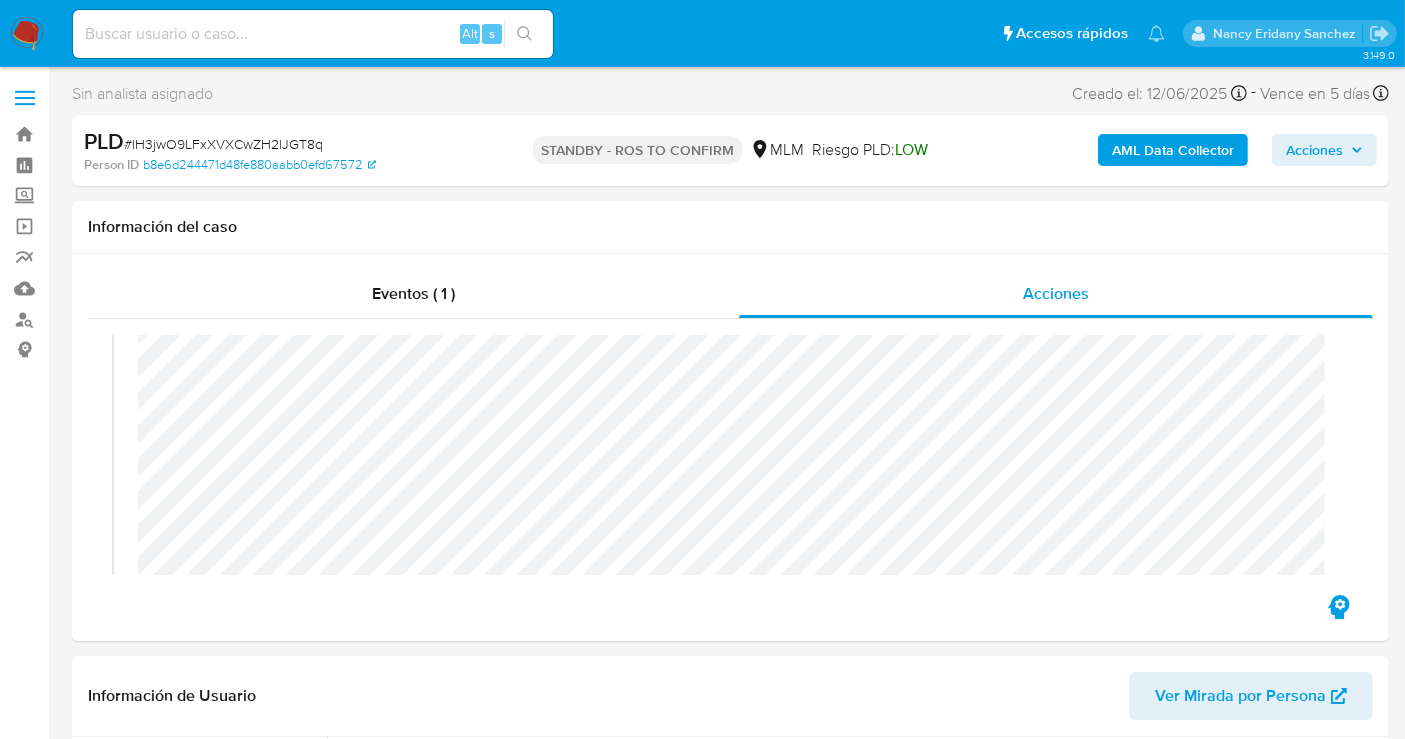 type 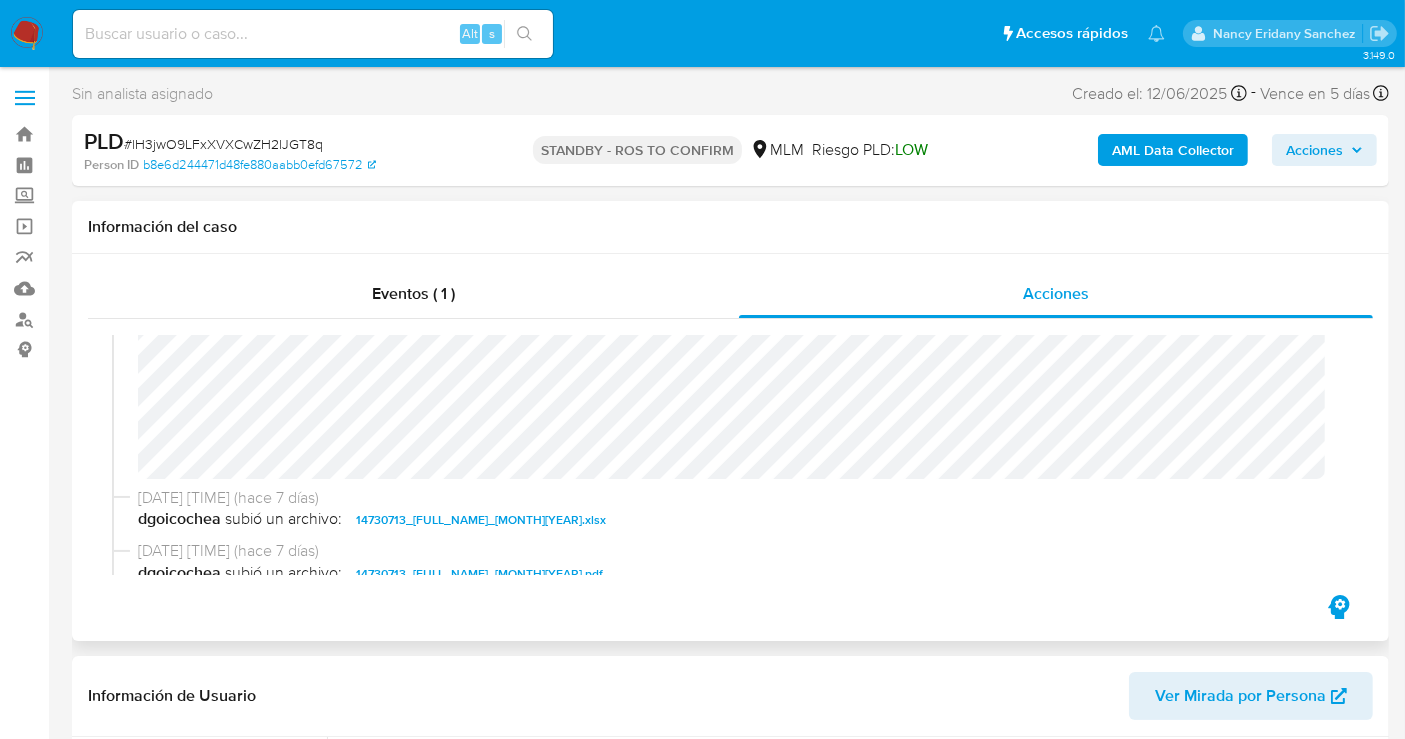 scroll, scrollTop: 666, scrollLeft: 0, axis: vertical 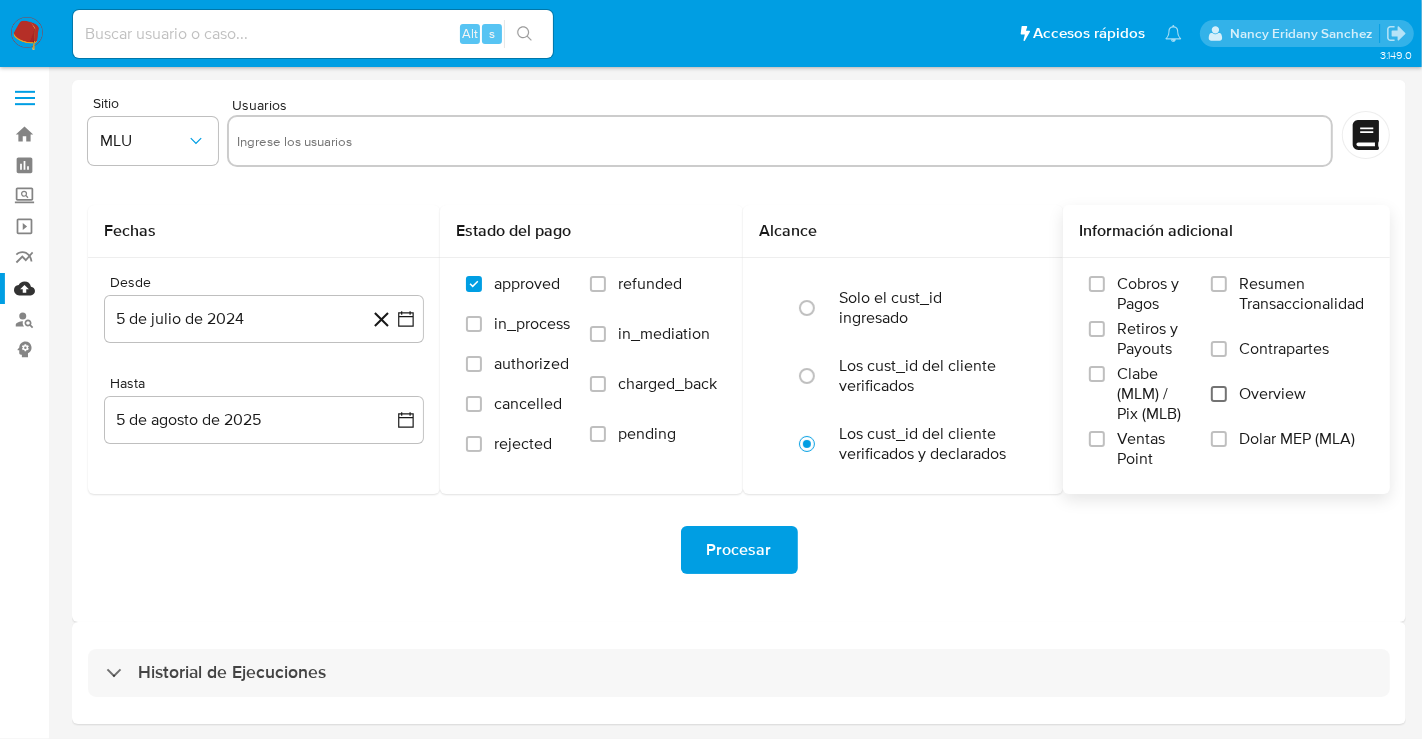 click on "Overview" at bounding box center [1219, 394] 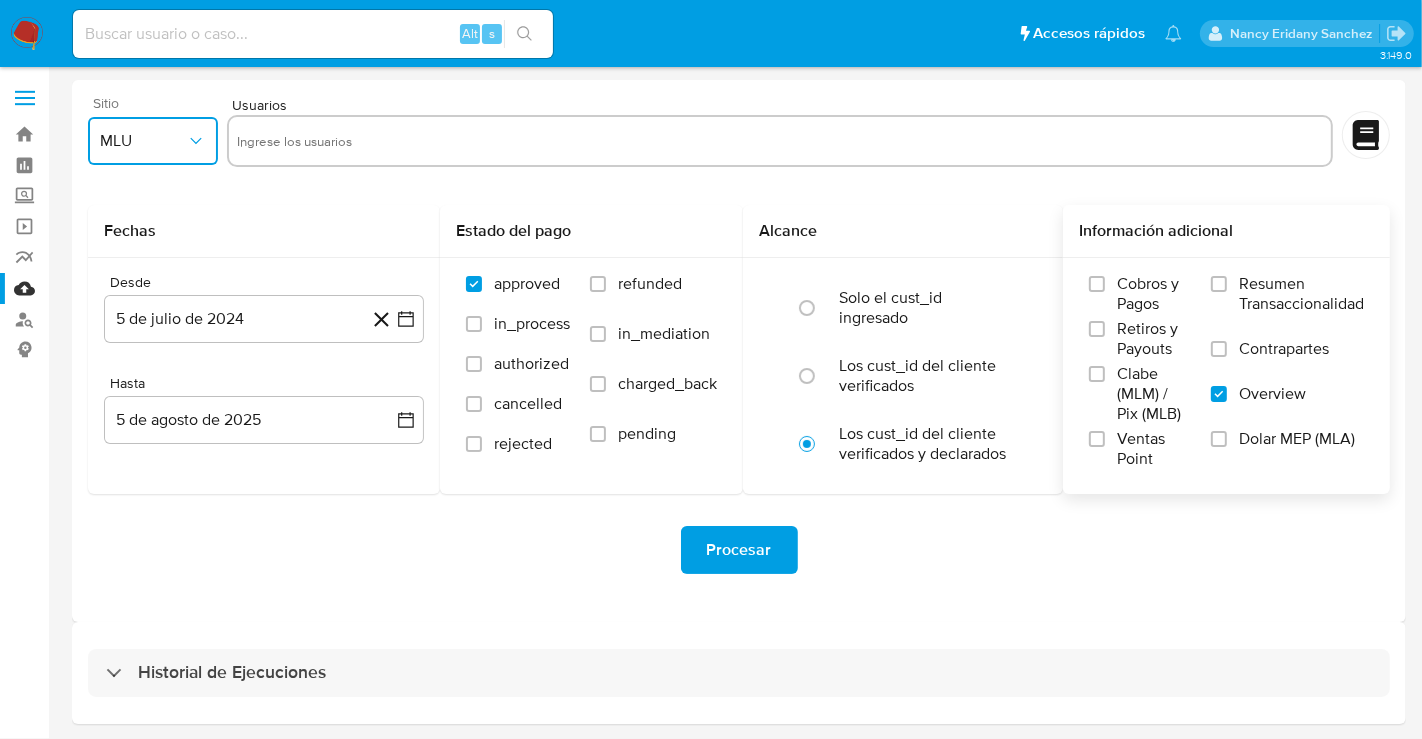 click on "MLU" at bounding box center (143, 141) 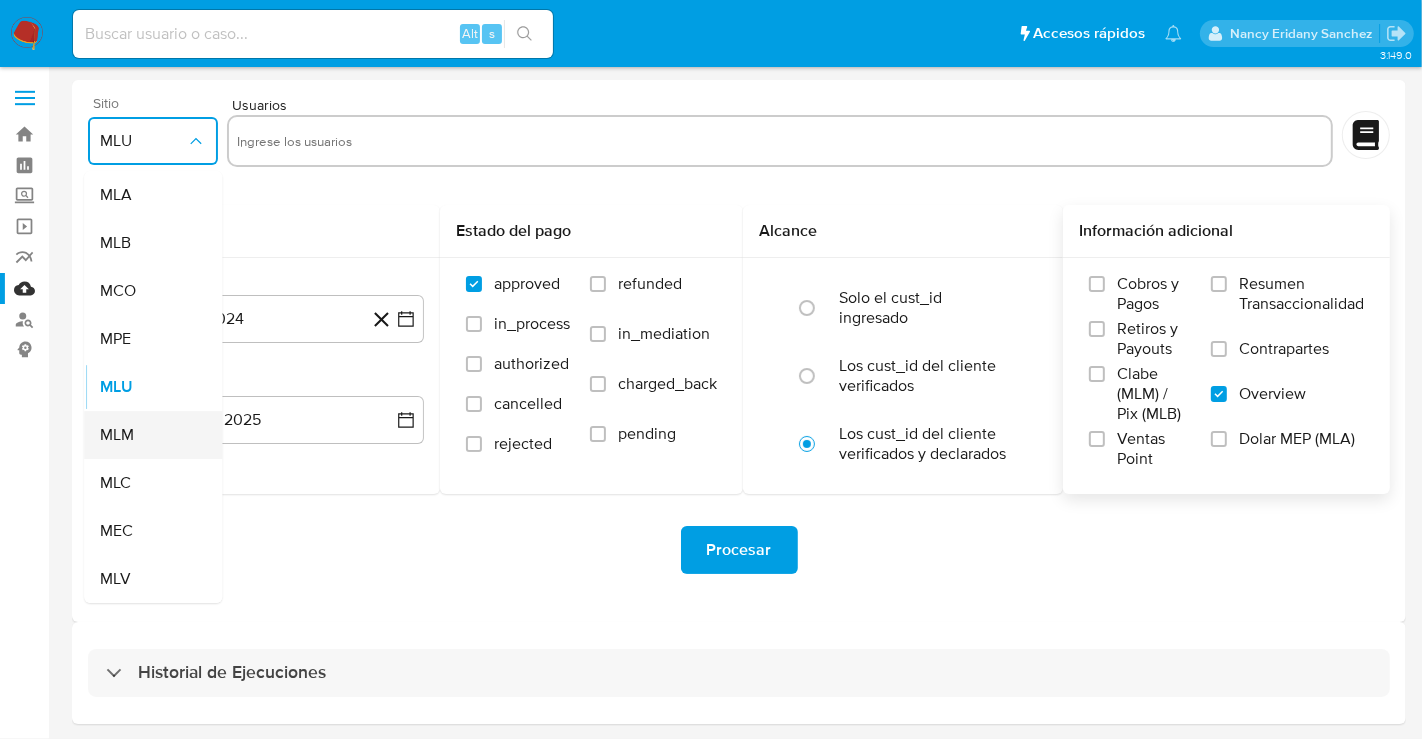 click on "MLM" at bounding box center [117, 435] 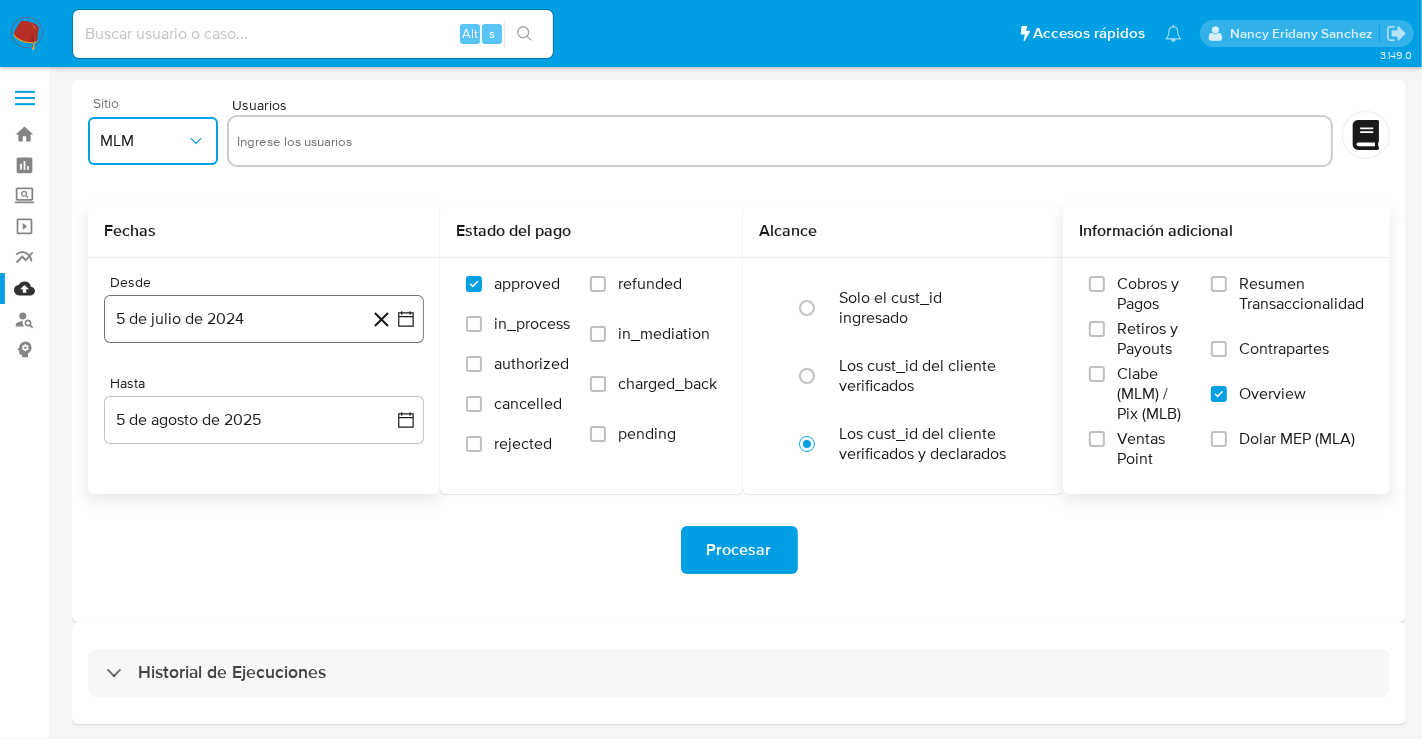 click on "5 de julio de 2024" at bounding box center [264, 319] 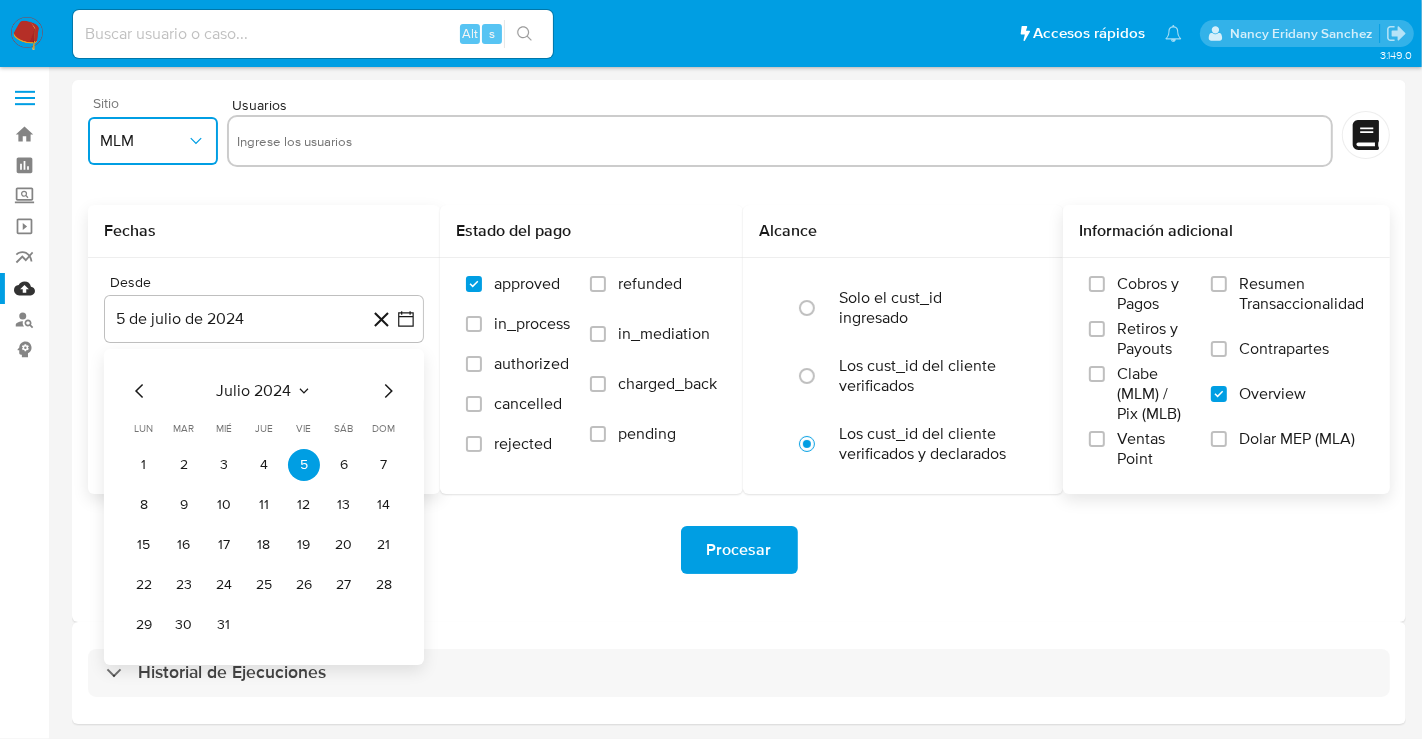 click 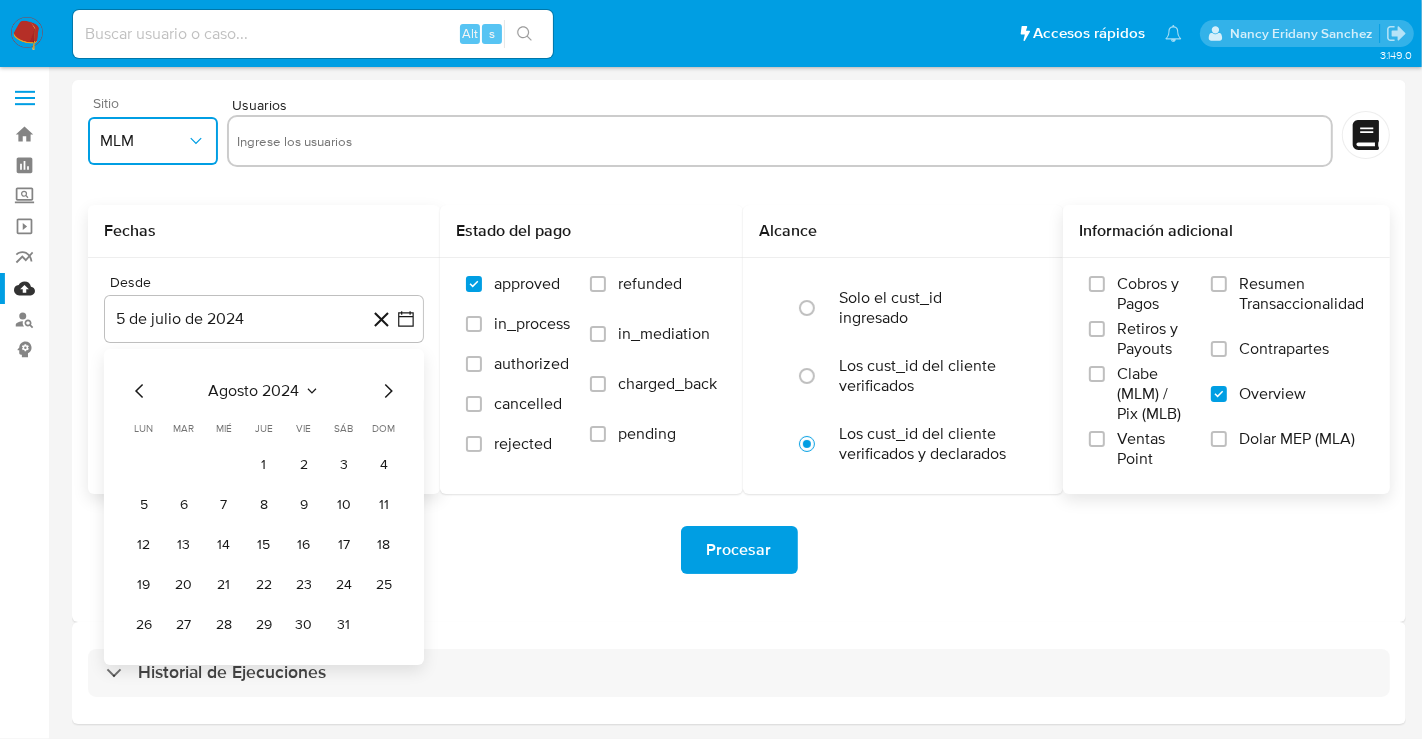click 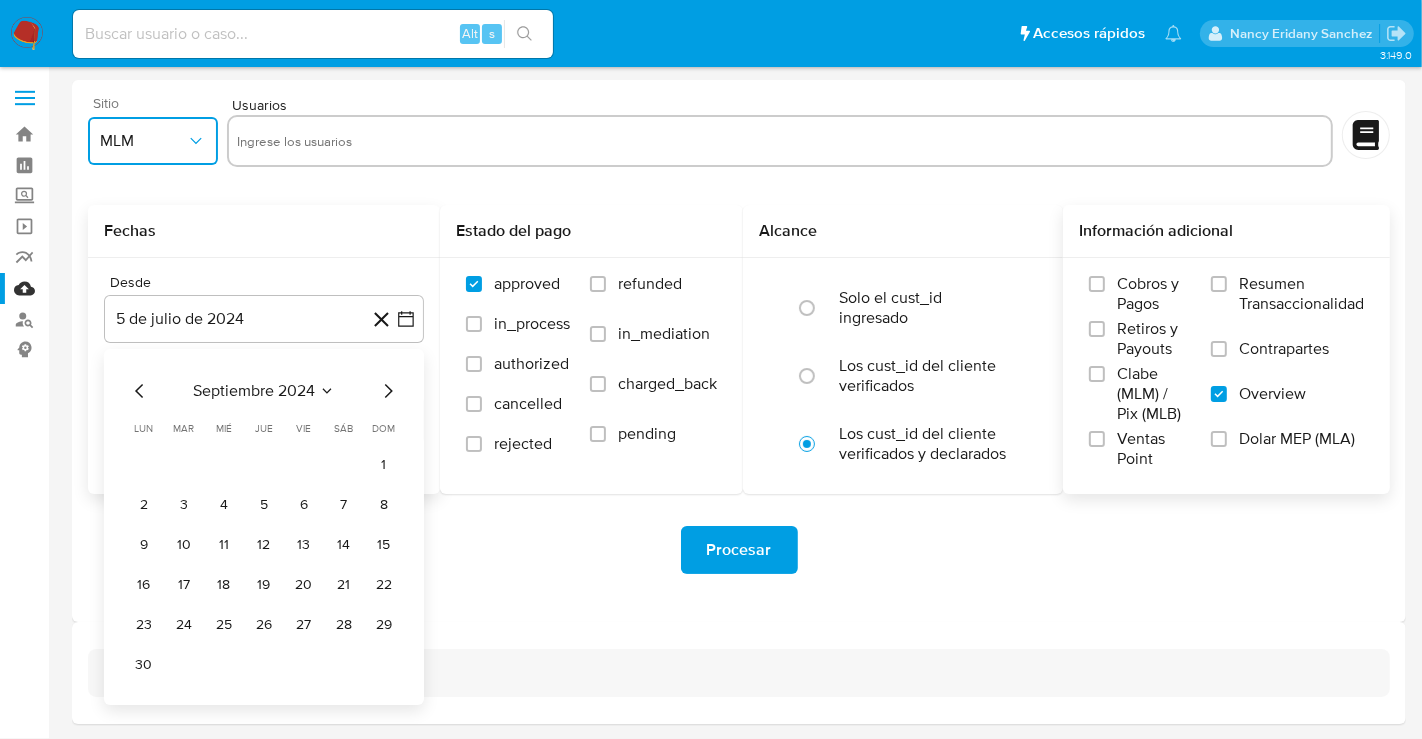 click 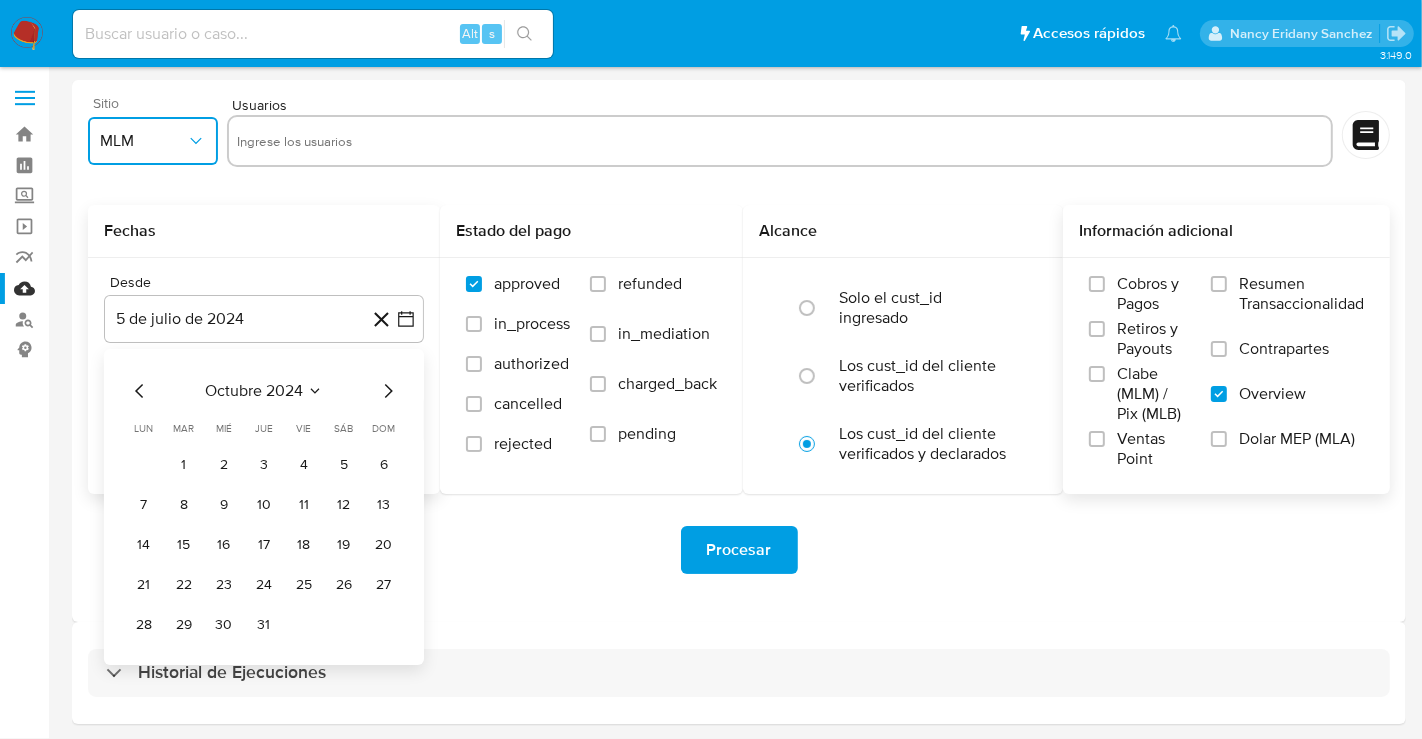 click 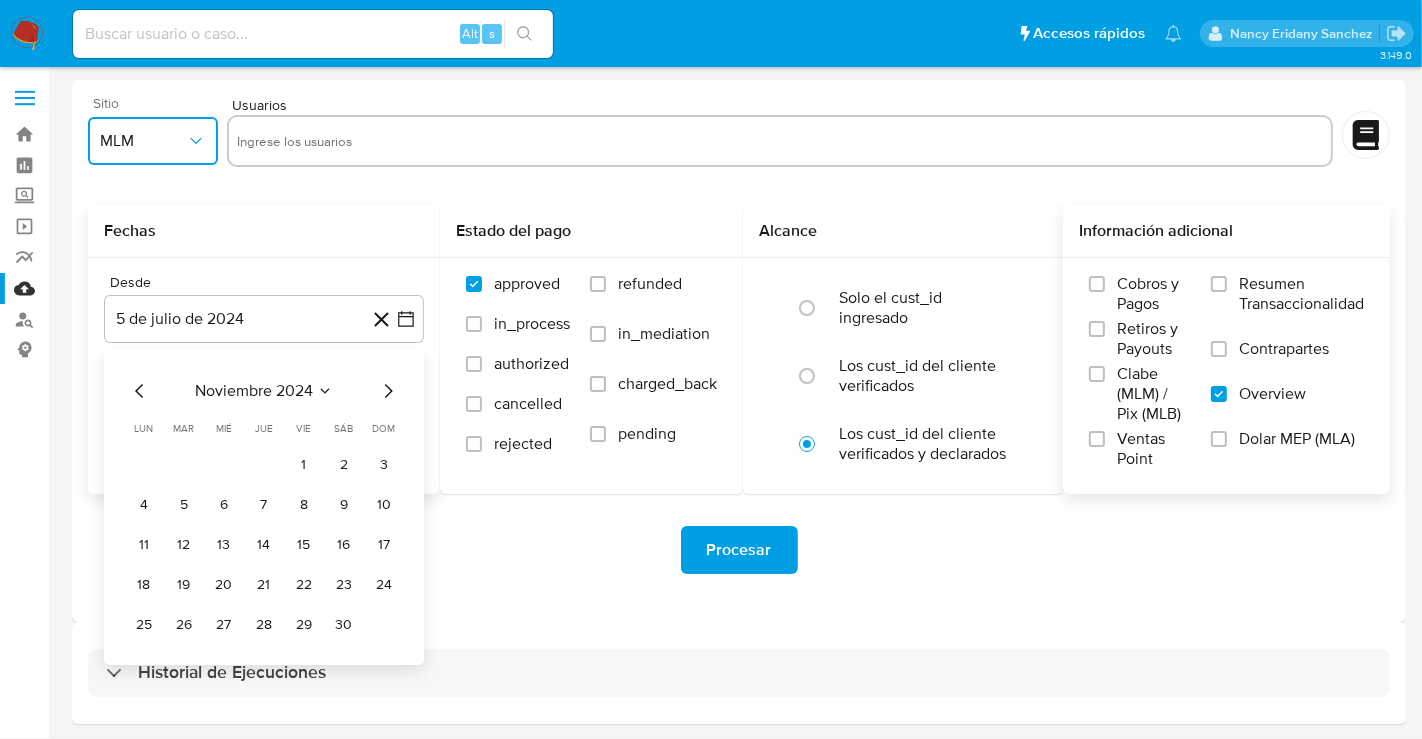 click 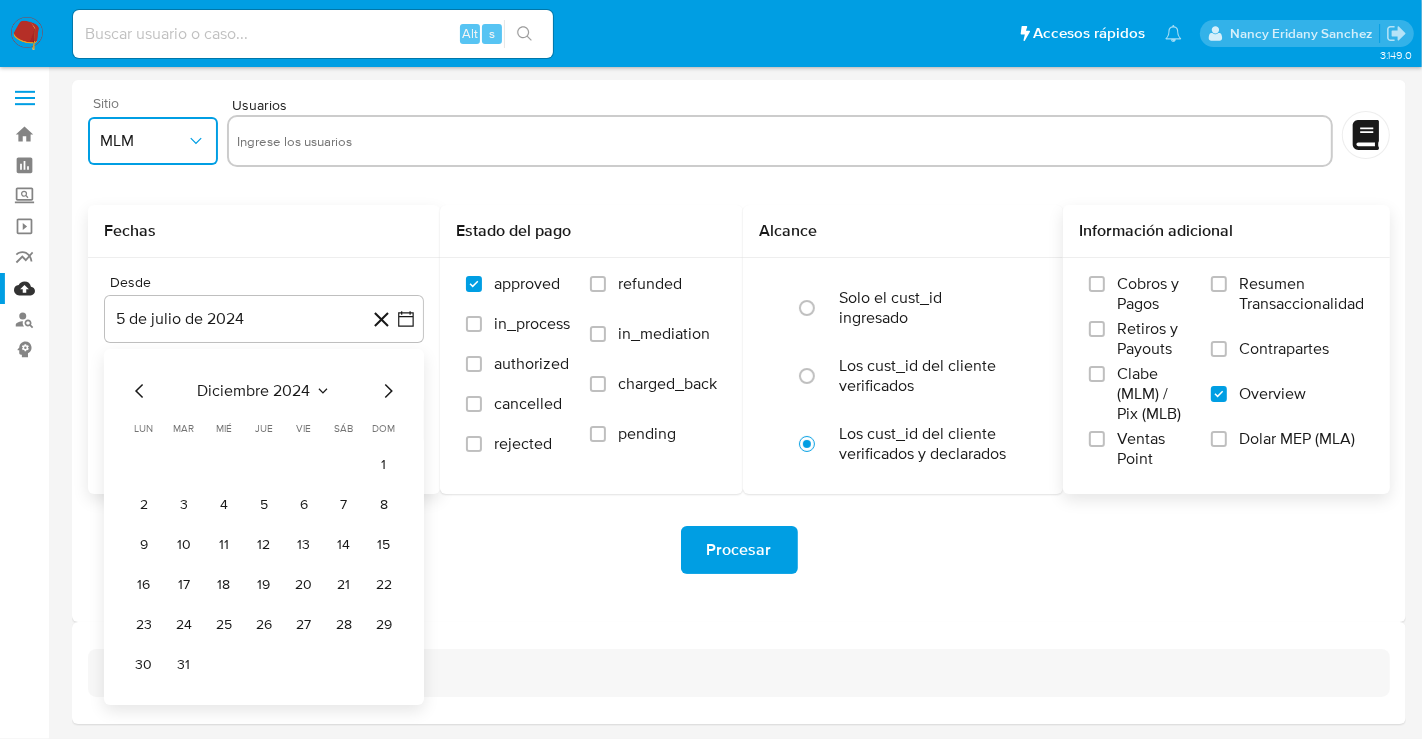 click 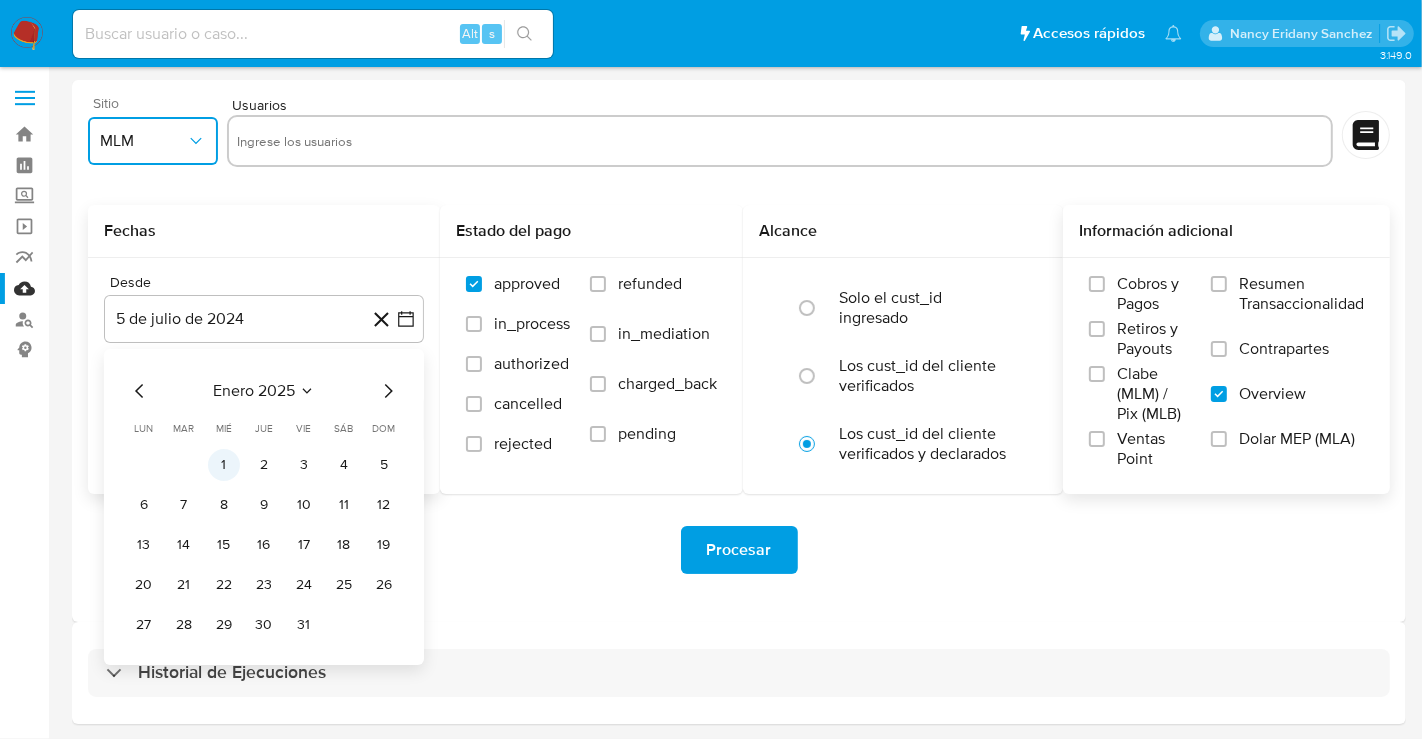 click on "1" at bounding box center [224, 465] 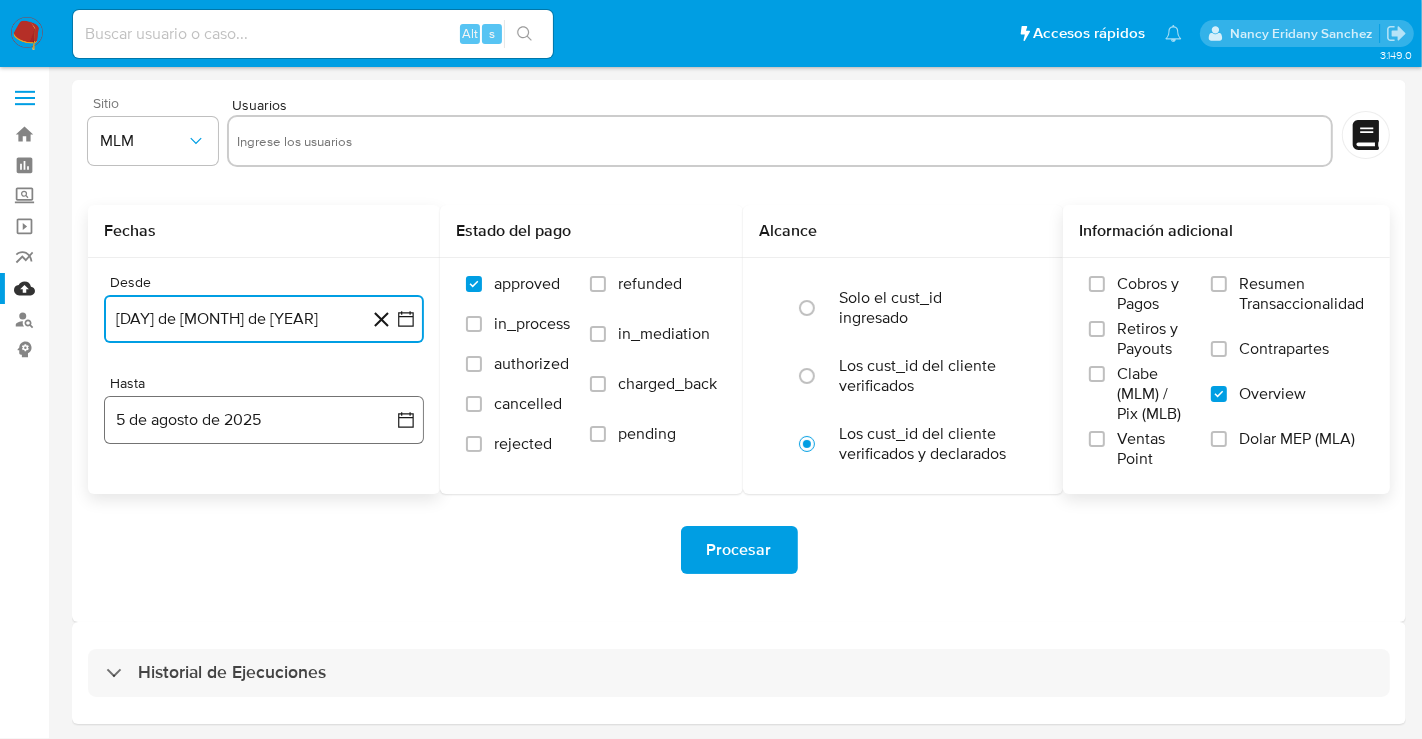 click on "5 de agosto de 2025" at bounding box center (264, 420) 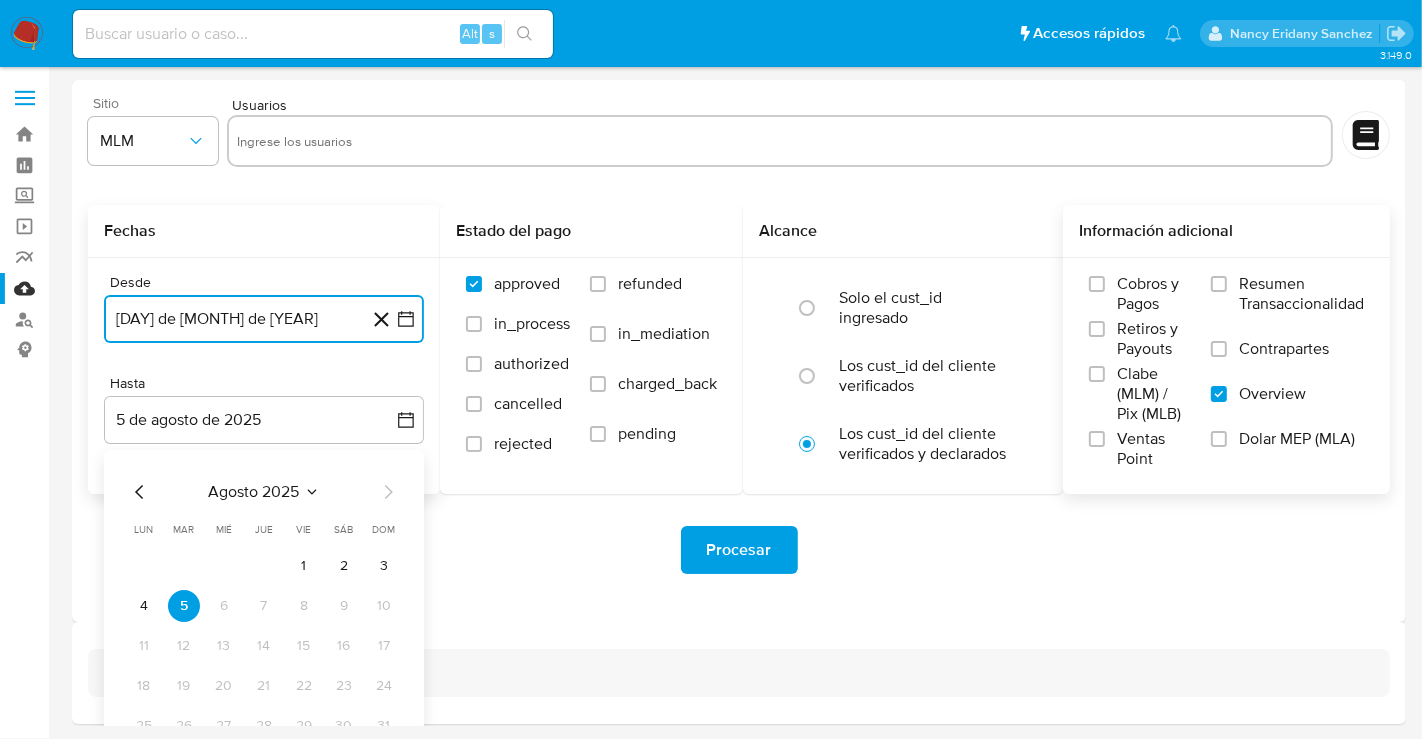 click 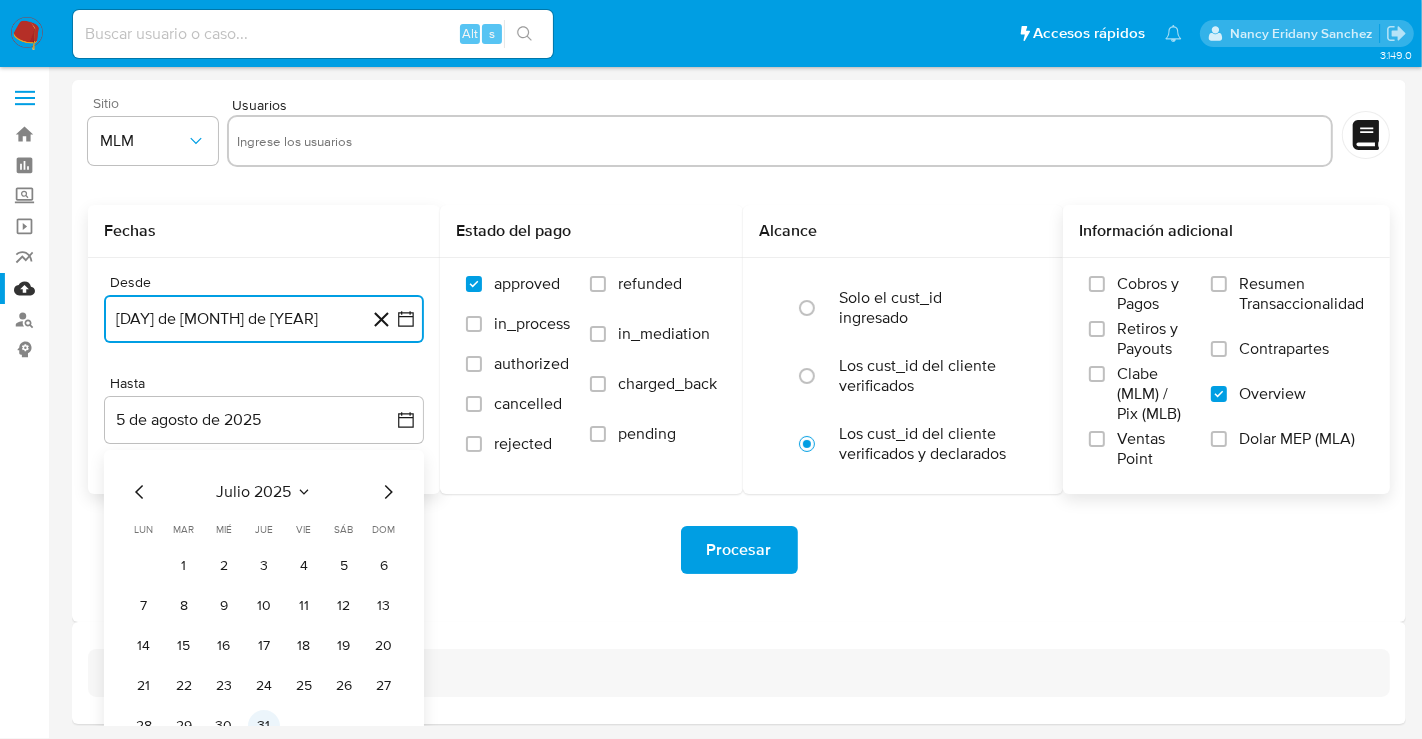 drag, startPoint x: 185, startPoint y: 564, endPoint x: 265, endPoint y: 716, distance: 171.76729 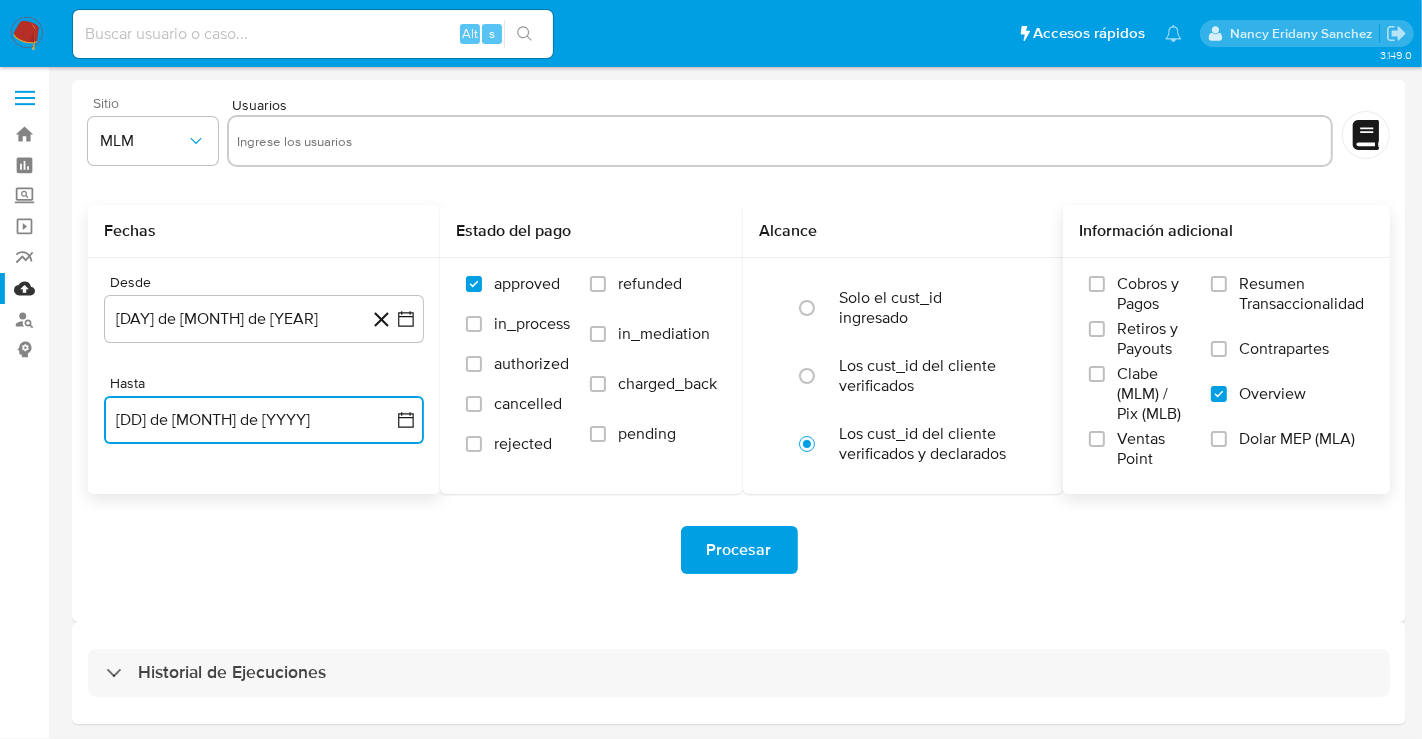 click at bounding box center (780, 141) 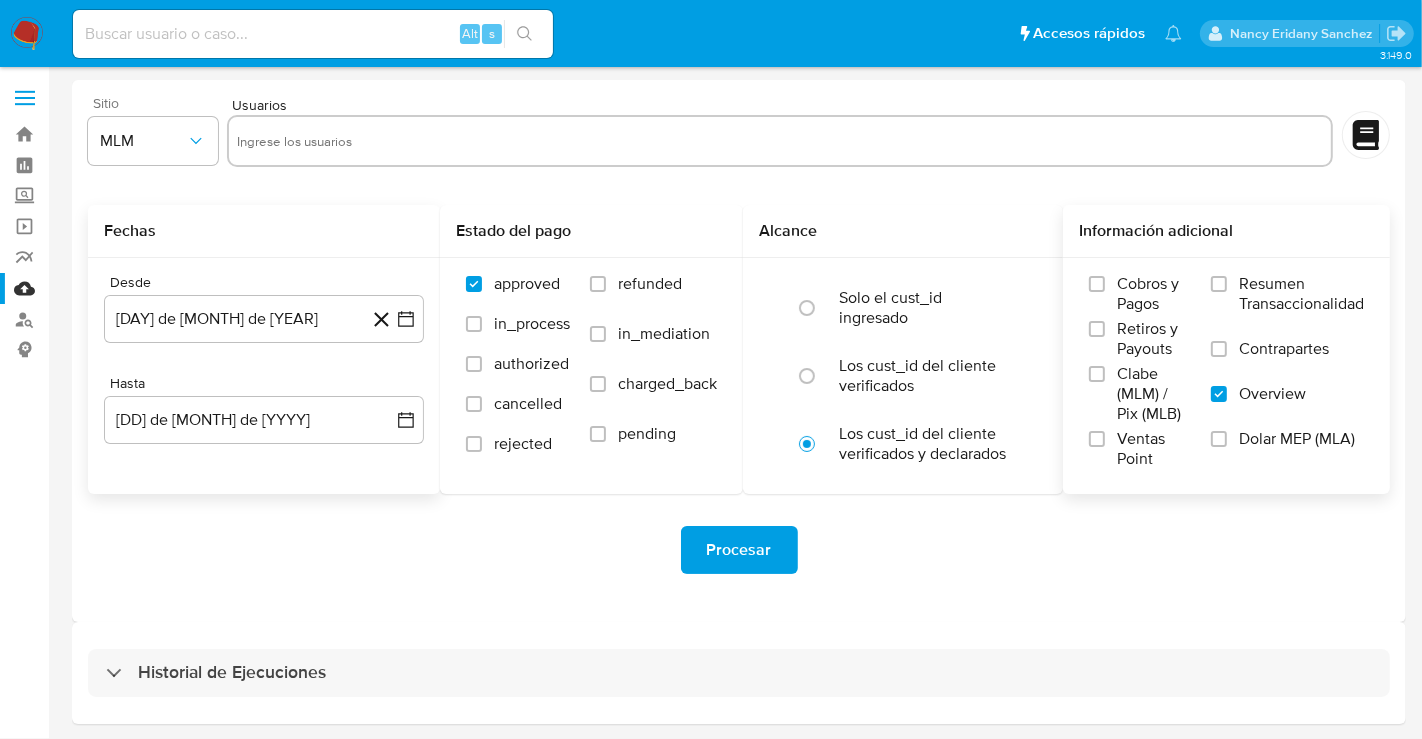 paste on "14730713" 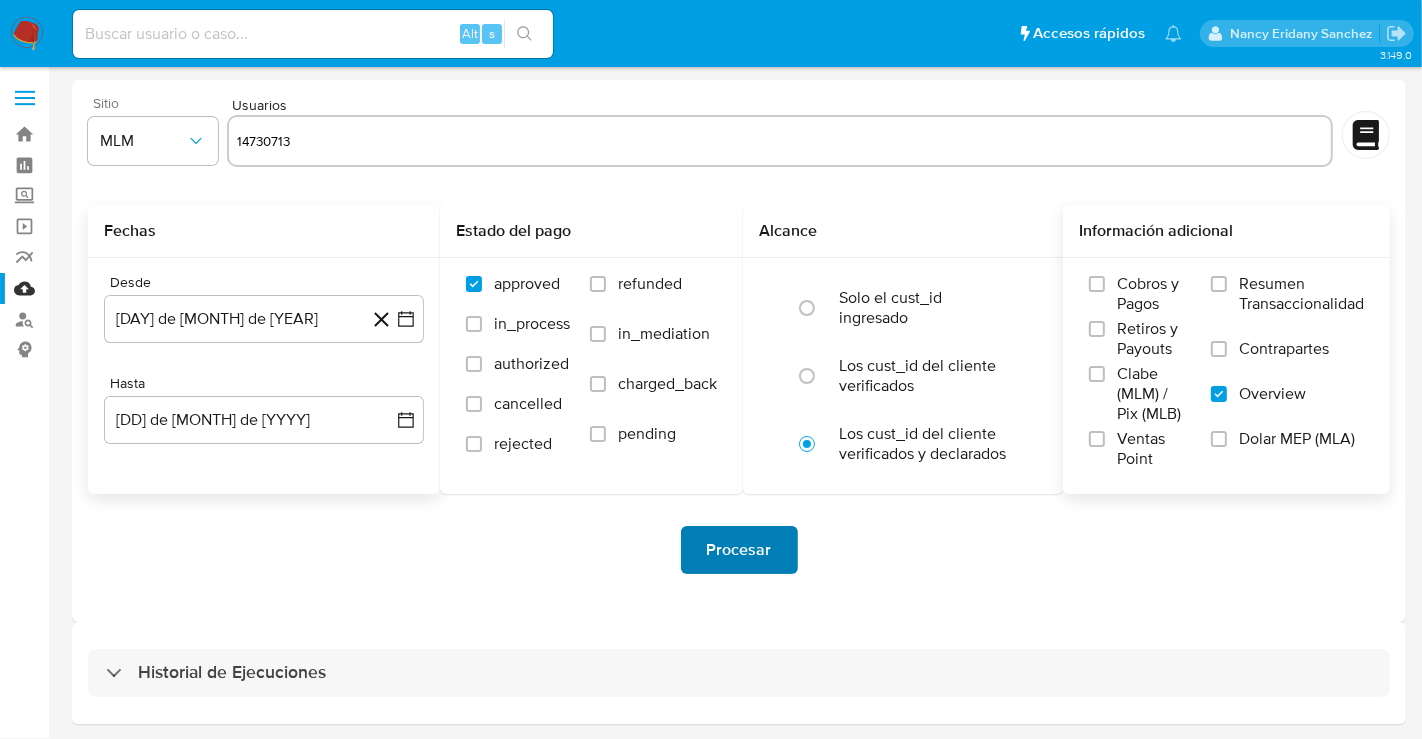 type on "14730713" 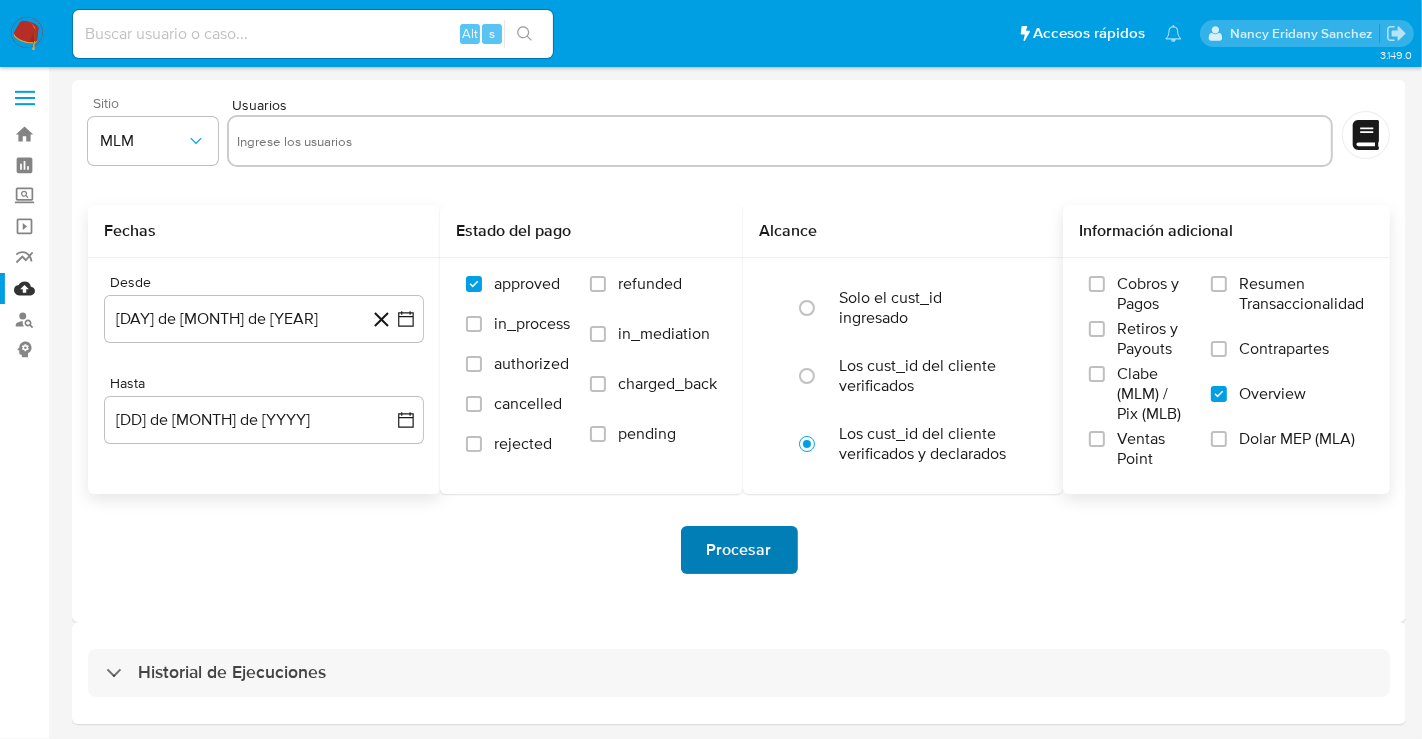 click on "Procesar" at bounding box center [739, 550] 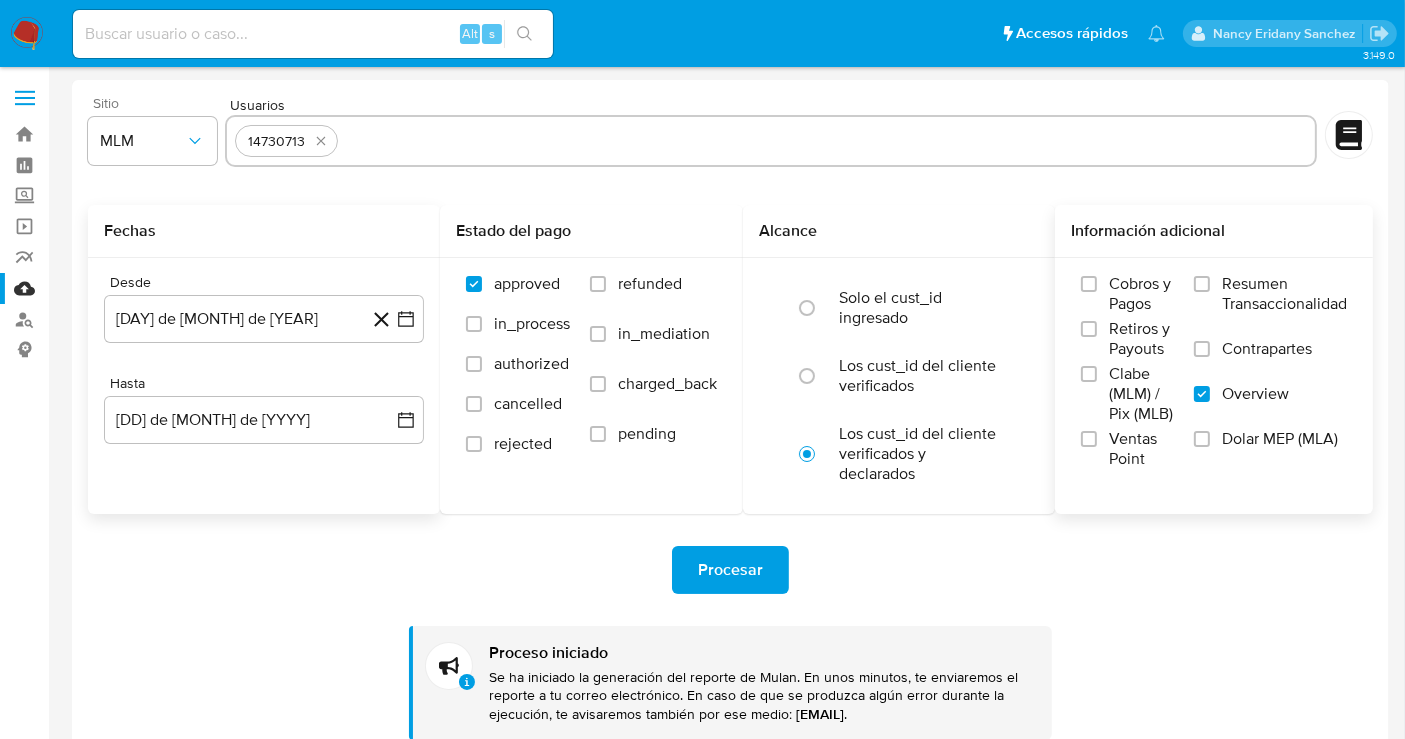 type 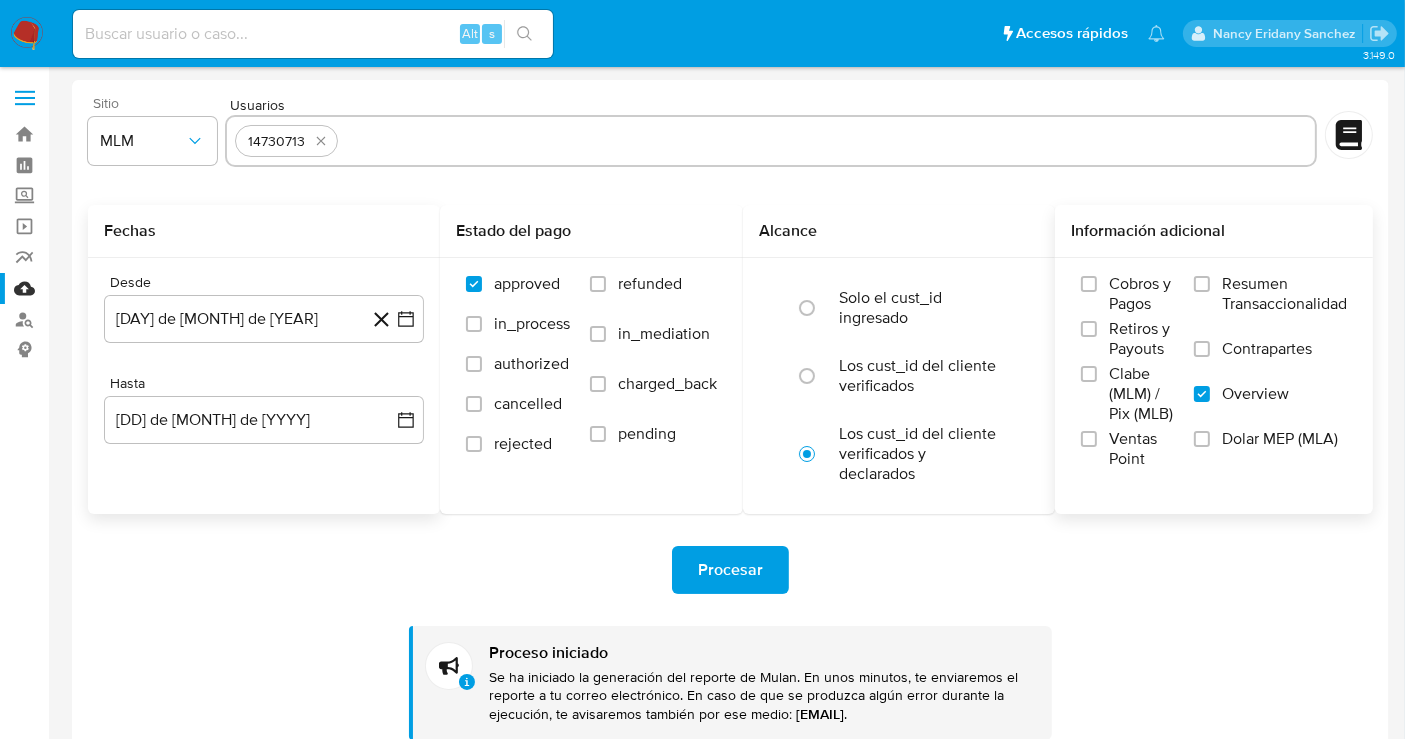 click at bounding box center [826, 141] 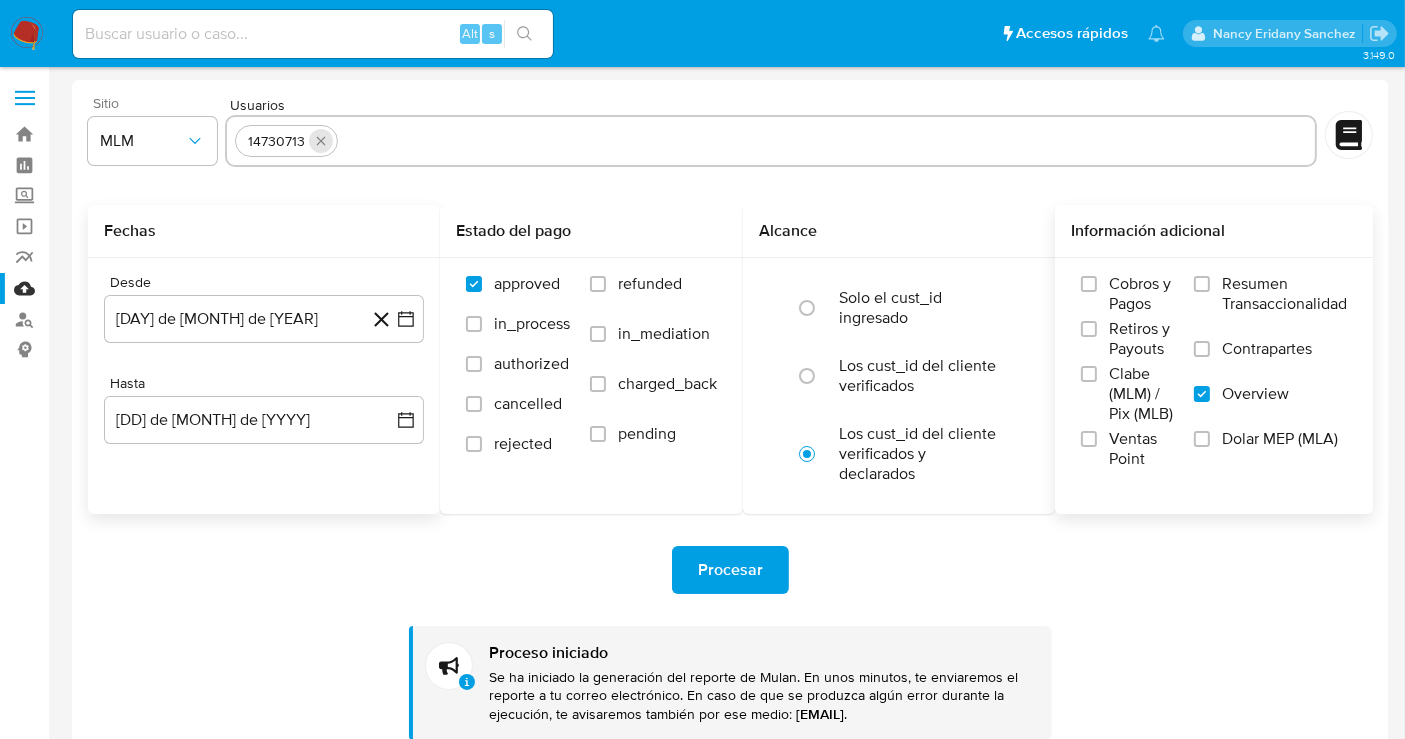 click 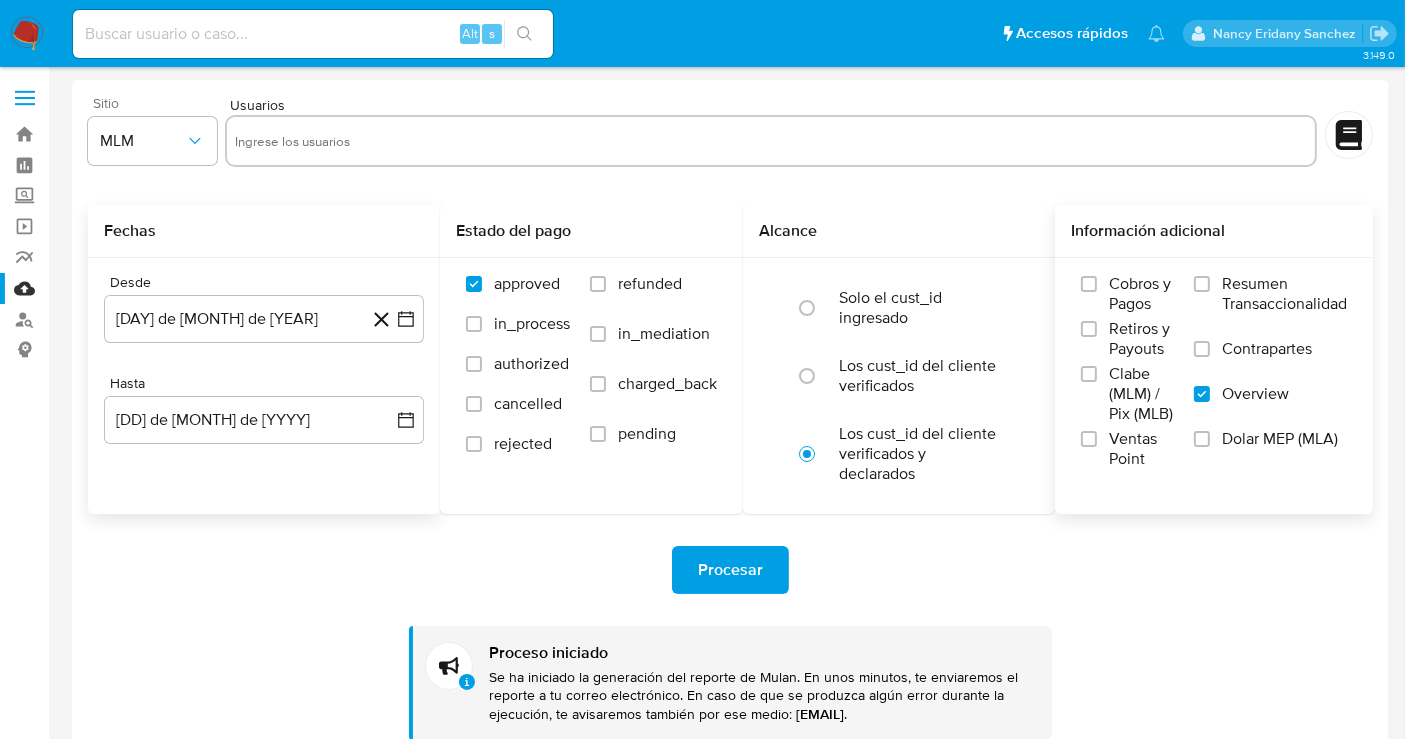 click at bounding box center [771, 141] 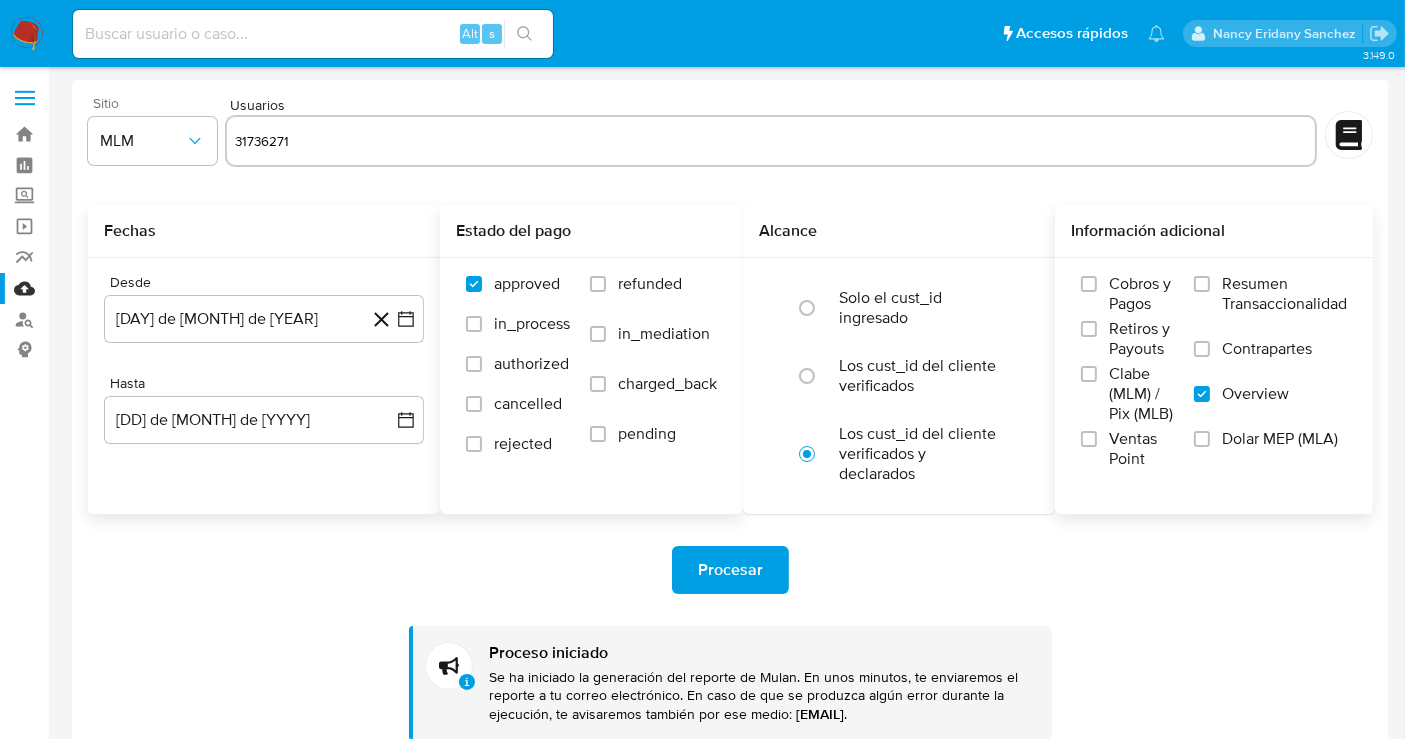 type on "31736271" 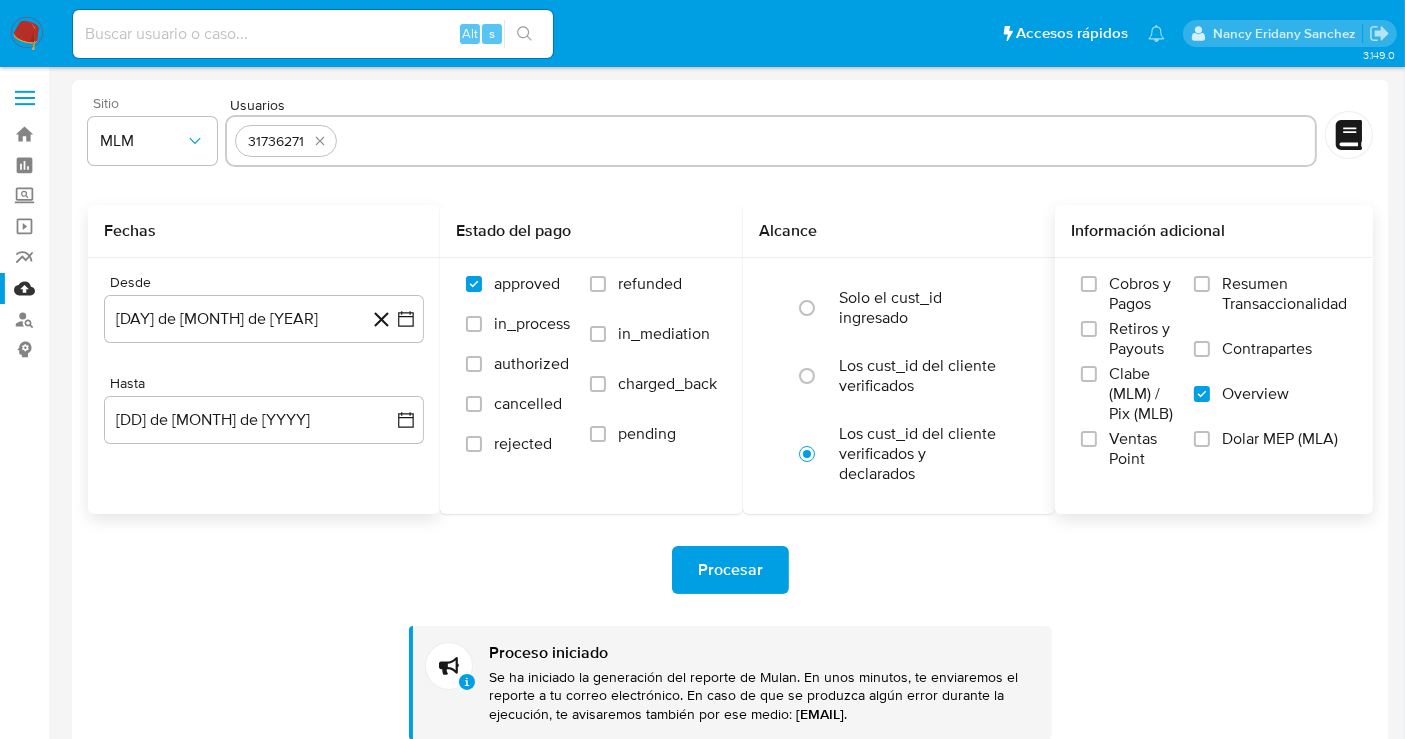 paste on "1497967749" 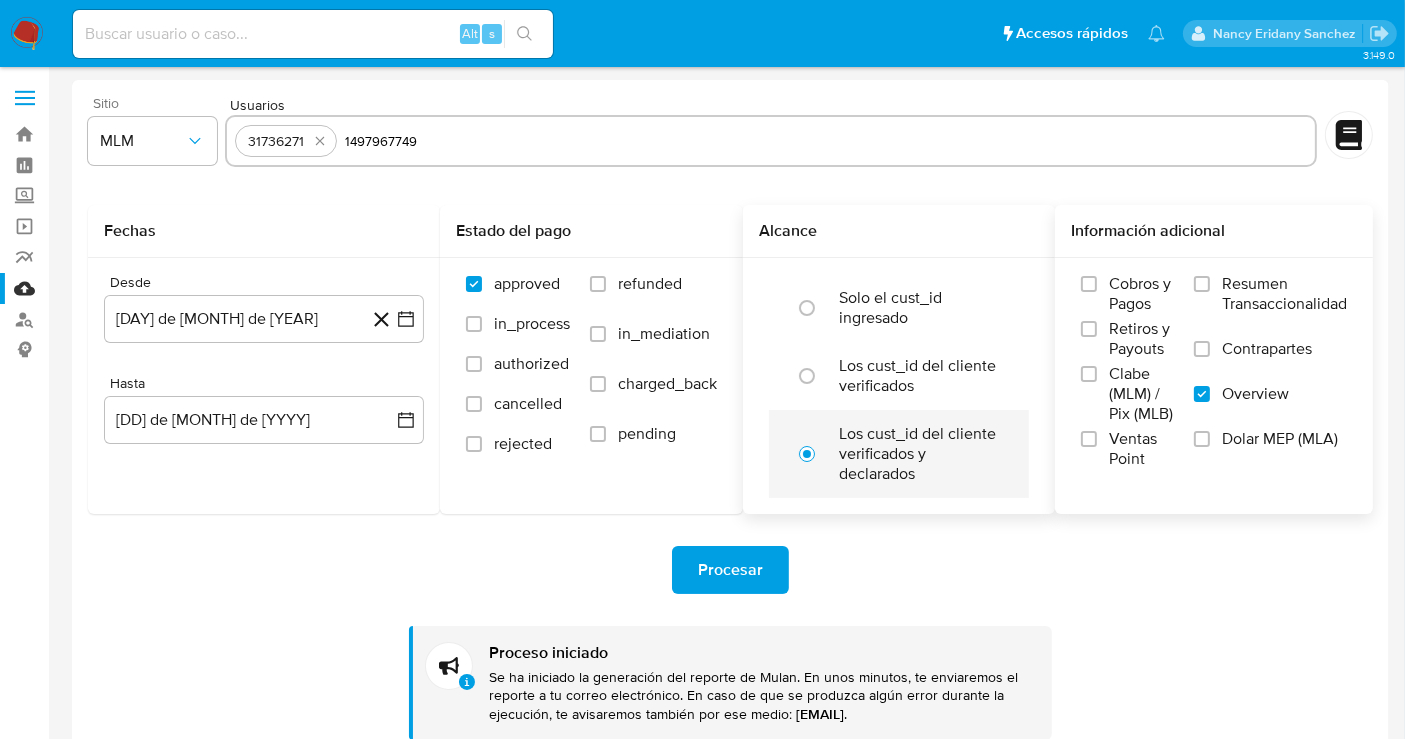 type on "1497967749" 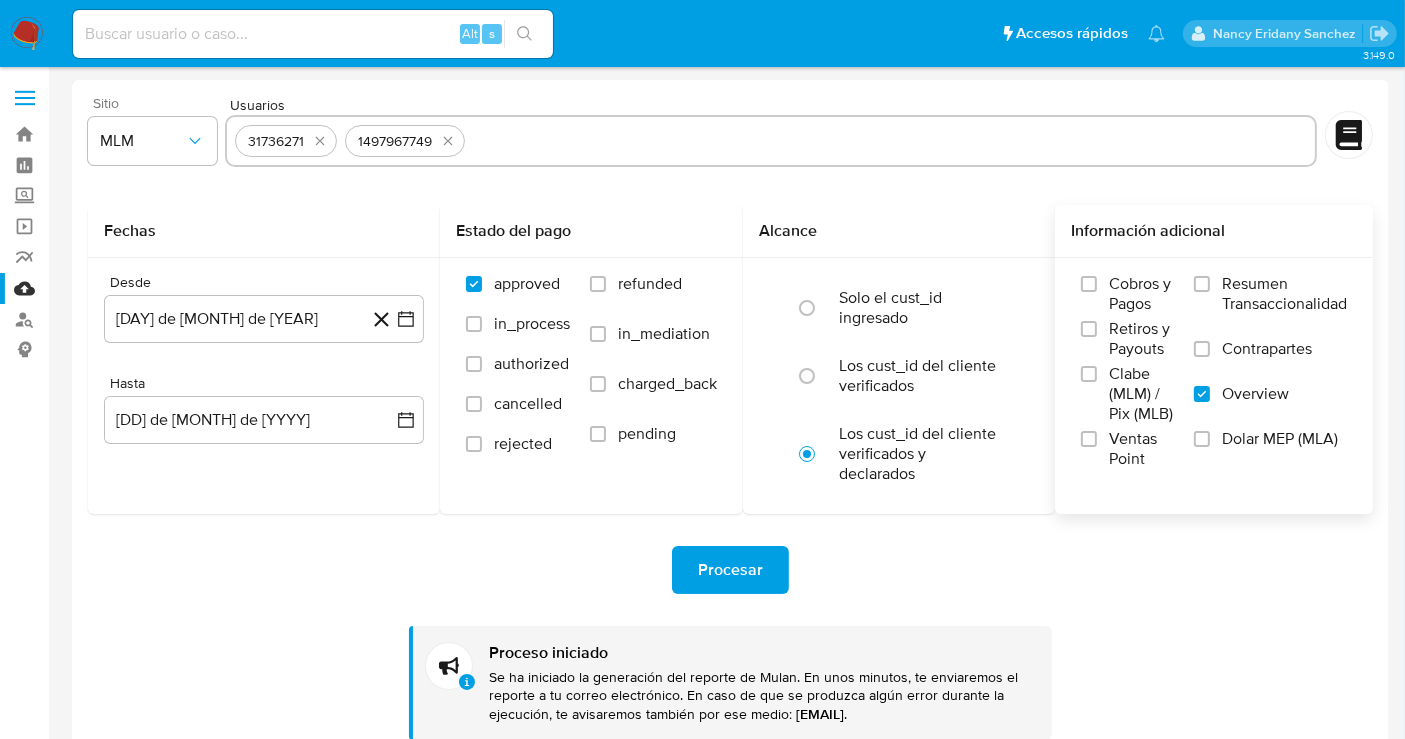 paste on "2006953038" 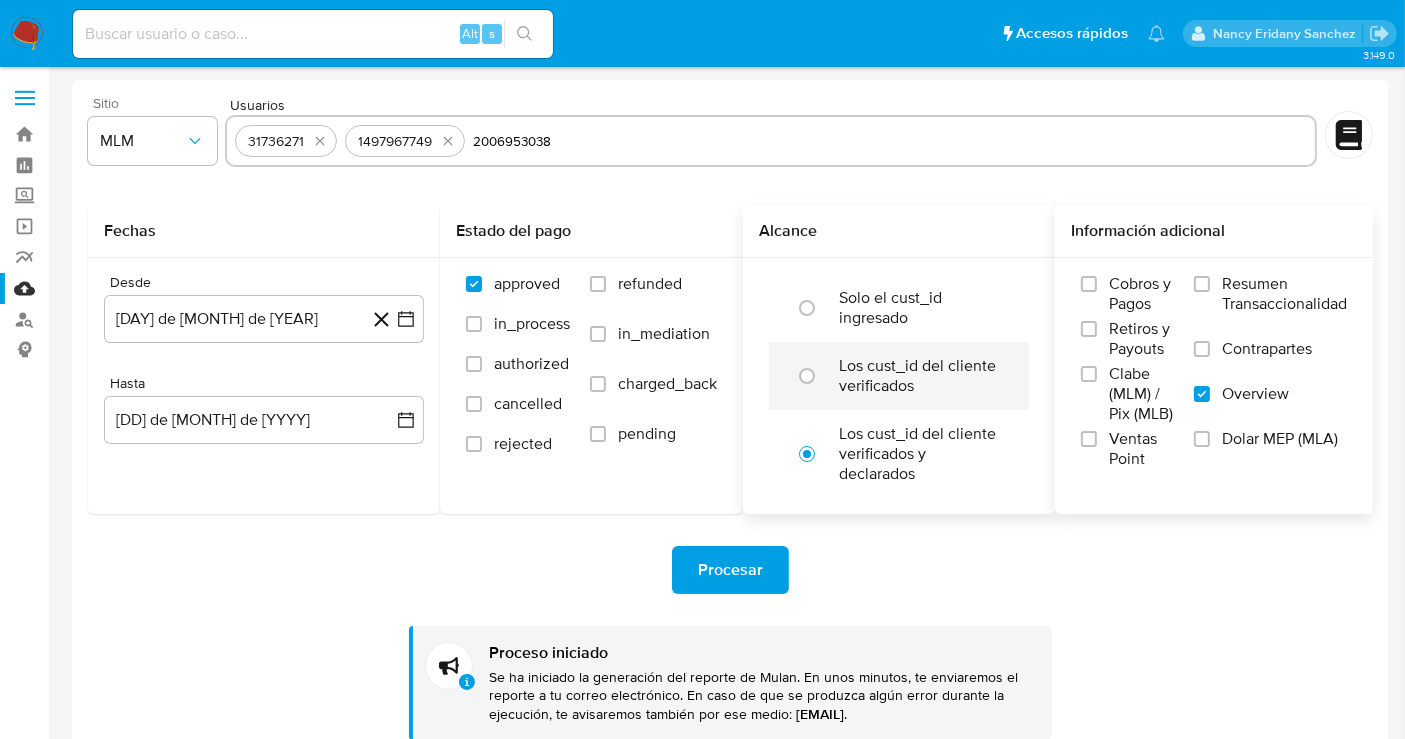 type on "2006953038" 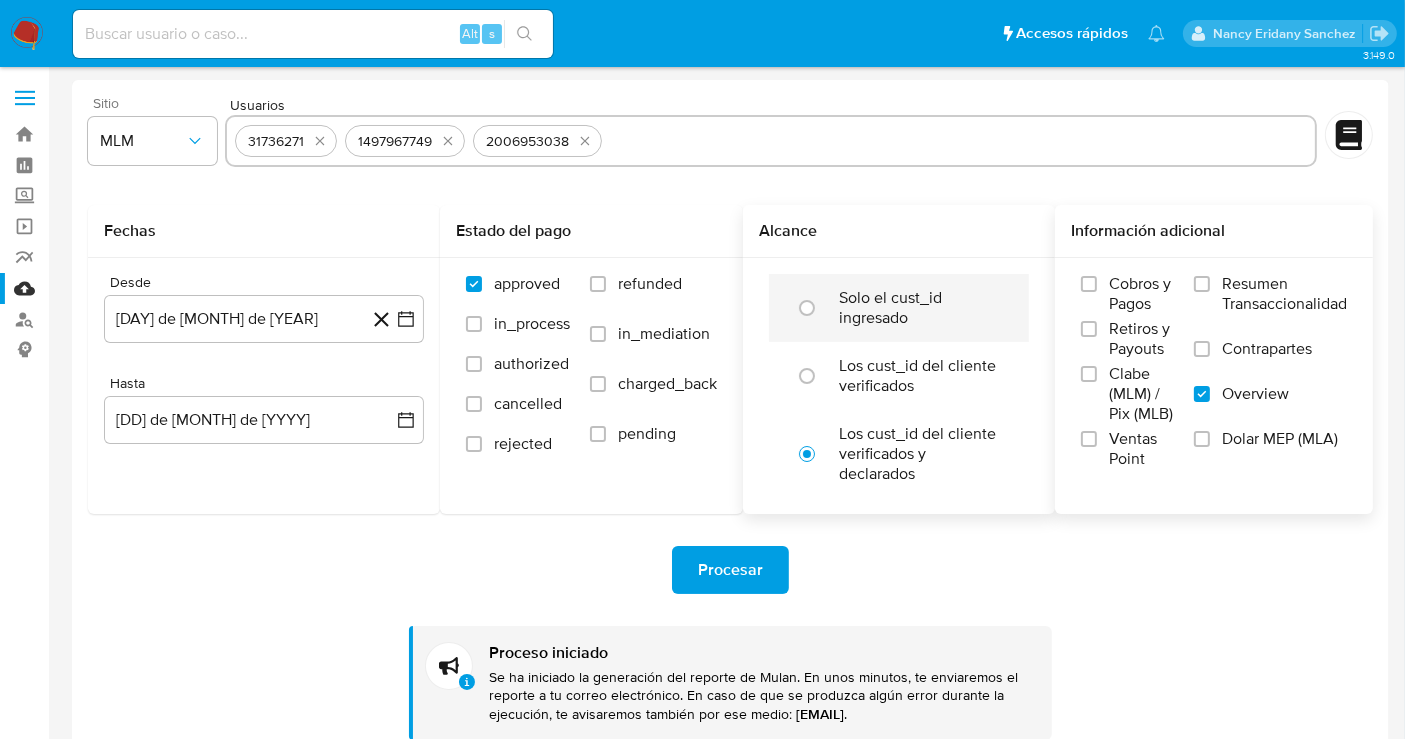 paste on "2224304382" 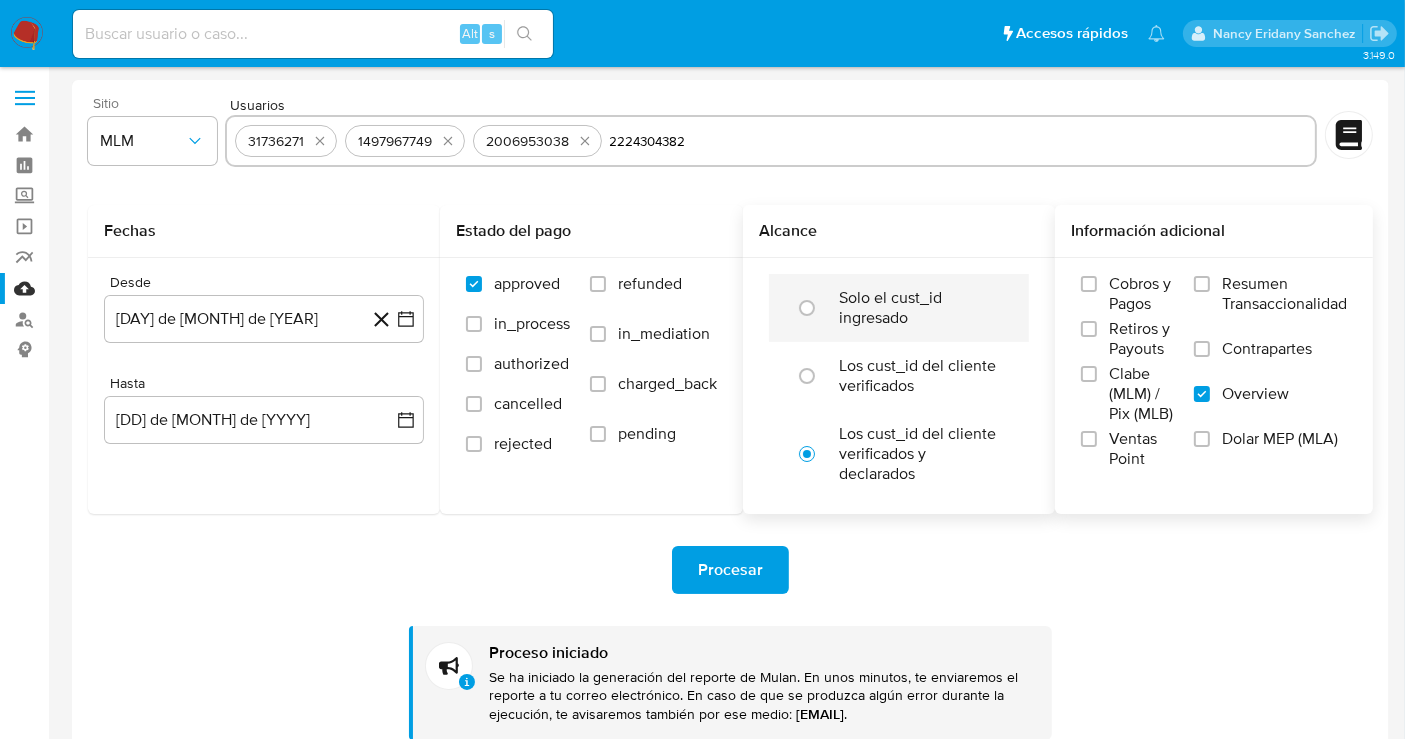 type on "2224304382" 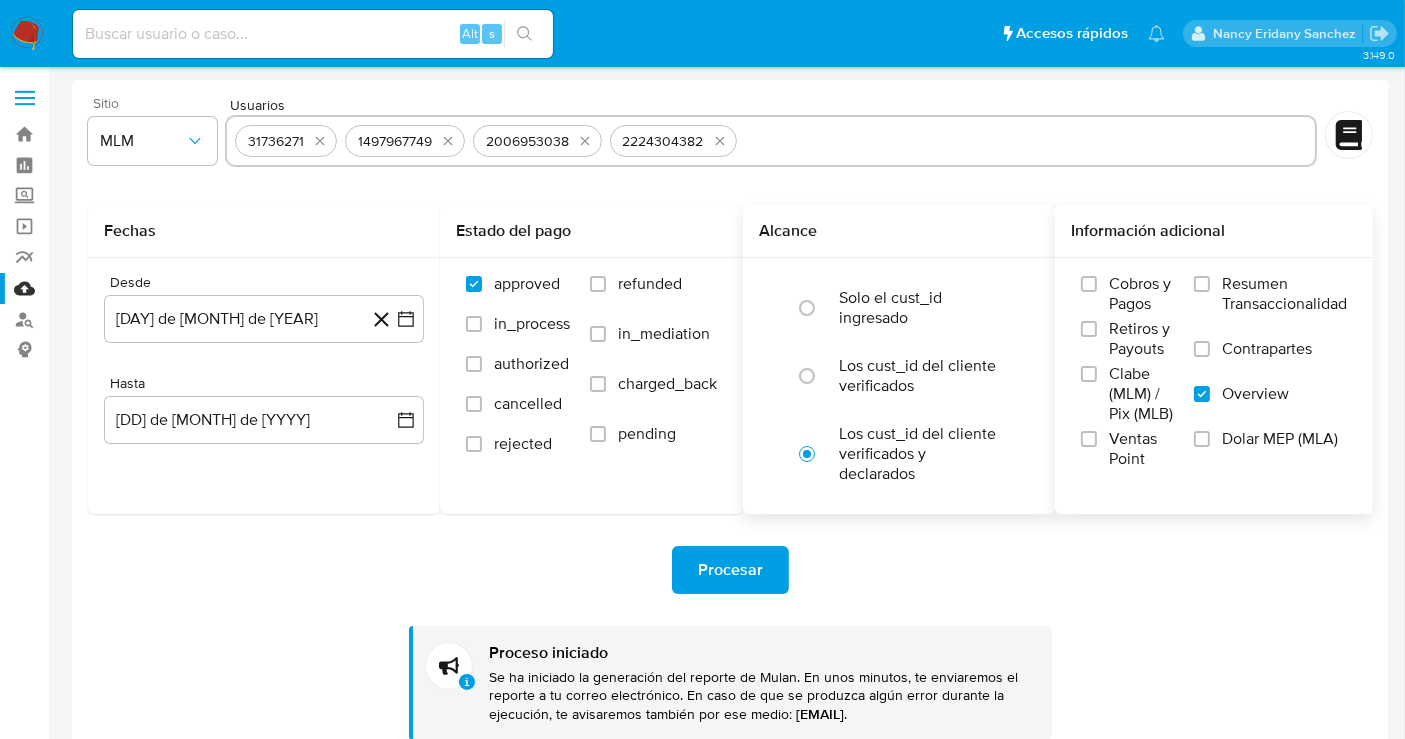 paste on "161711793" 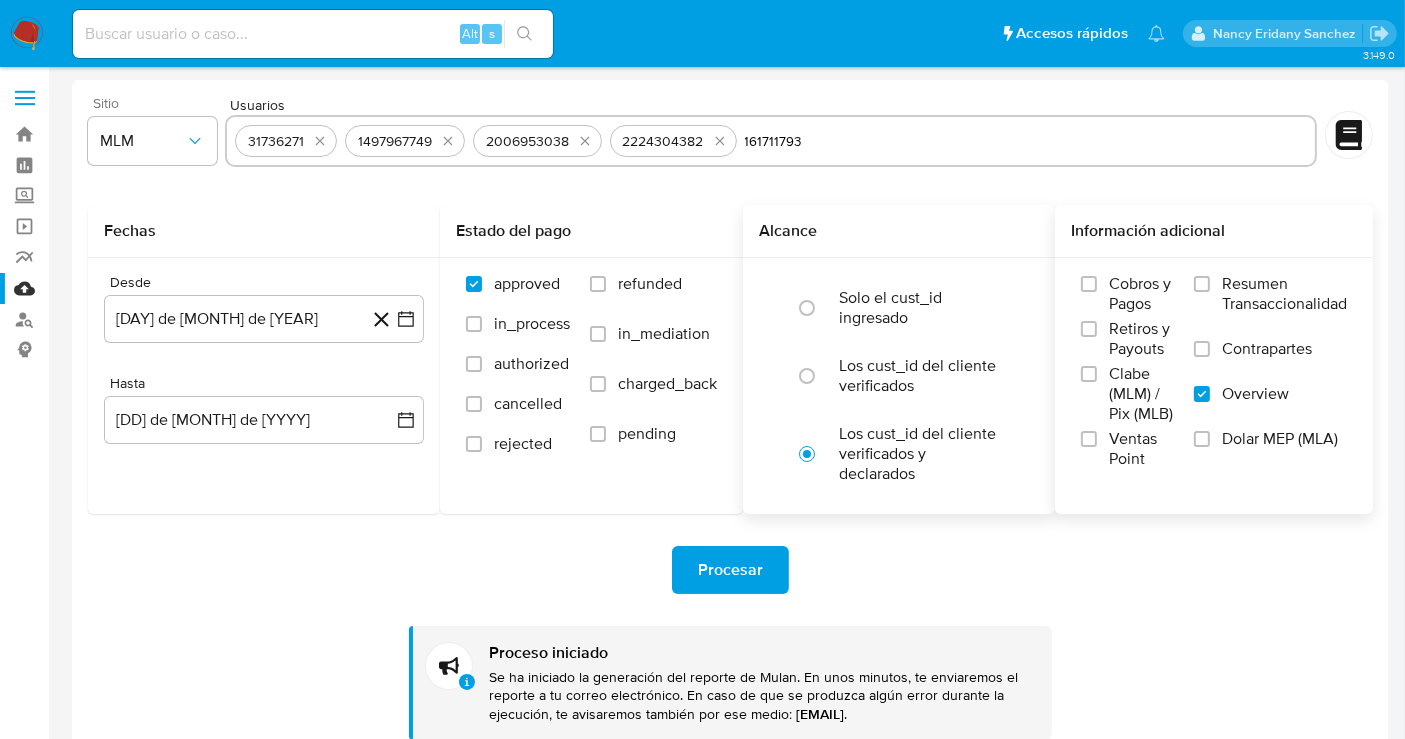 type on "161711793" 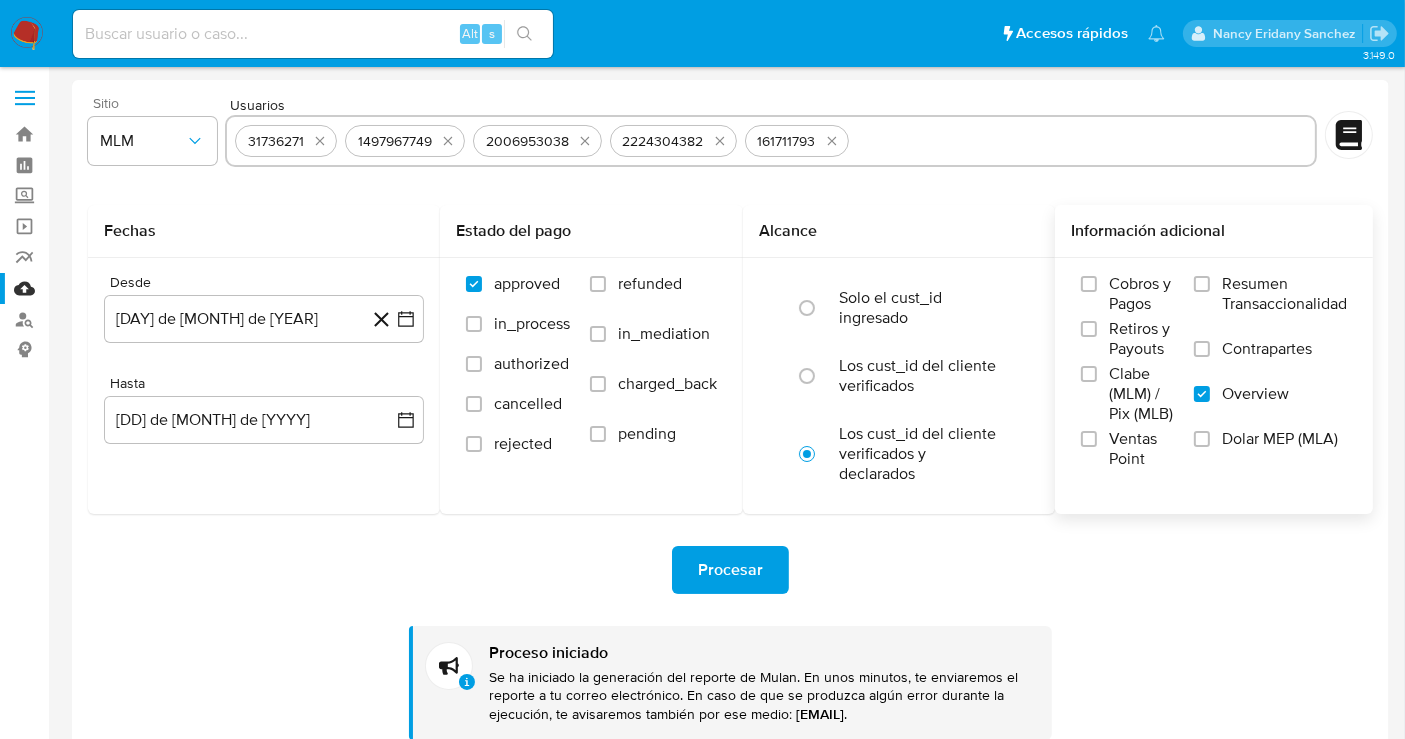 paste on "178078244" 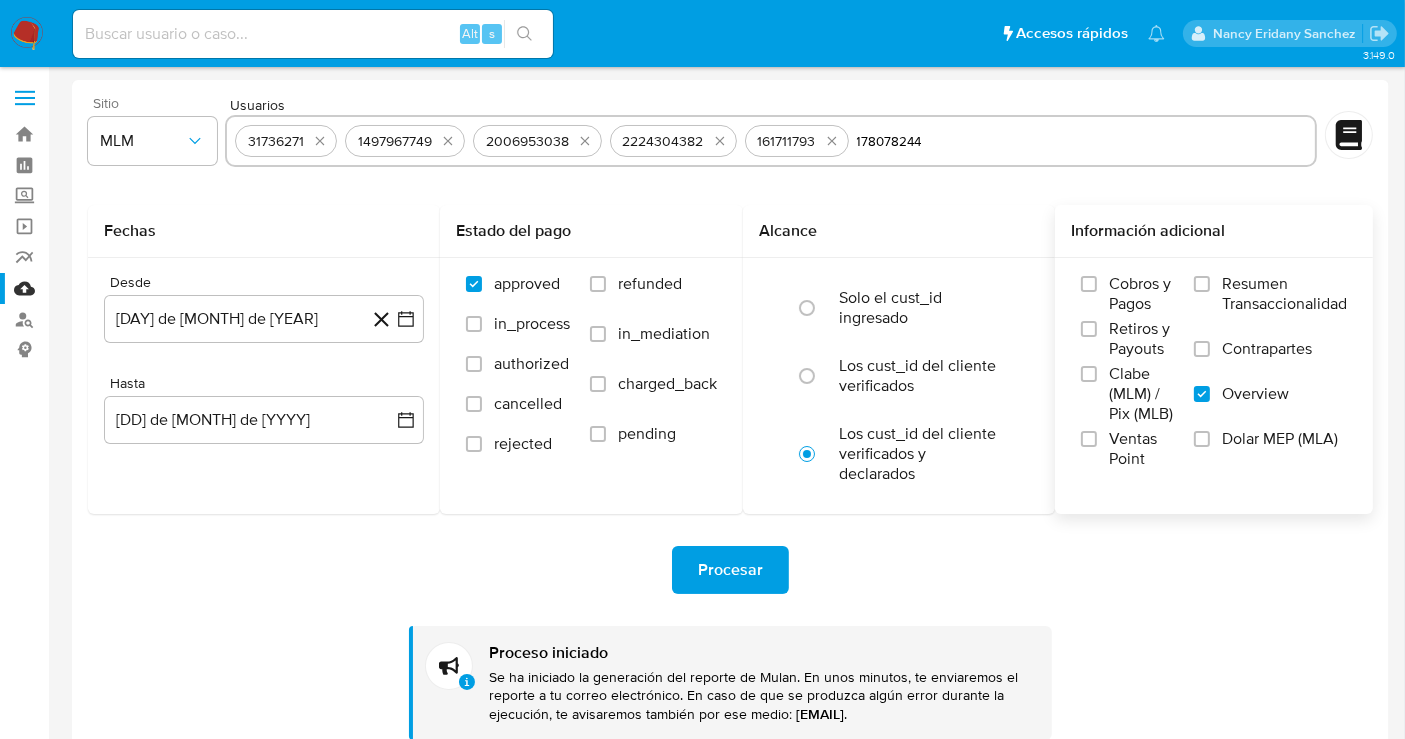 type on "178078244" 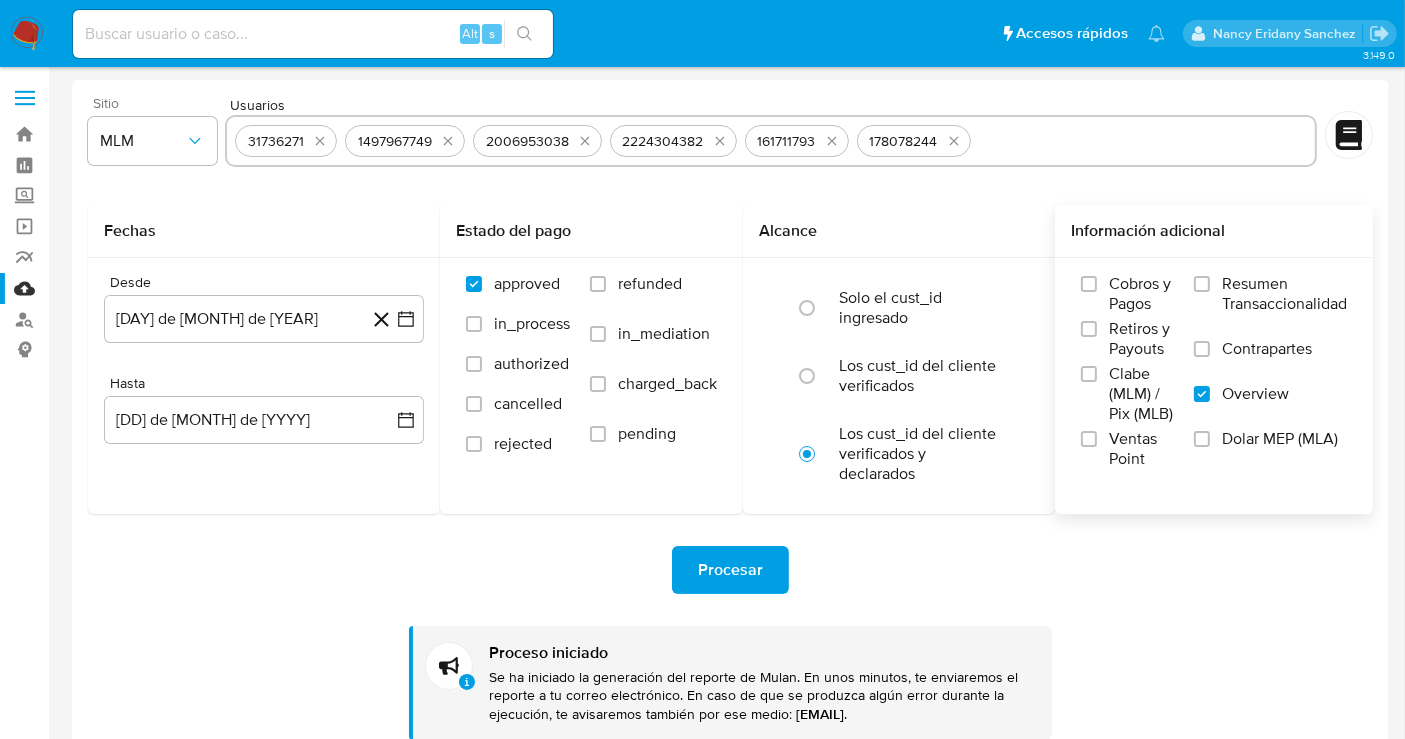 paste on "271094465" 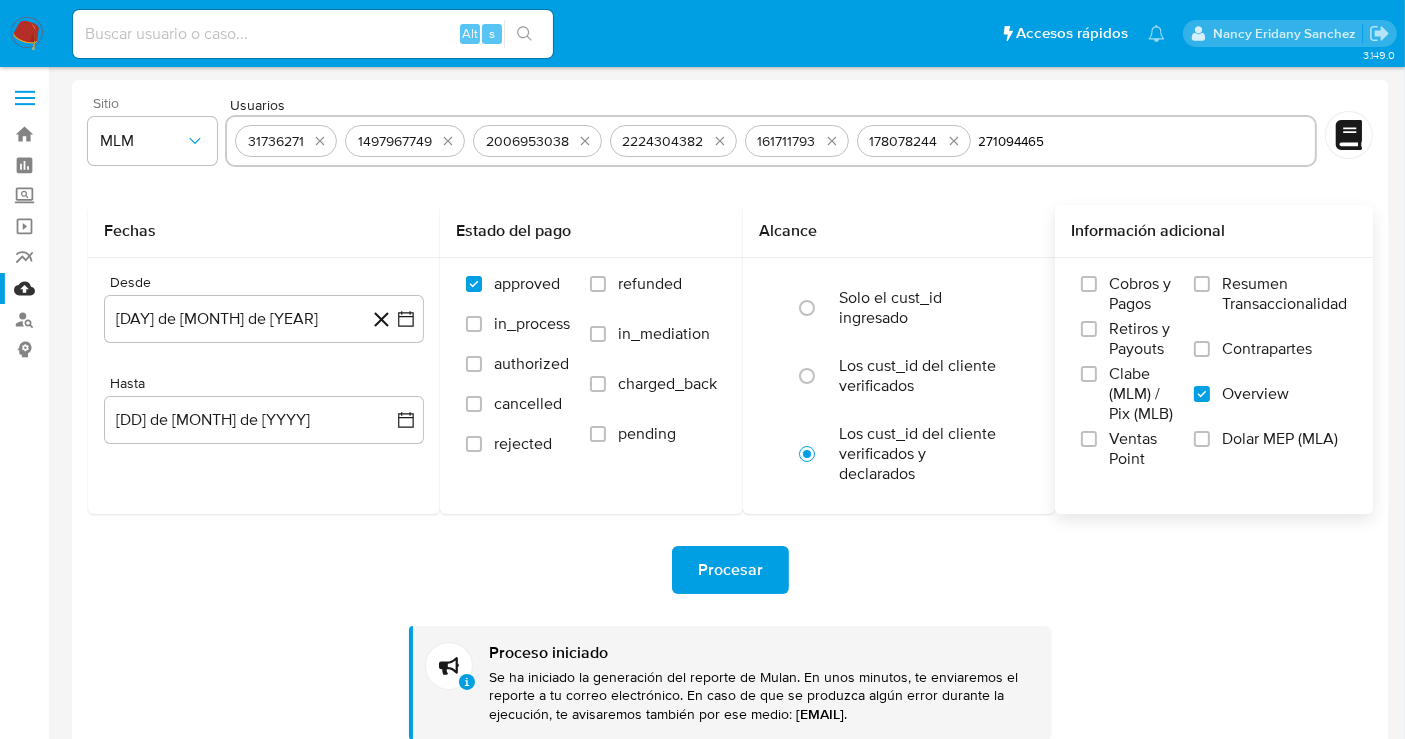 type on "271094465" 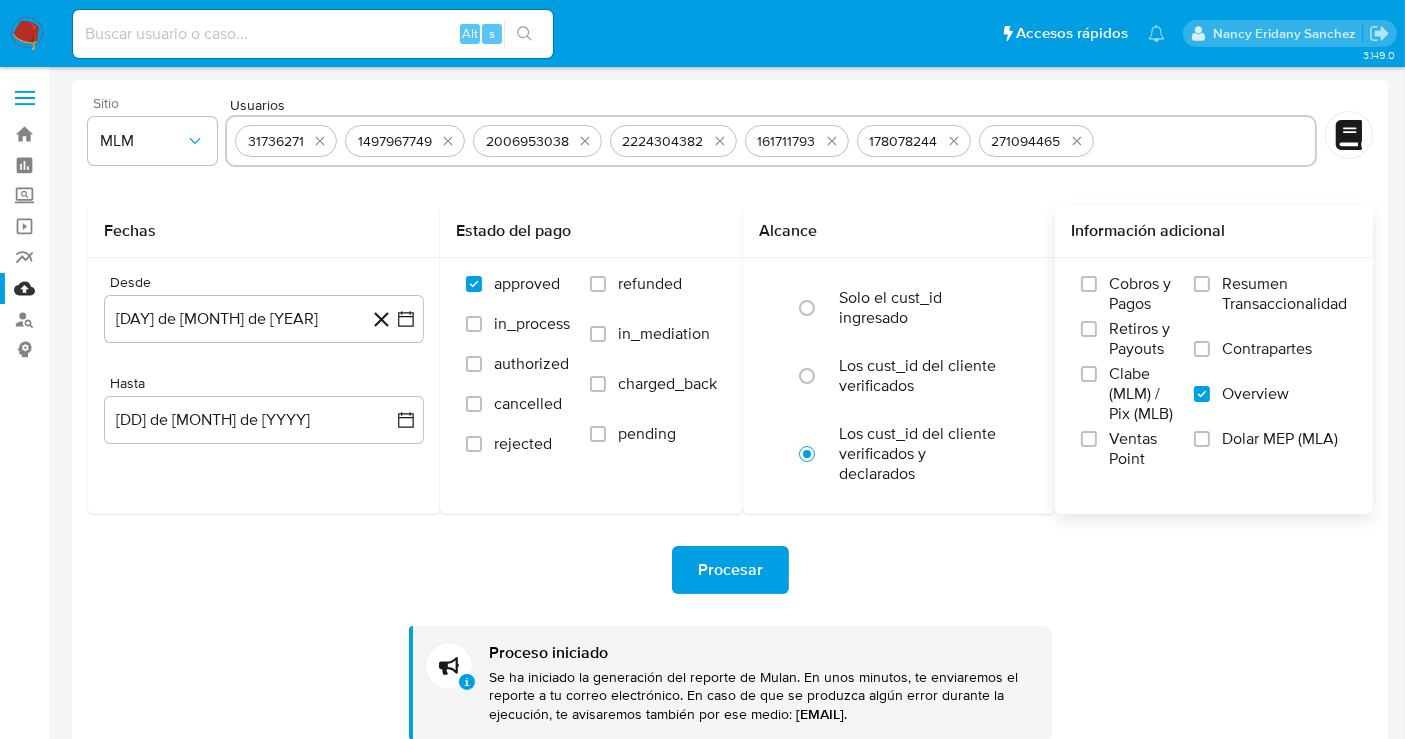 paste on "302122882" 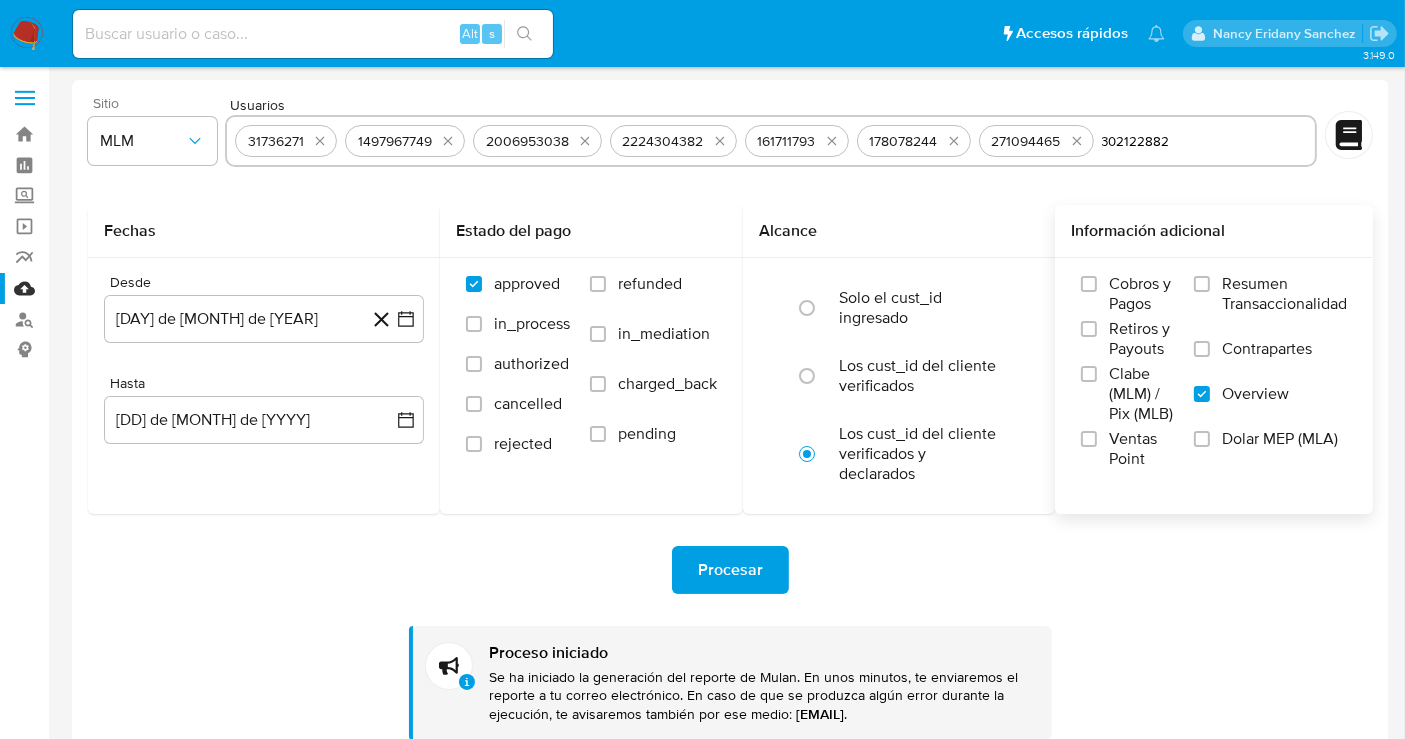 type on "302122882" 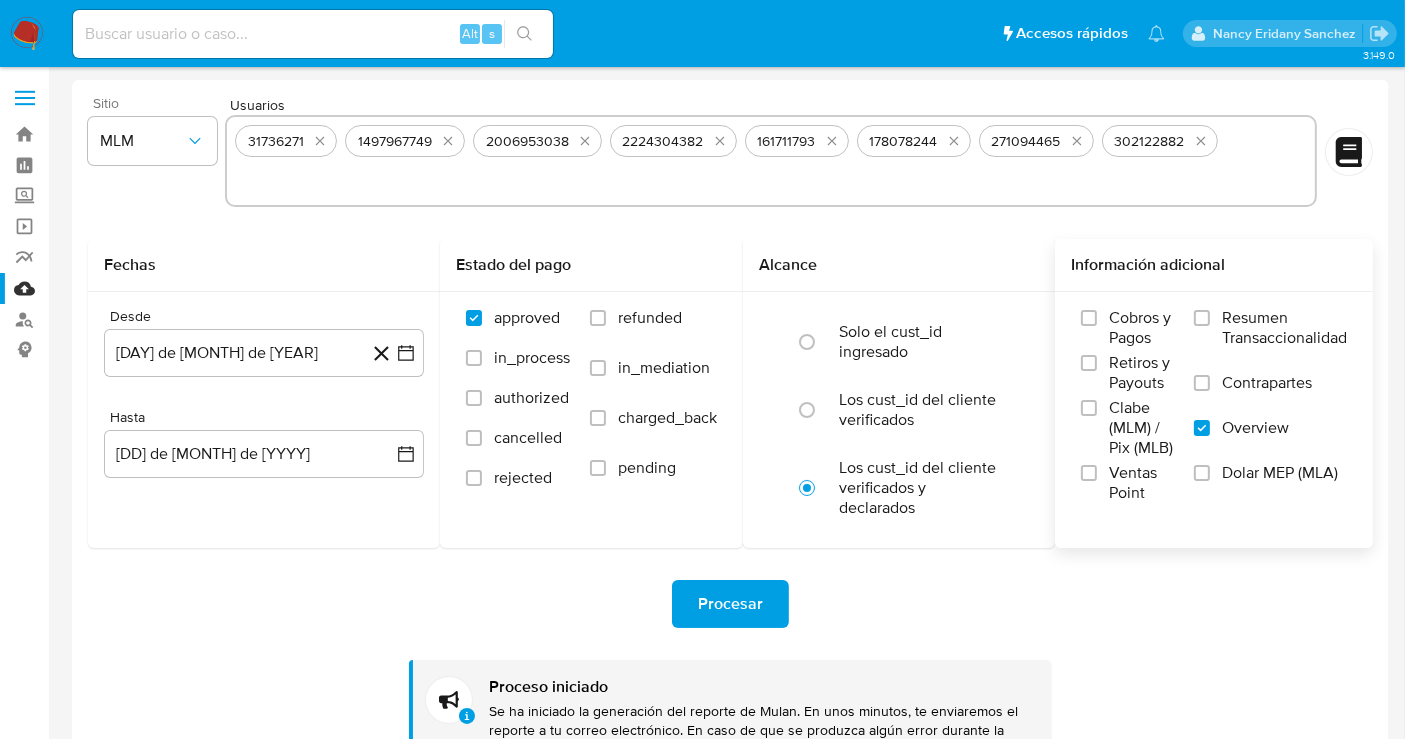 paste on "669834720" 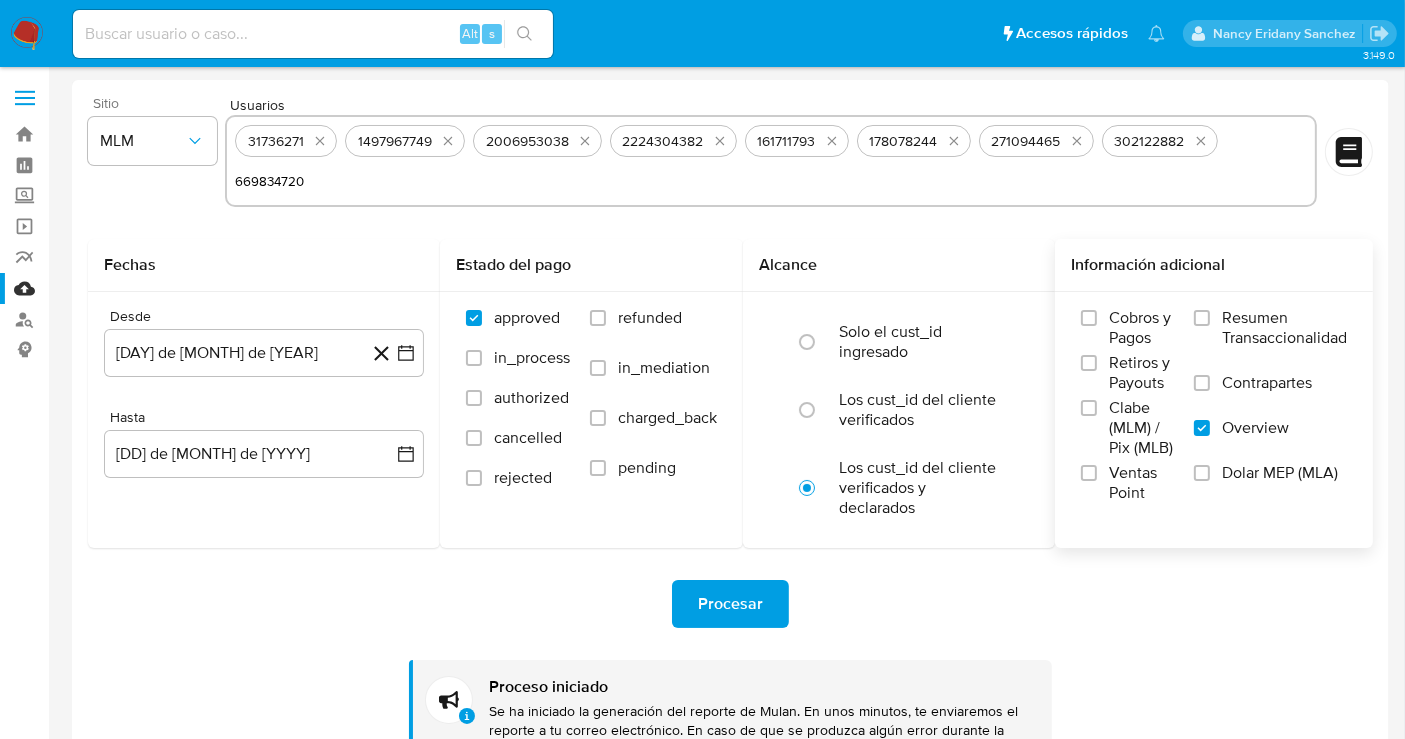 type on "669834720" 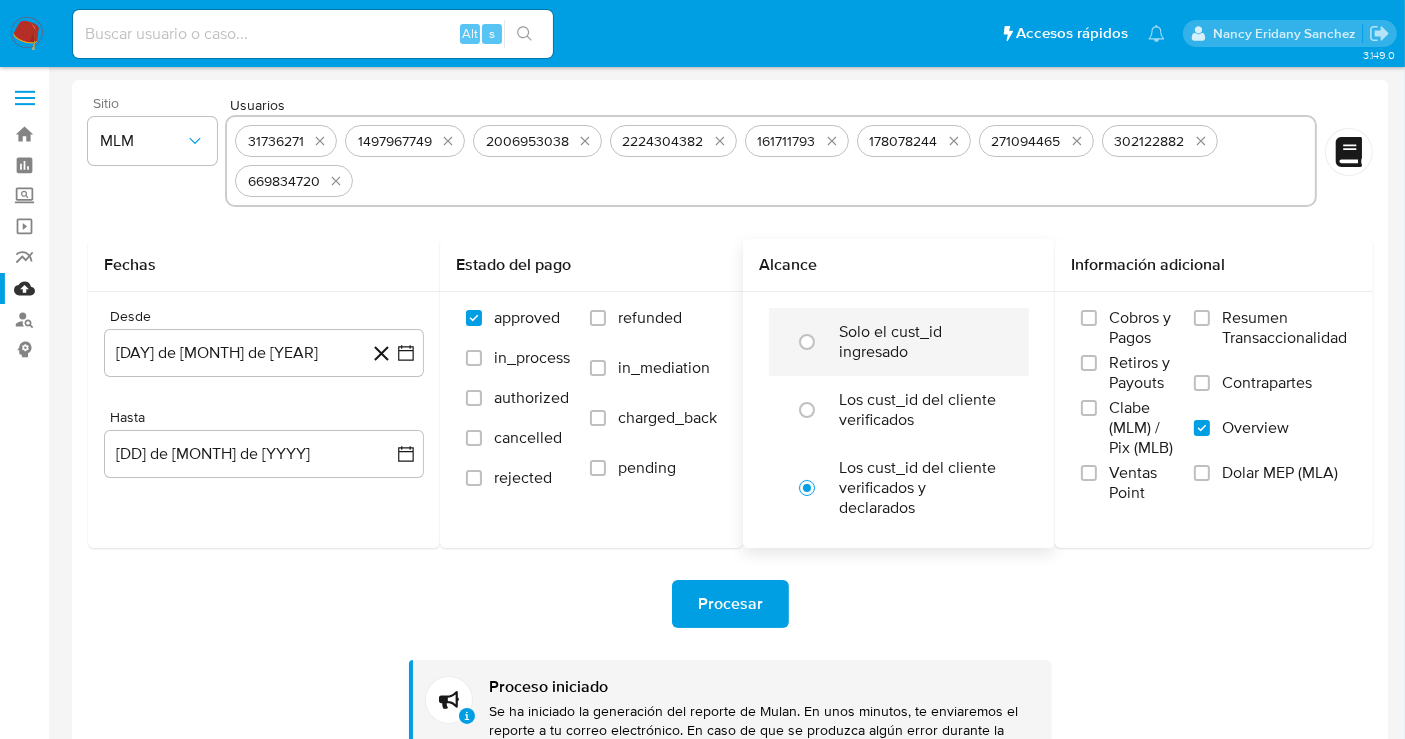 paste on "802120592" 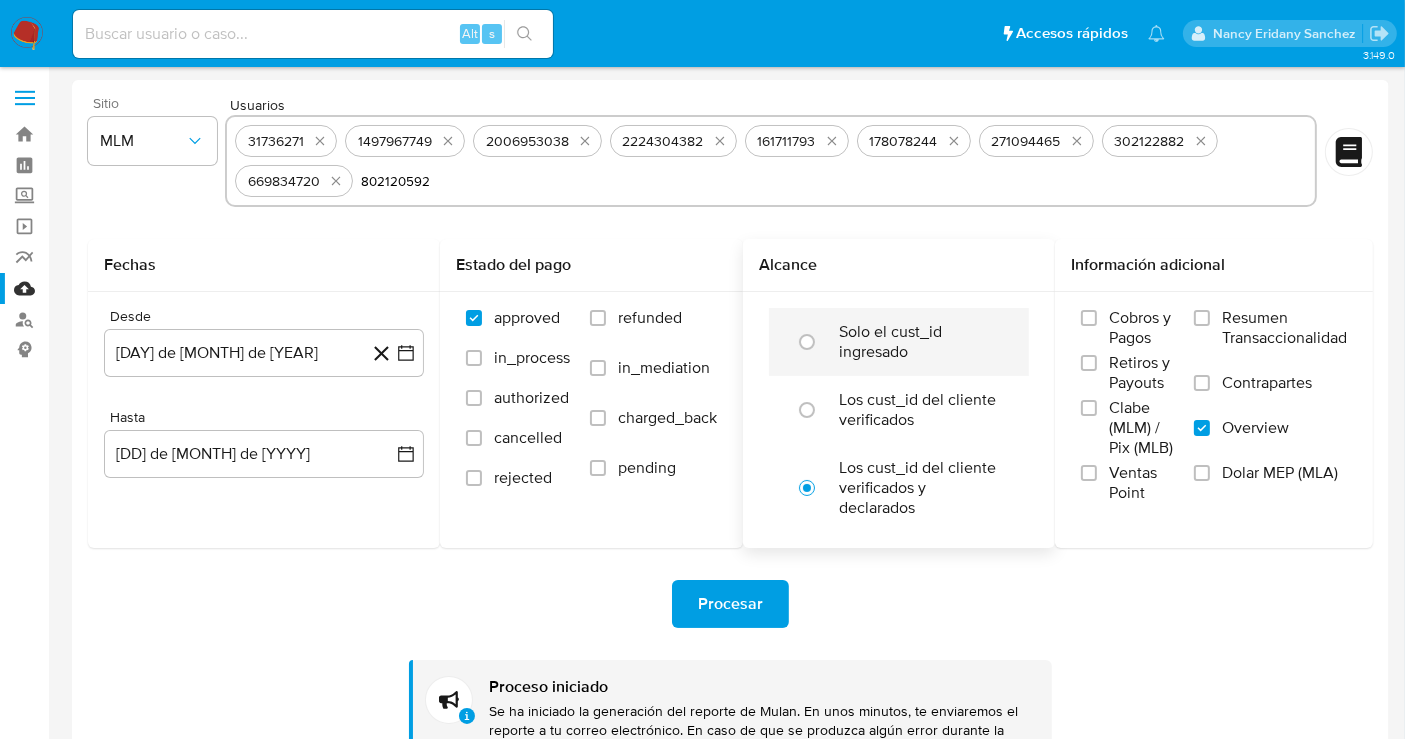 type on "802120592" 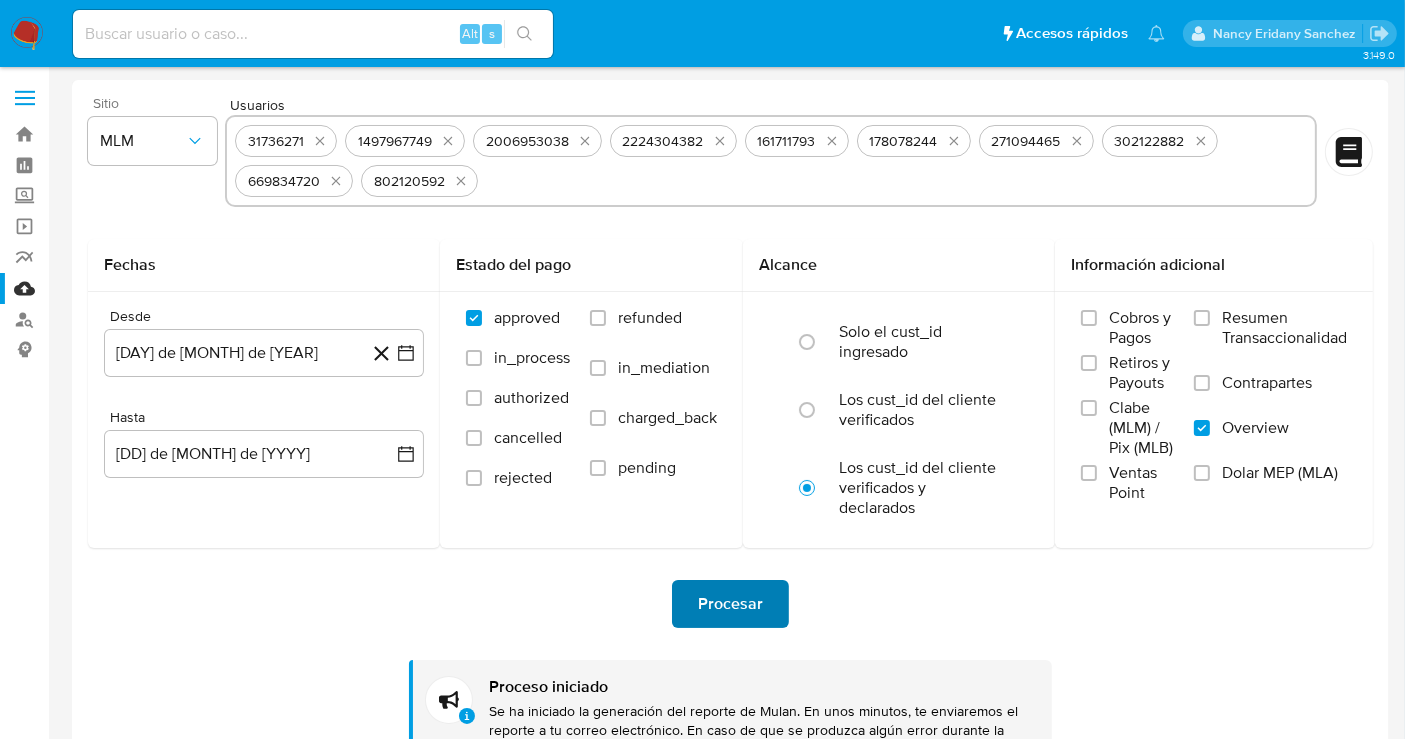 click on "Procesar" at bounding box center [730, 604] 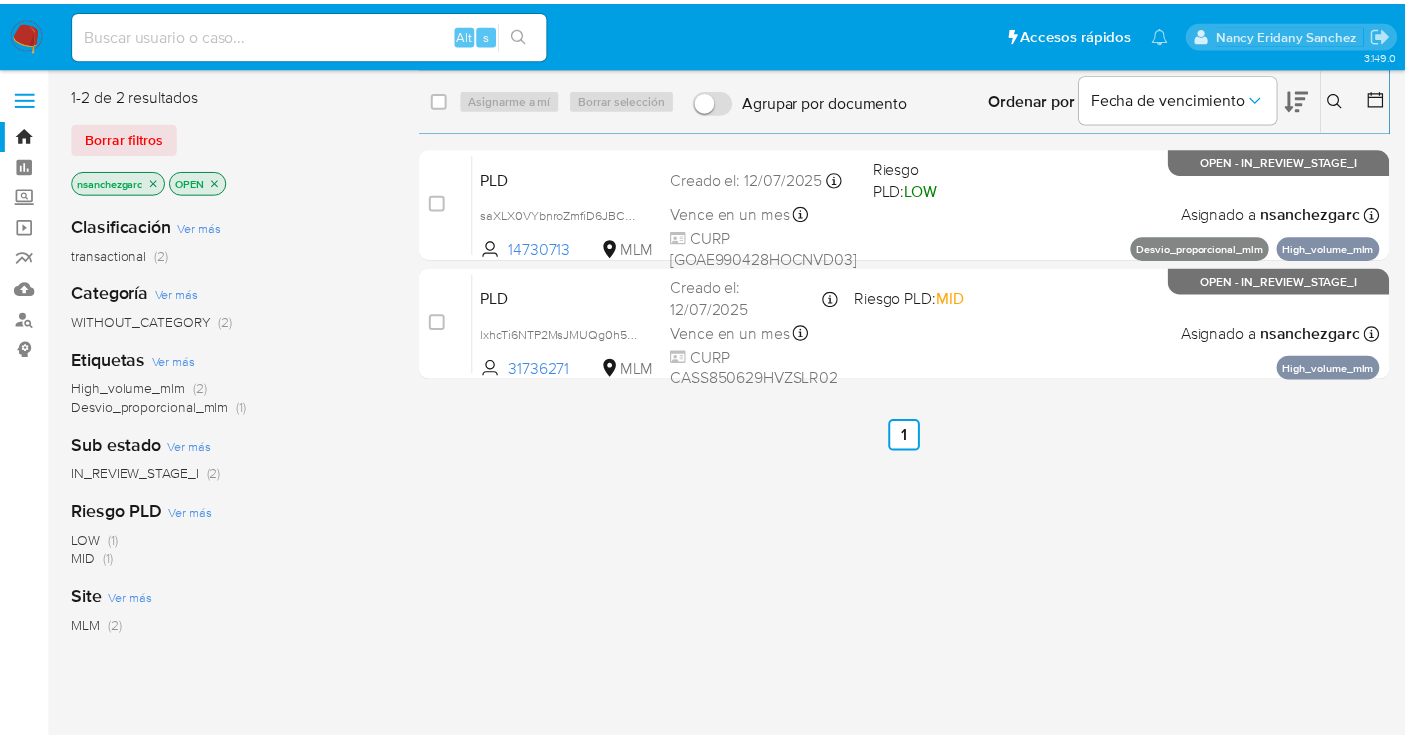 scroll, scrollTop: 0, scrollLeft: 0, axis: both 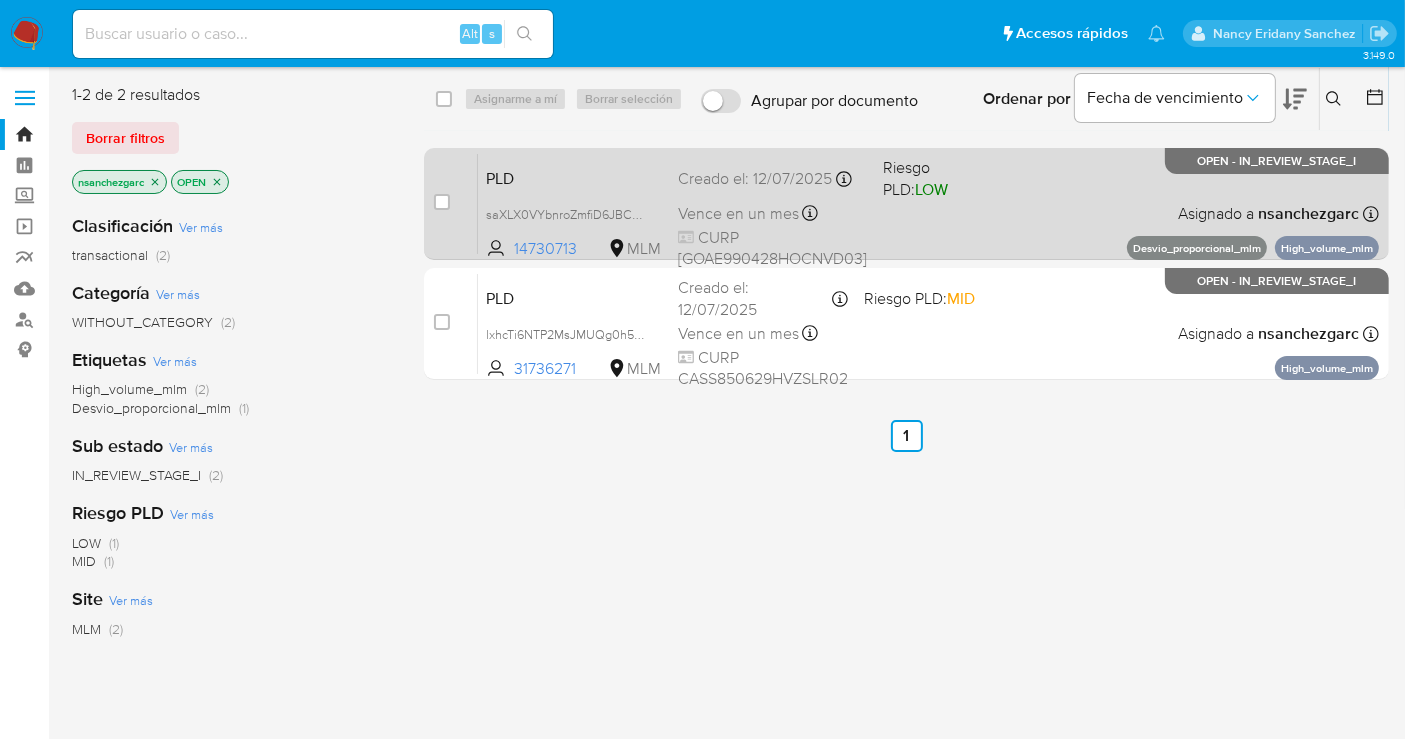 click on "PLD saXLX0VYbnroZmfiD6JBCDqh 14730713 MLM Riesgo PLD:  LOW Creado el: [DATE]   Creado el: [DATE] [TIME] Vence en un mes   Vence el [DATE] [TIME] CURP   [GOAE990428HOCNVD03] Asignado a   [nsanchezgarc]   Asignado el: [DATE] [TIME] Desvio_proporcional_mlm High_volume_mlm OPEN - IN_REVIEW_STAGE_I" at bounding box center [928, 203] 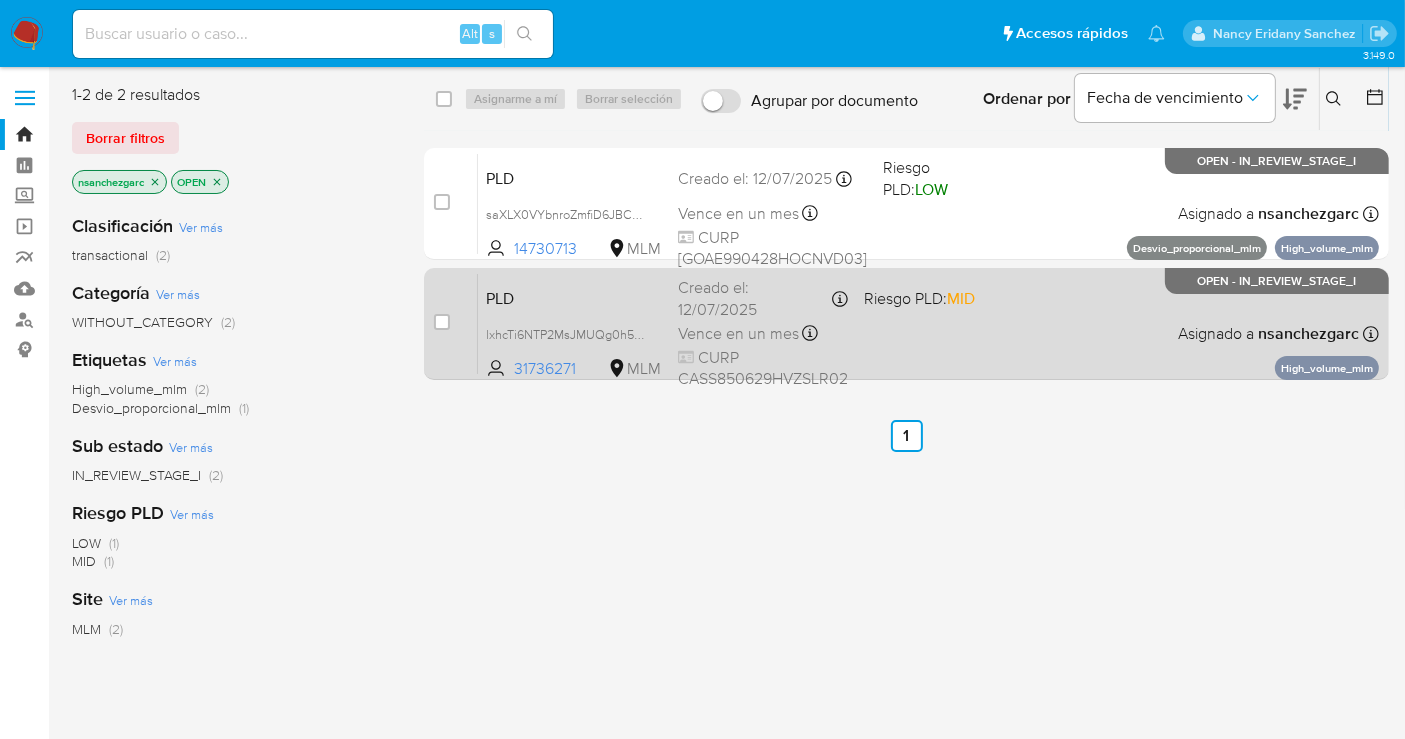 click on "Creado el: [DATE]   Creado el: [DATE] [TIME]" at bounding box center (763, 298) 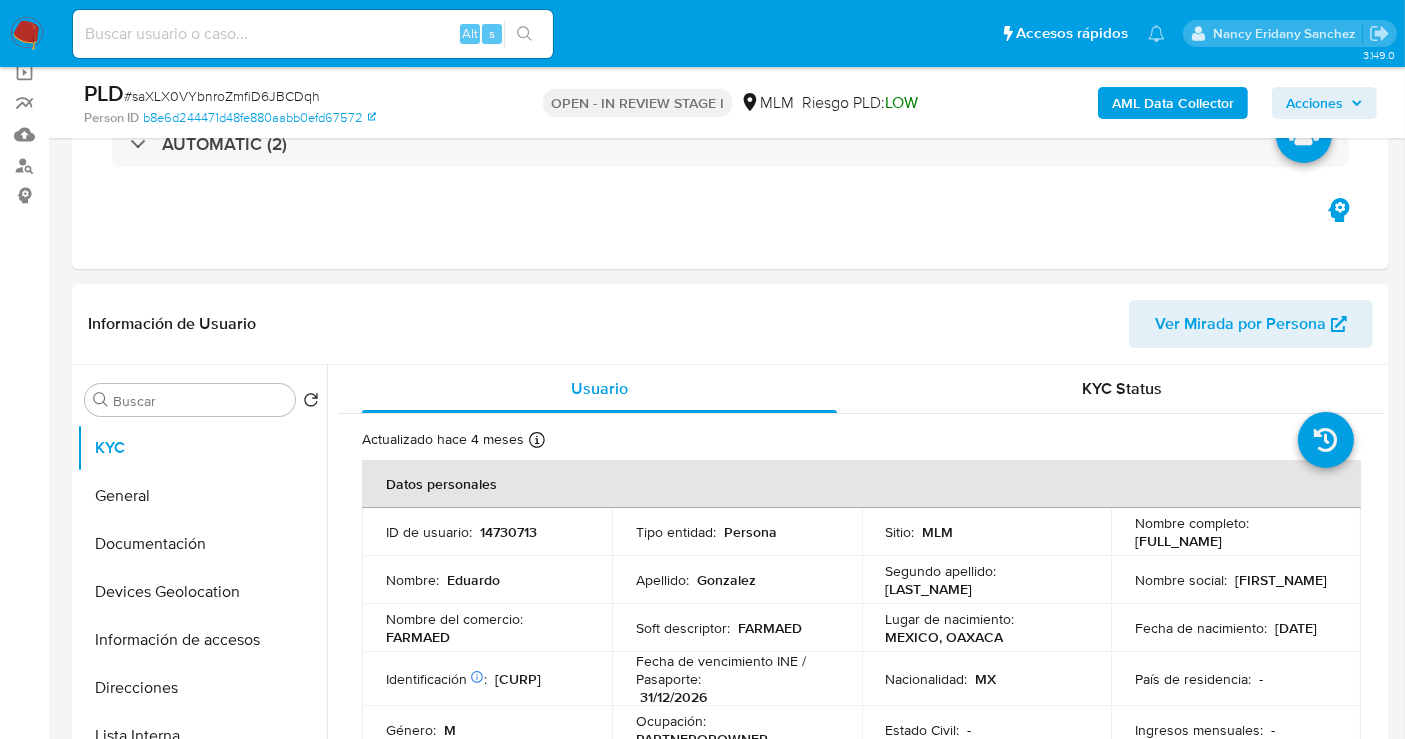 scroll, scrollTop: 333, scrollLeft: 0, axis: vertical 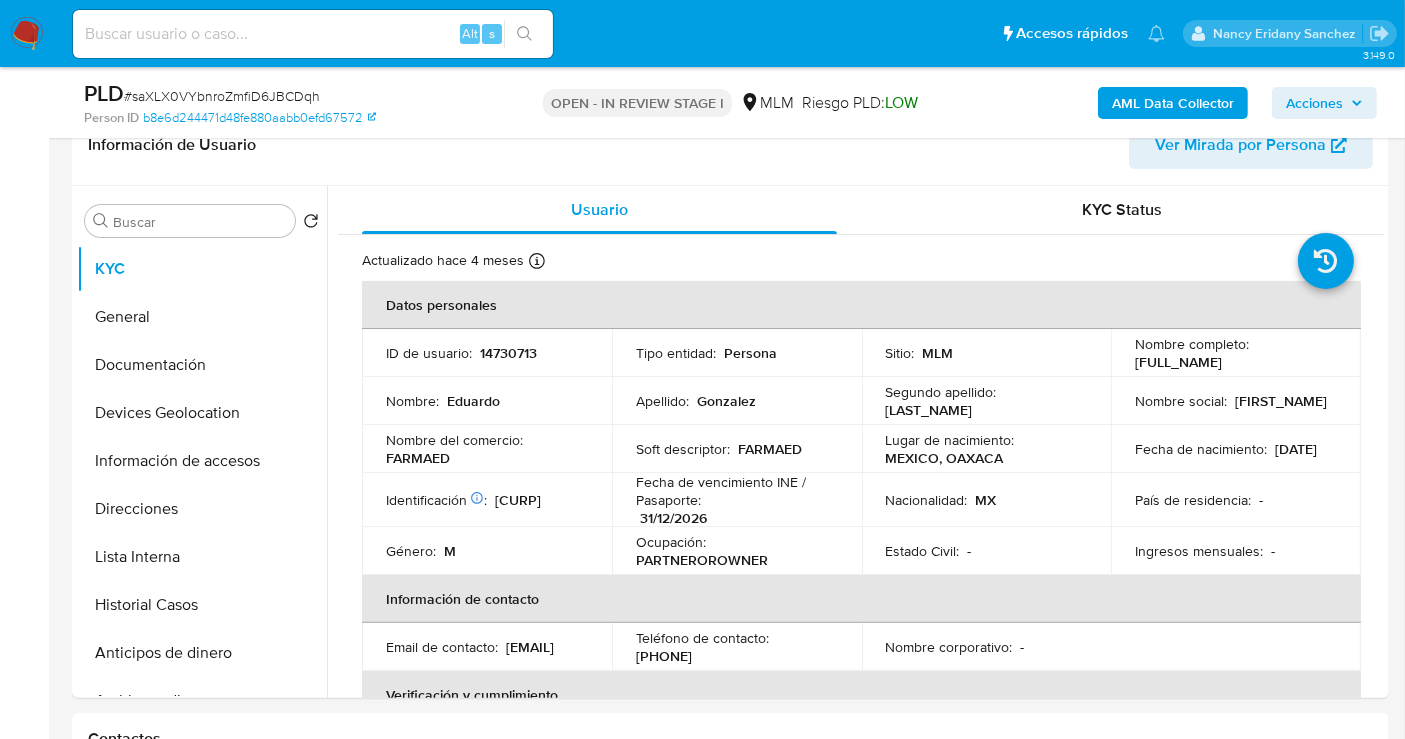 select on "10" 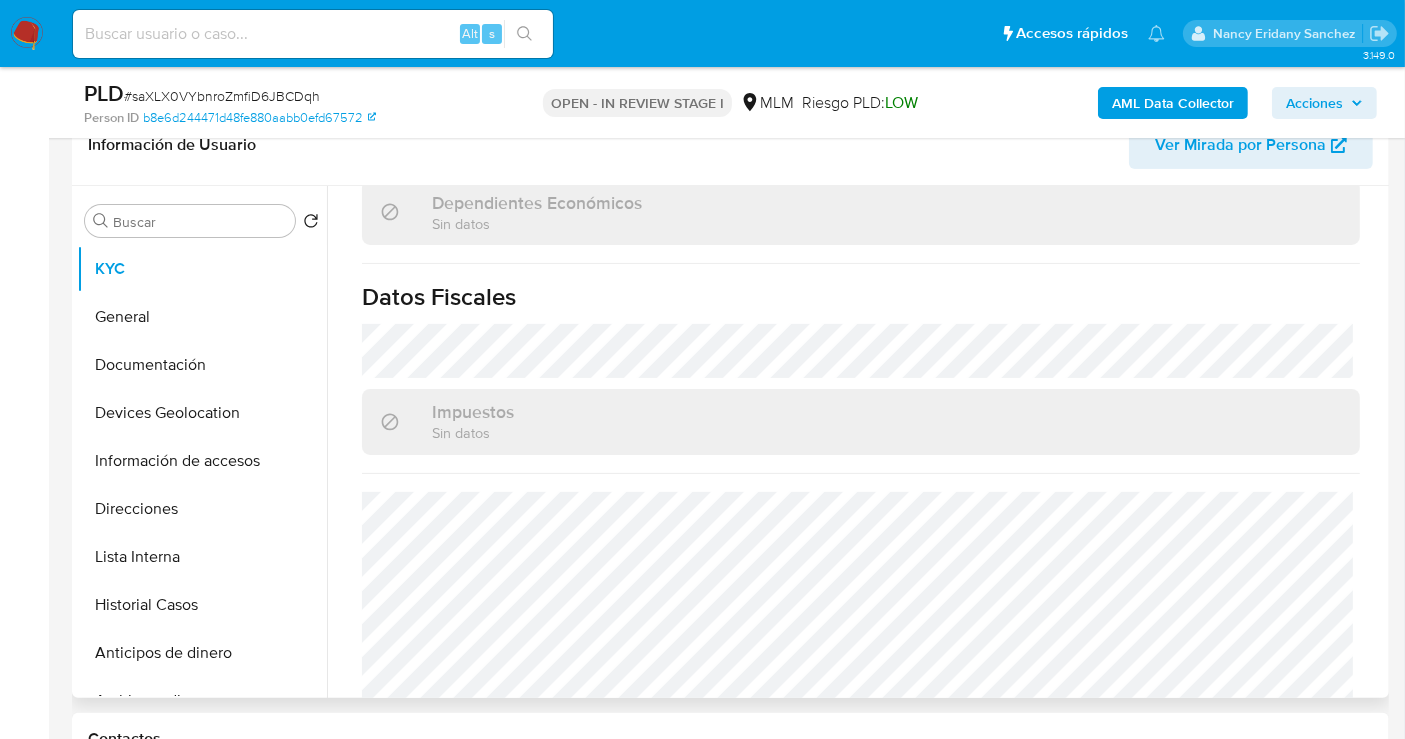 scroll, scrollTop: 1242, scrollLeft: 0, axis: vertical 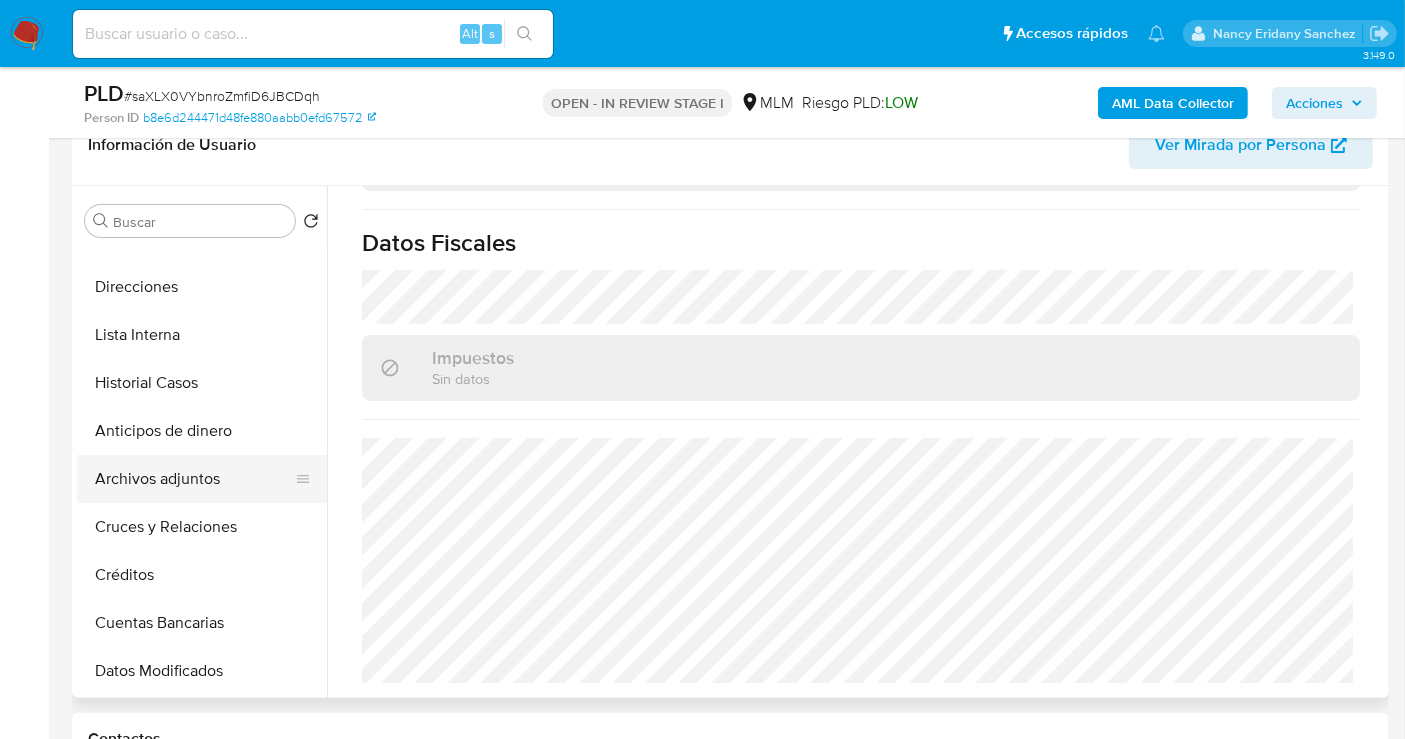 click on "Archivos adjuntos" at bounding box center (194, 479) 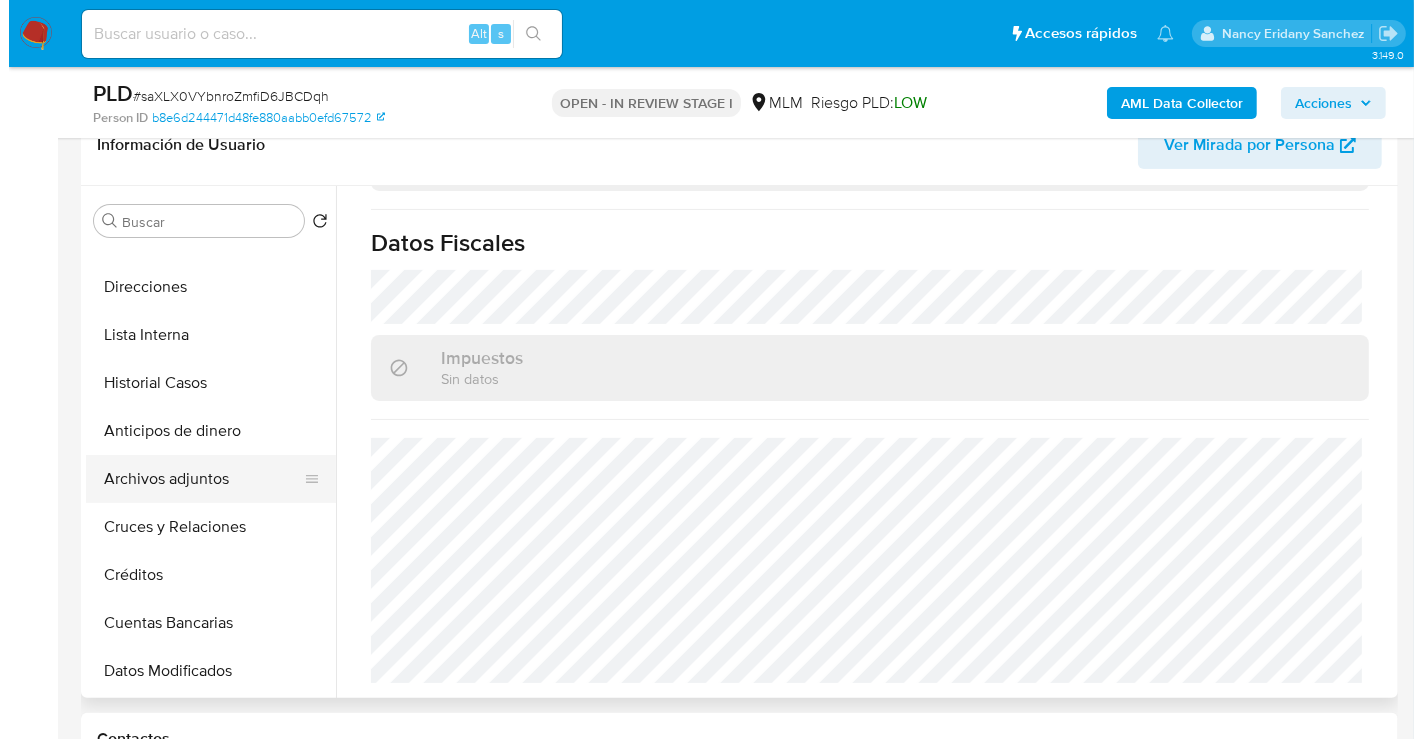 scroll, scrollTop: 0, scrollLeft: 0, axis: both 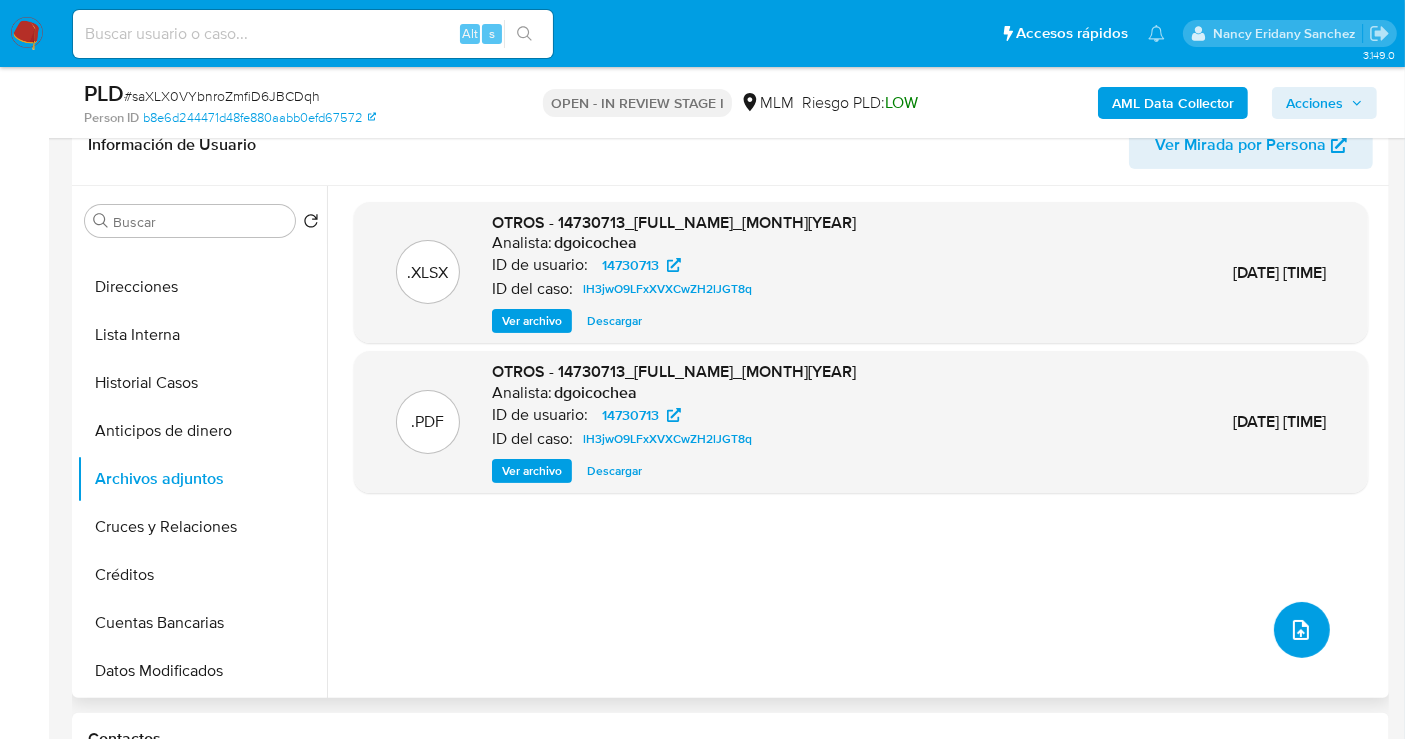 click 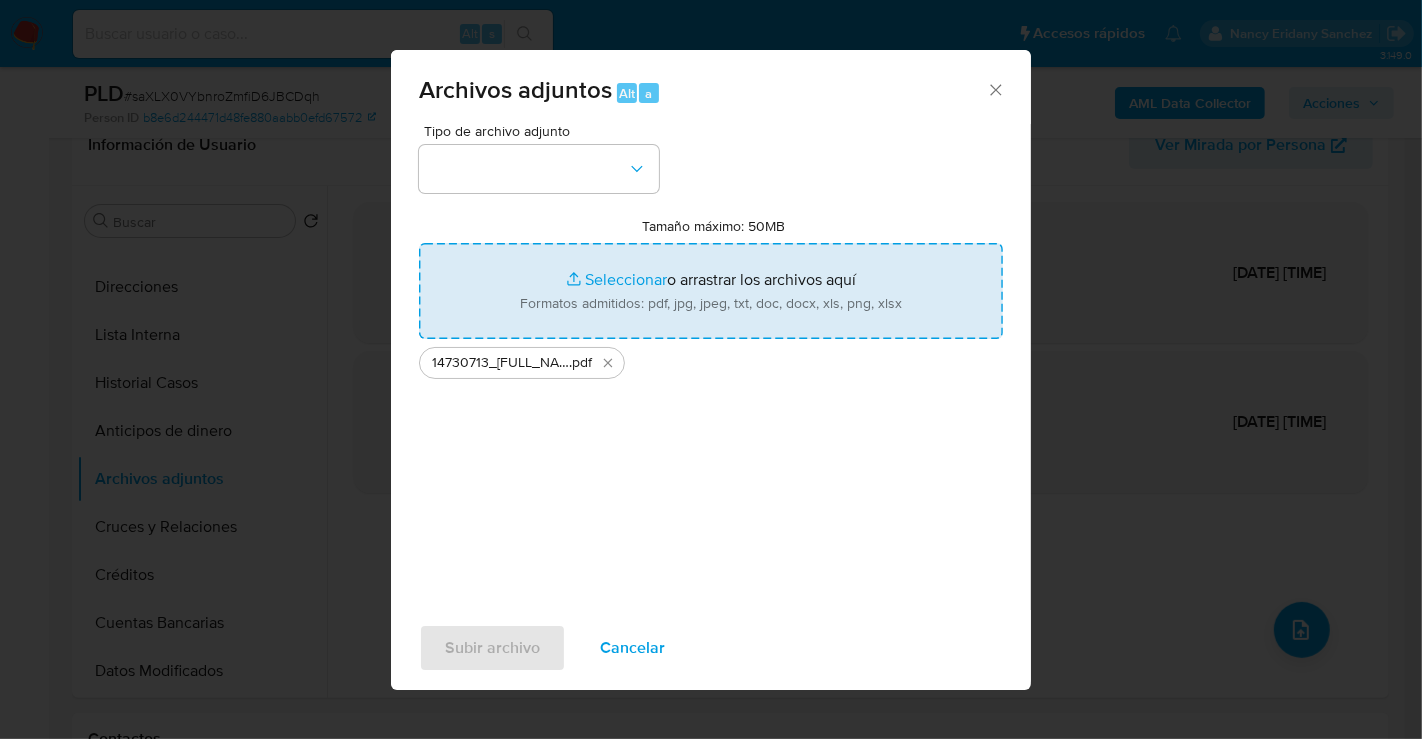 type on "C:\fakepath\14730713_EDUARDO GONZALEZ AVENDAÑO_JUL25.xlsx" 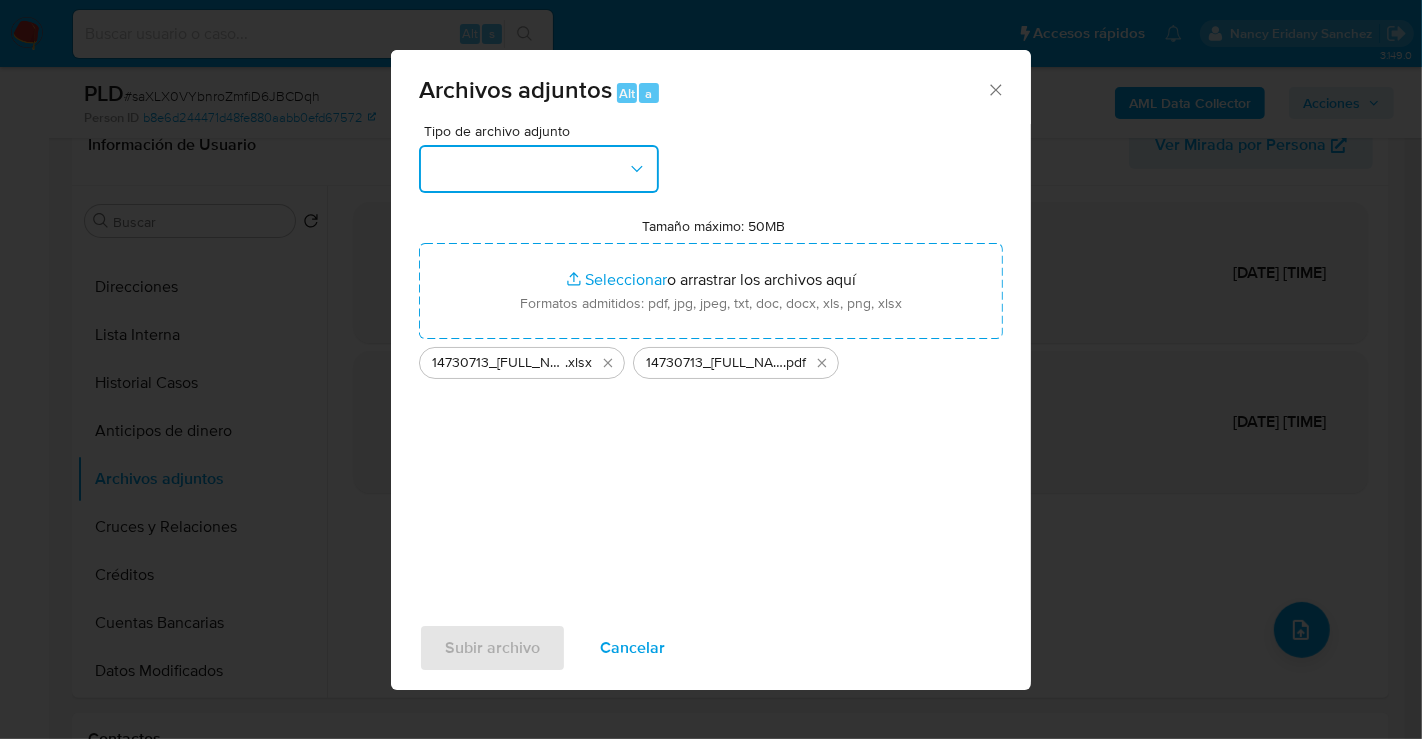 click at bounding box center [539, 169] 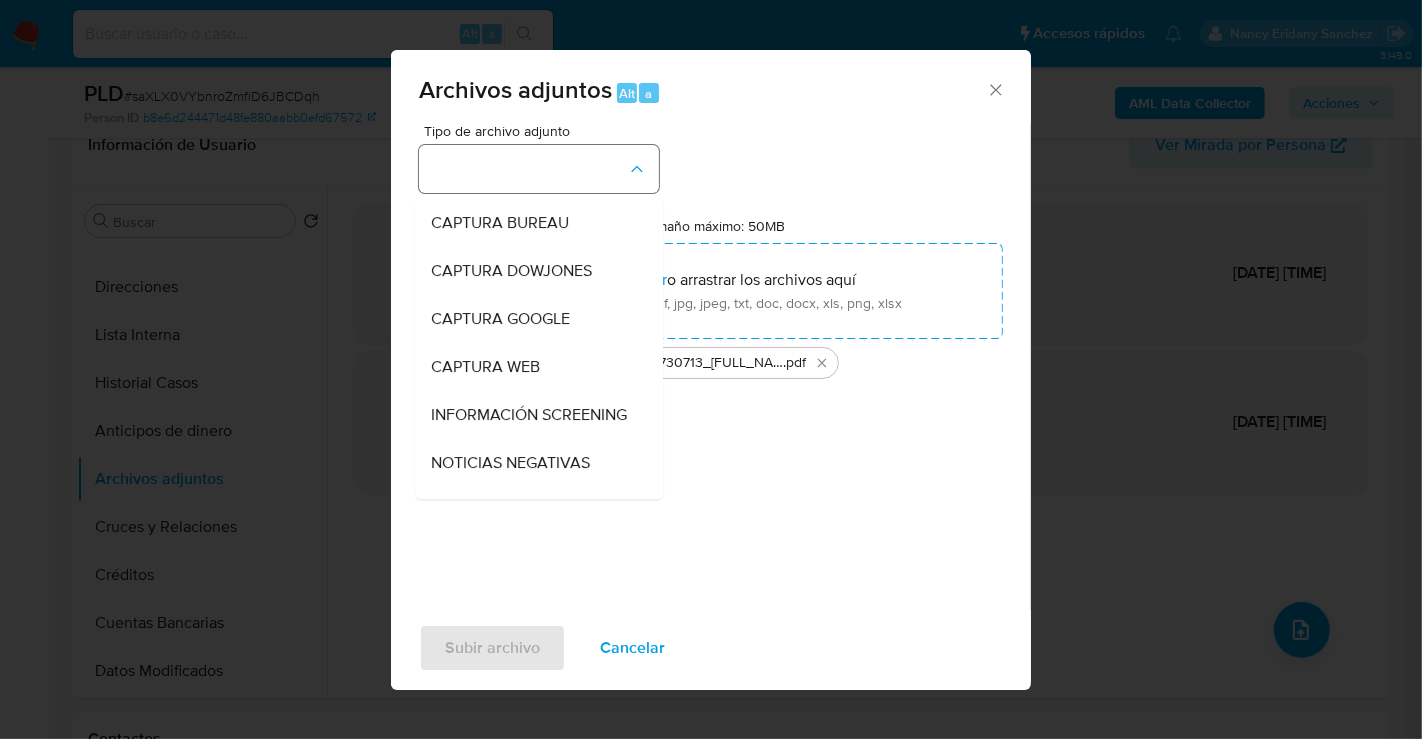 type 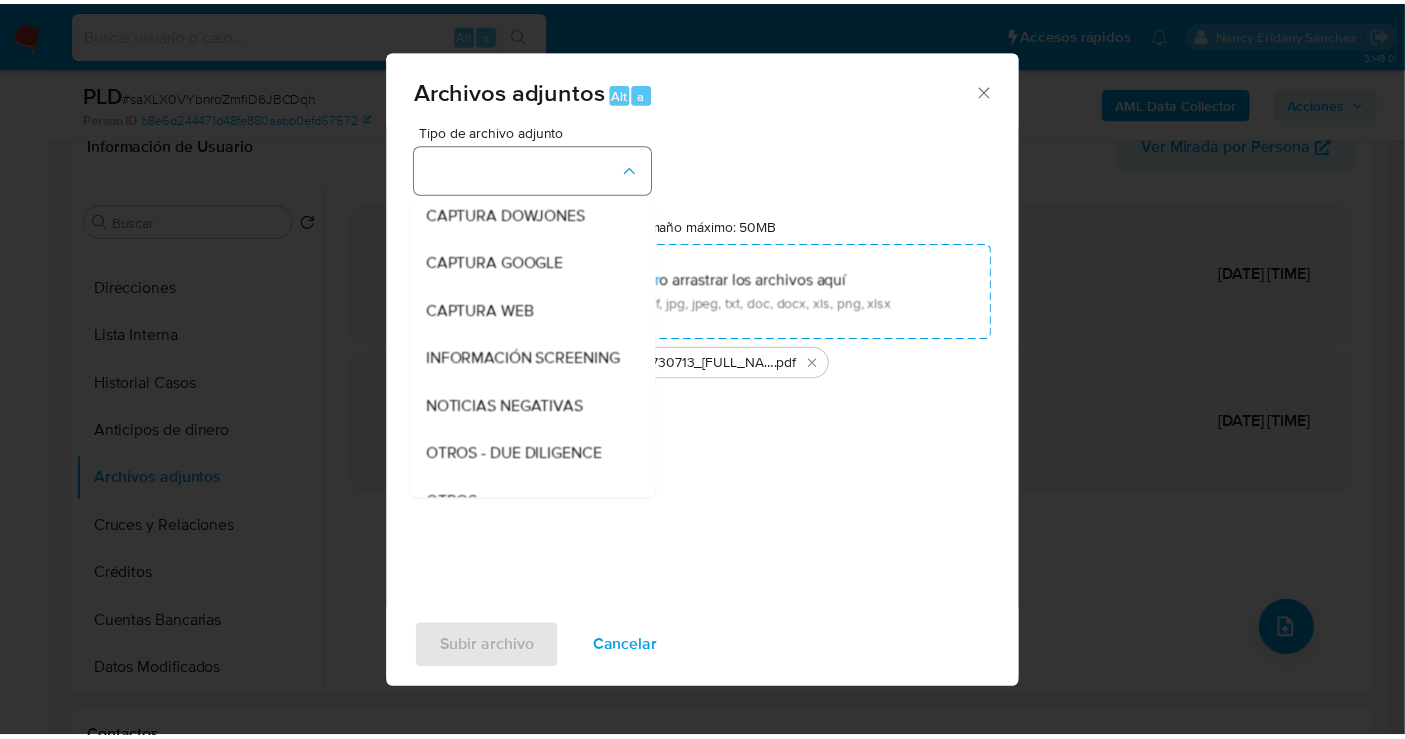 scroll, scrollTop: 103, scrollLeft: 0, axis: vertical 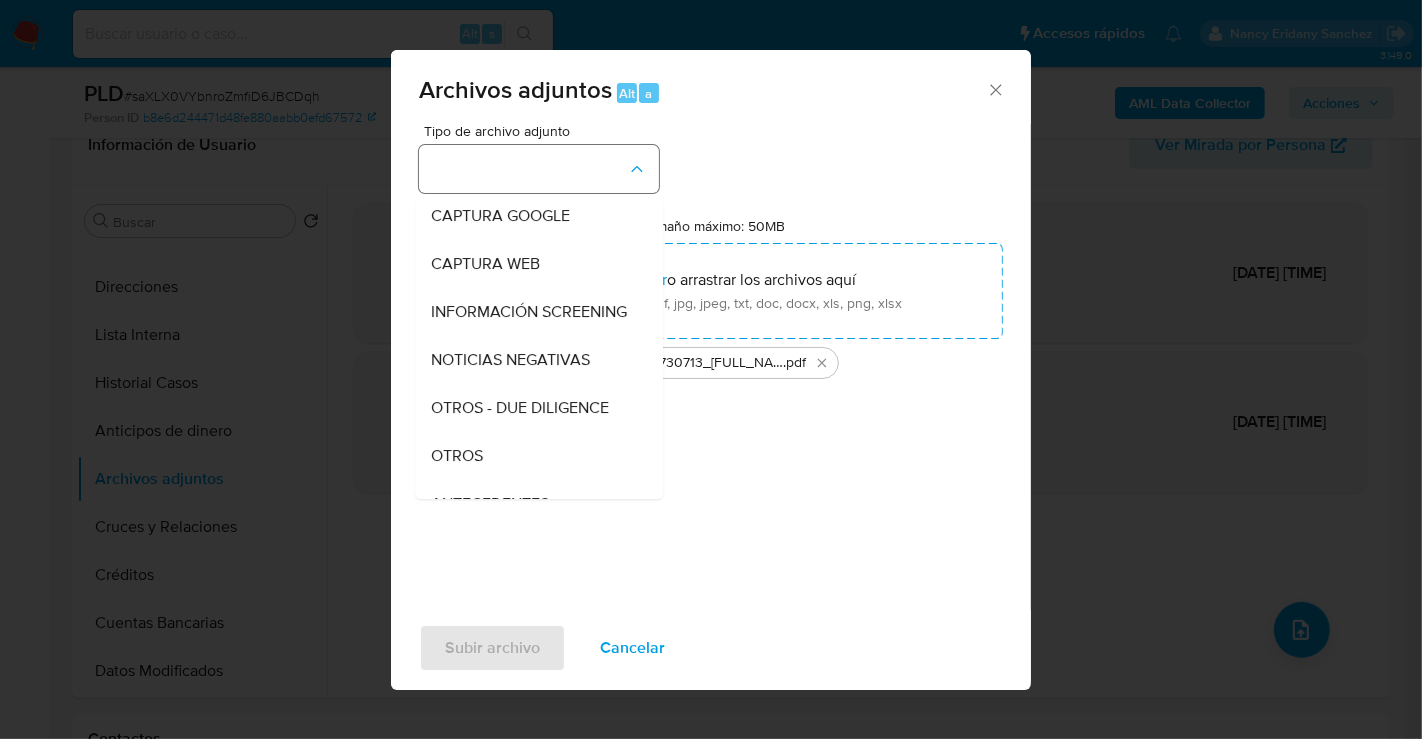 type 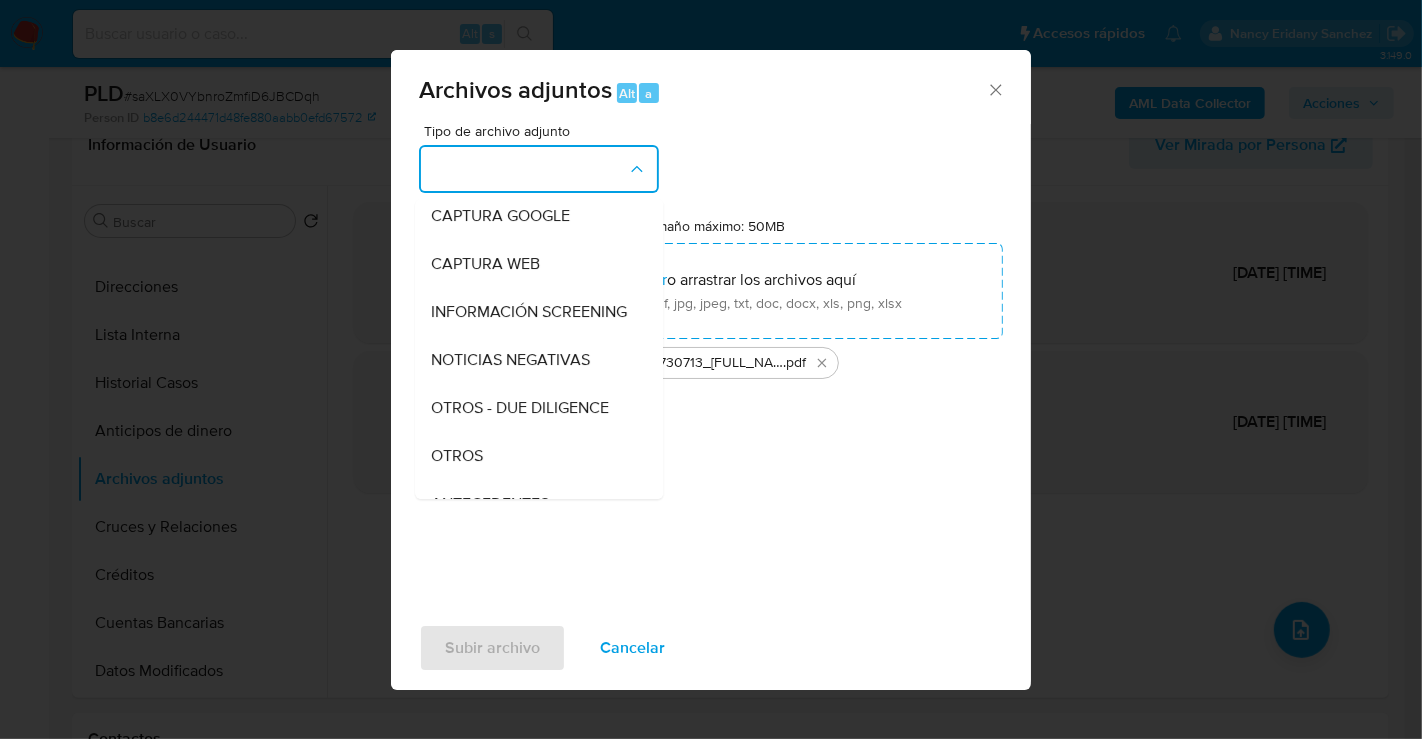 type 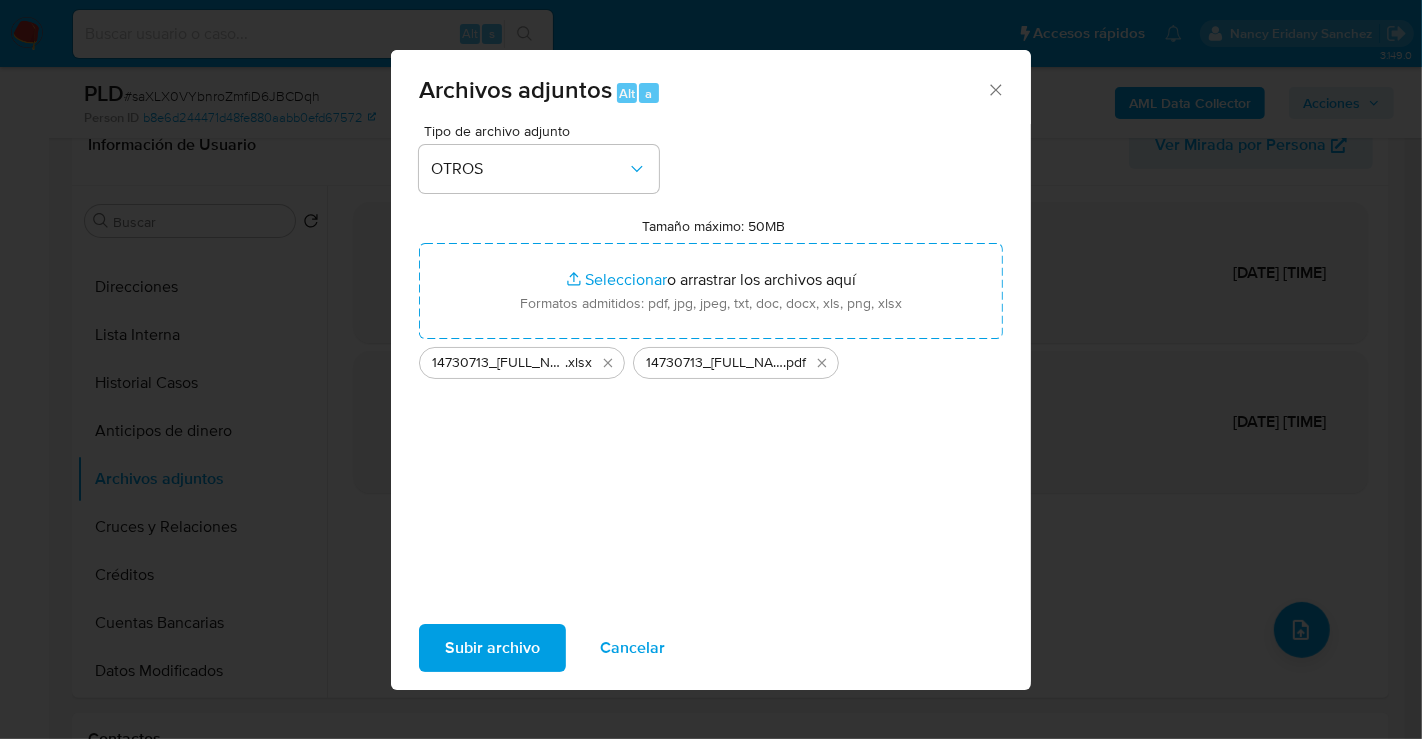 click on "Subir archivo" at bounding box center (492, 648) 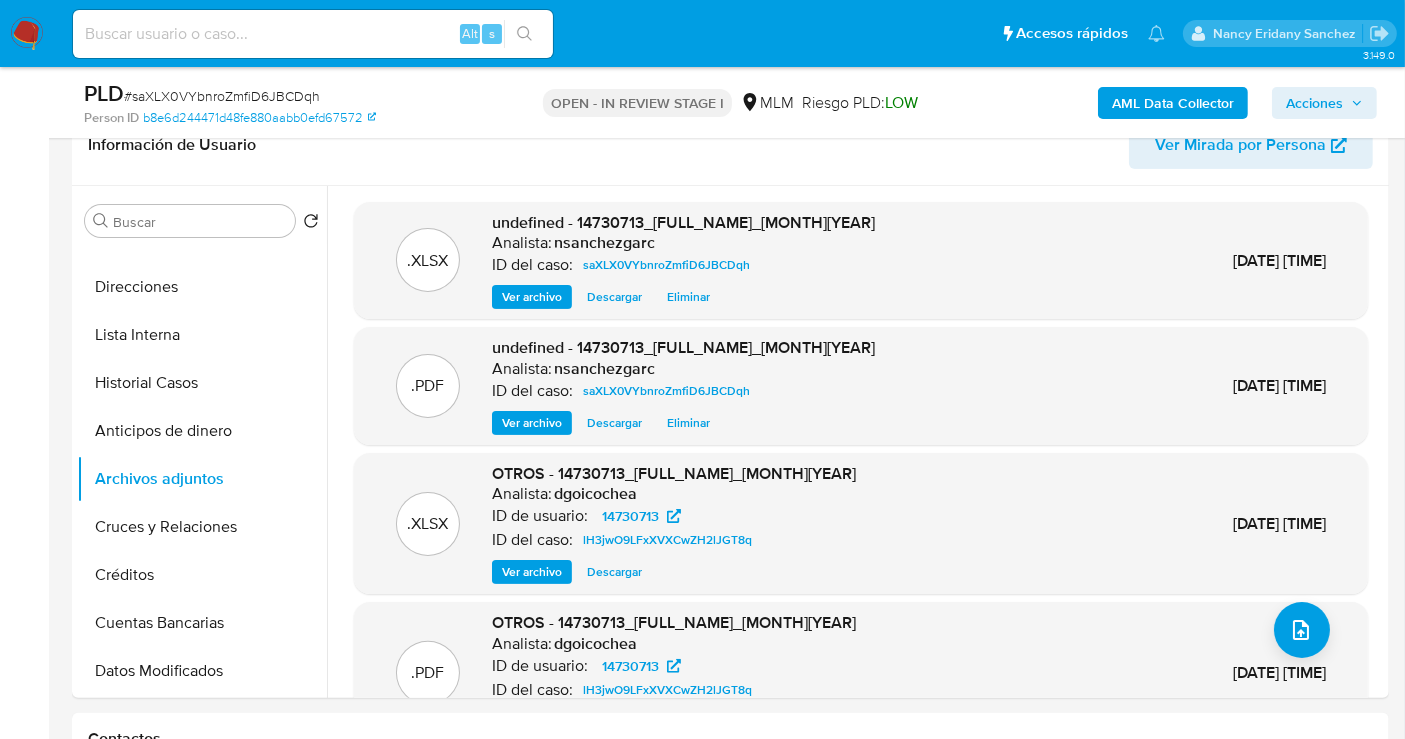 click on "Acciones" at bounding box center (1314, 103) 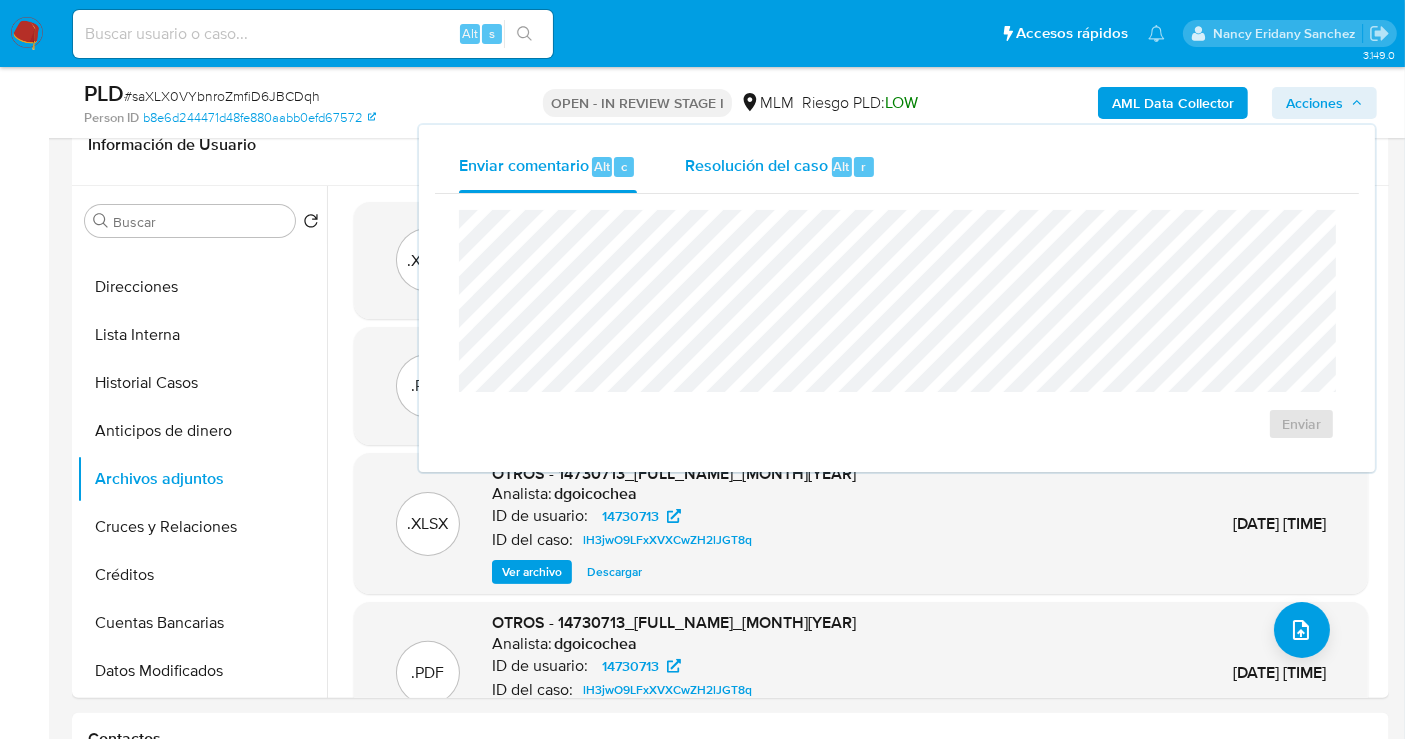 click on "Resolución del caso" at bounding box center (756, 165) 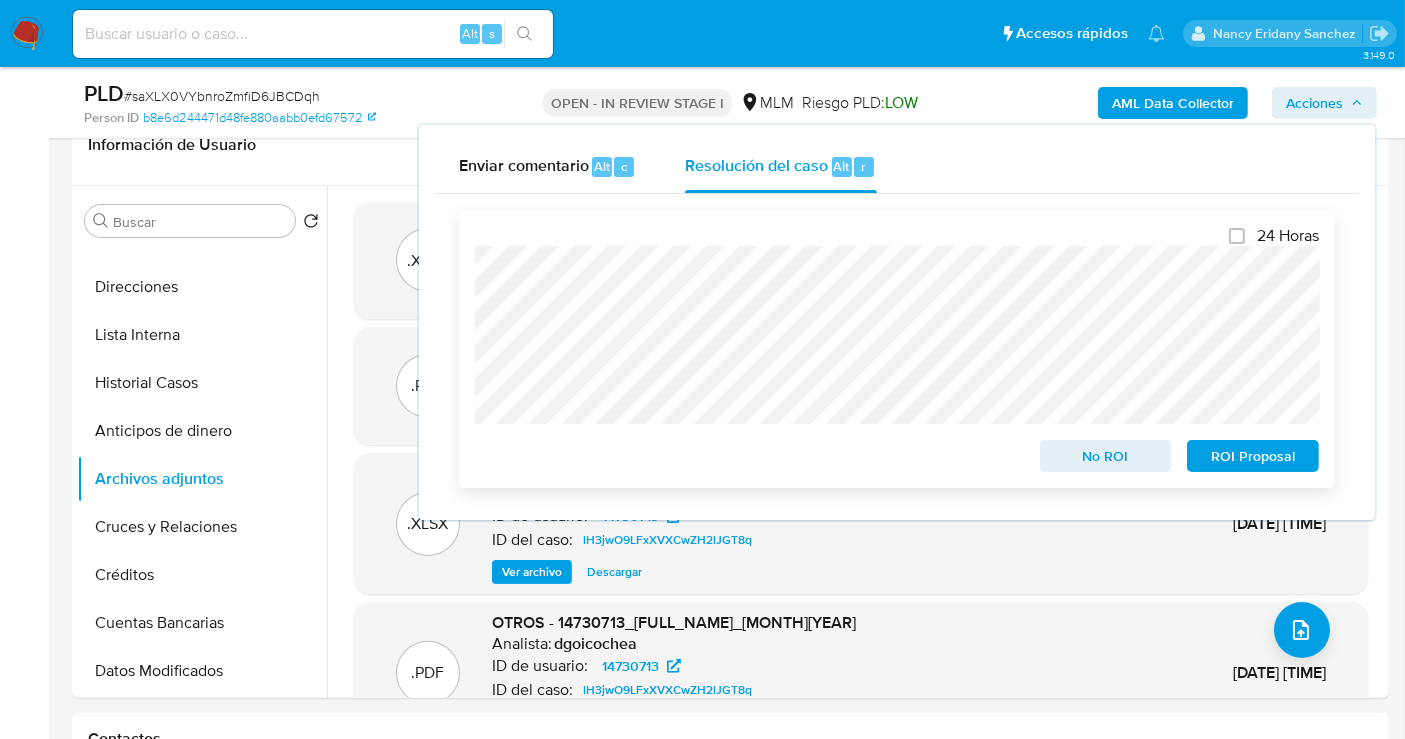 click on "ROI Proposal" at bounding box center (1253, 456) 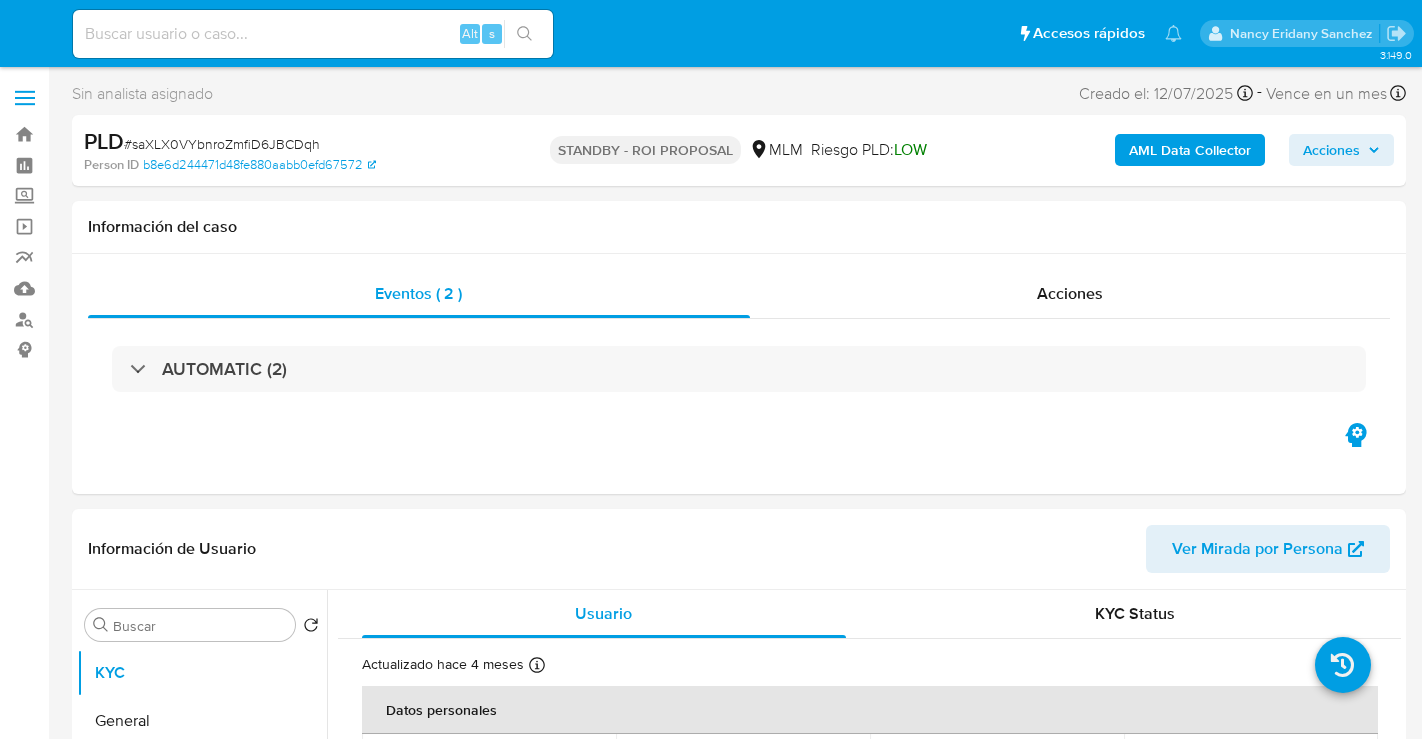 select on "10" 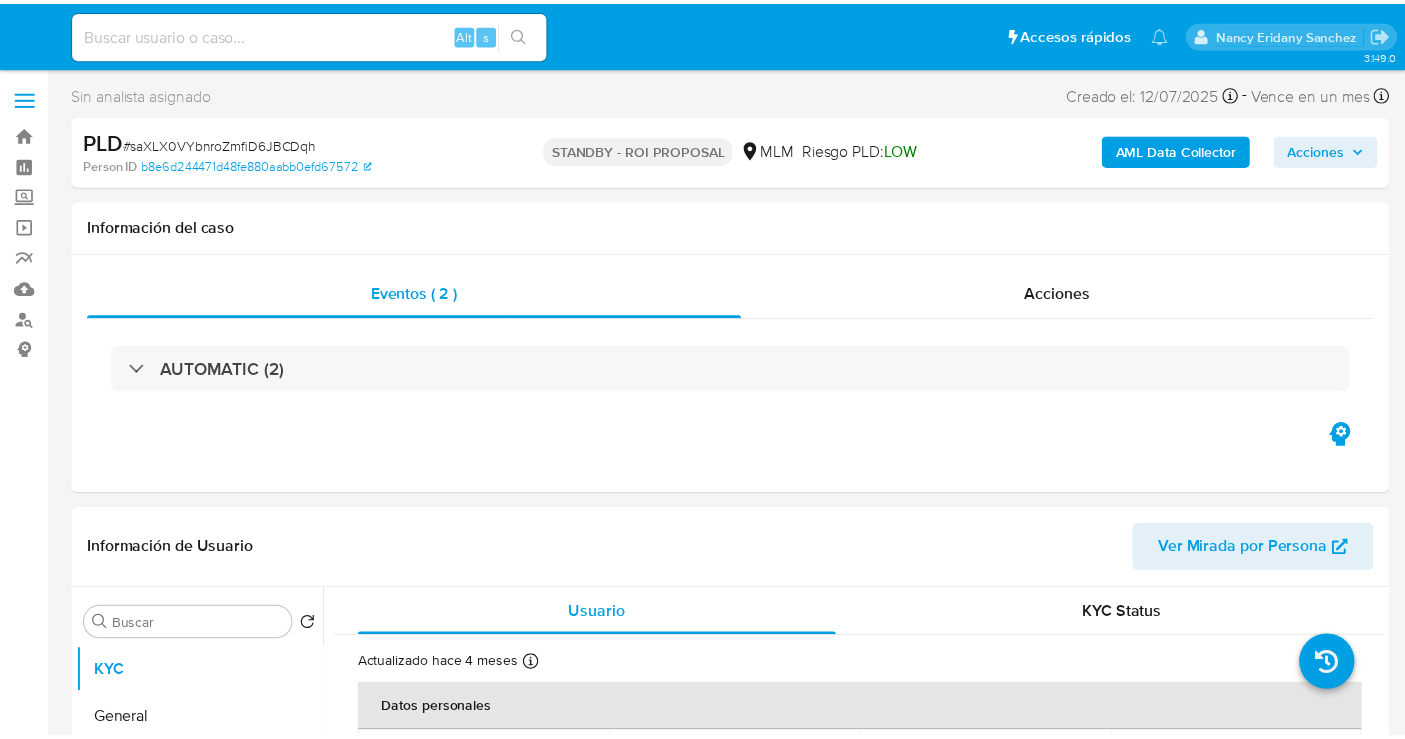 scroll, scrollTop: 0, scrollLeft: 0, axis: both 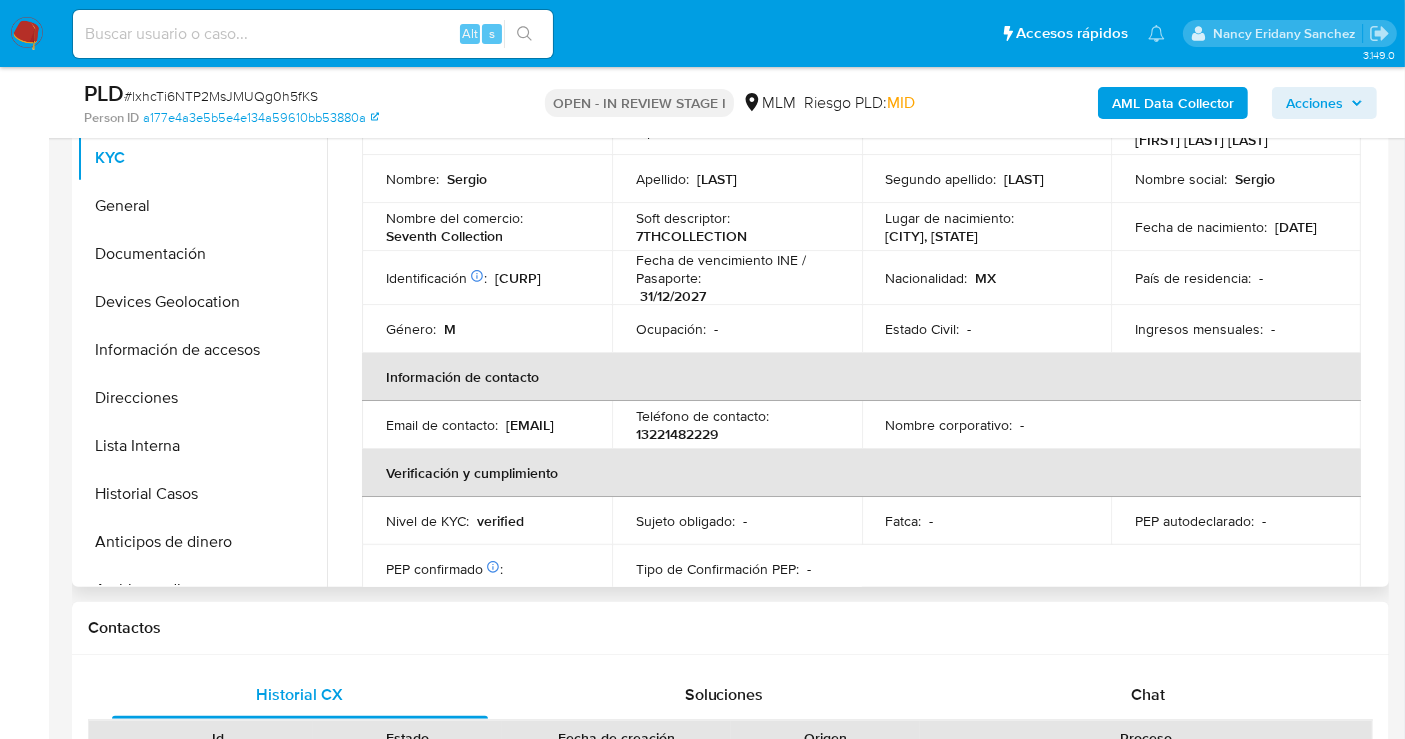 select on "10" 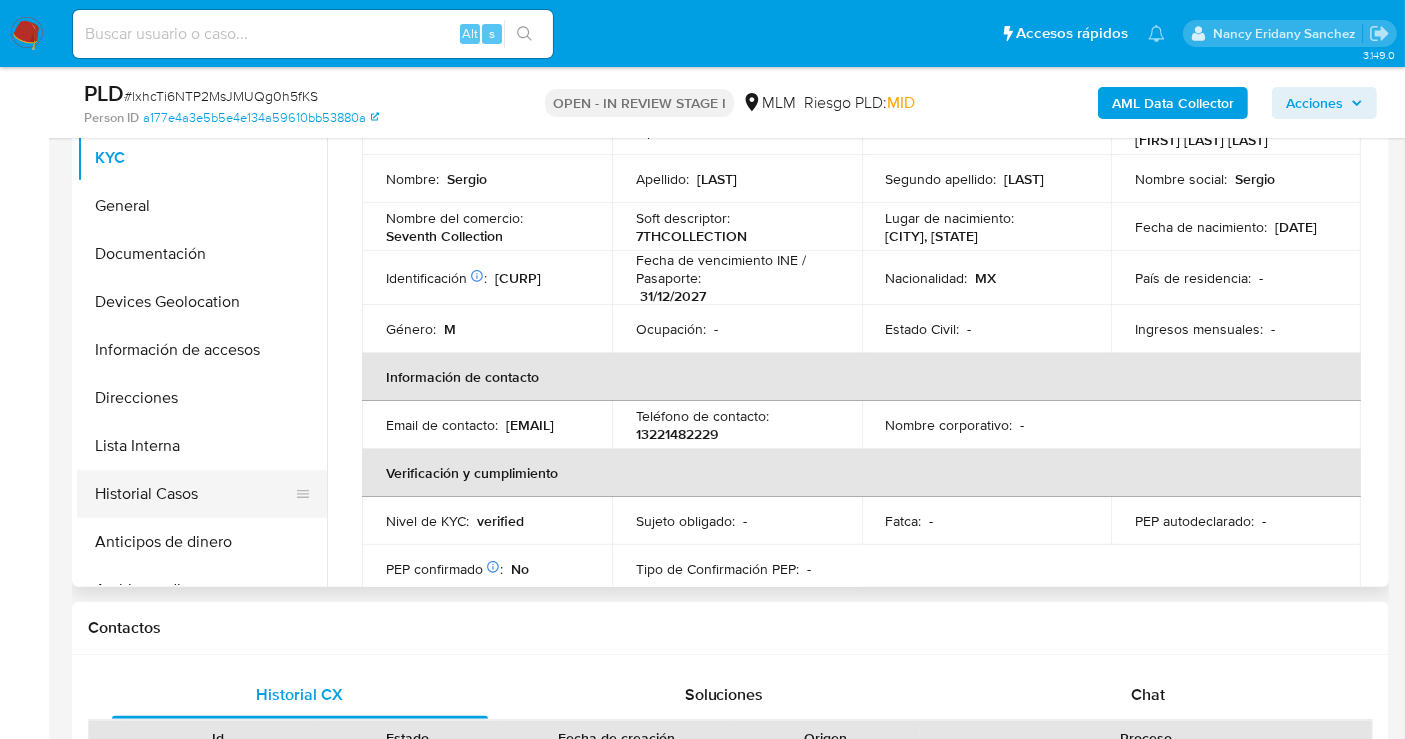 click on "Historial Casos" at bounding box center [194, 494] 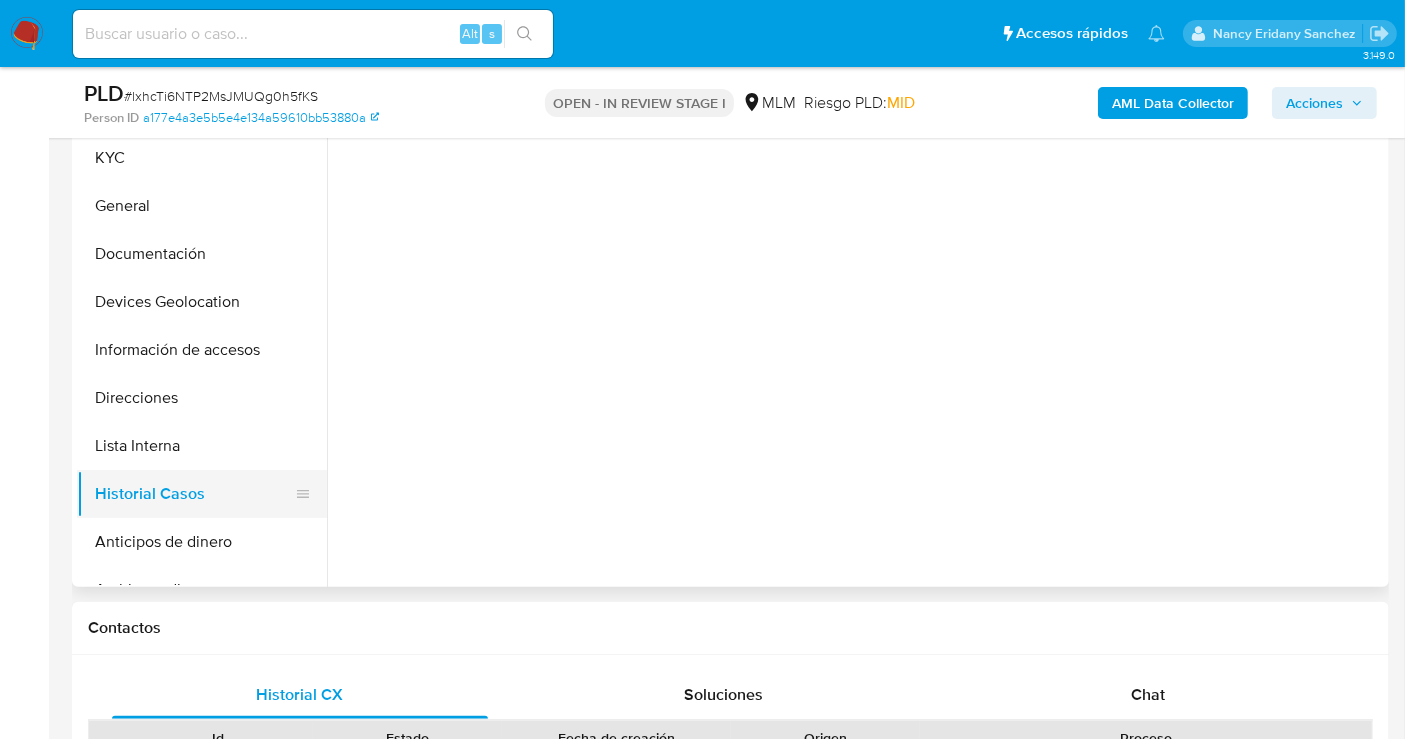 scroll, scrollTop: 0, scrollLeft: 0, axis: both 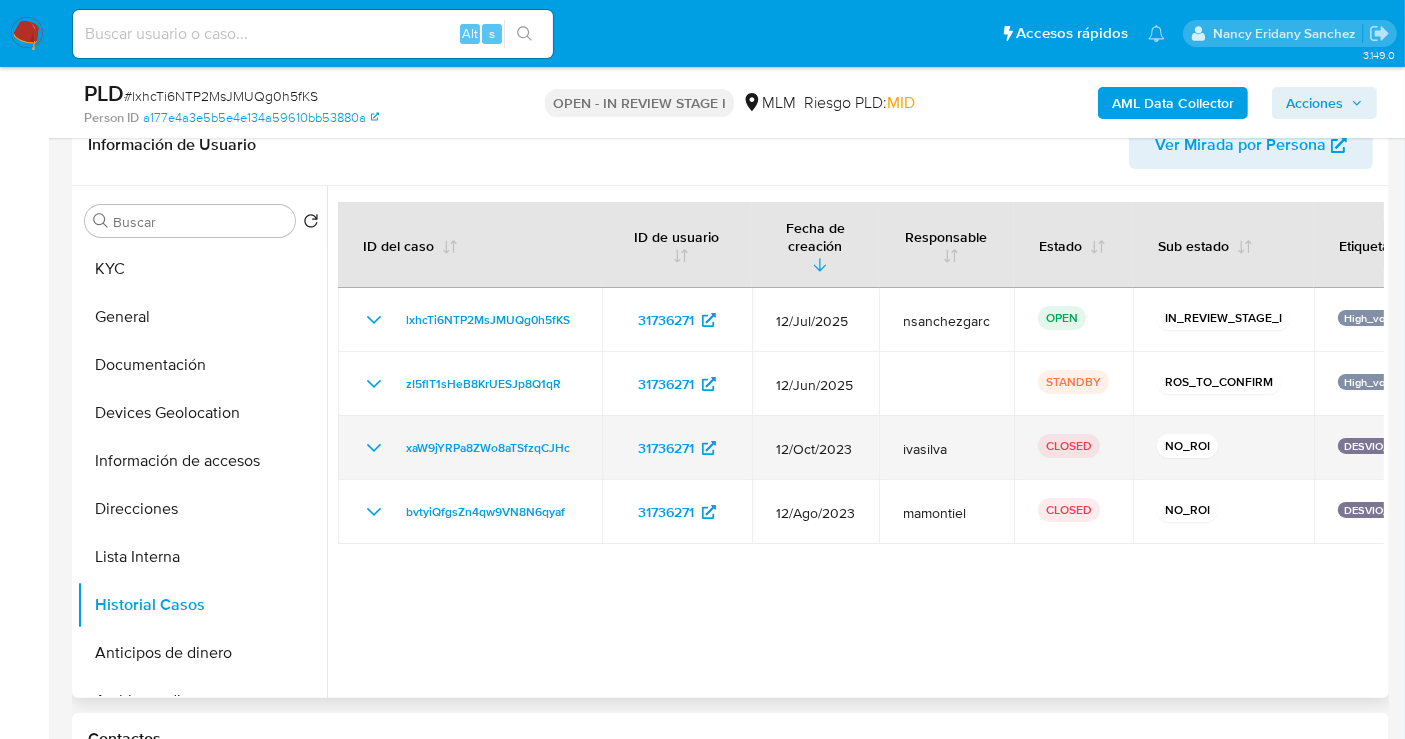 type 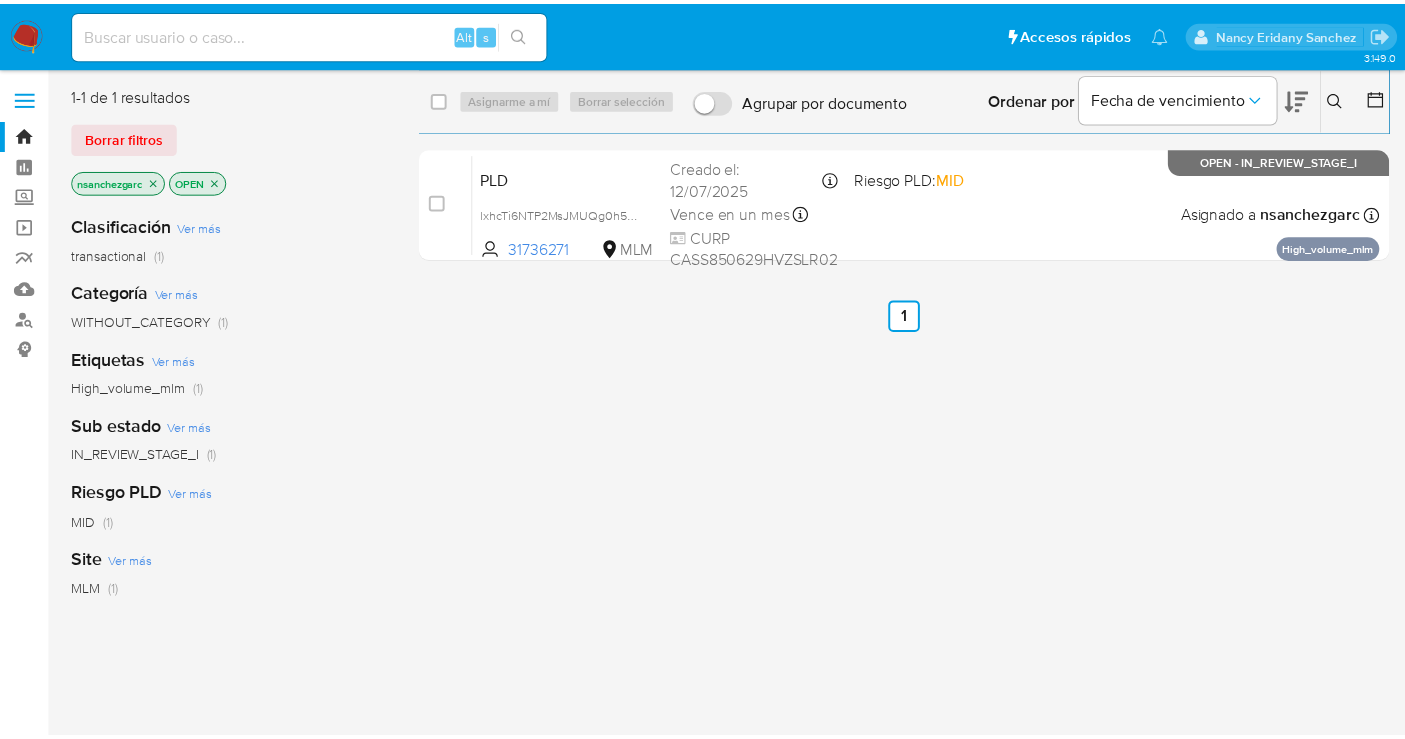 scroll, scrollTop: 0, scrollLeft: 0, axis: both 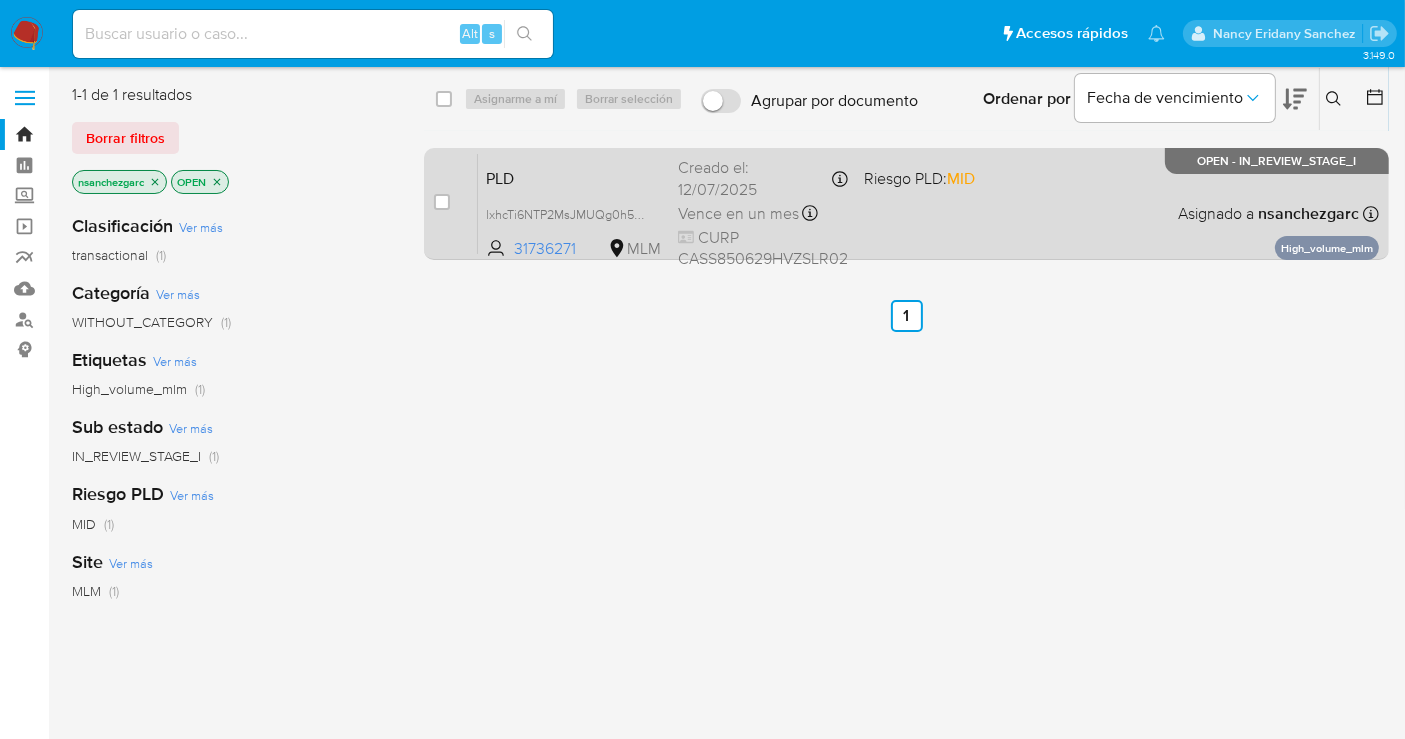 click on "Creado el: [DATE]   Creado el: [DATE] [TIME]" at bounding box center (763, 178) 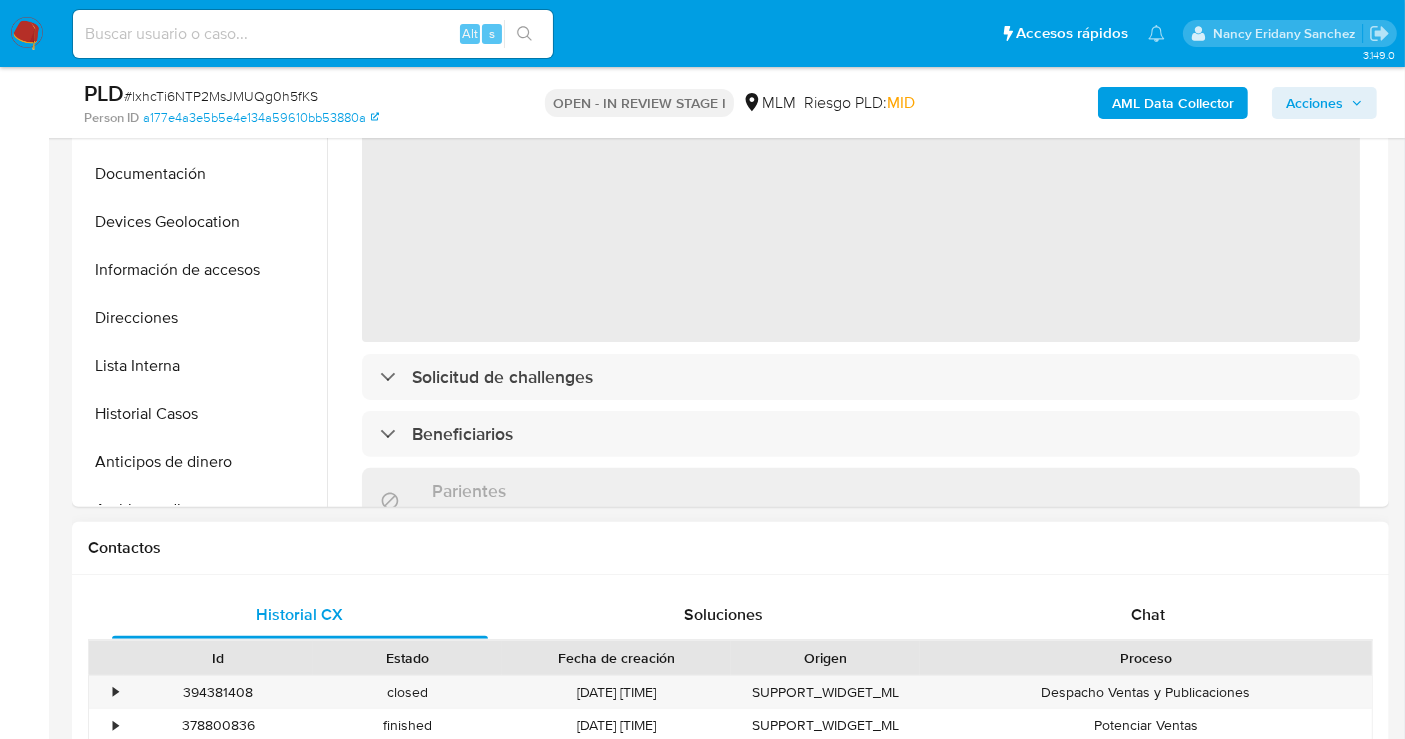 scroll, scrollTop: 666, scrollLeft: 0, axis: vertical 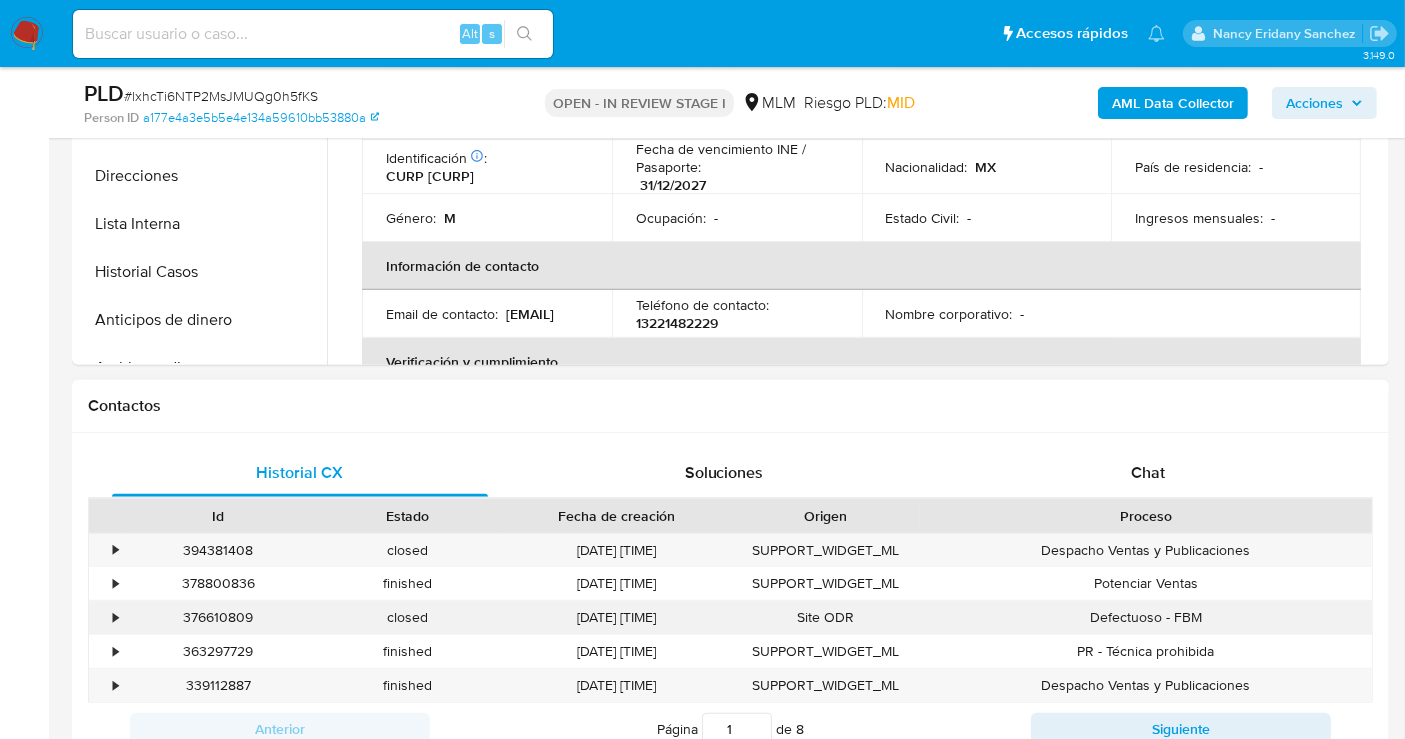 select on "10" 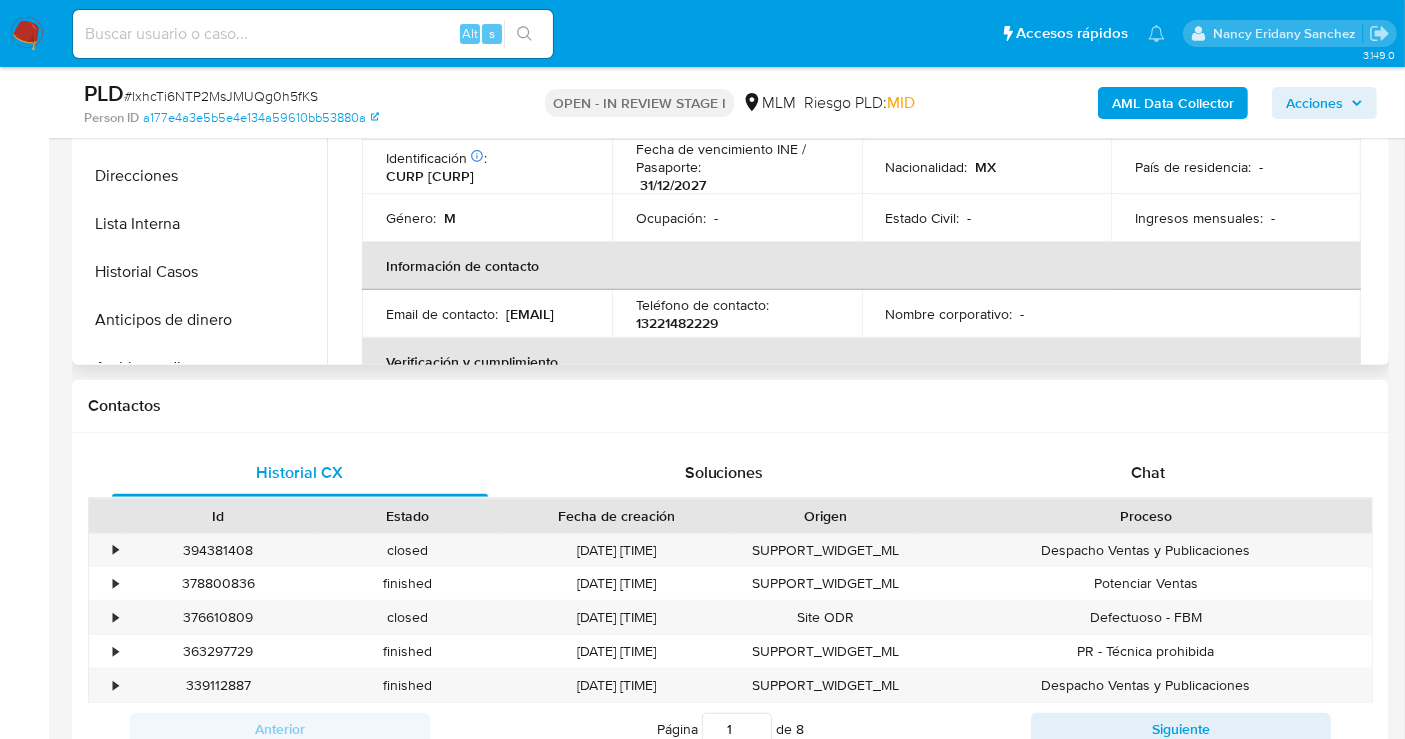 scroll, scrollTop: 333, scrollLeft: 0, axis: vertical 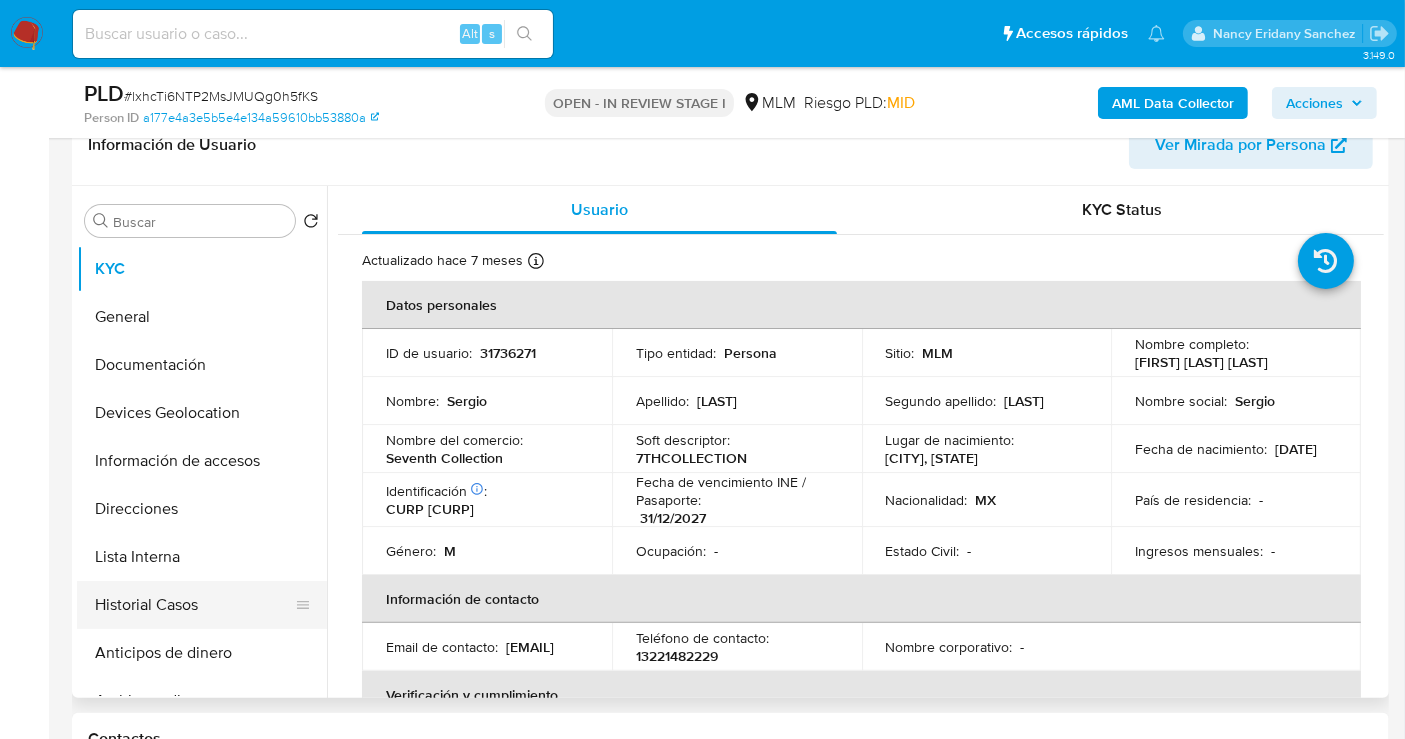 click on "Historial Casos" at bounding box center (194, 605) 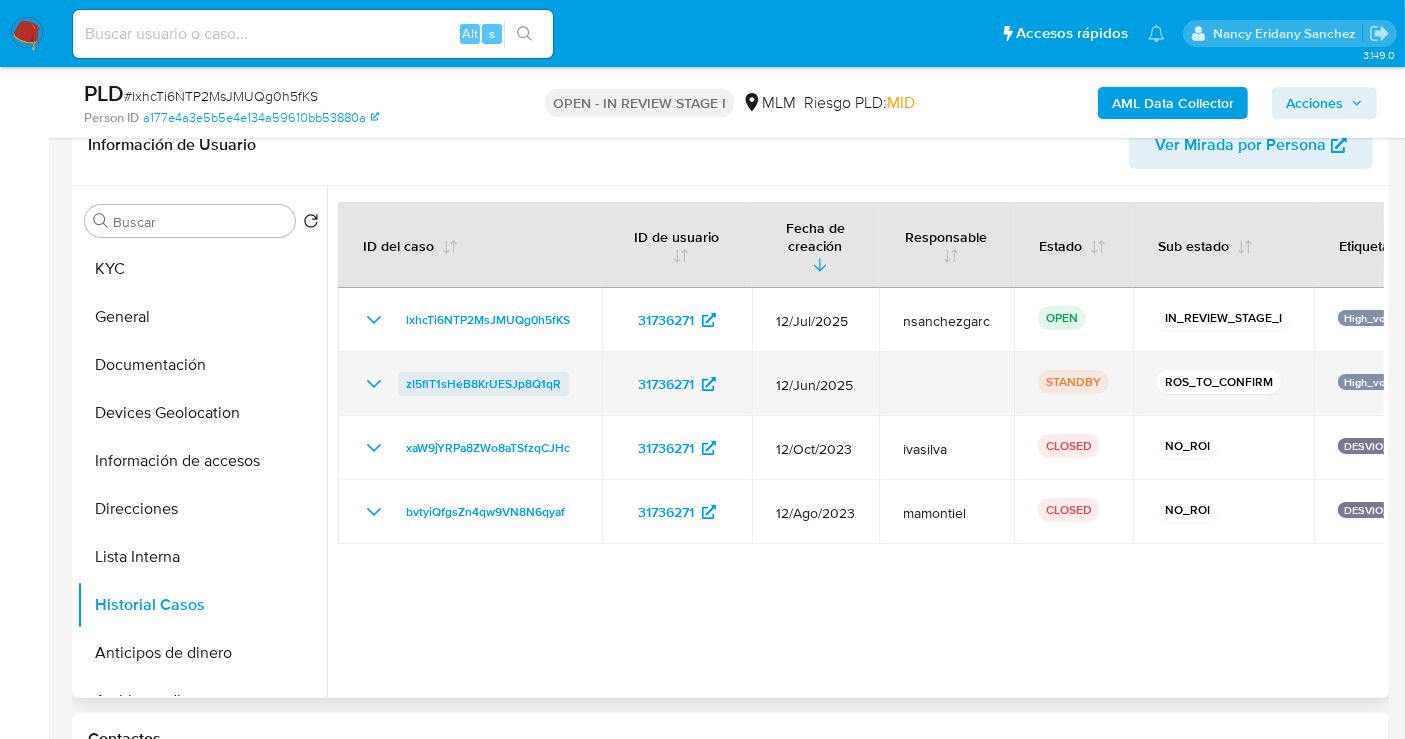click on "zI5flT1sHeB8KrUESJp8Q1qR" at bounding box center [483, 384] 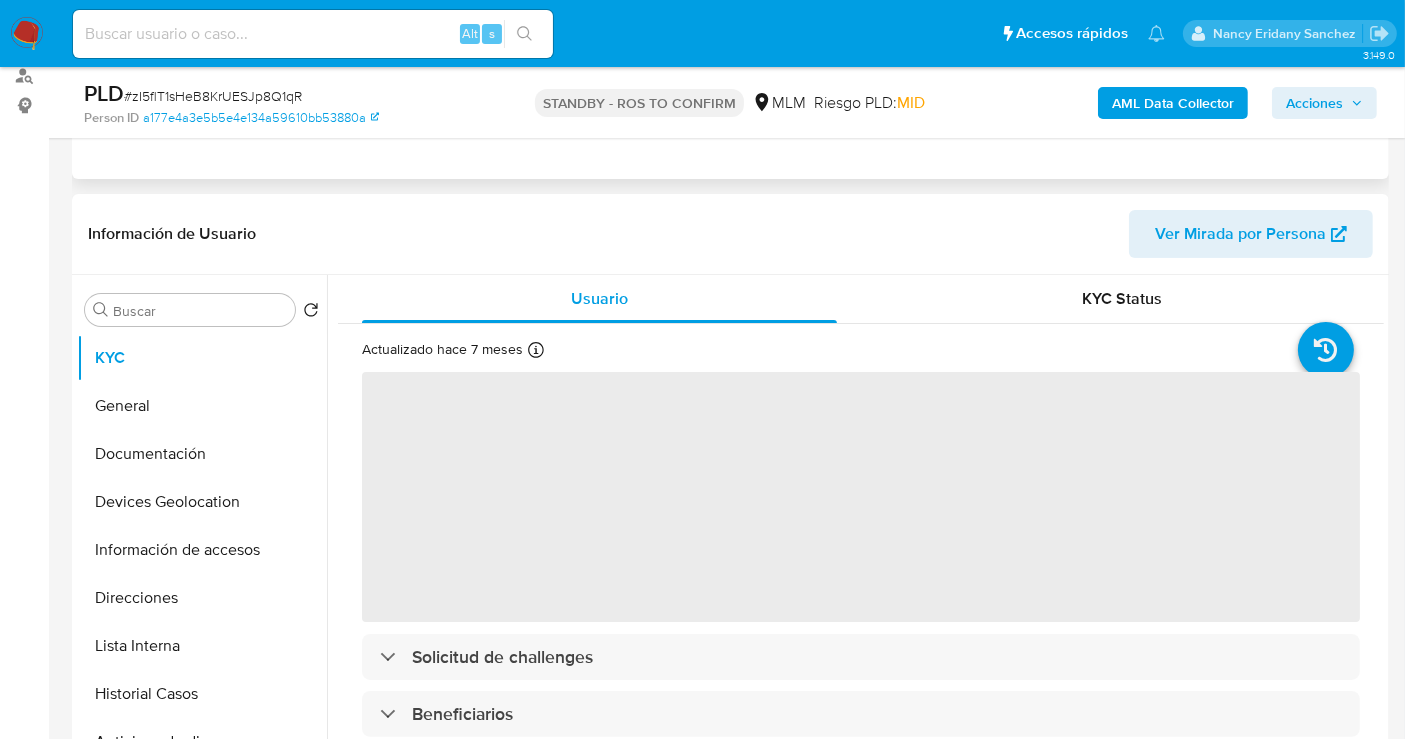 scroll, scrollTop: 333, scrollLeft: 0, axis: vertical 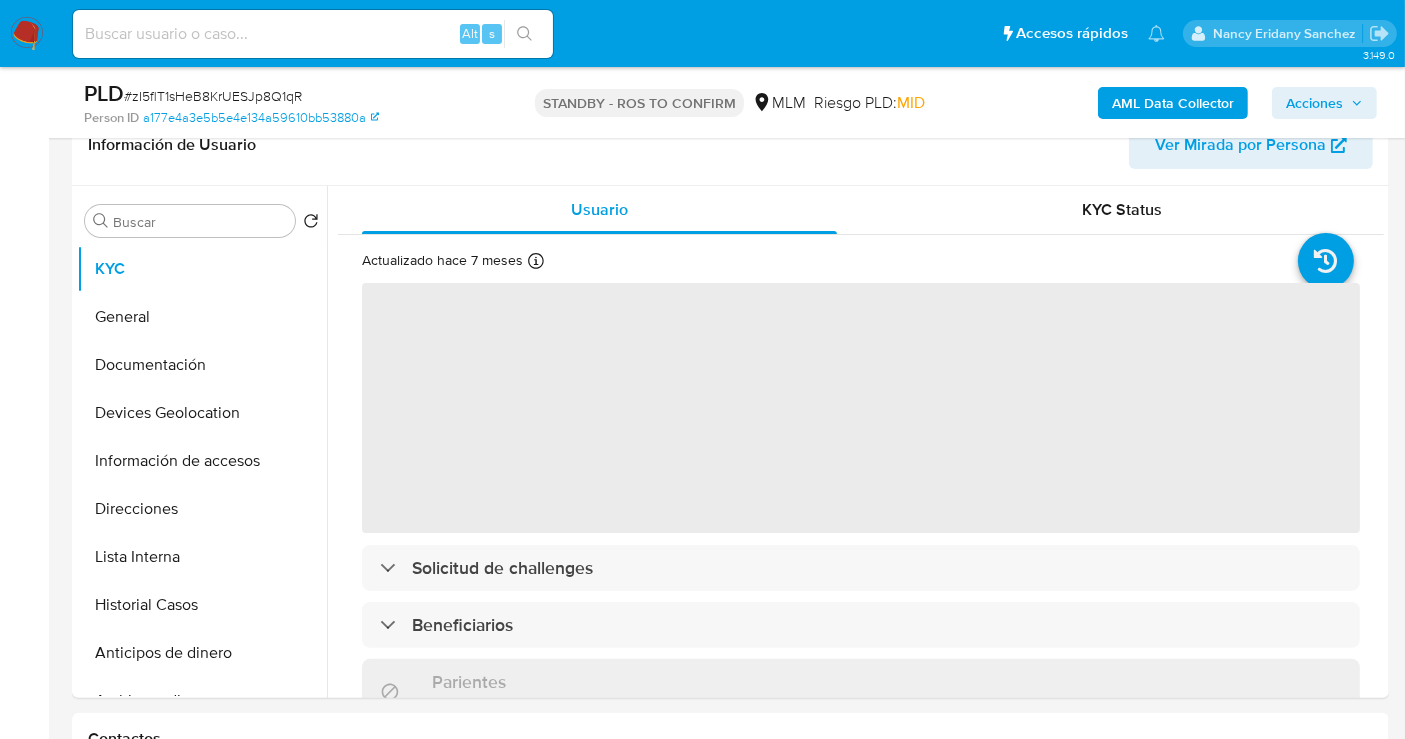 select on "10" 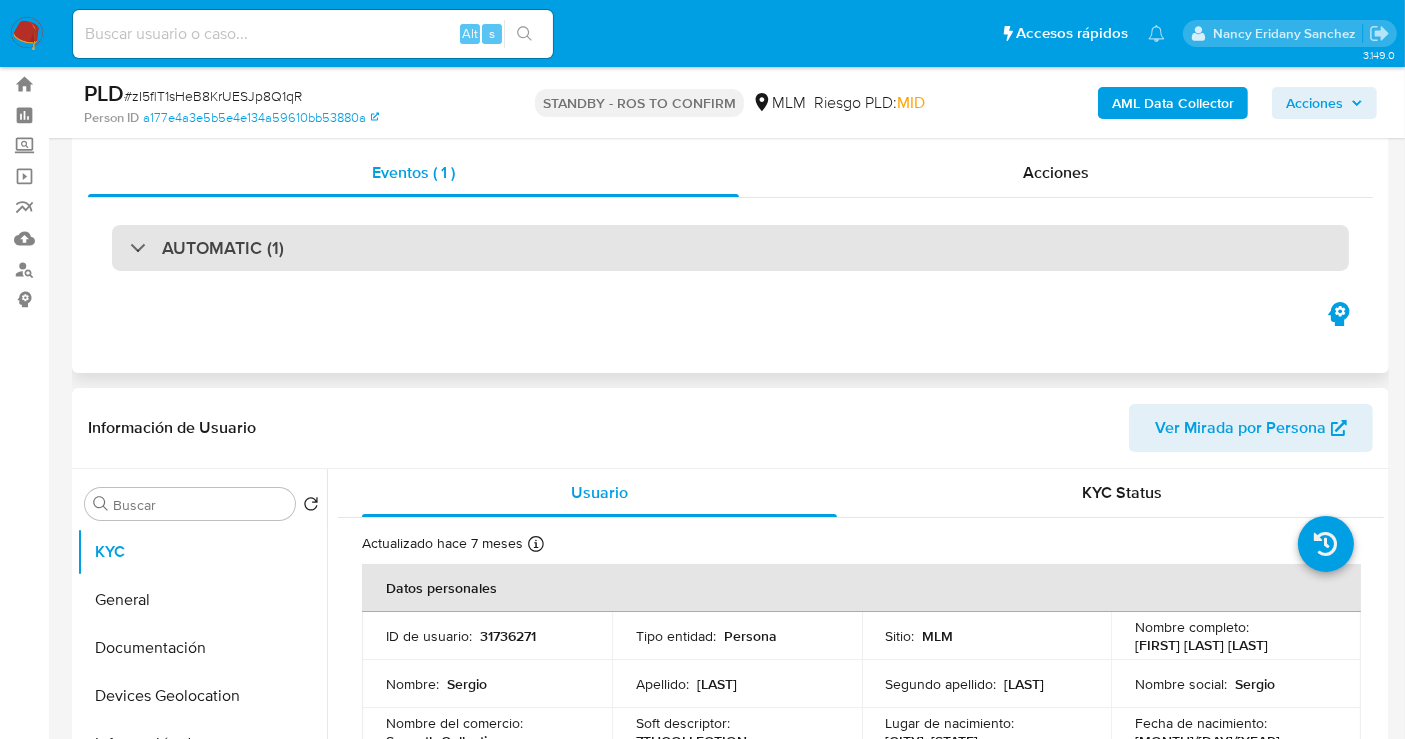 scroll, scrollTop: 0, scrollLeft: 0, axis: both 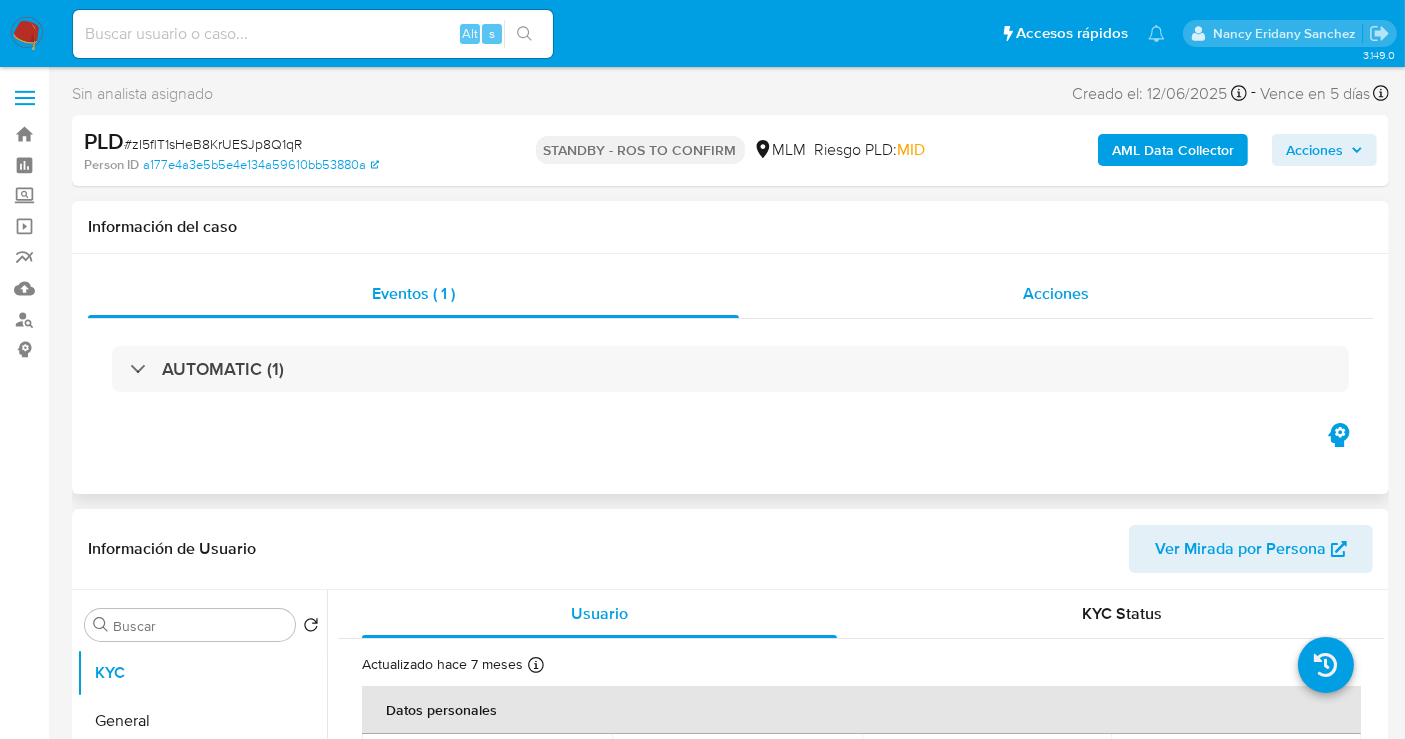 click on "Acciones" at bounding box center (1056, 293) 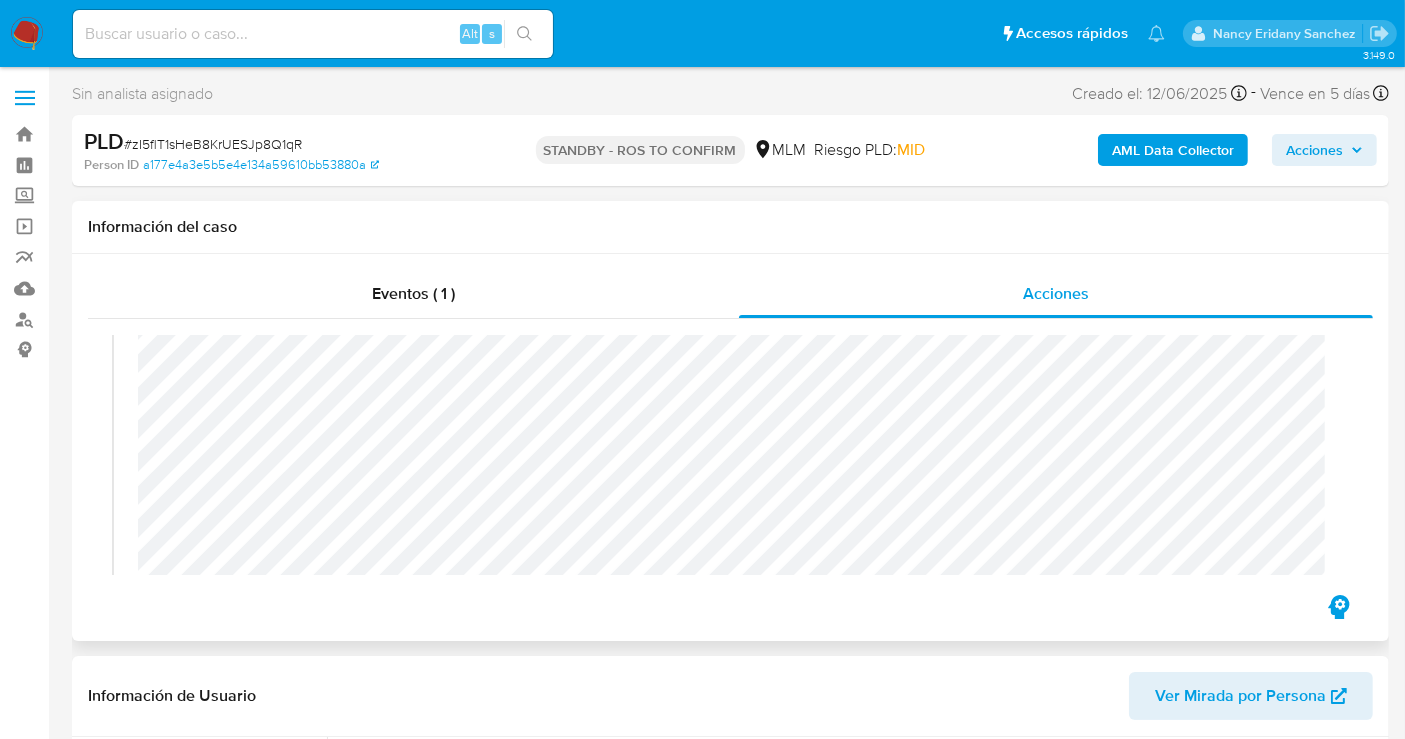 scroll, scrollTop: 555, scrollLeft: 0, axis: vertical 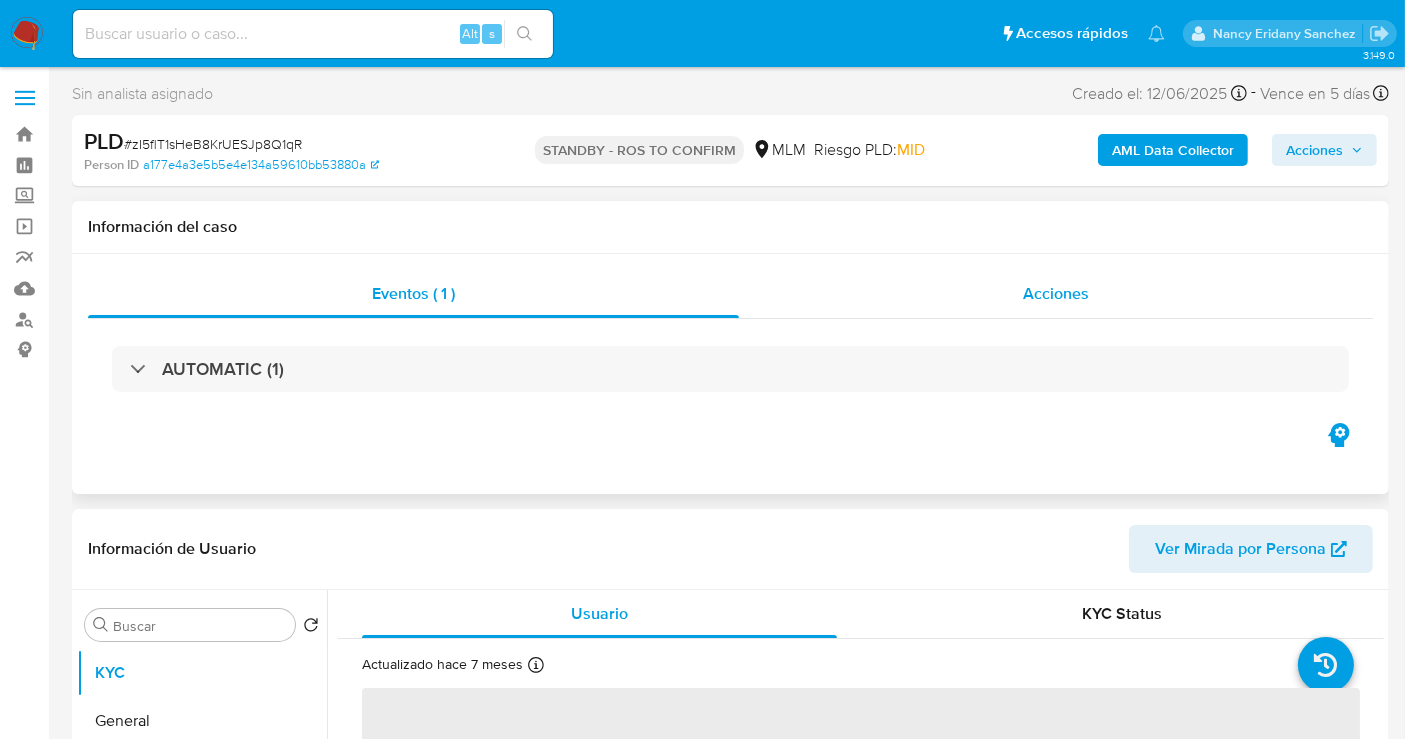 click on "Acciones" at bounding box center [1056, 293] 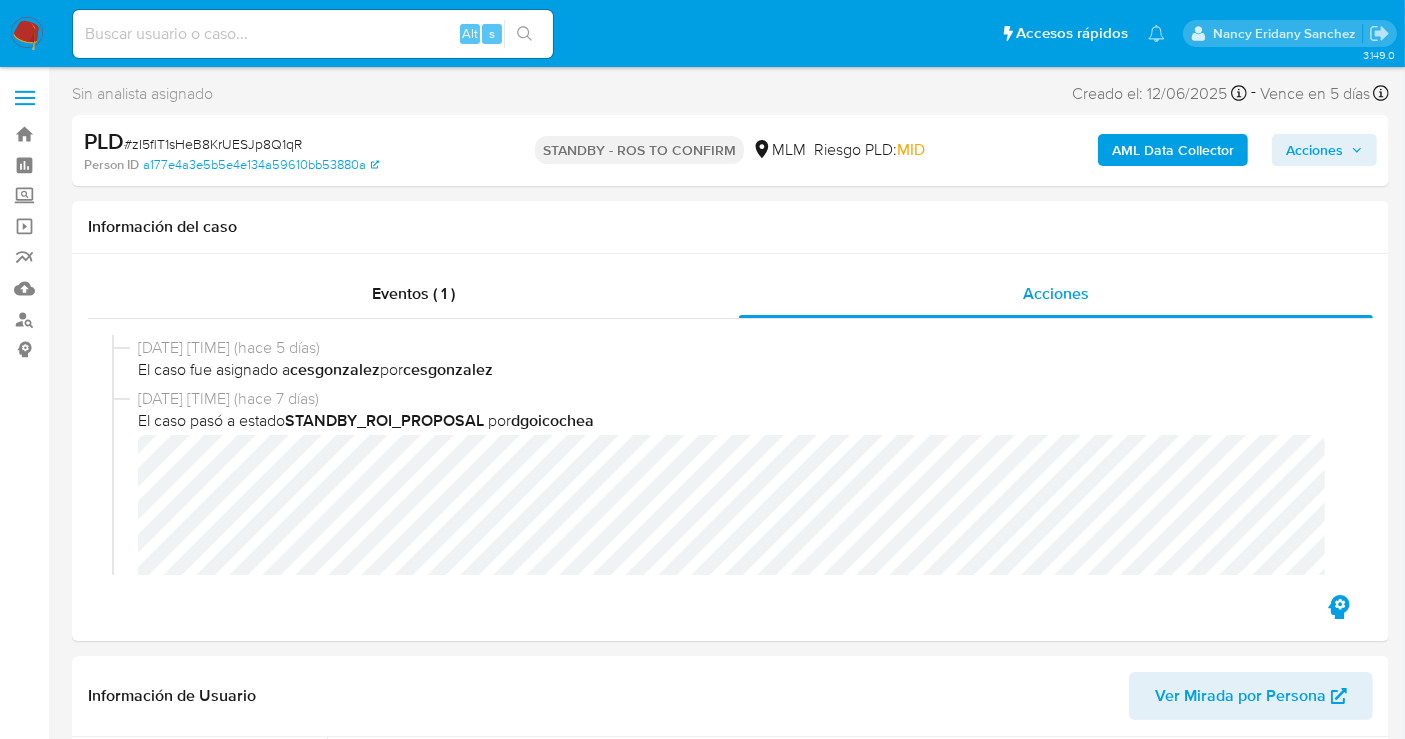 scroll, scrollTop: 333, scrollLeft: 0, axis: vertical 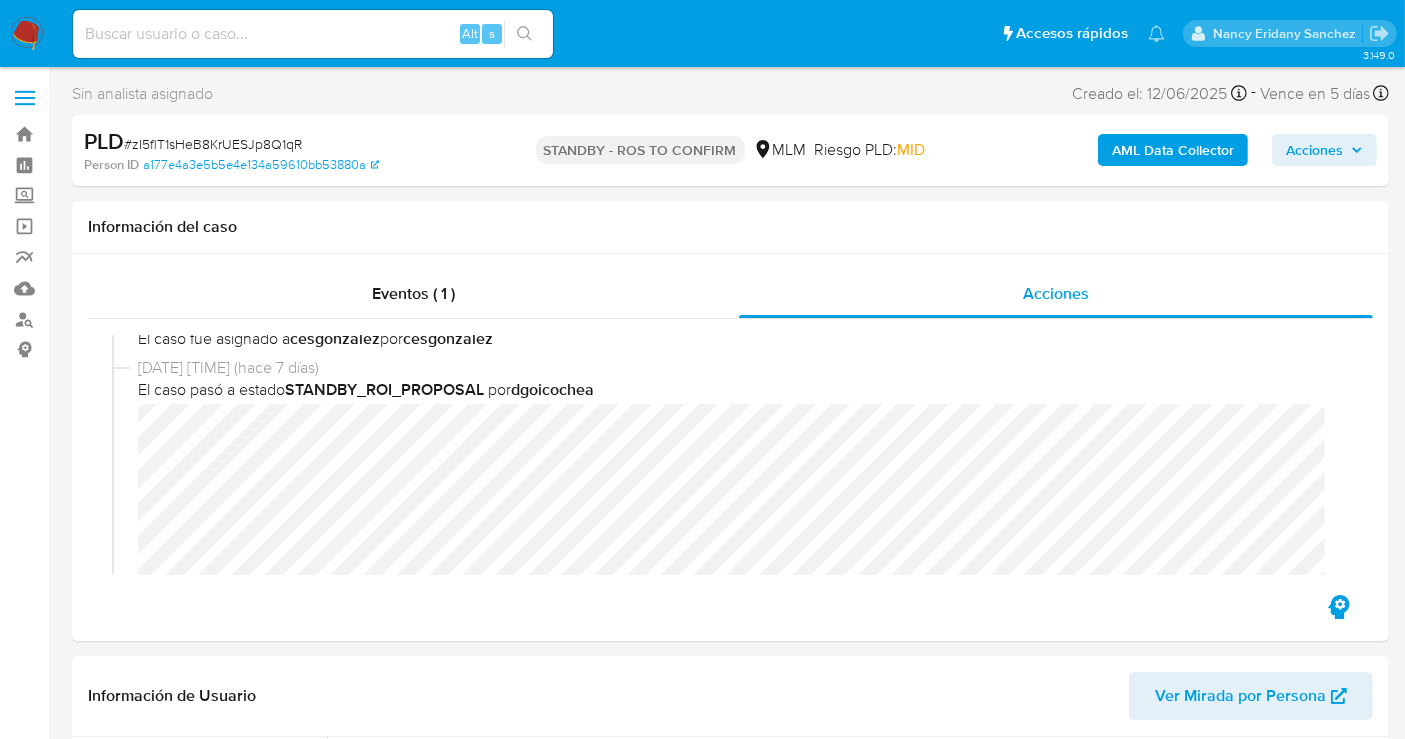 select on "10" 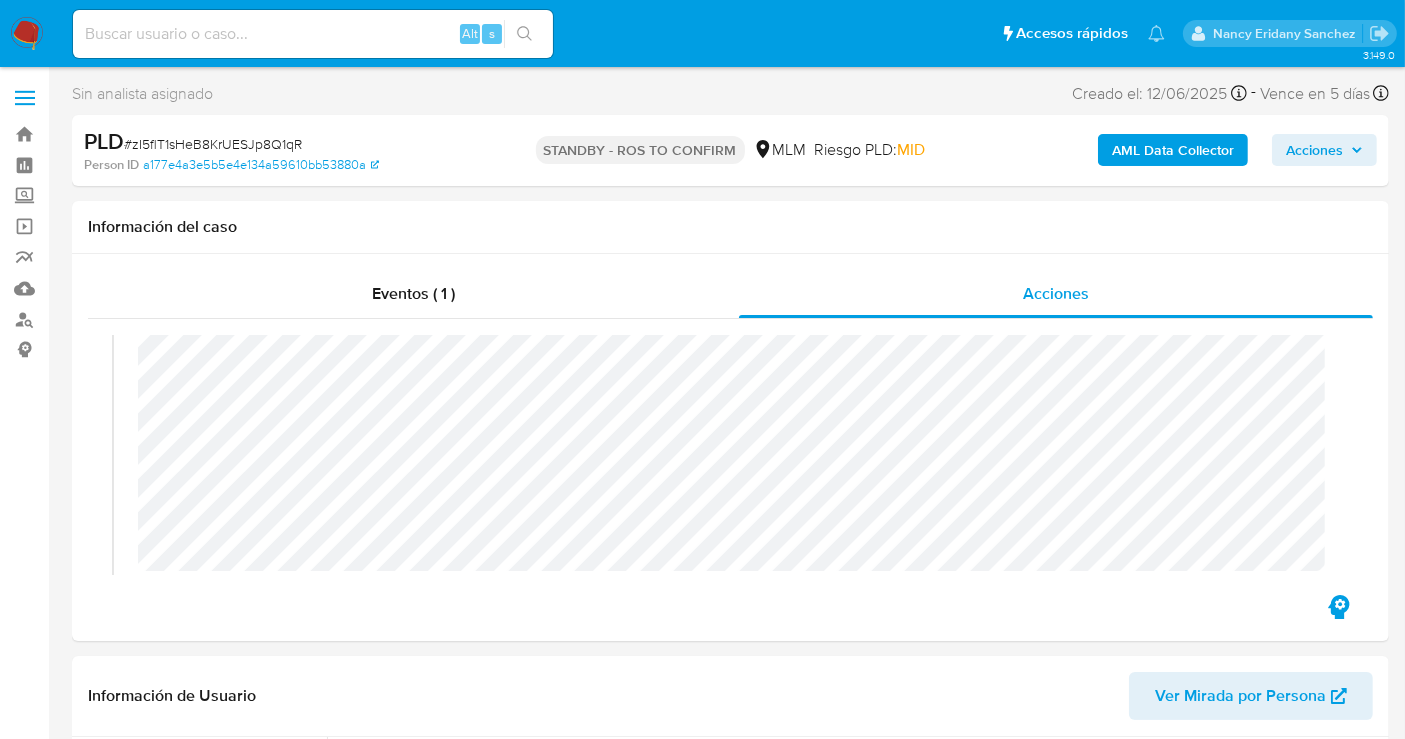 scroll, scrollTop: 444, scrollLeft: 0, axis: vertical 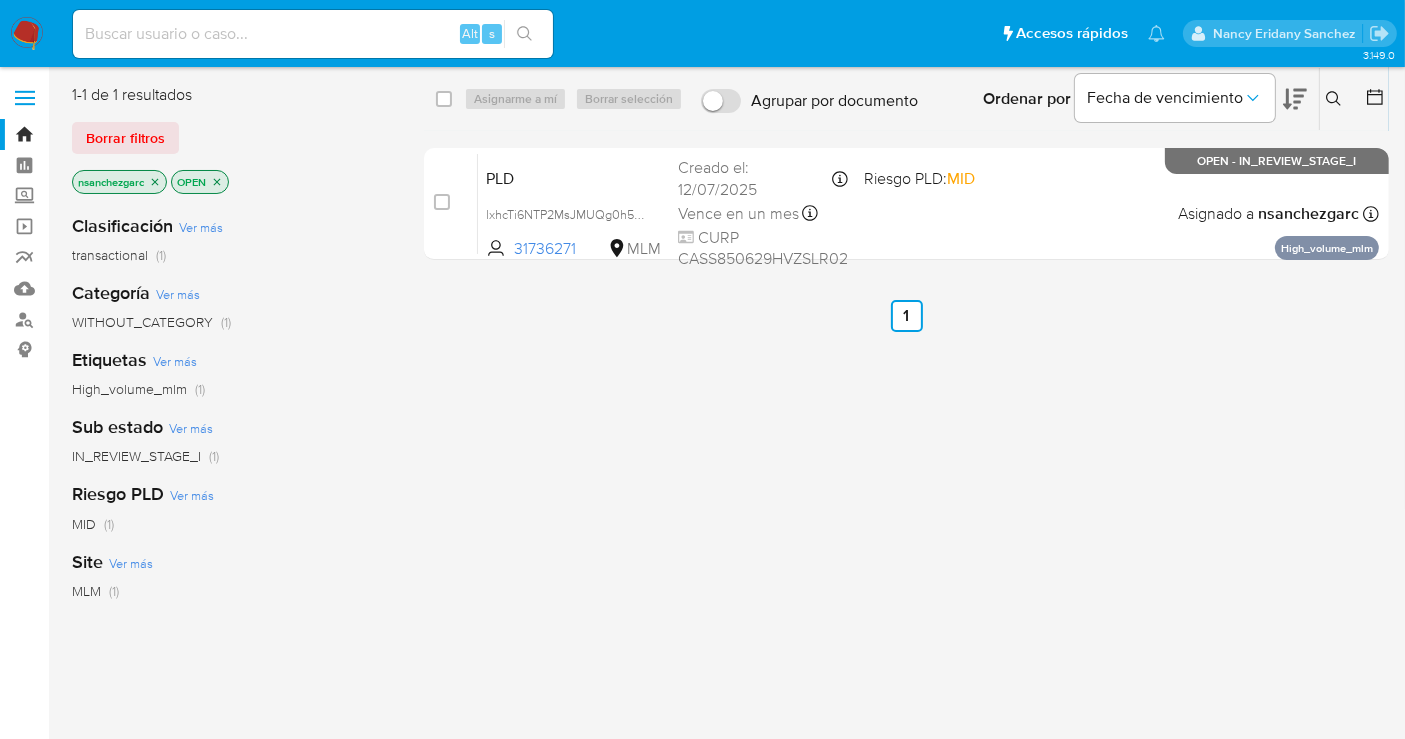 click 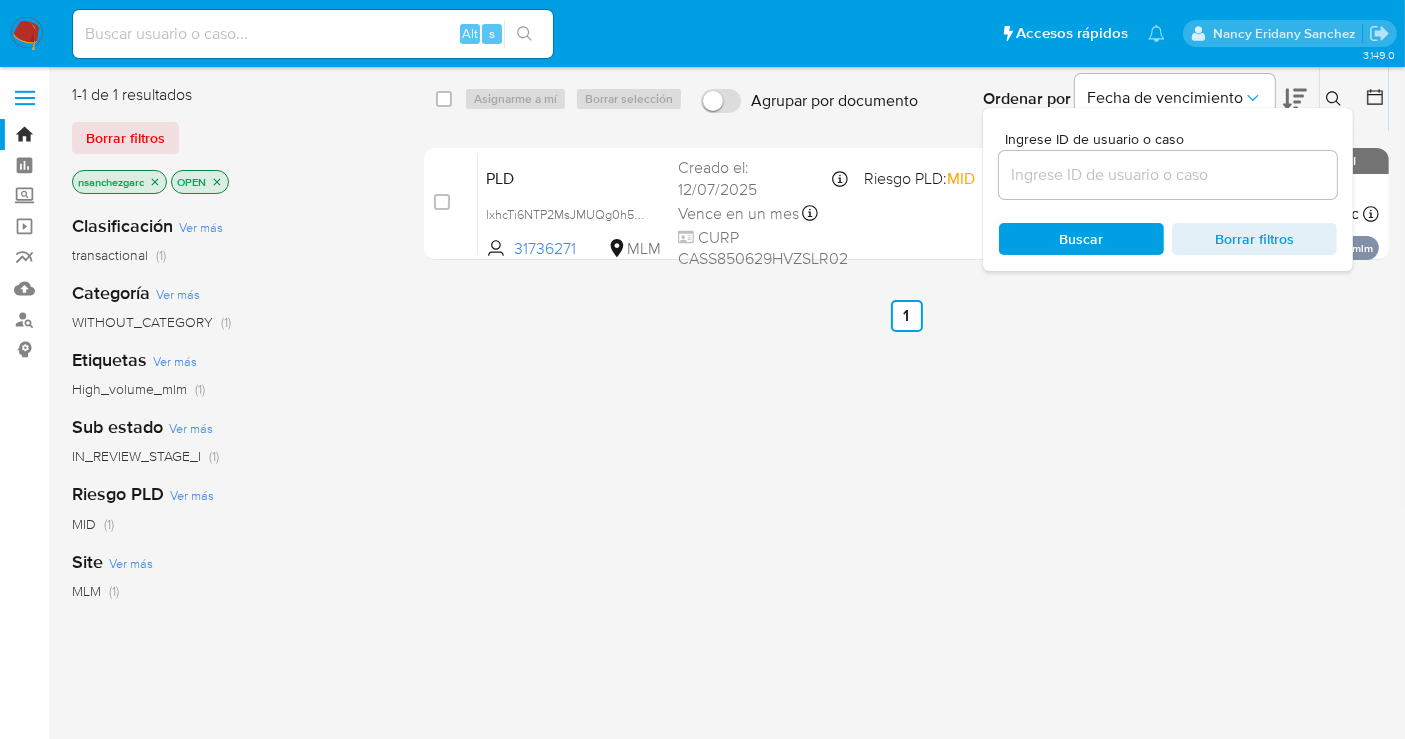 click at bounding box center (1168, 175) 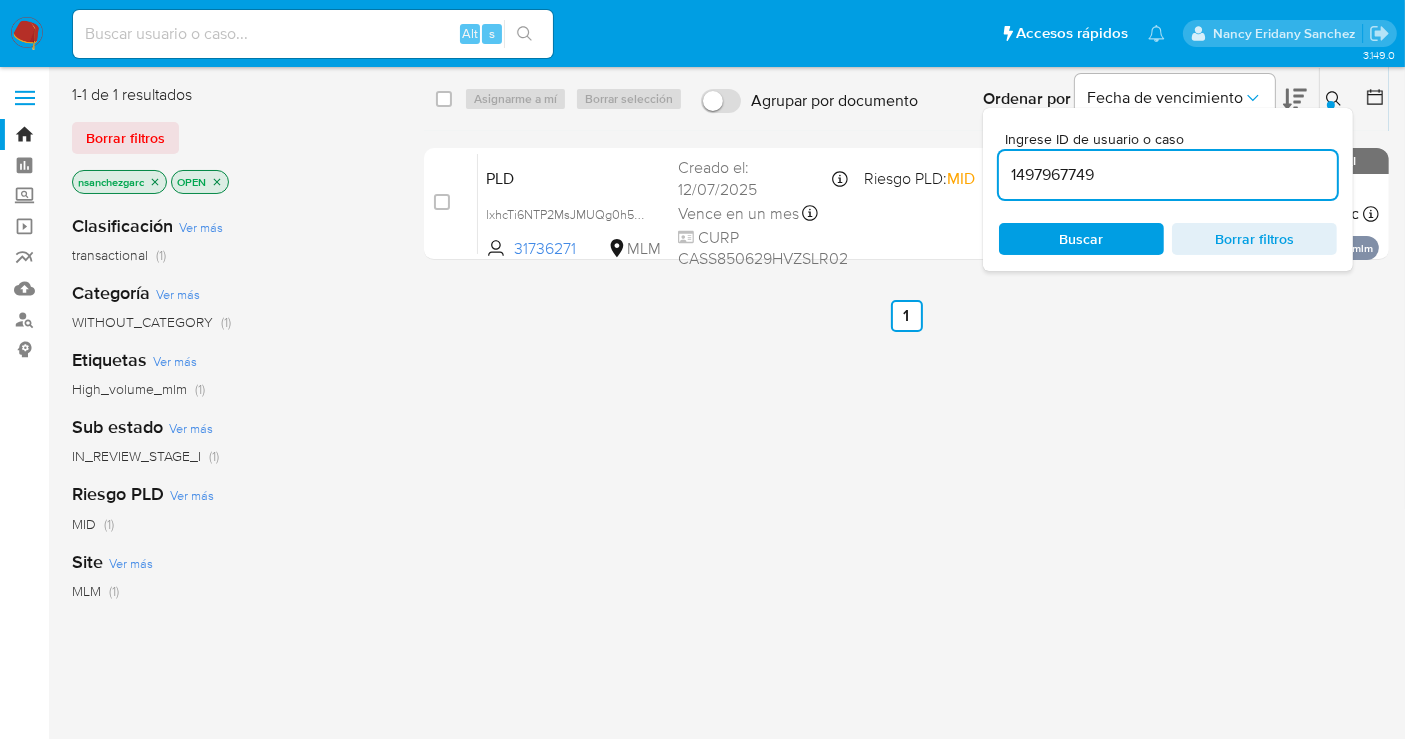 type on "1497967749" 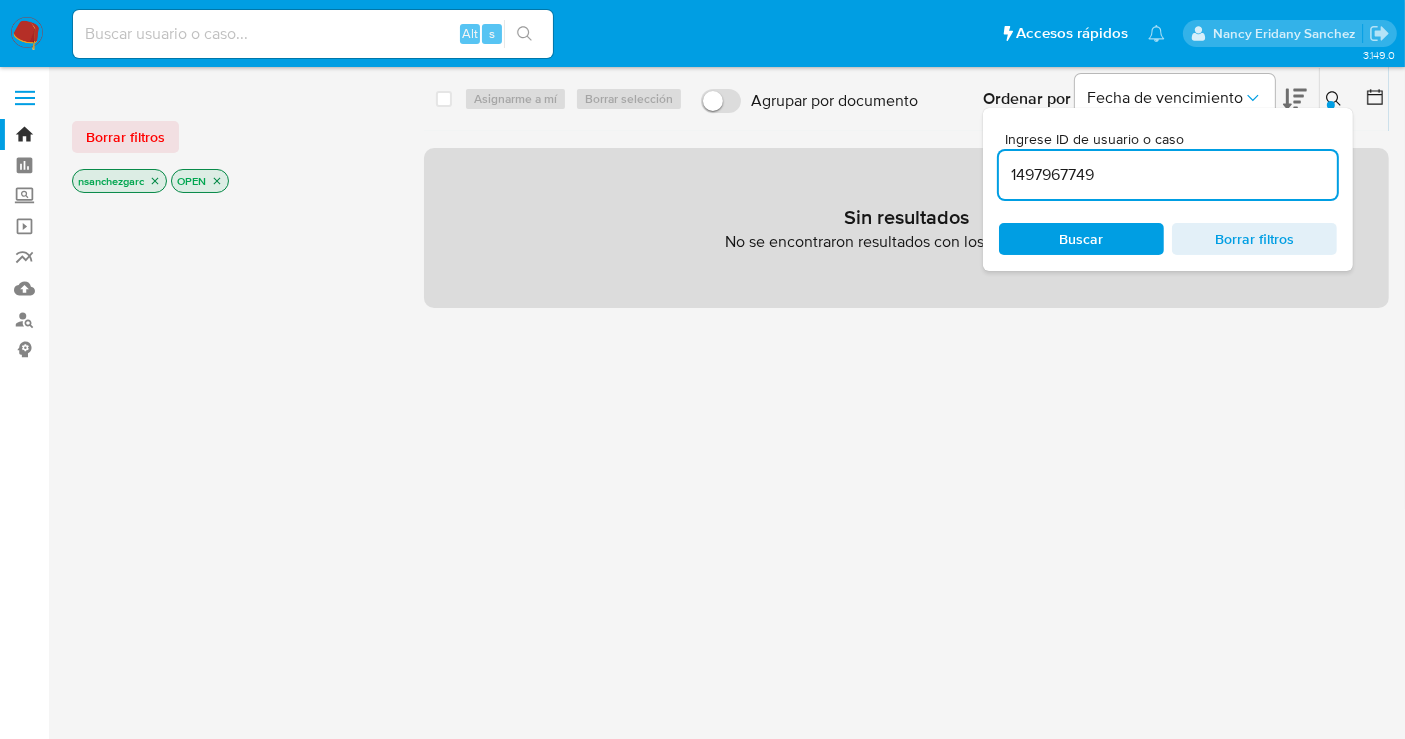 click 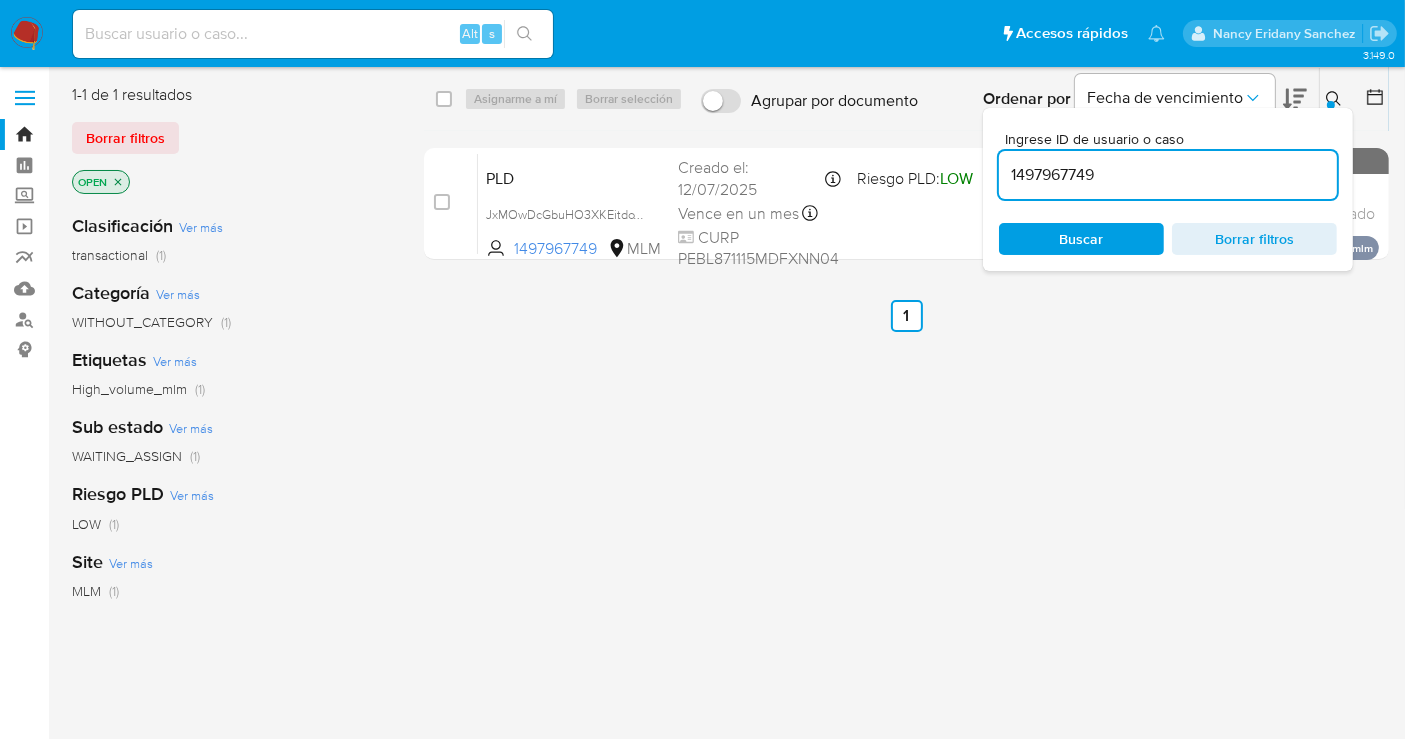 click on "Ingrese ID de usuario o caso [NUMBER] Buscar Borrar filtros" at bounding box center (1168, 189) 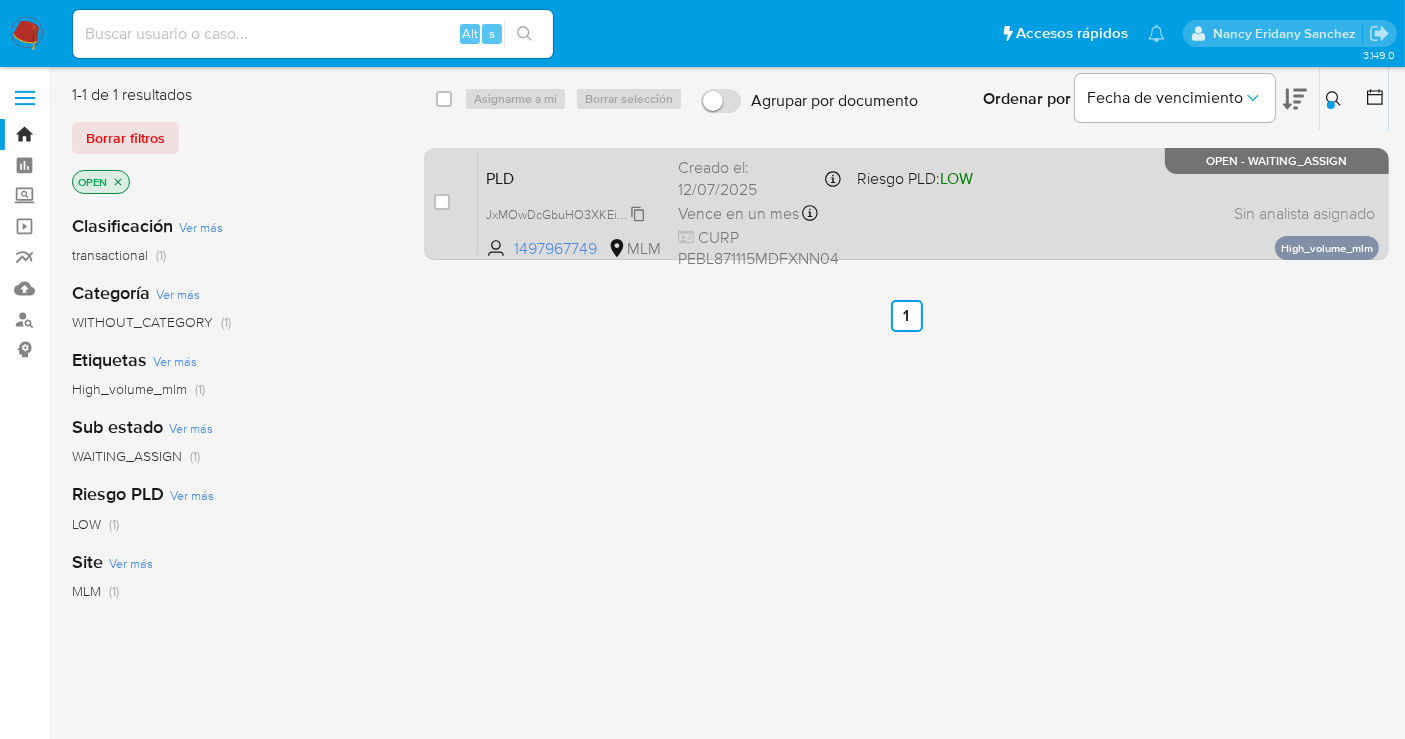 click on "JxMOwDcGbuHO3XKEitdoY50a" at bounding box center [574, 213] 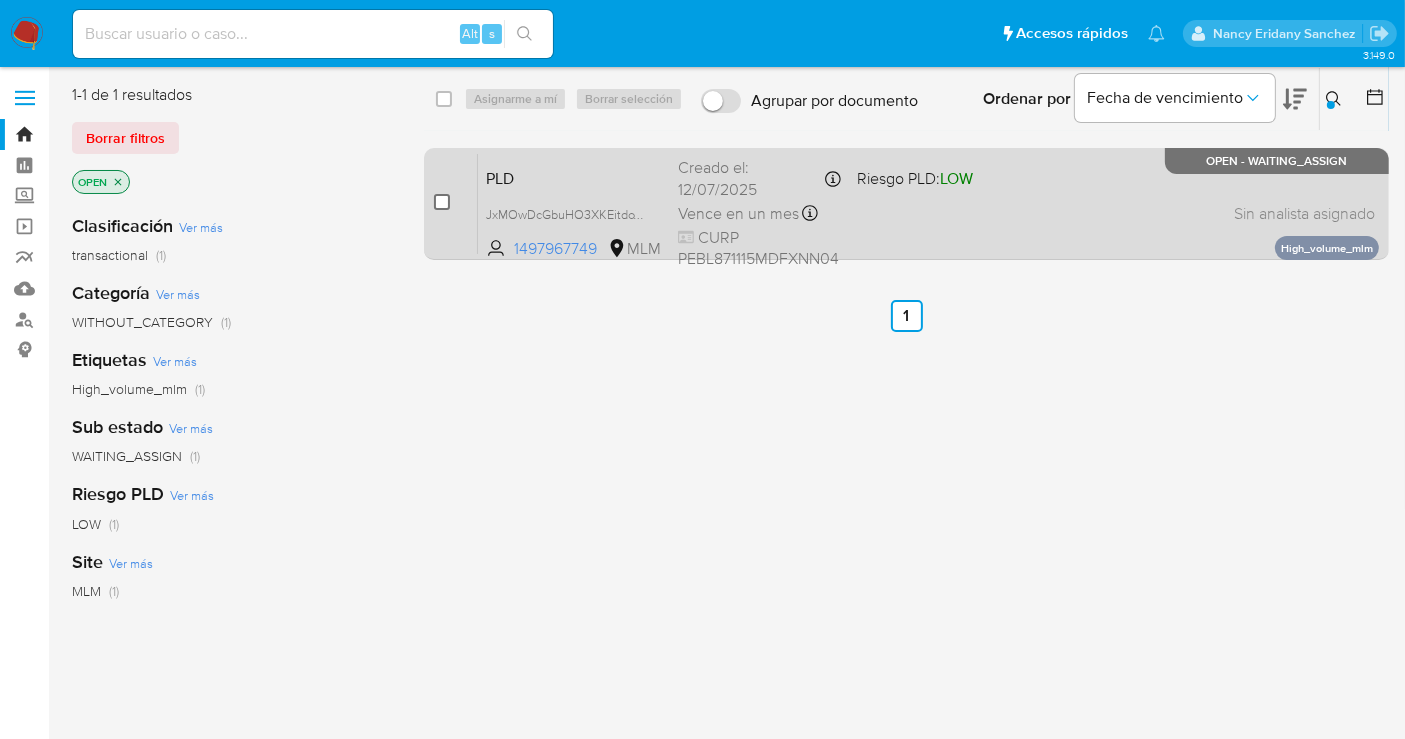 click at bounding box center [442, 202] 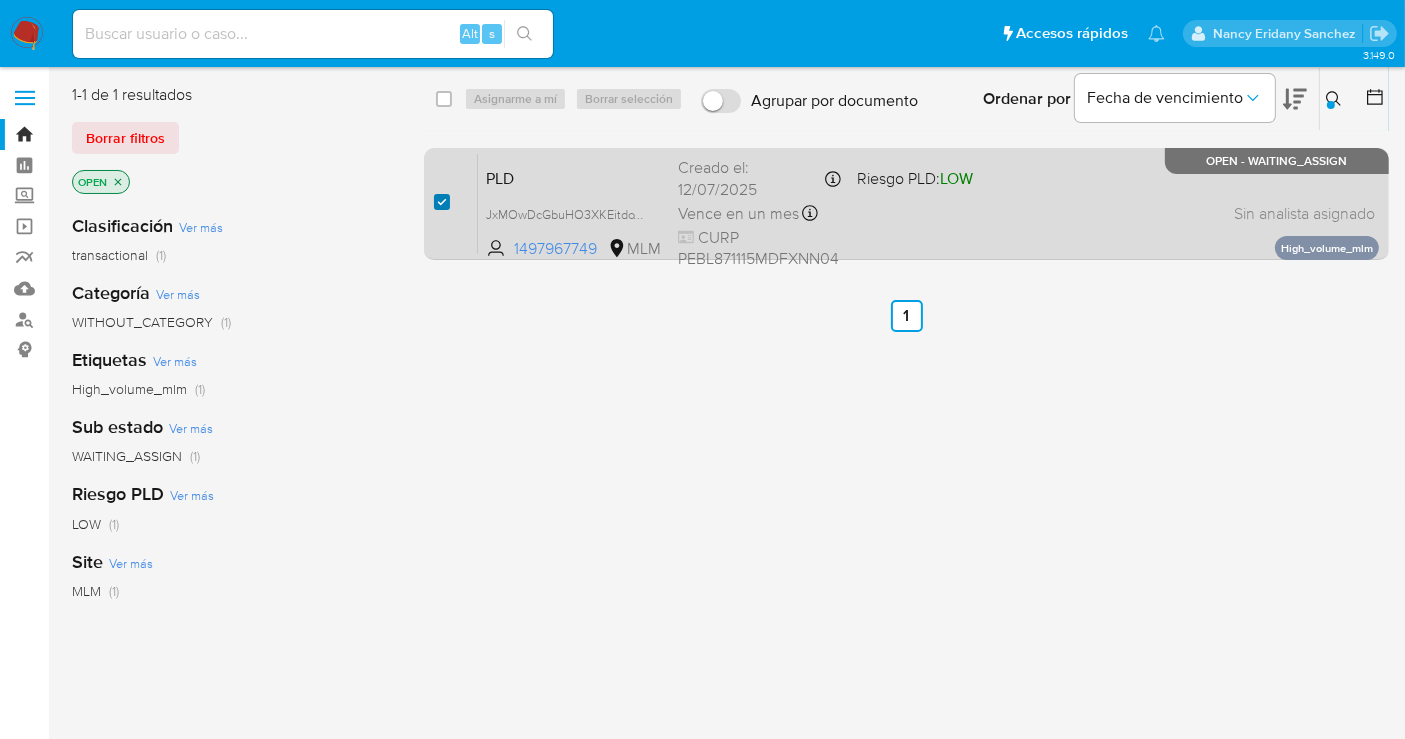 checkbox on "true" 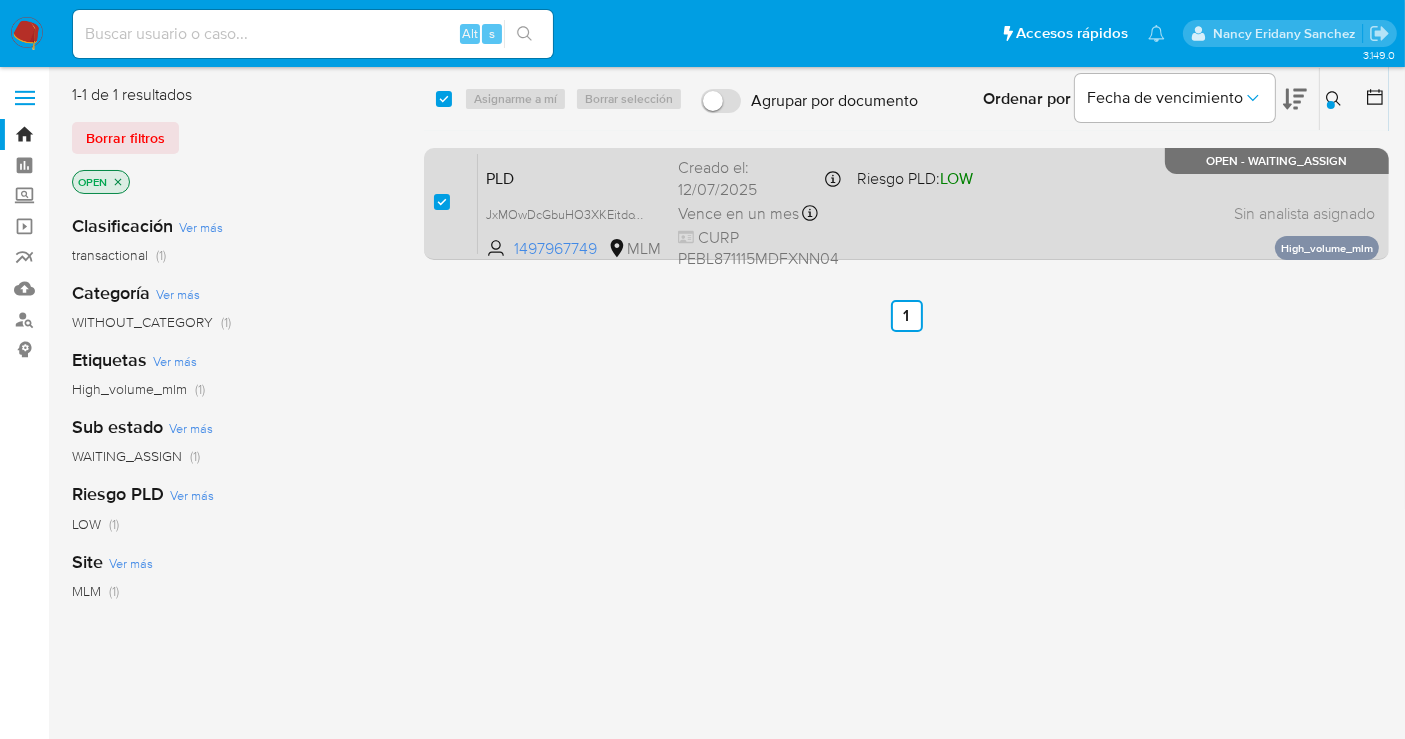 checkbox on "true" 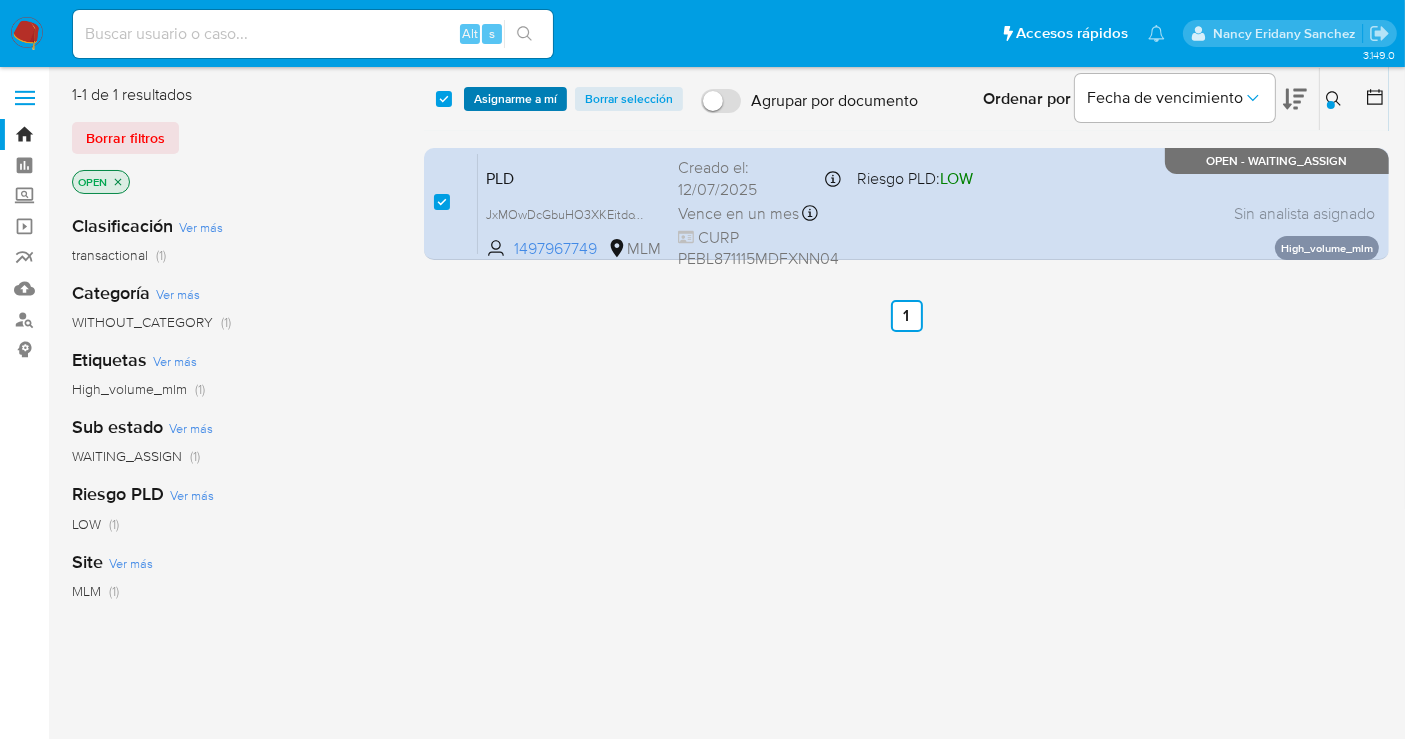 click on "Asignarme a mí" at bounding box center (515, 99) 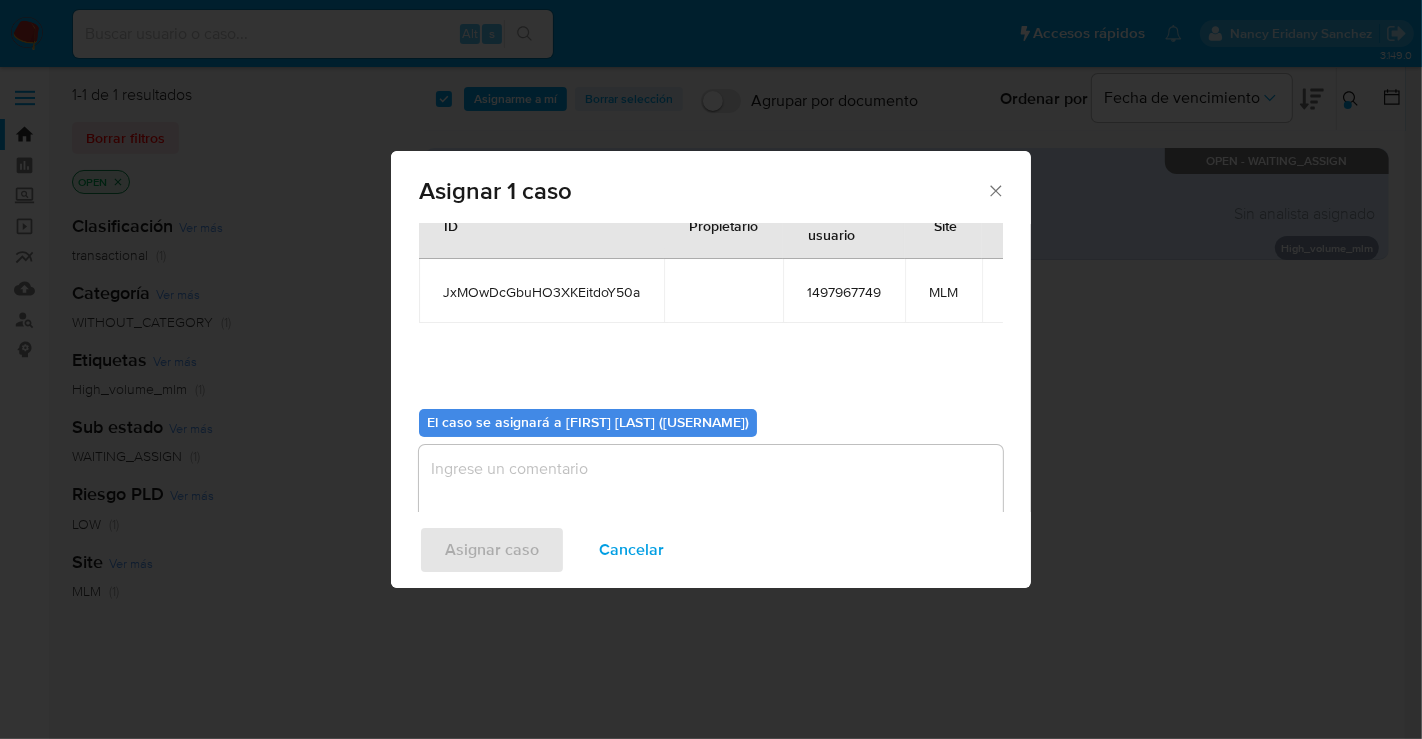 scroll, scrollTop: 102, scrollLeft: 0, axis: vertical 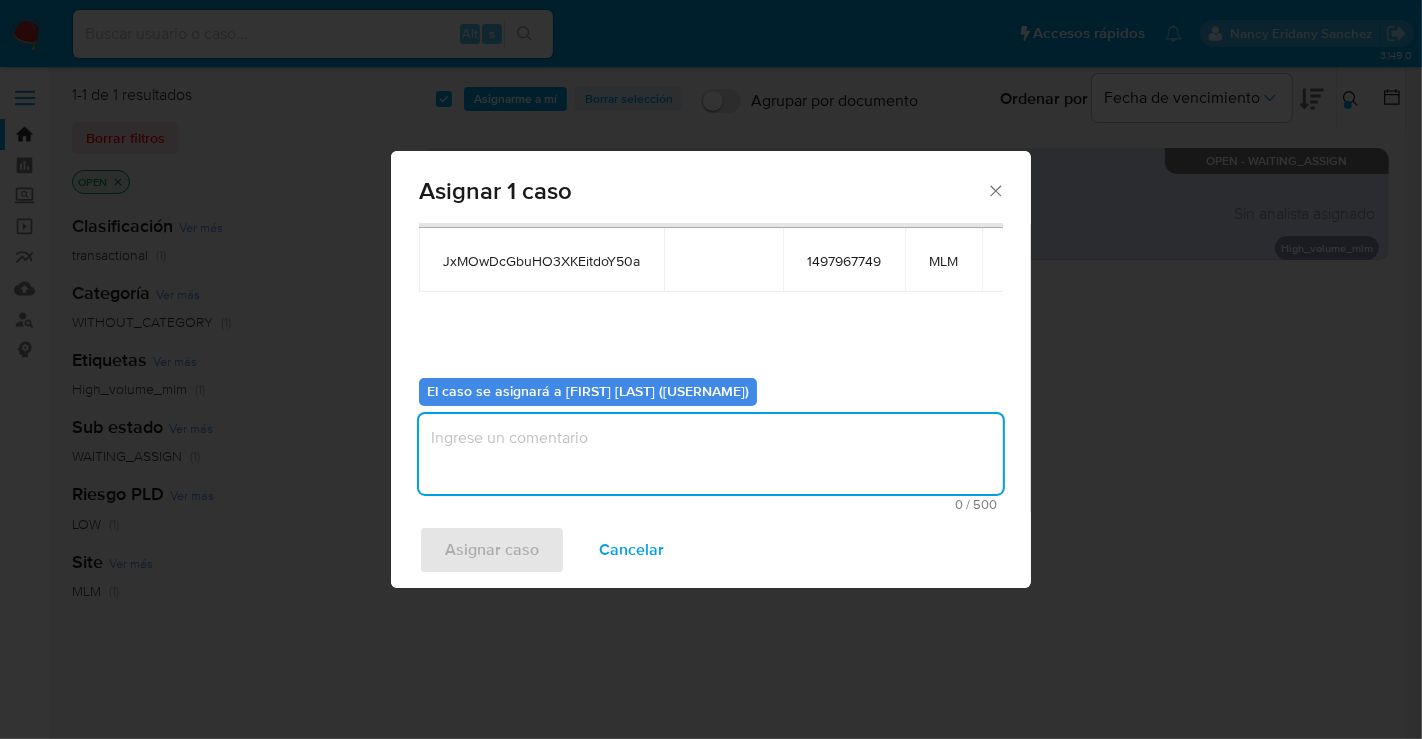 click at bounding box center (711, 454) 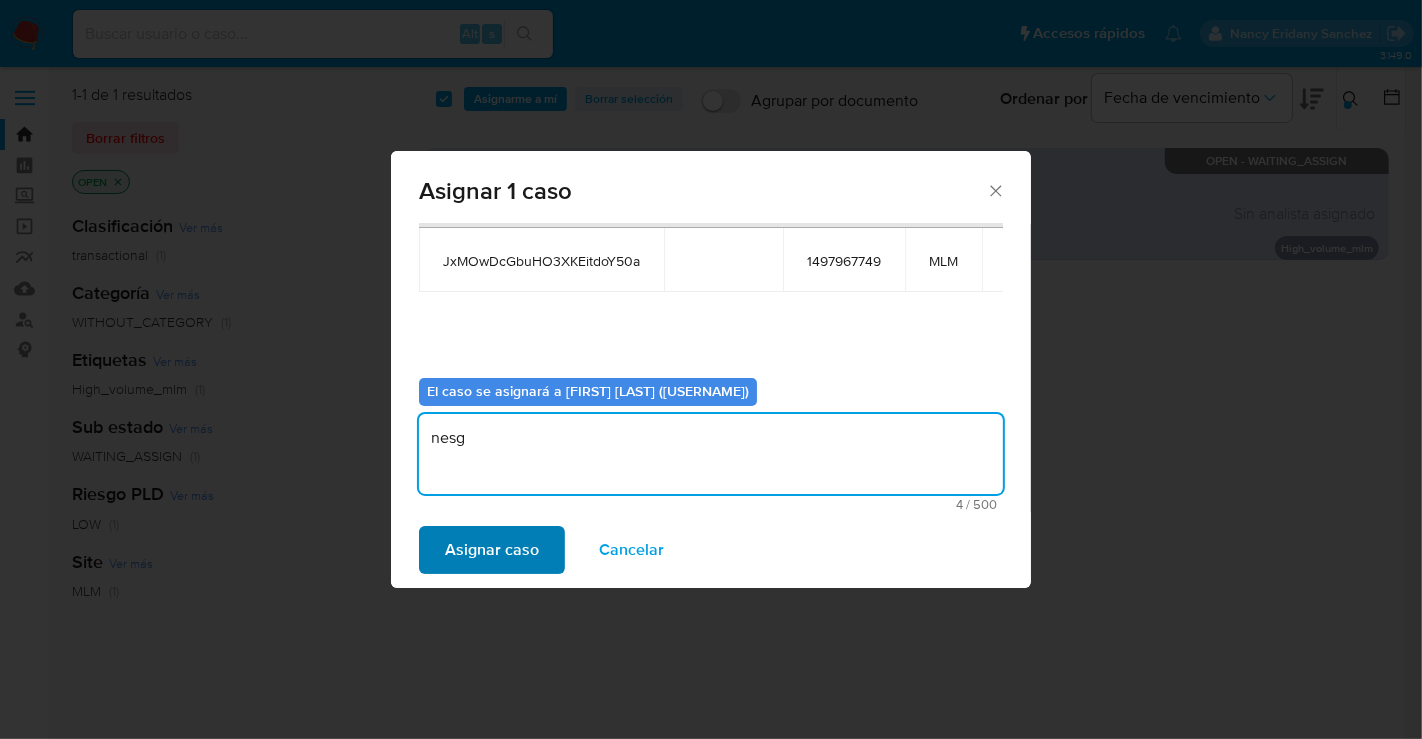 type on "nesg" 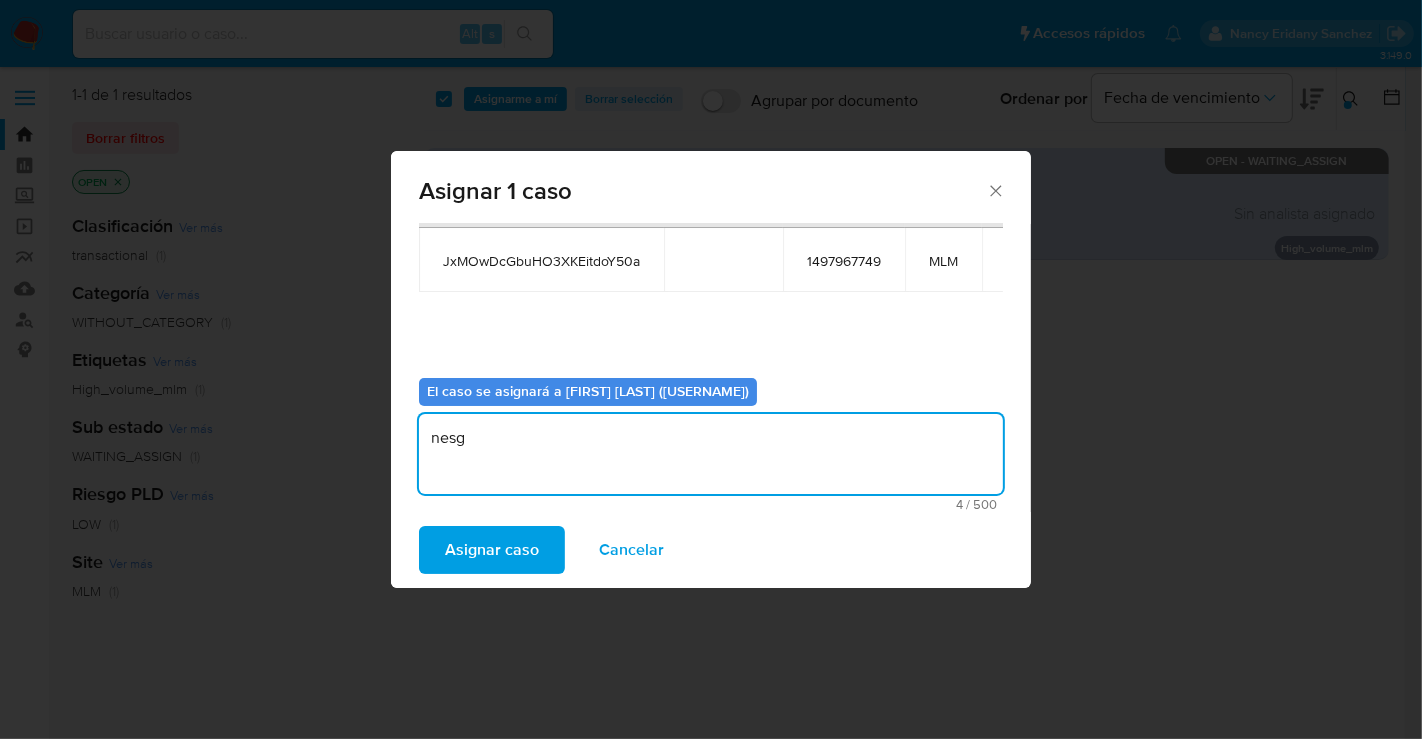 click on "Asignar caso" at bounding box center [492, 550] 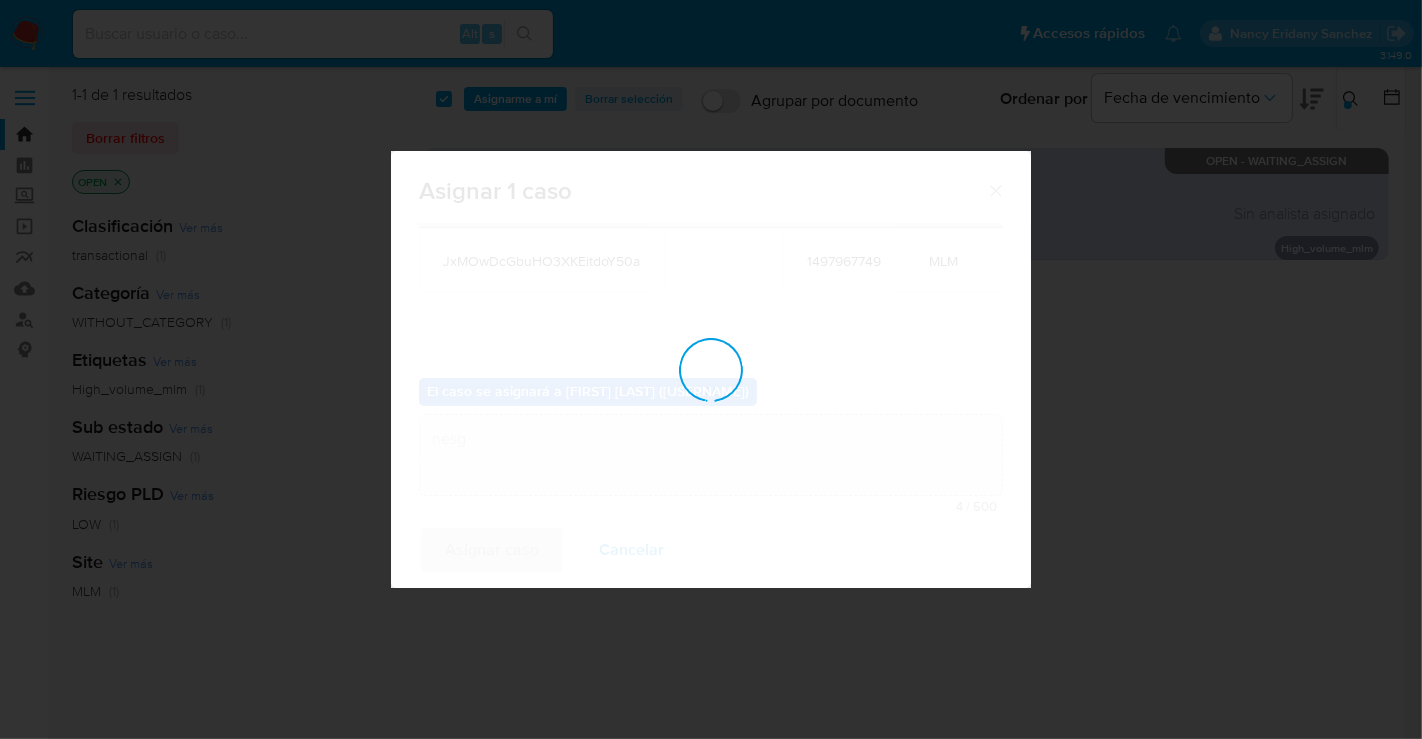 type 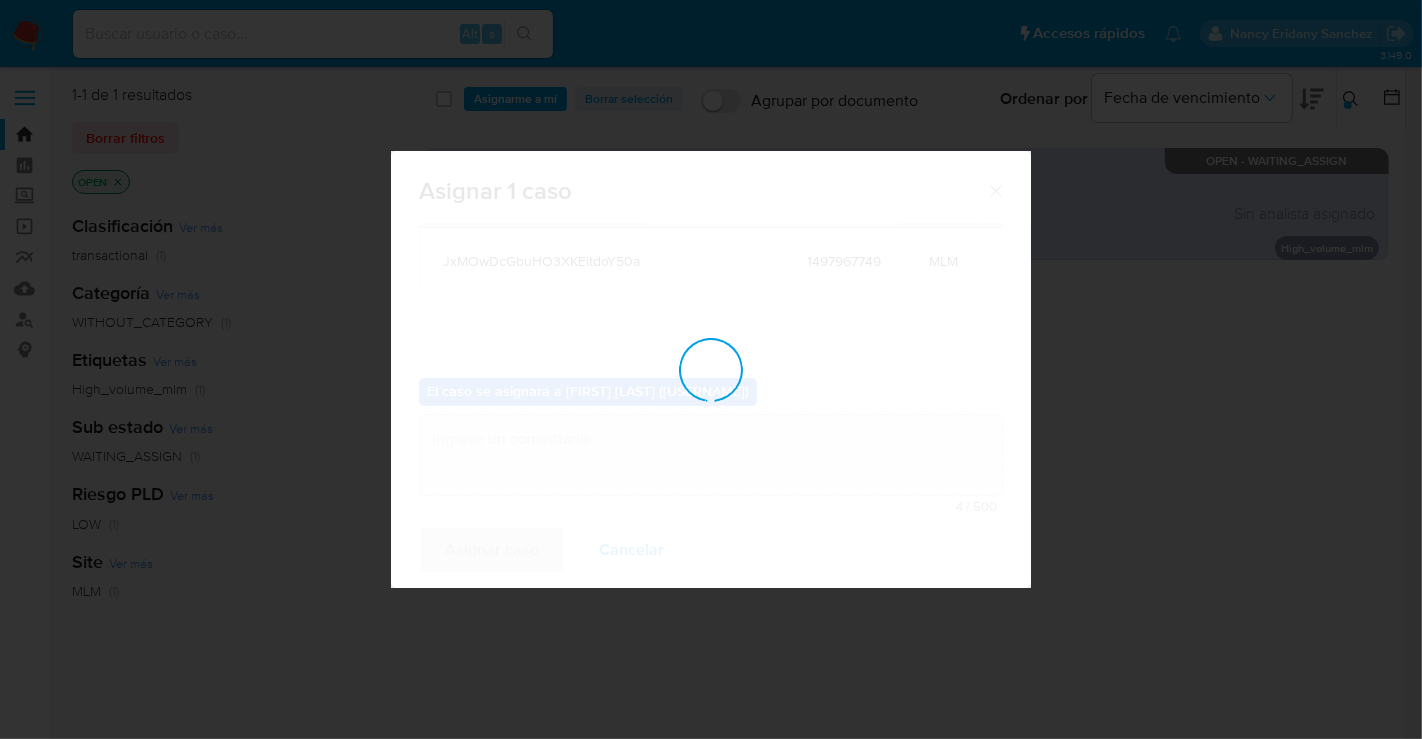 checkbox on "false" 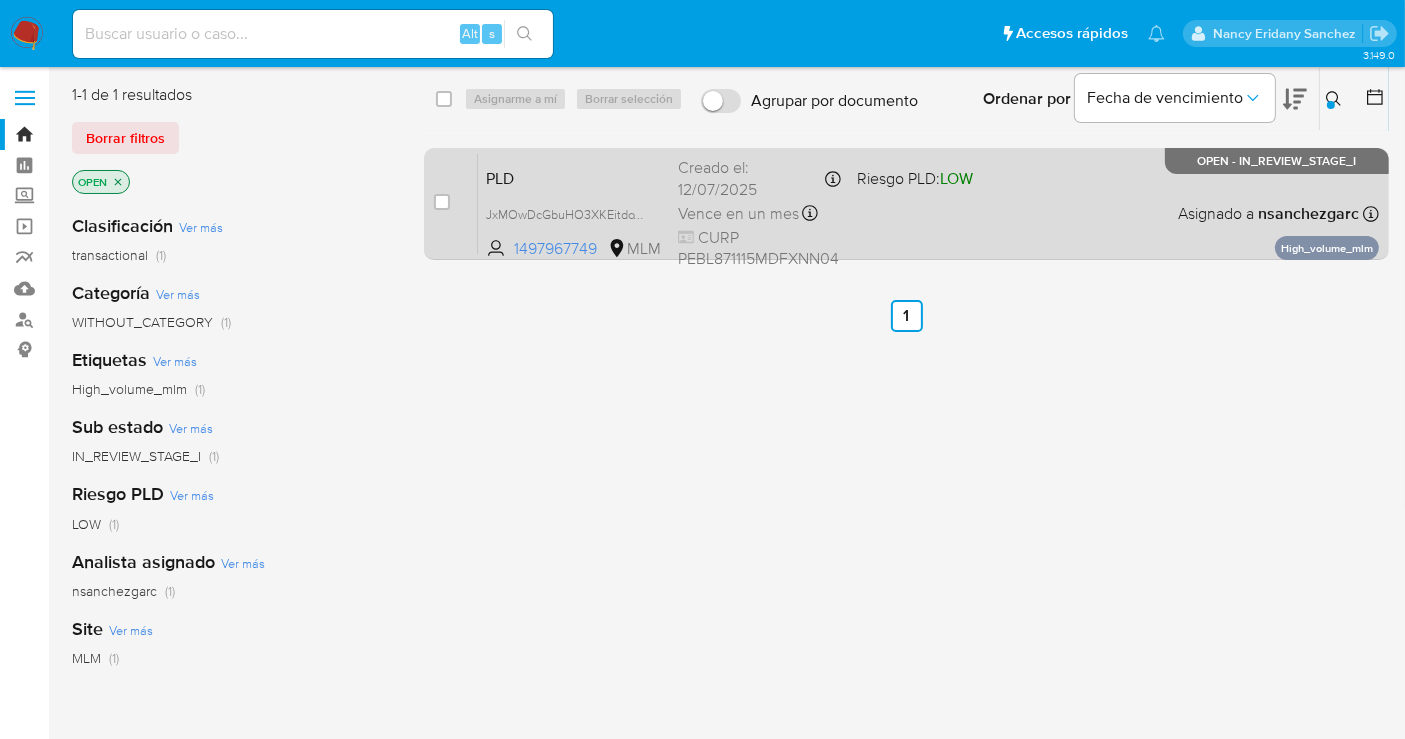 click on "Creado el: 12/07/2025   Creado el: 12/07/2025 02:04:13" at bounding box center [759, 178] 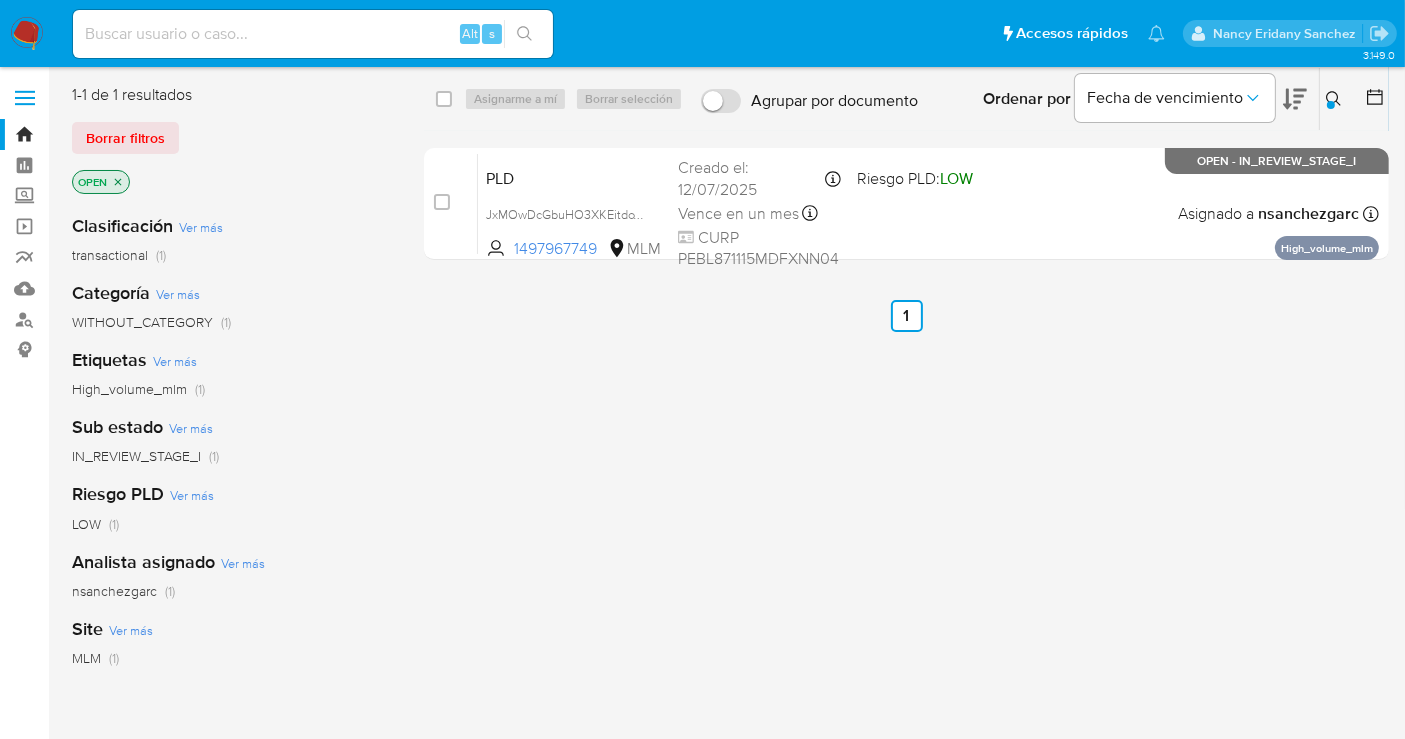click 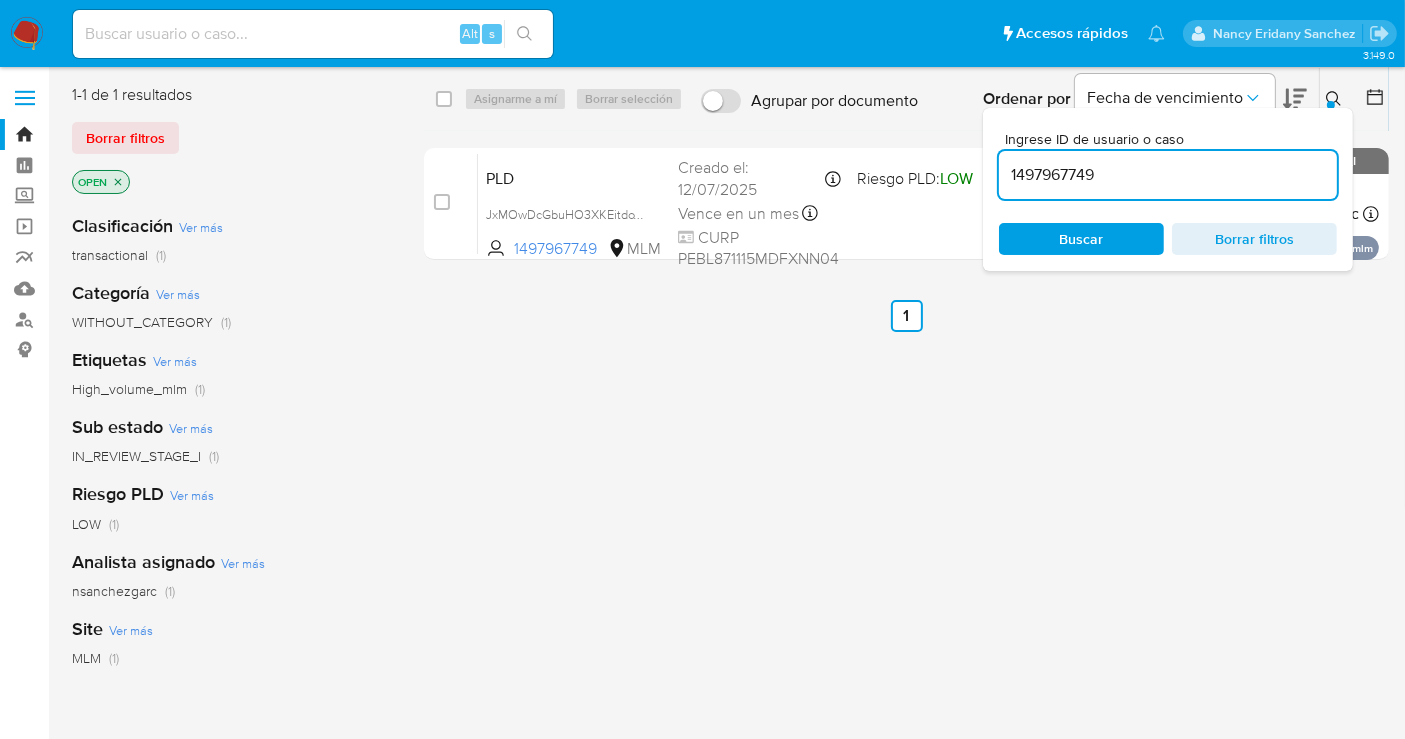 click on "1497967749" at bounding box center (1168, 175) 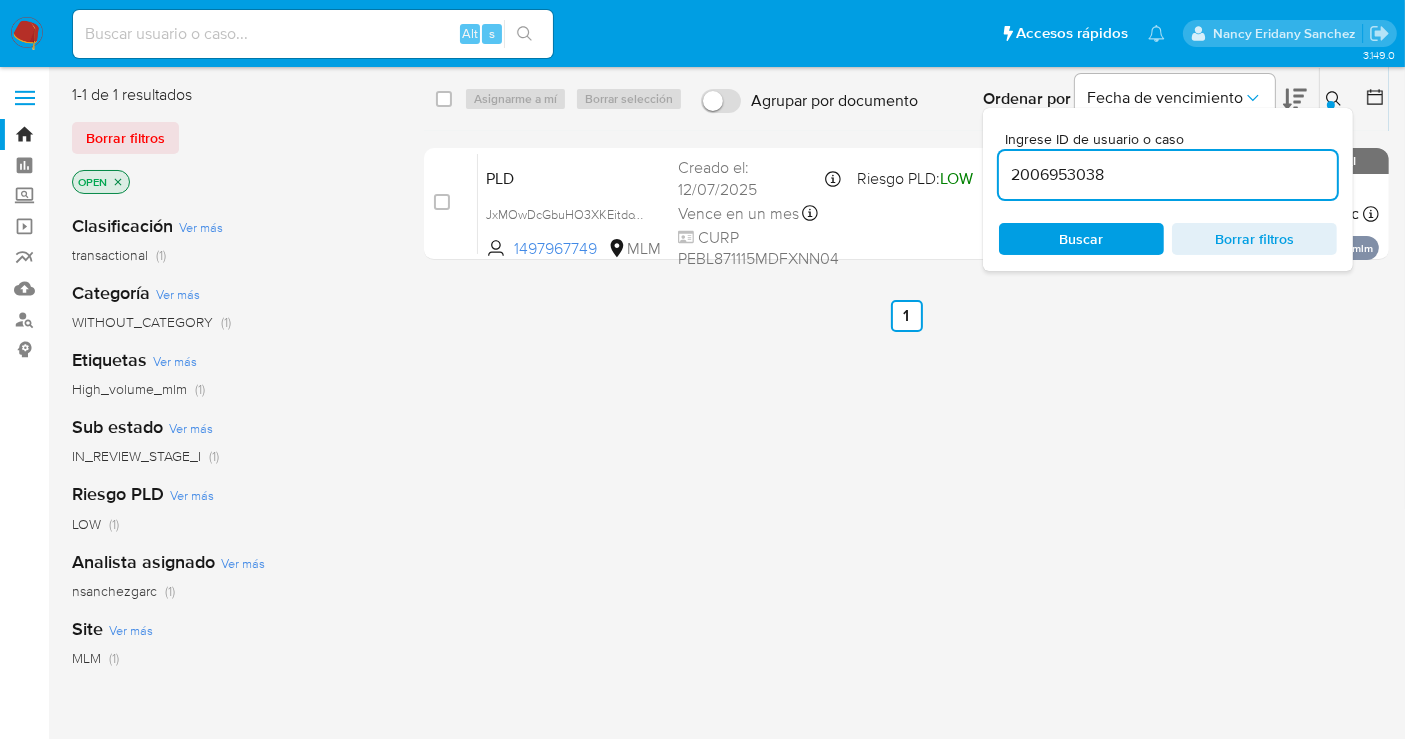 type on "2006953038" 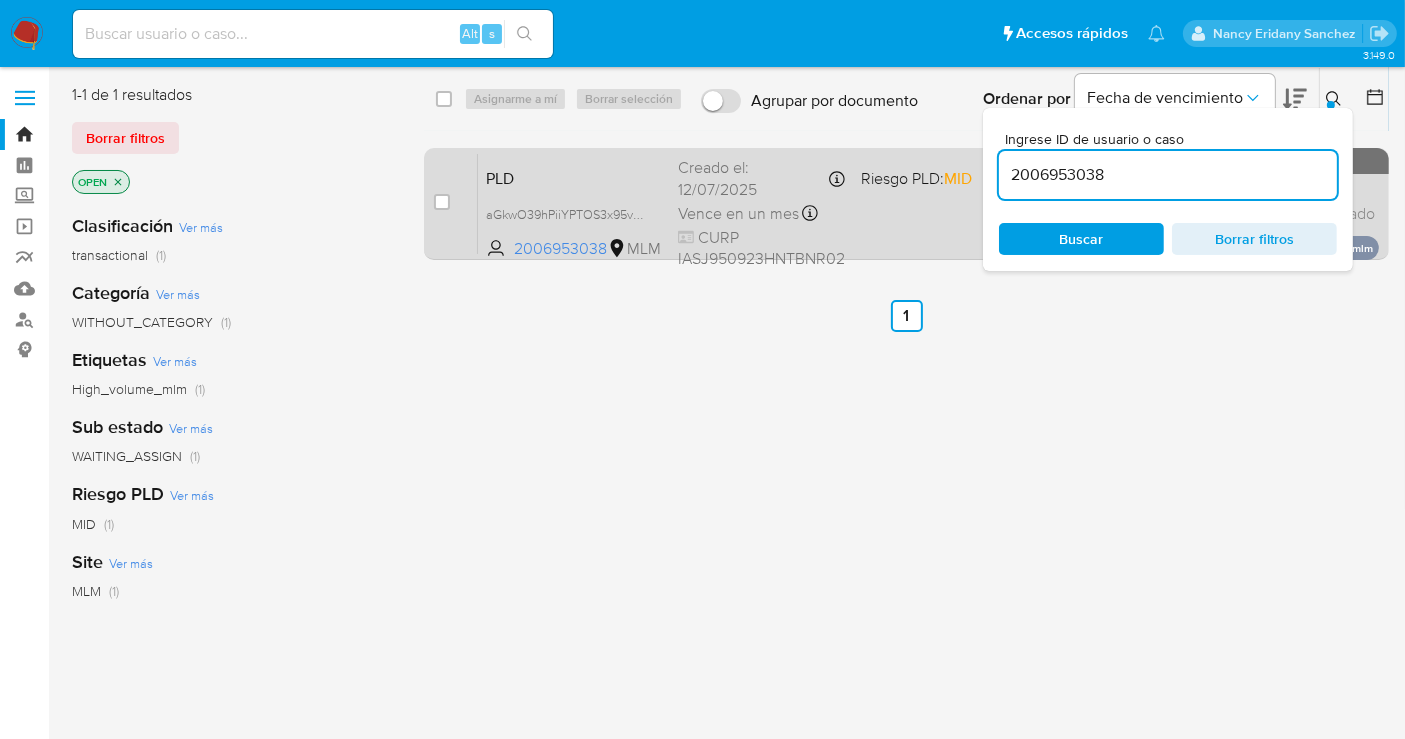 click on "Creado el: 12/07/2025   Creado el: 12/07/2025 02:03:59" at bounding box center (761, 178) 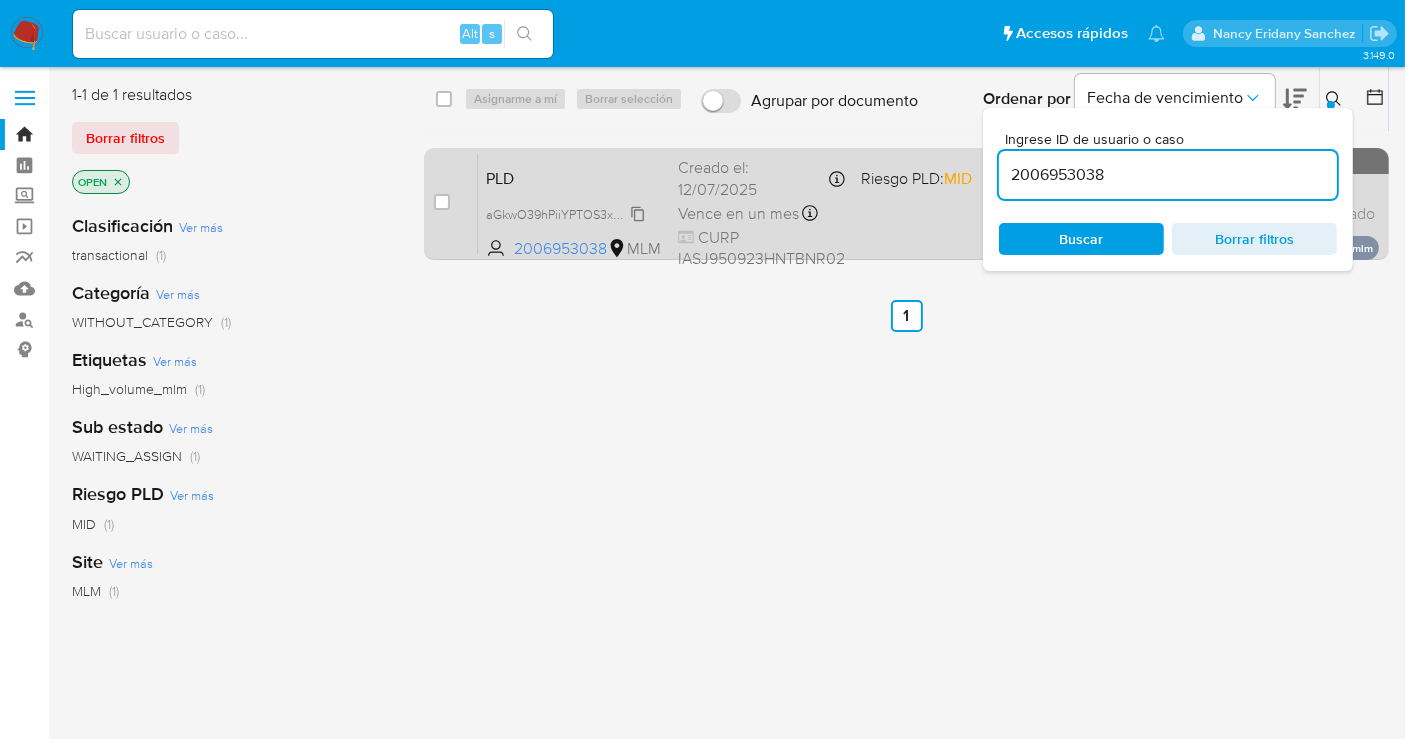 click on "aGkwO39hPiiYPTOS3x95vpN4" at bounding box center [571, 213] 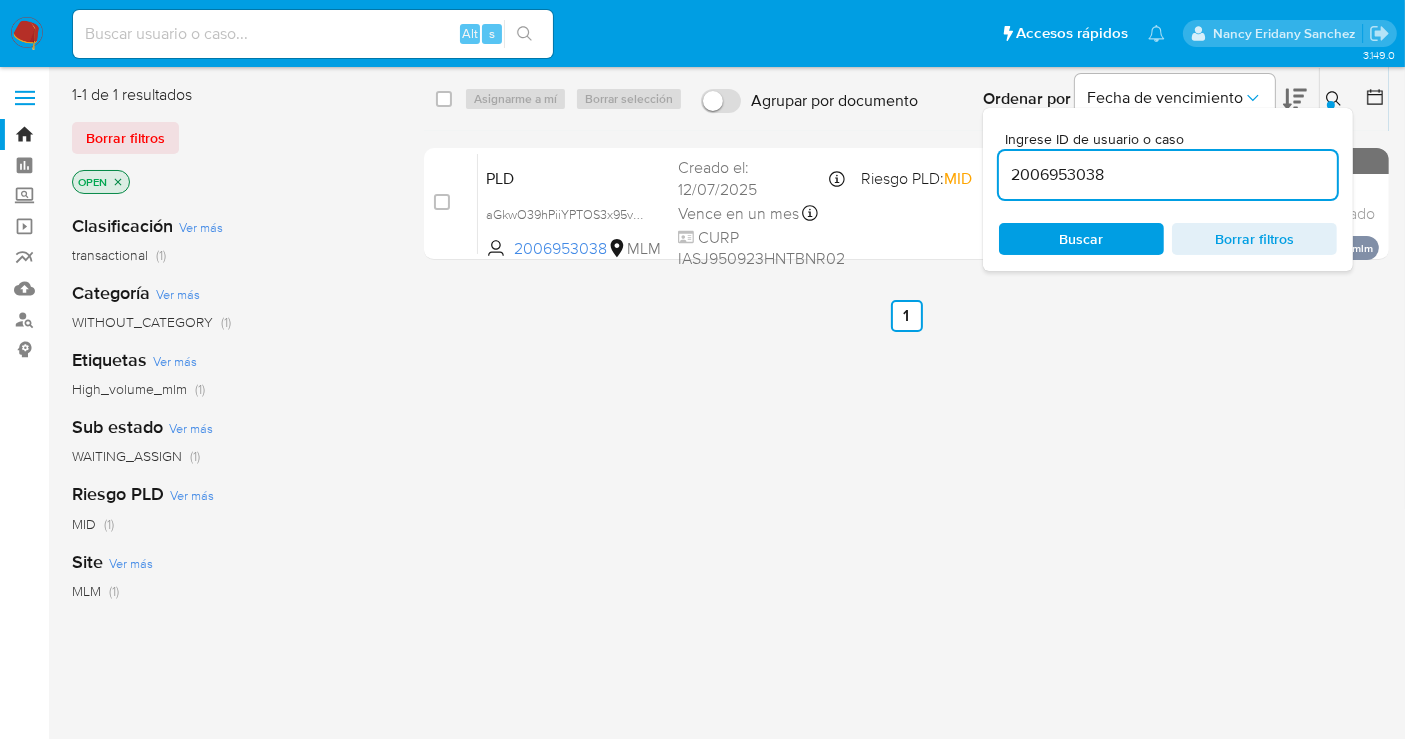 click 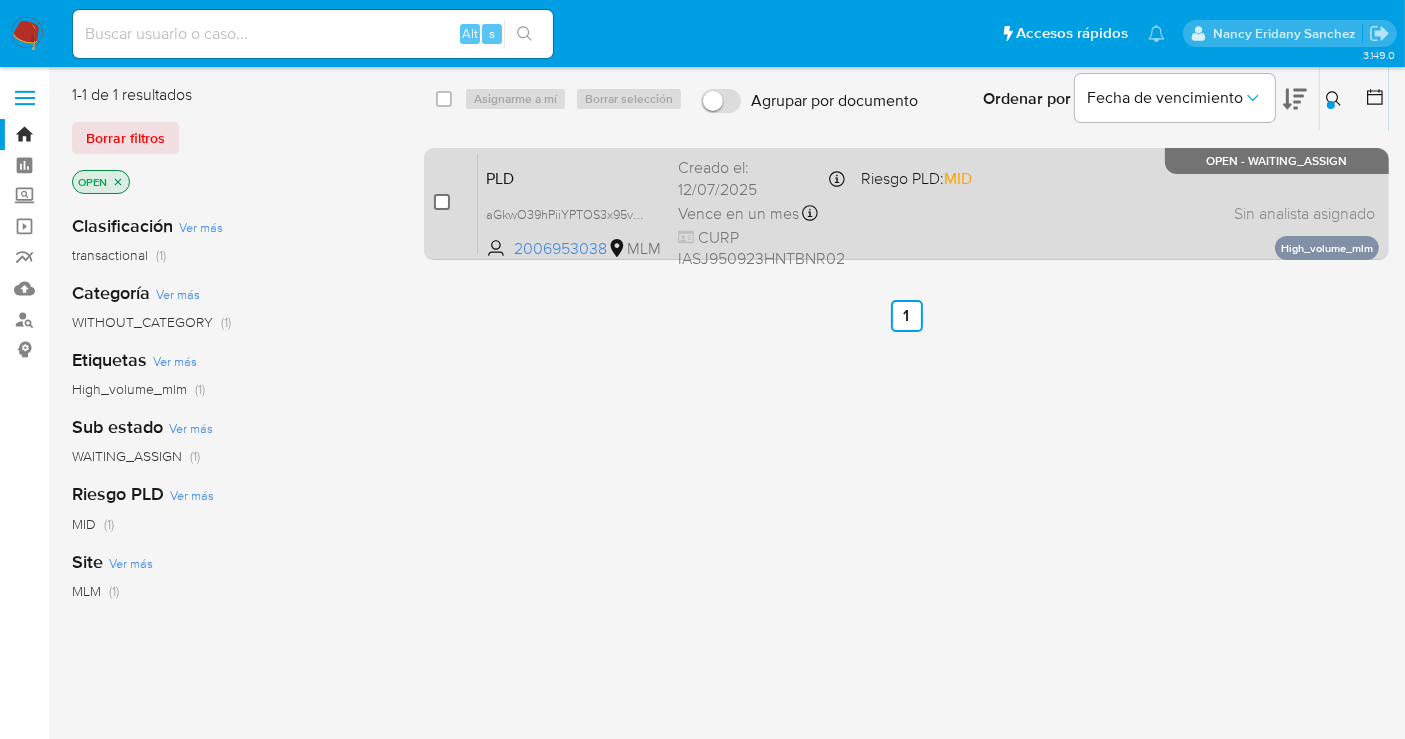 click at bounding box center (442, 202) 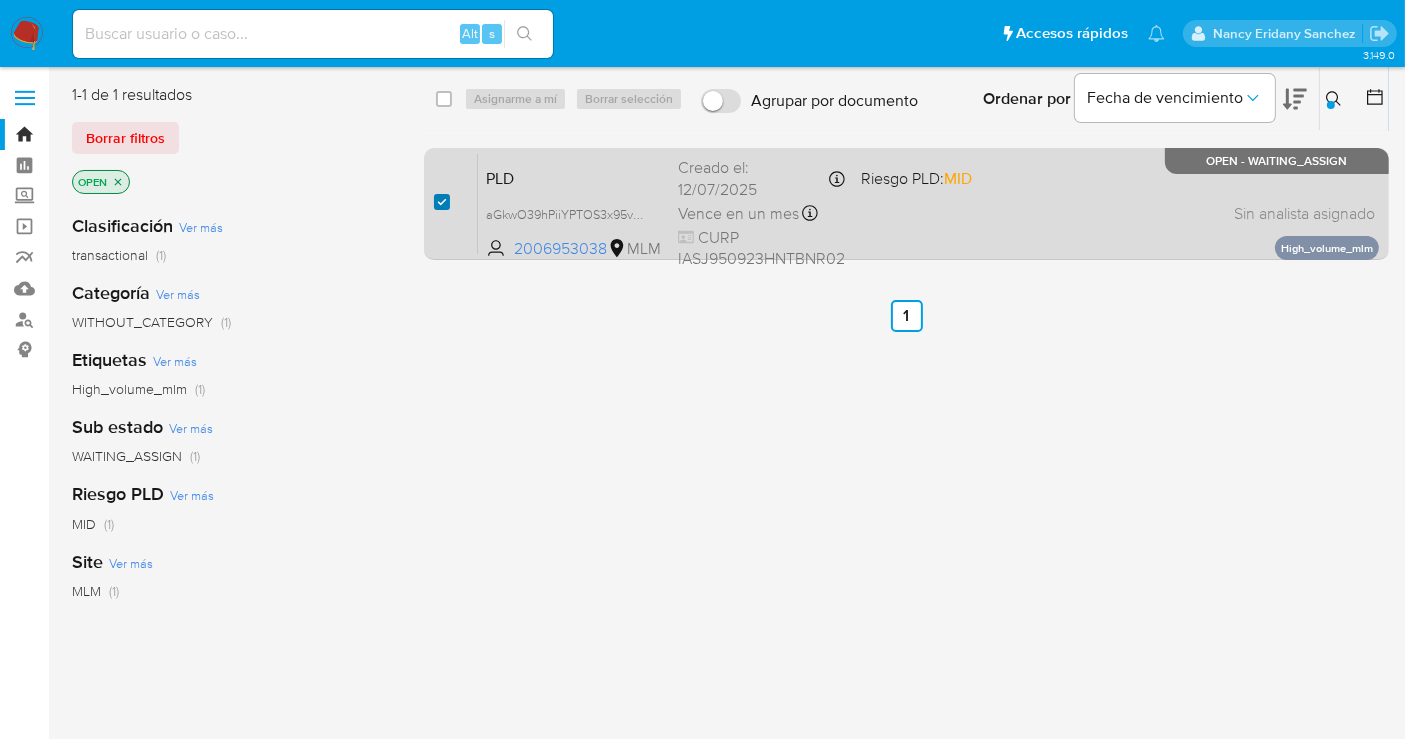 checkbox on "true" 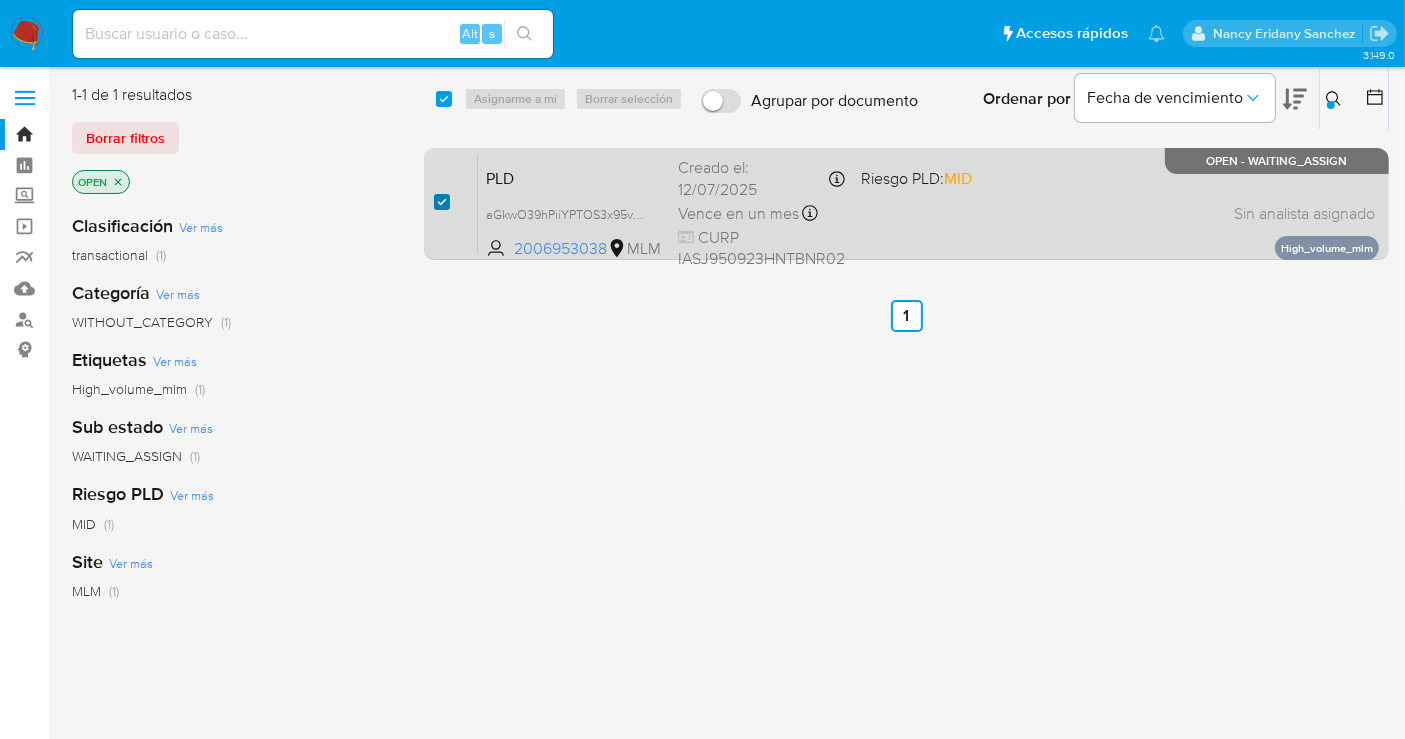 checkbox on "true" 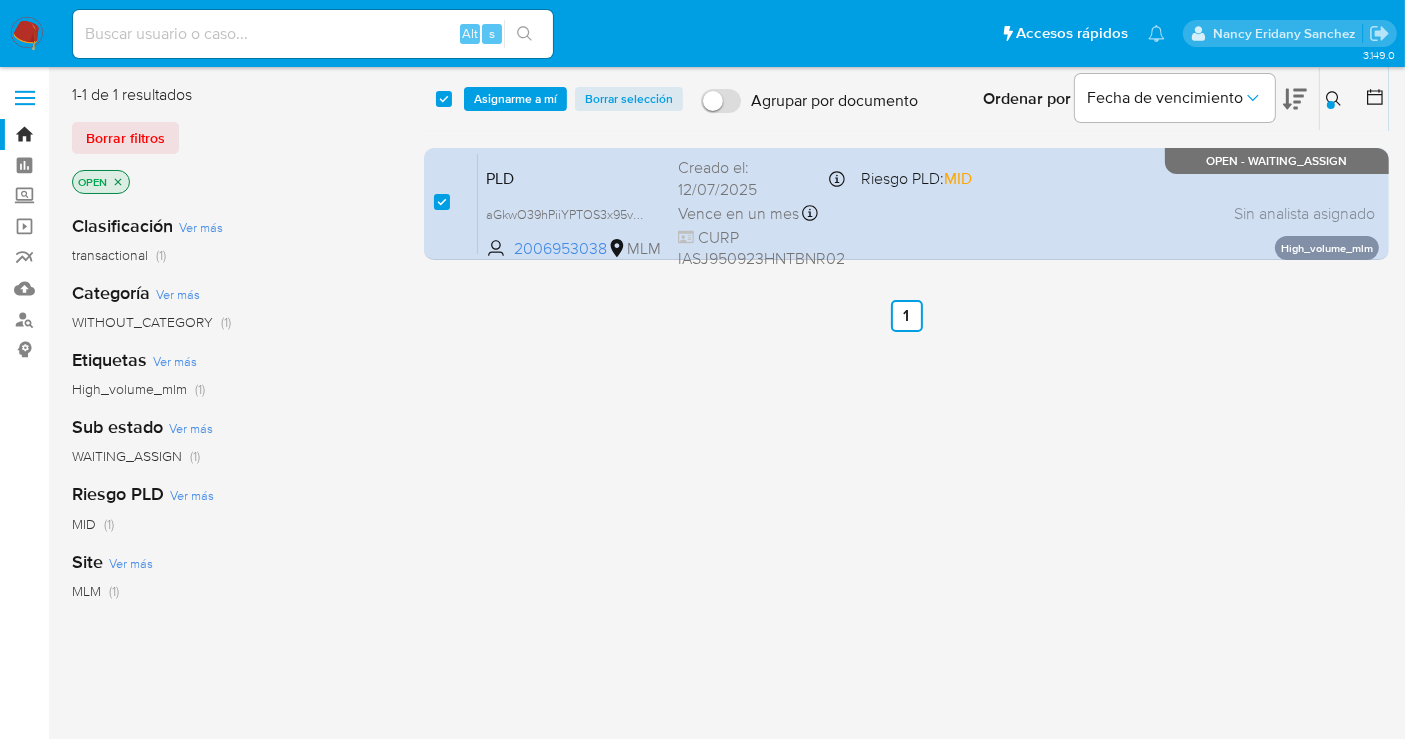 click on "Ingrese ID de usuario o caso 2006953038 Buscar Borrar filtros" at bounding box center [1336, 99] 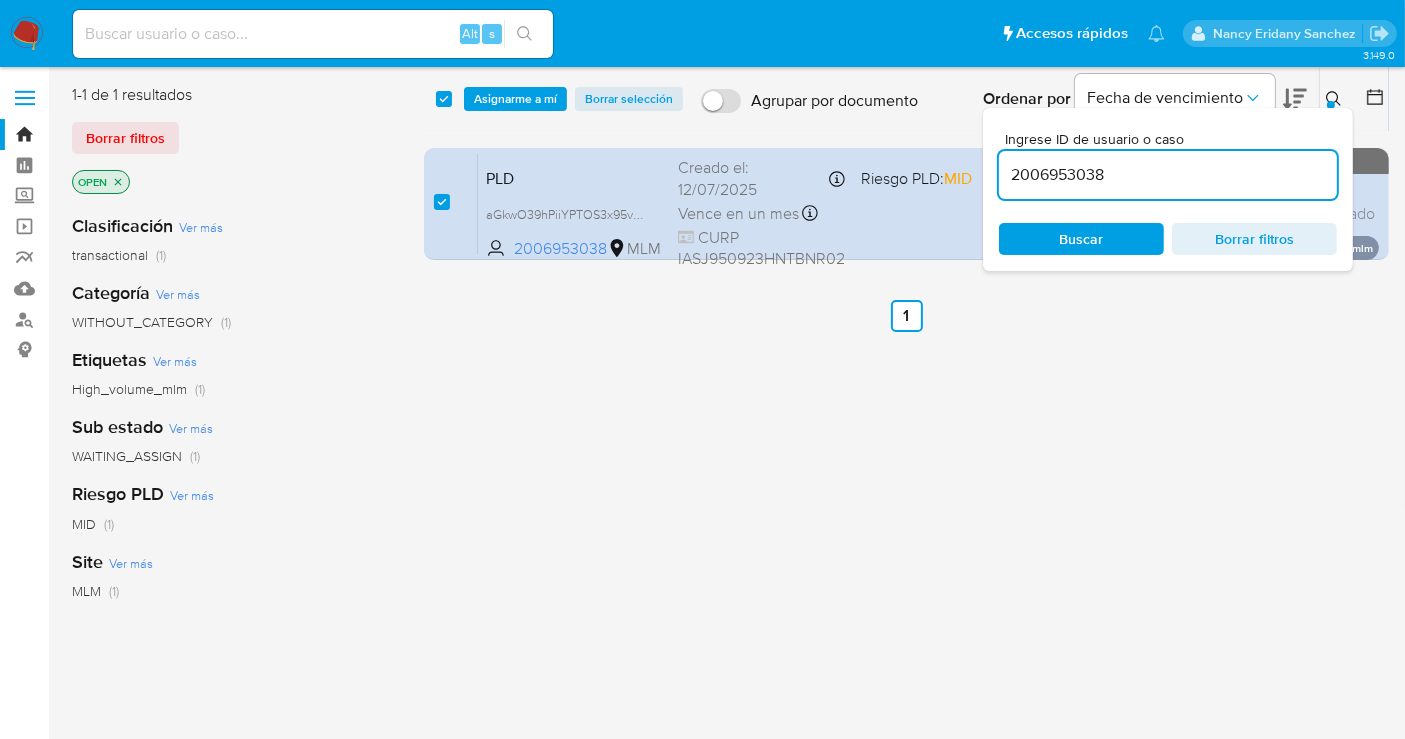 click on "2006953038" at bounding box center [1168, 175] 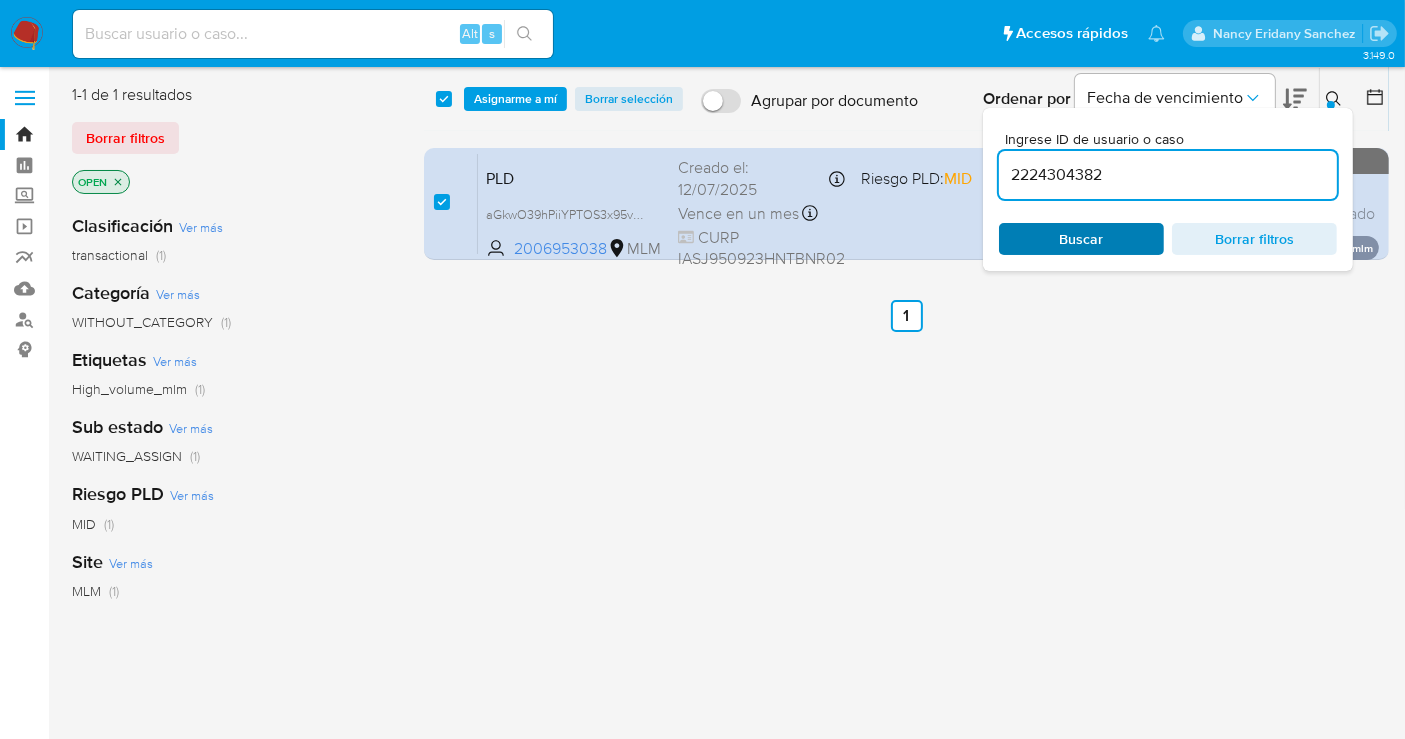 type on "2224304382" 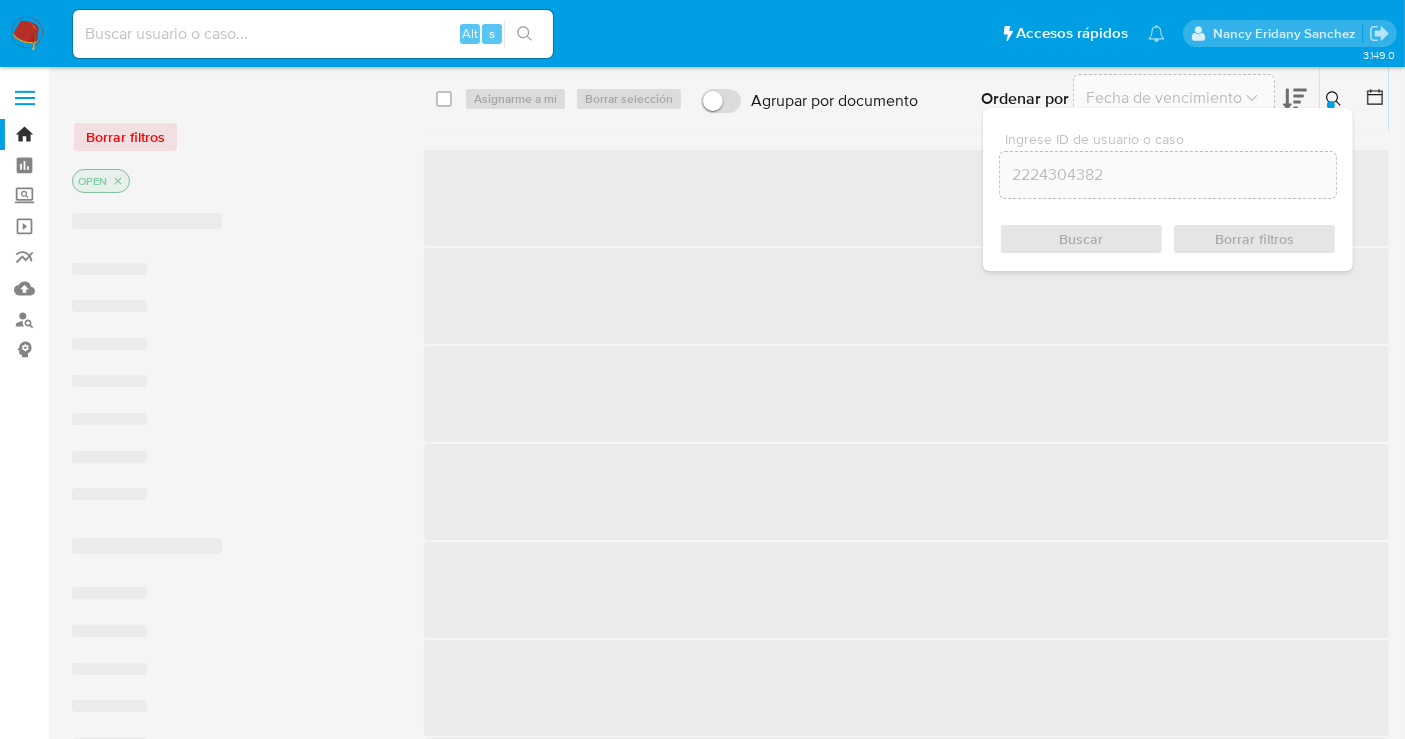 checkbox on "false" 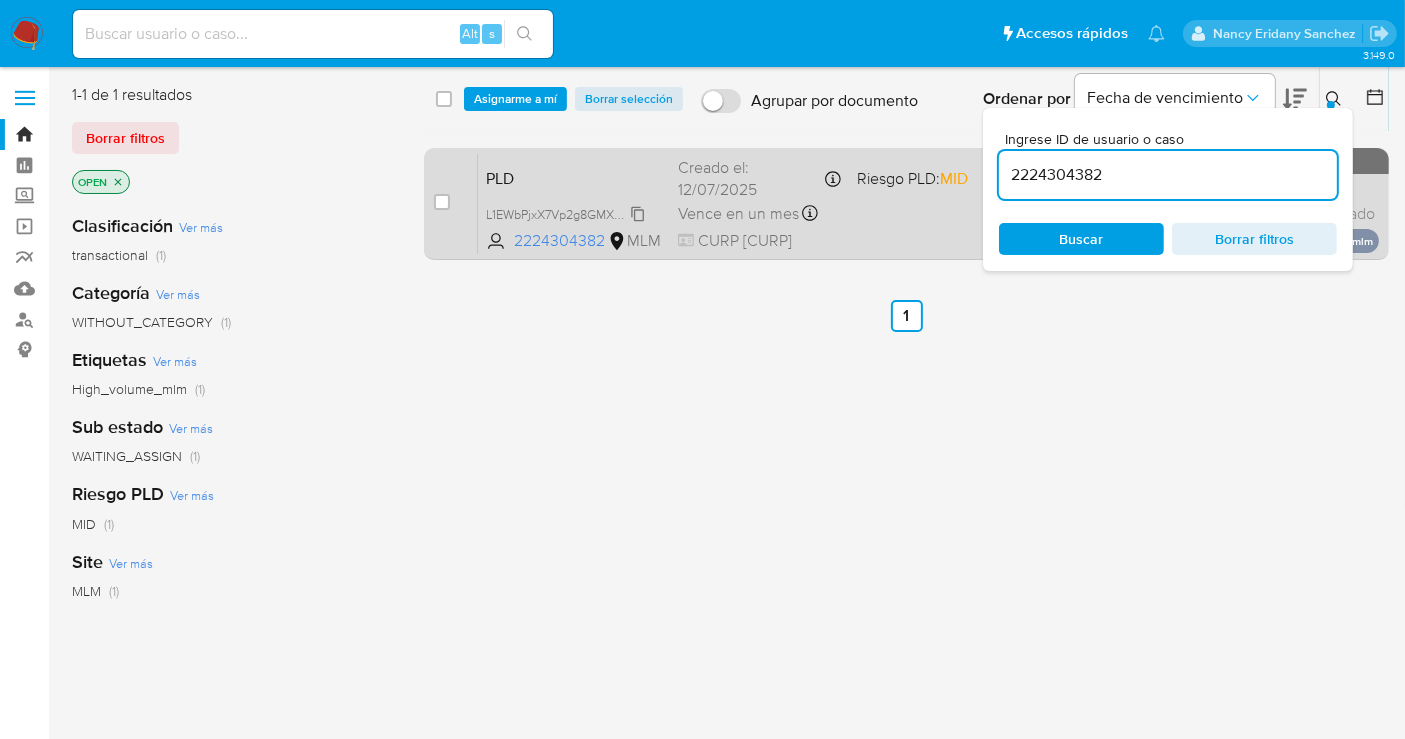click on "L1EWbPjxX7Vp2g8GMXBVyRDI" at bounding box center [571, 213] 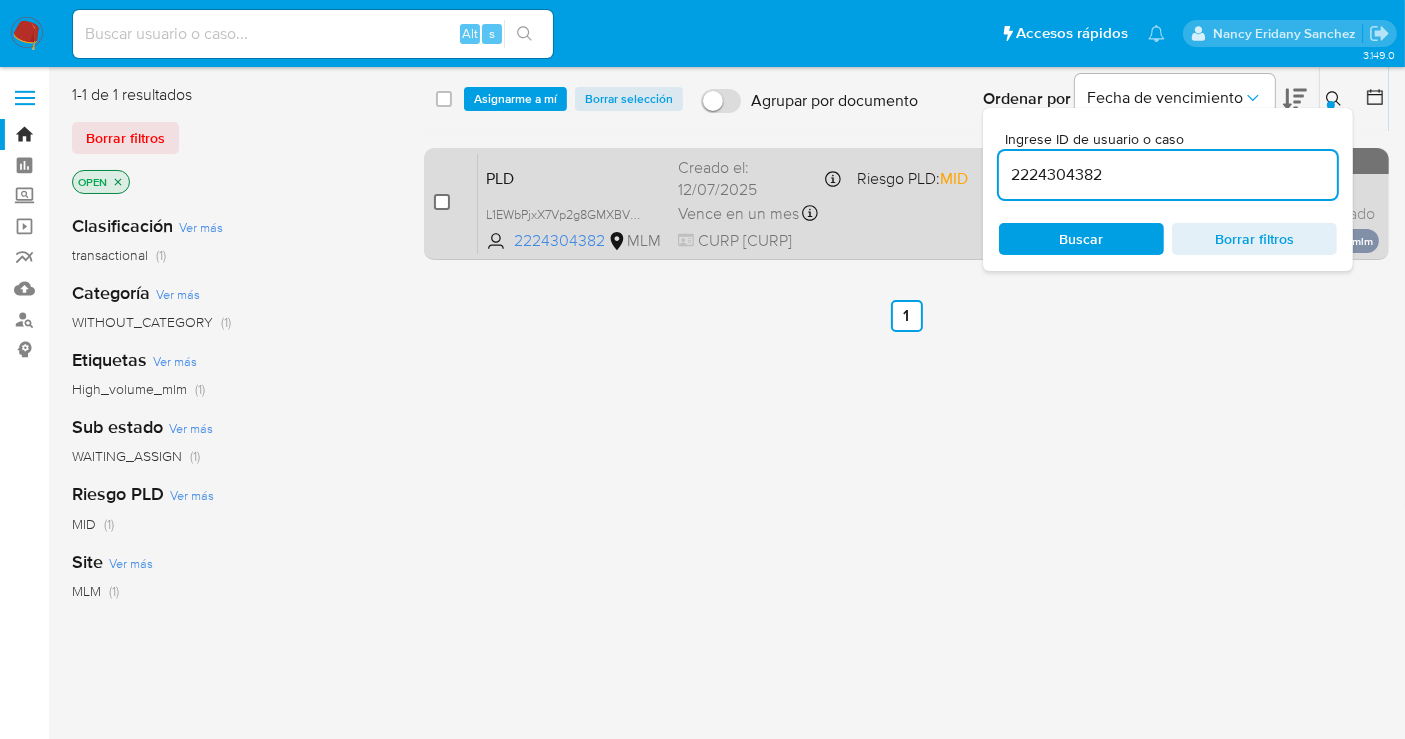 click at bounding box center (442, 202) 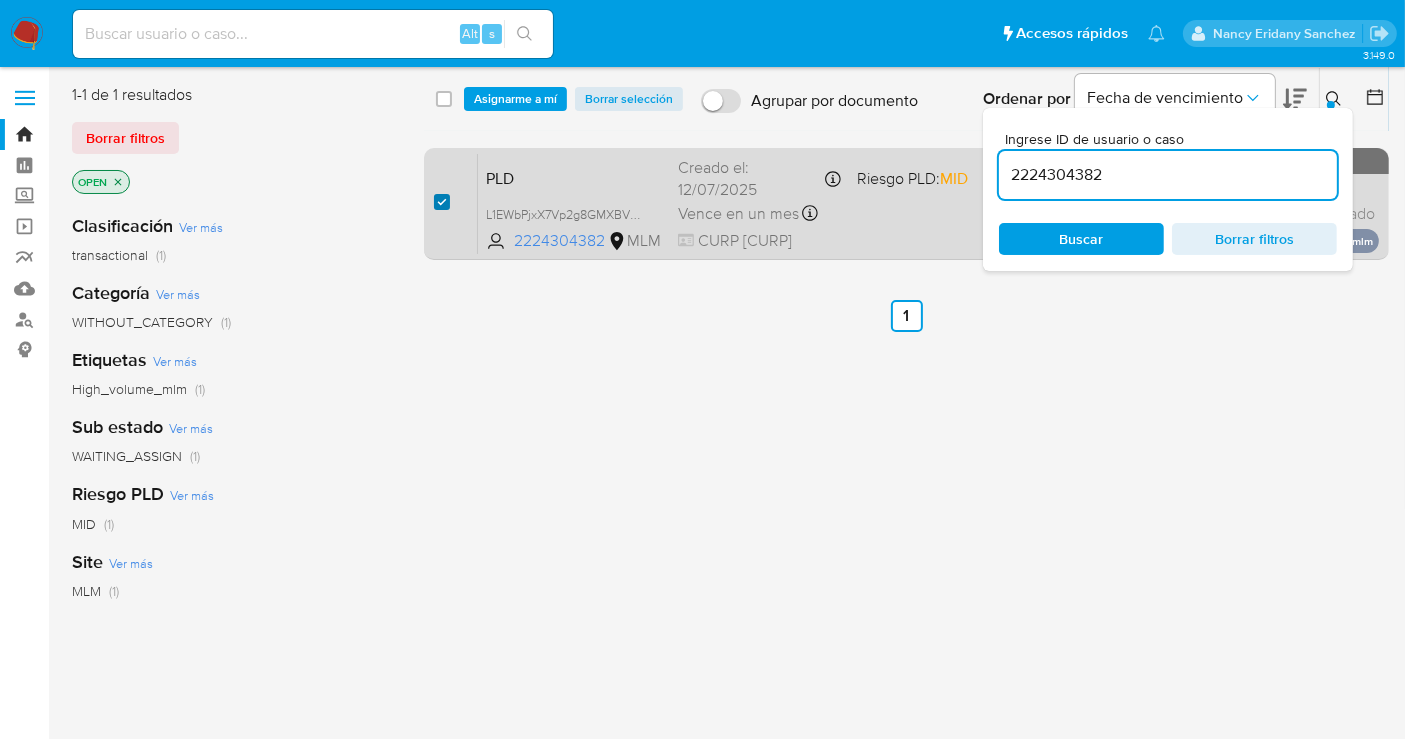 checkbox on "true" 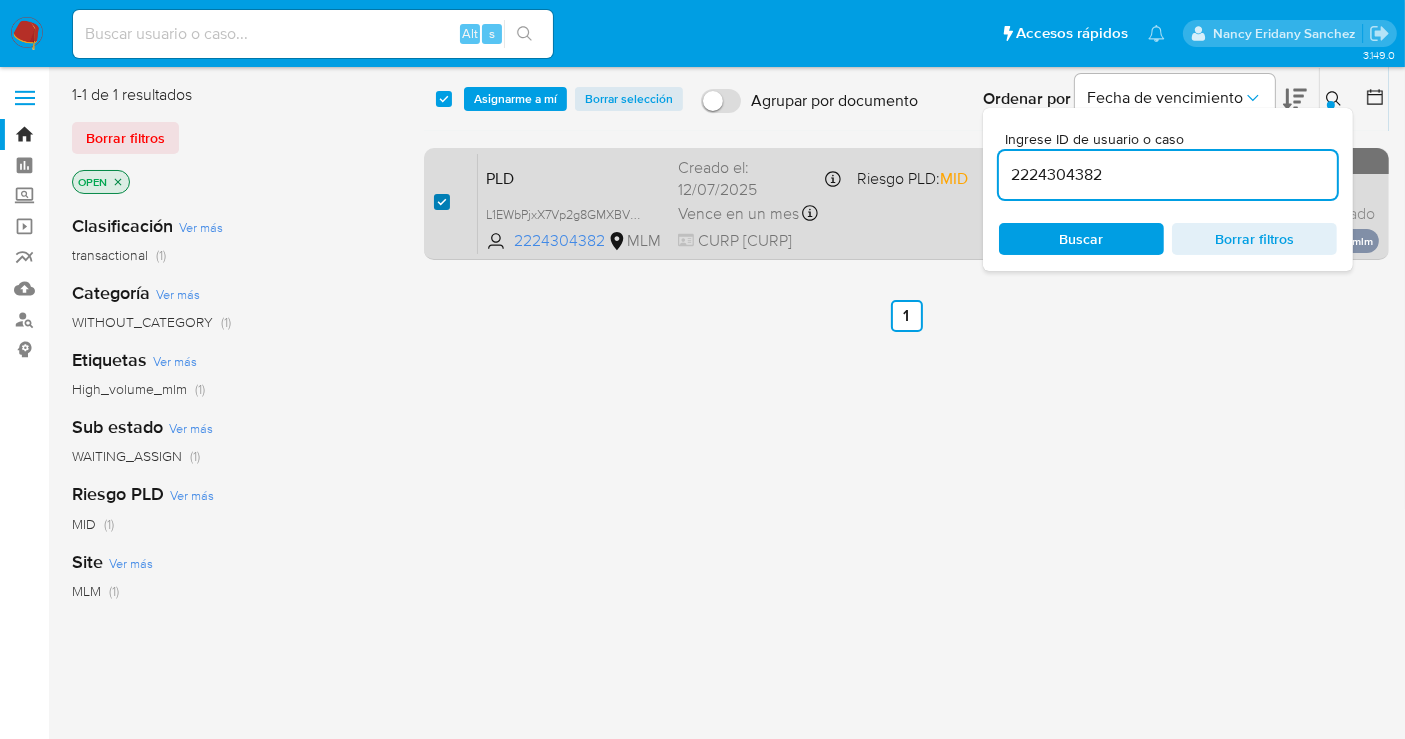 checkbox on "true" 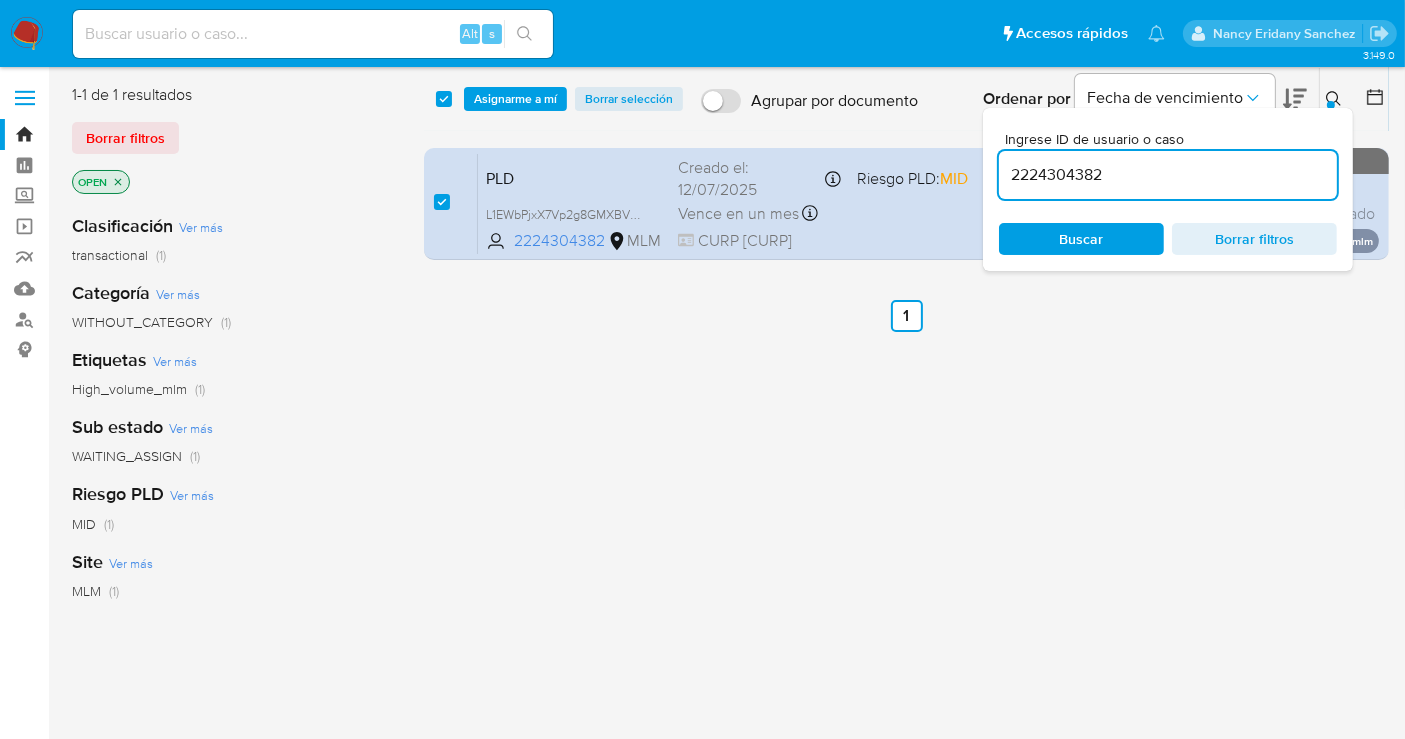 click 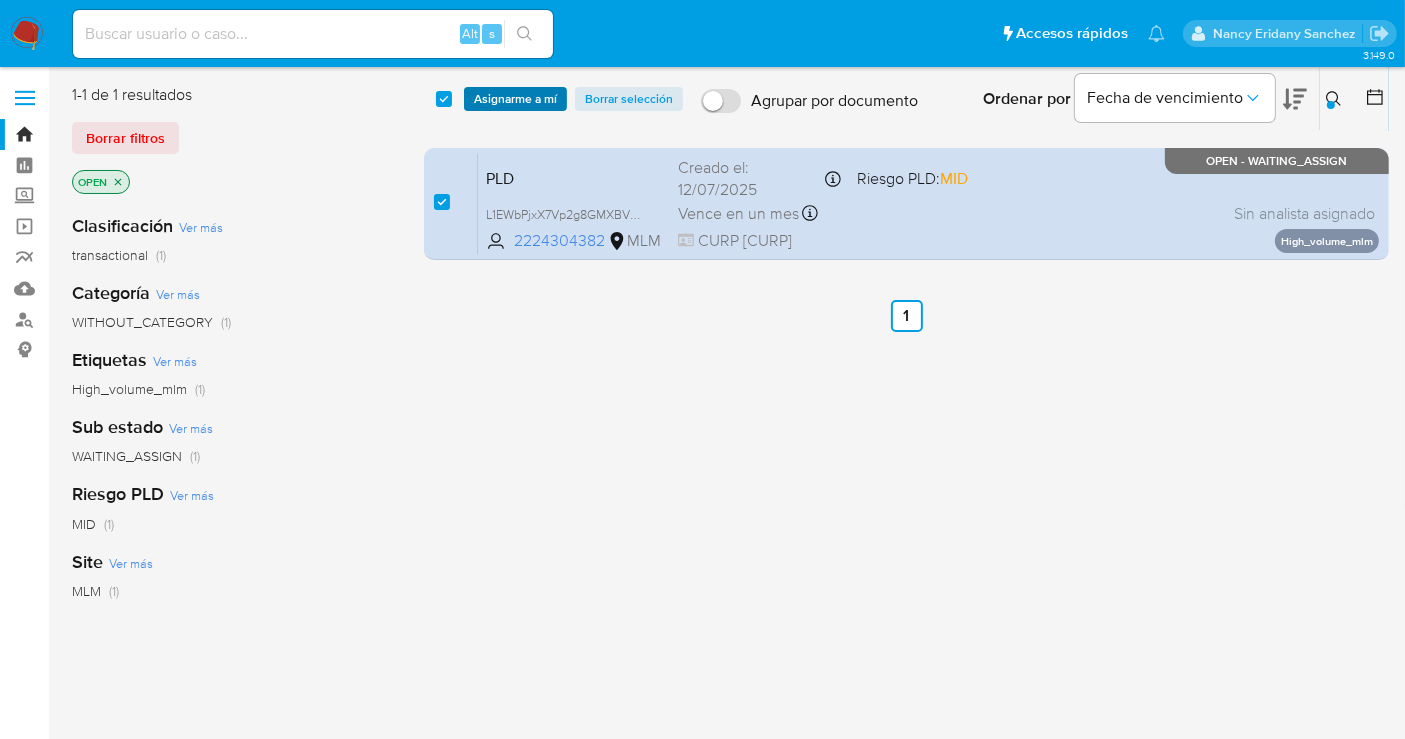 click on "Asignarme a mí" at bounding box center (515, 99) 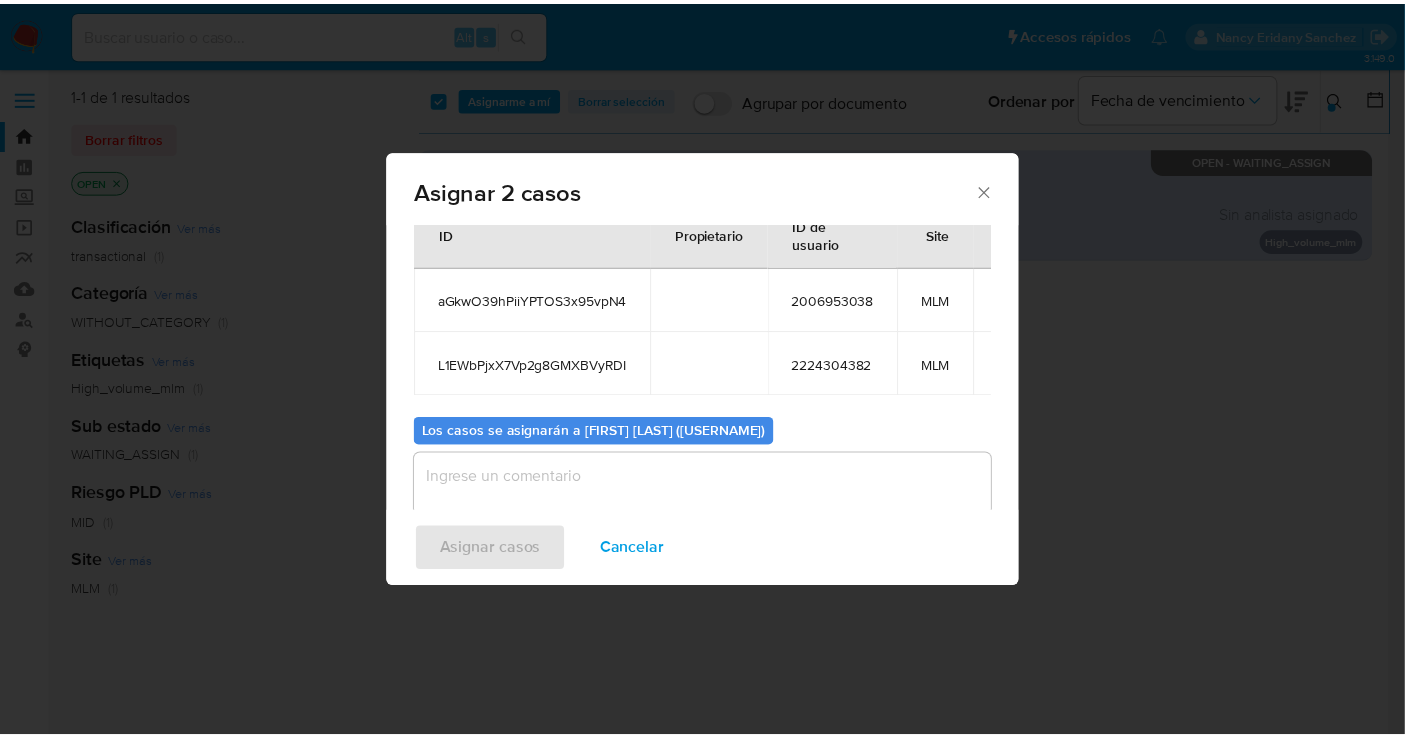 scroll, scrollTop: 114, scrollLeft: 0, axis: vertical 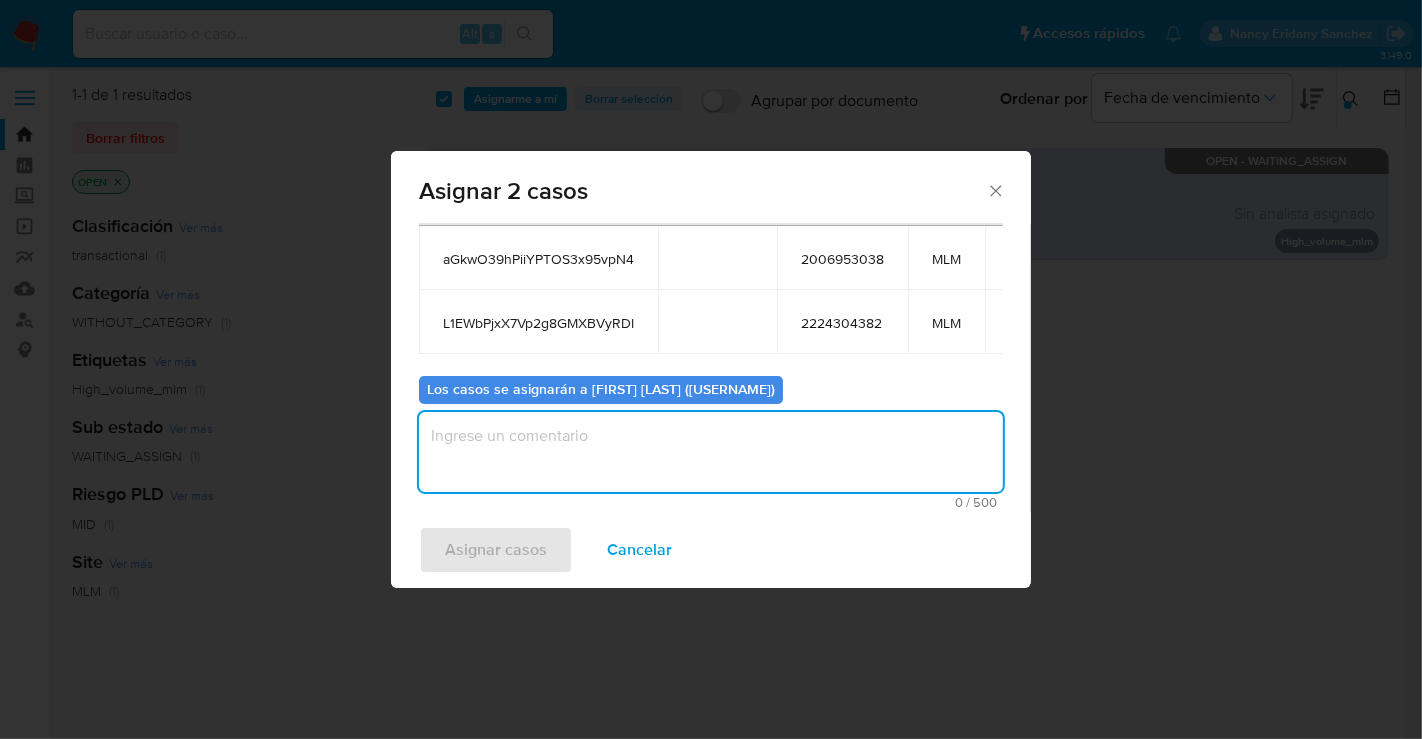 click at bounding box center [711, 452] 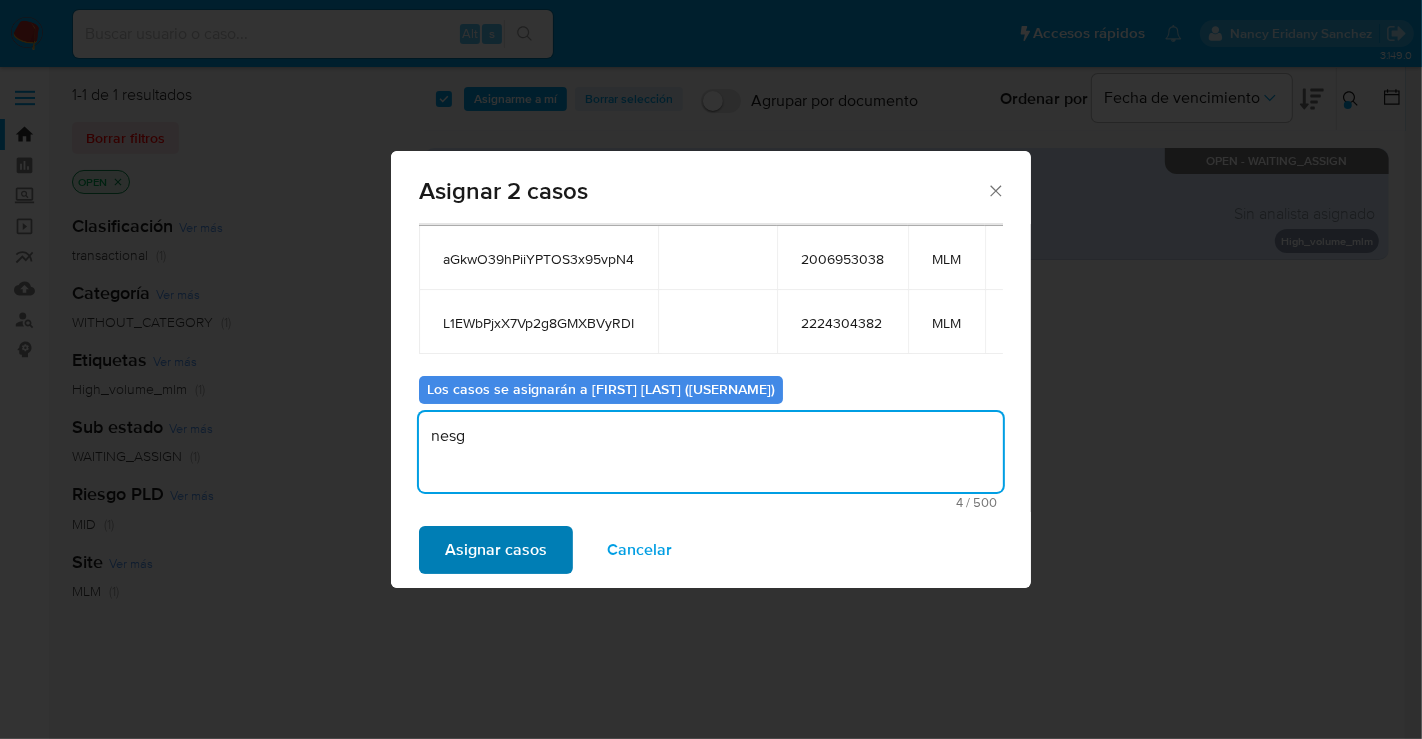 type on "nesg" 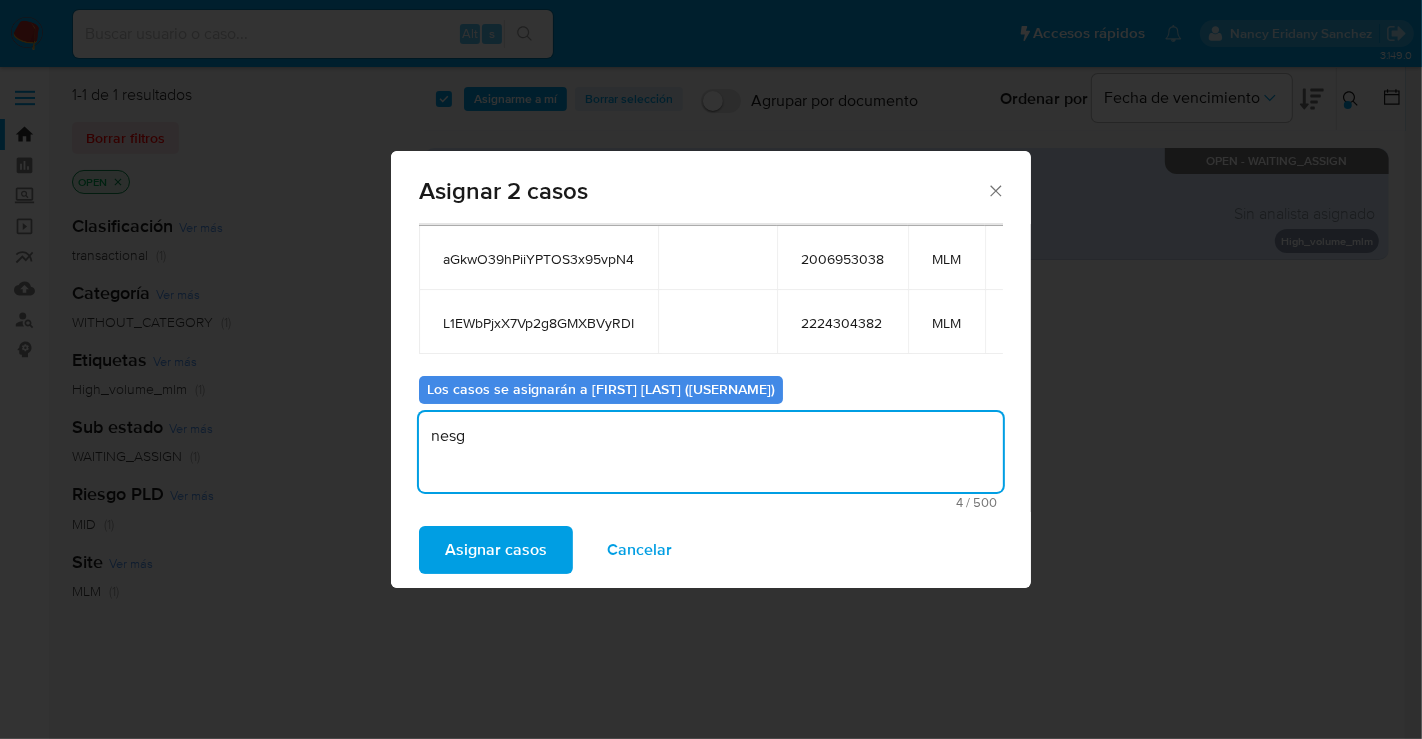 click on "Asignar casos" at bounding box center (496, 550) 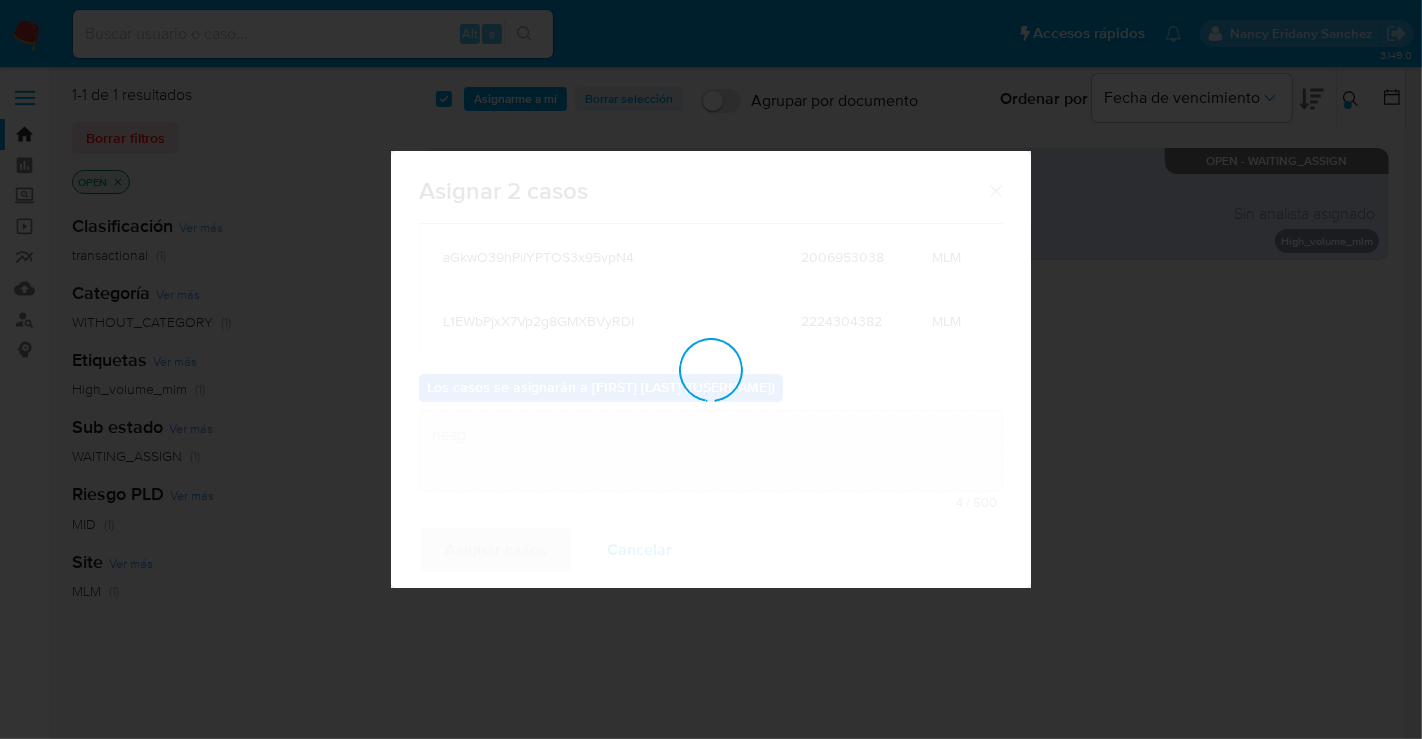 type 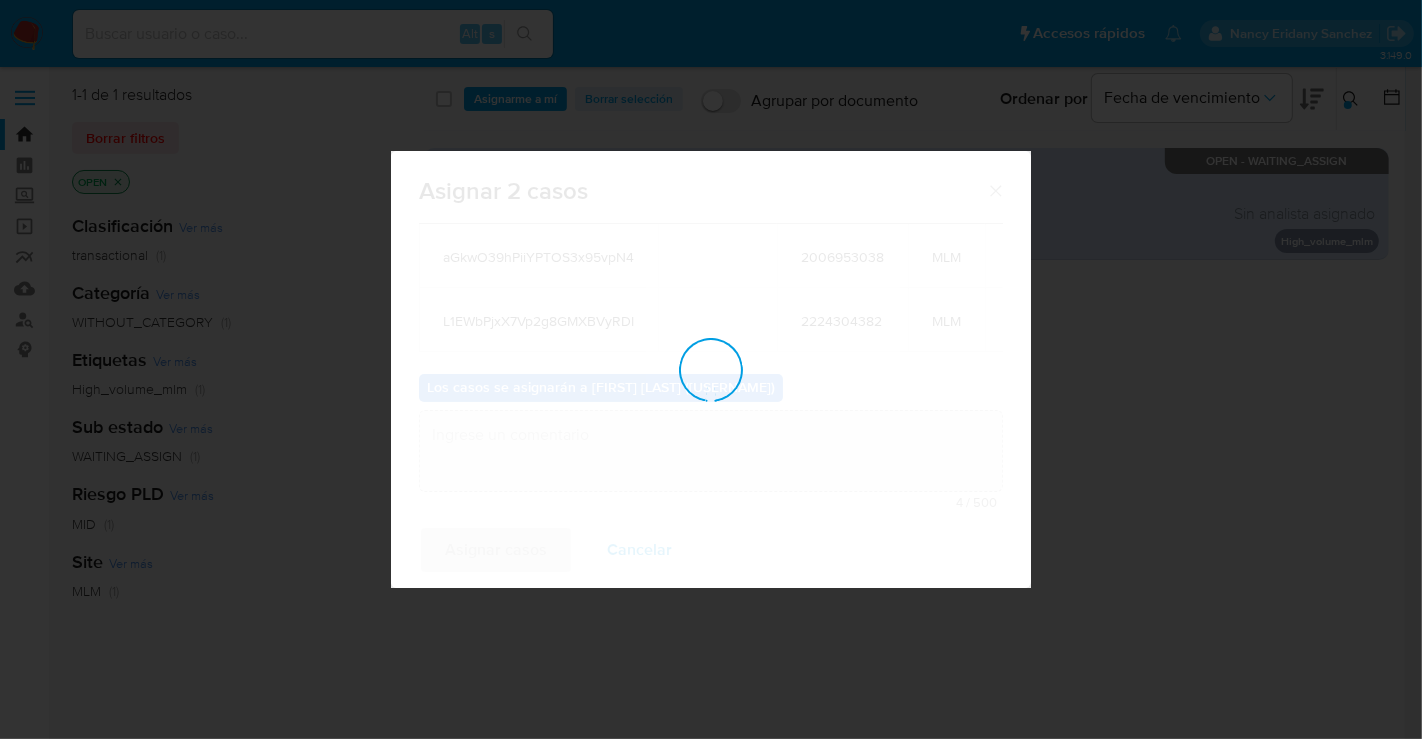 checkbox on "false" 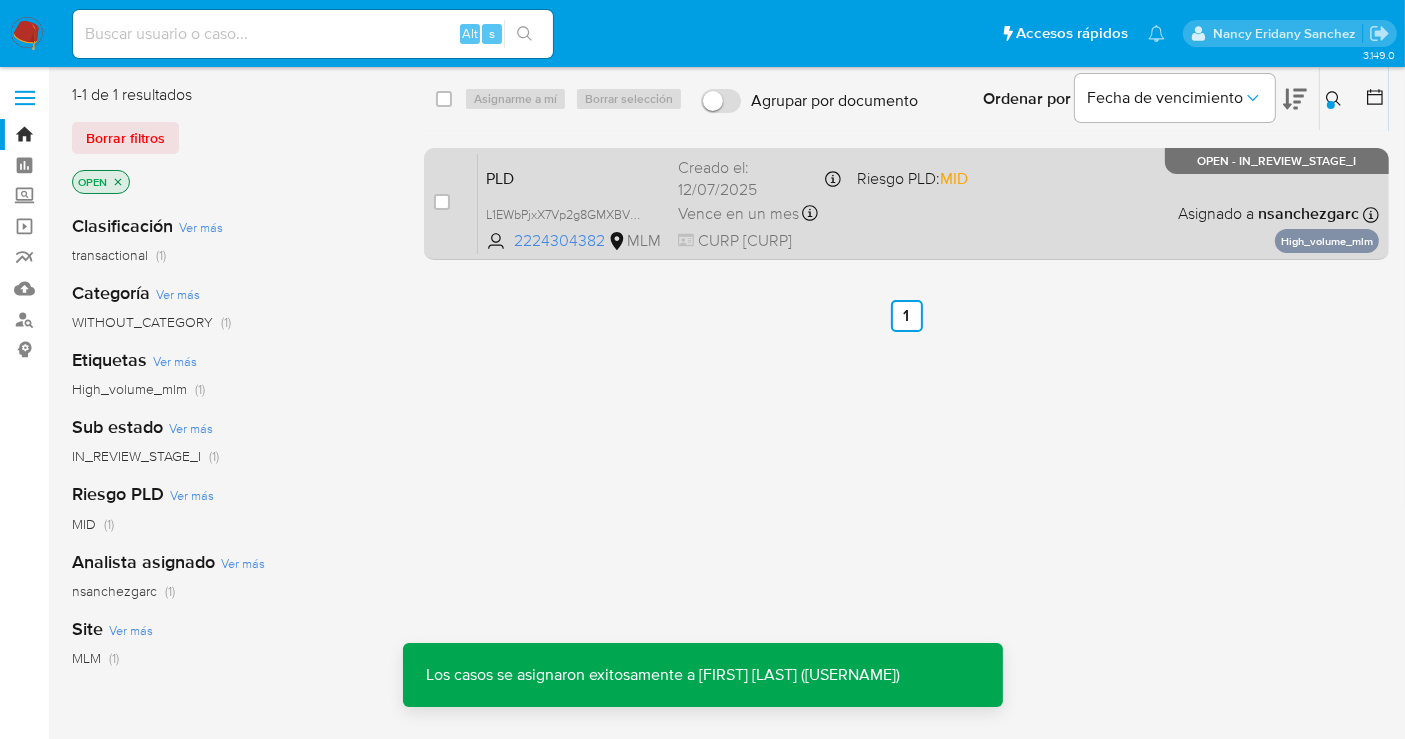 click on "Creado el: 12/07/2025   Creado el: 12/07/2025 02:04:09" at bounding box center (759, 178) 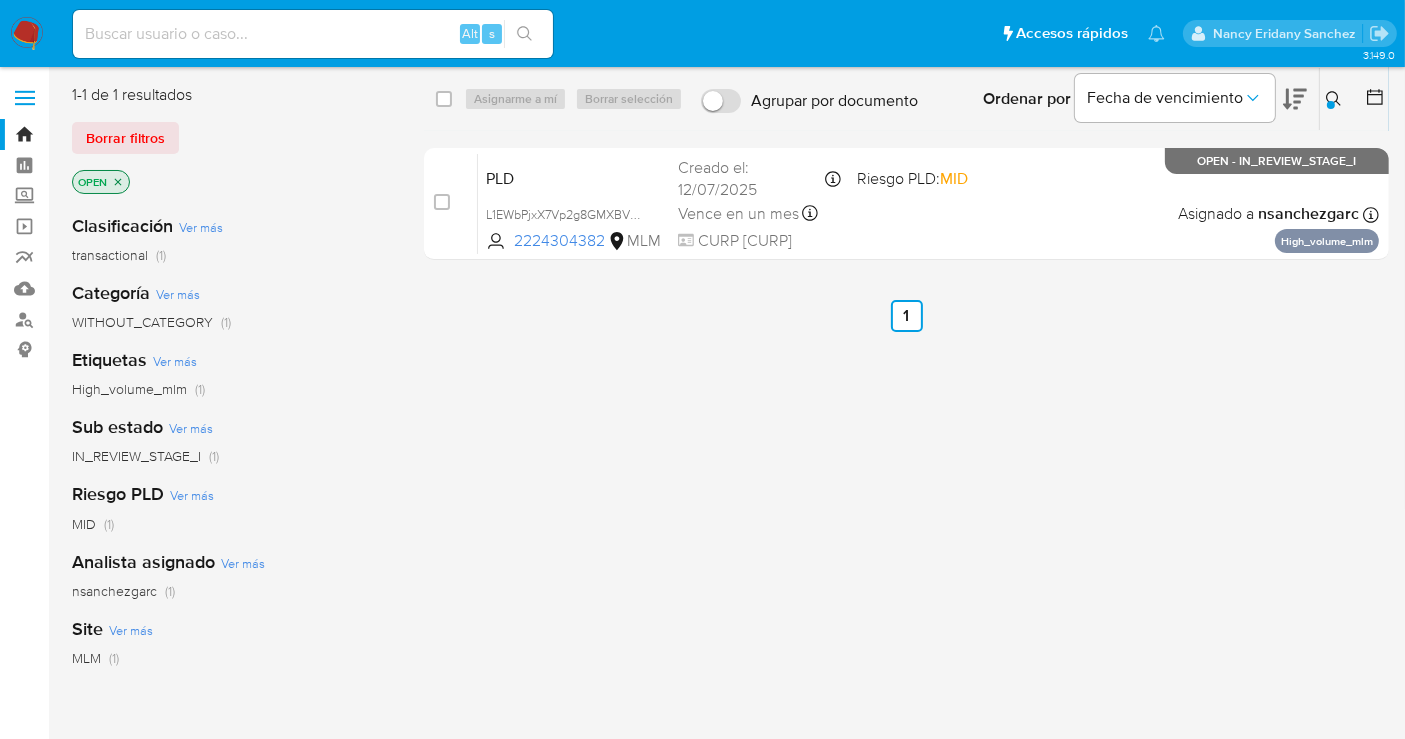 click at bounding box center [27, 34] 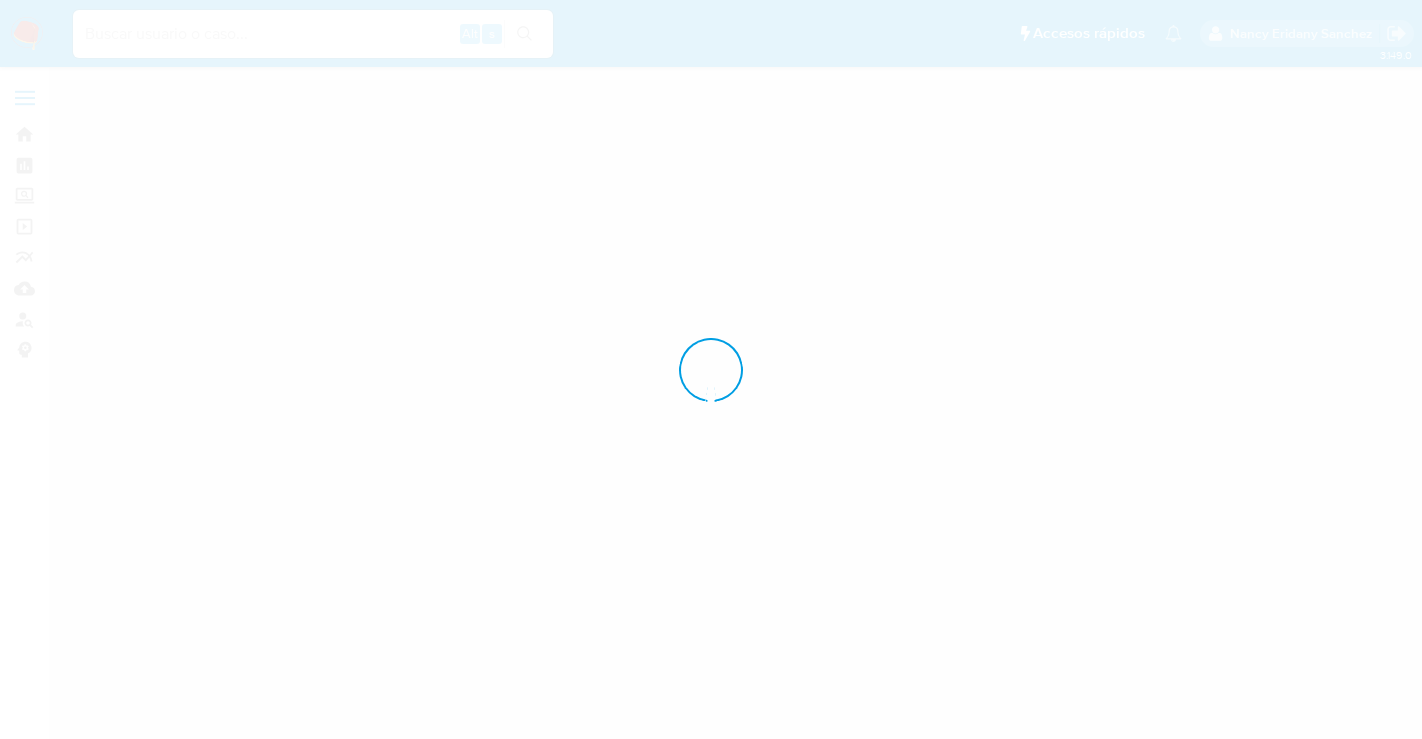 scroll, scrollTop: 0, scrollLeft: 0, axis: both 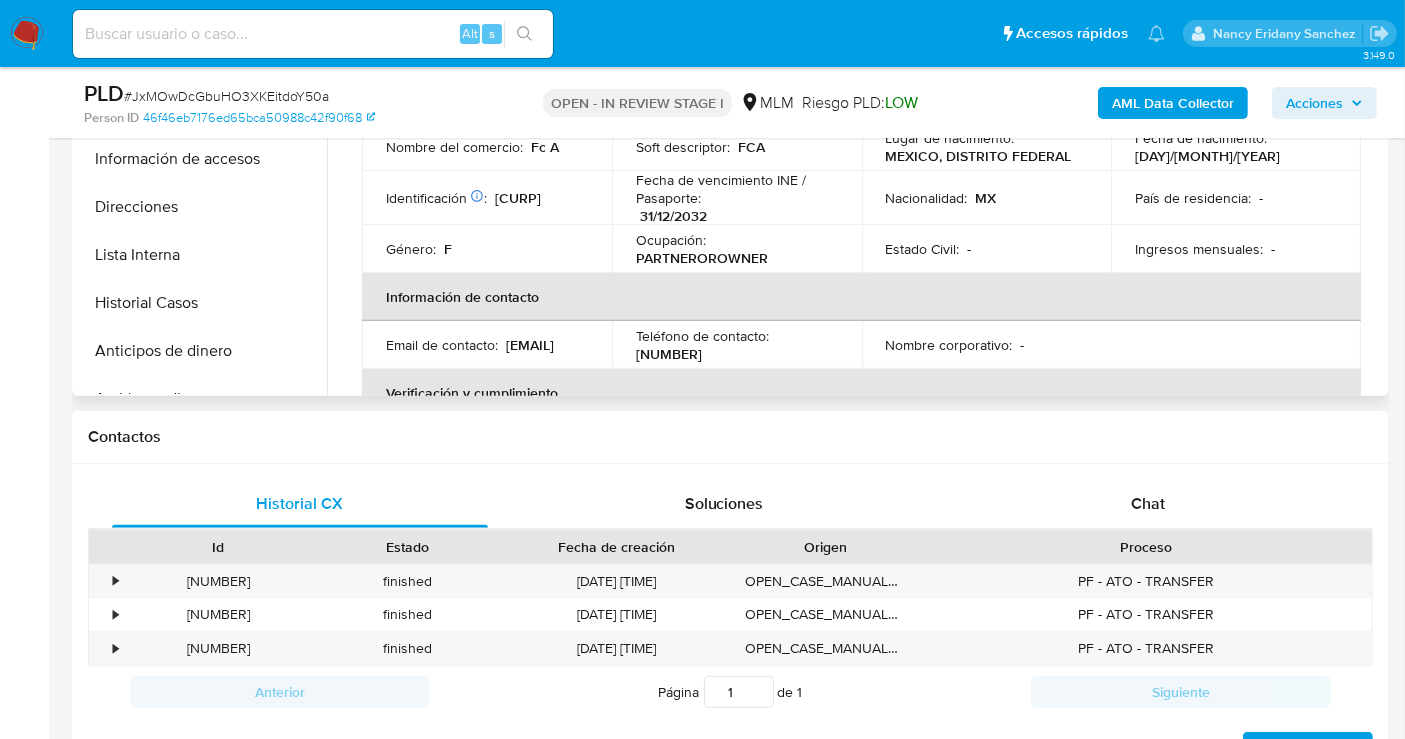select on "10" 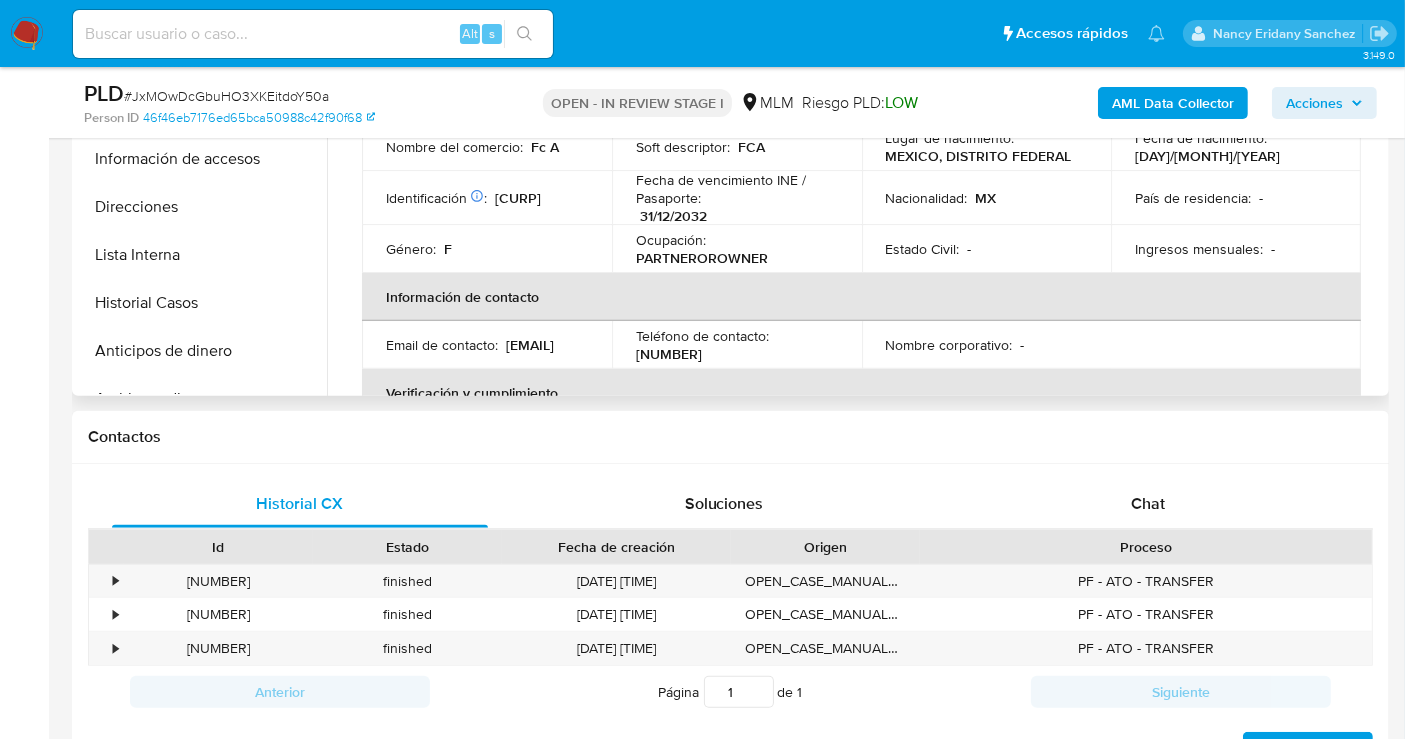 scroll, scrollTop: 444, scrollLeft: 0, axis: vertical 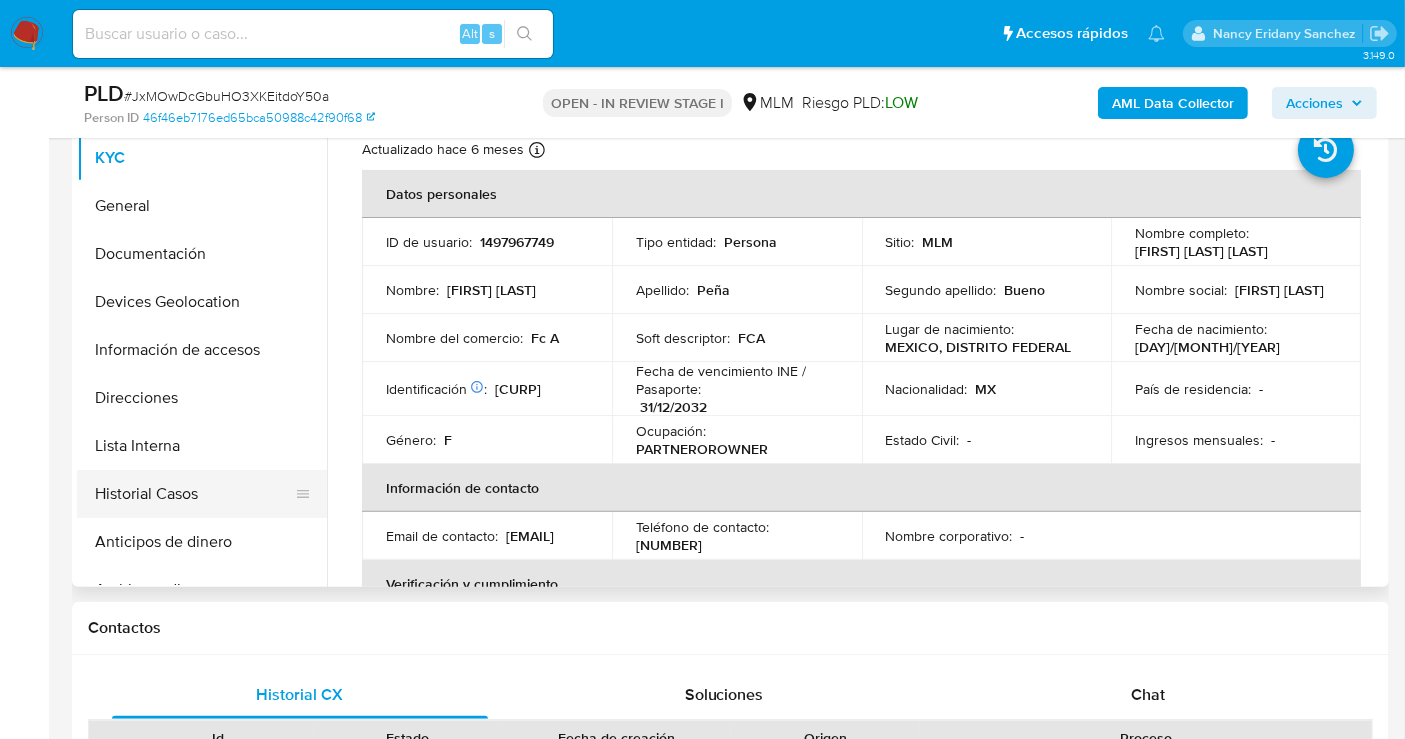 click on "Historial Casos" at bounding box center (194, 494) 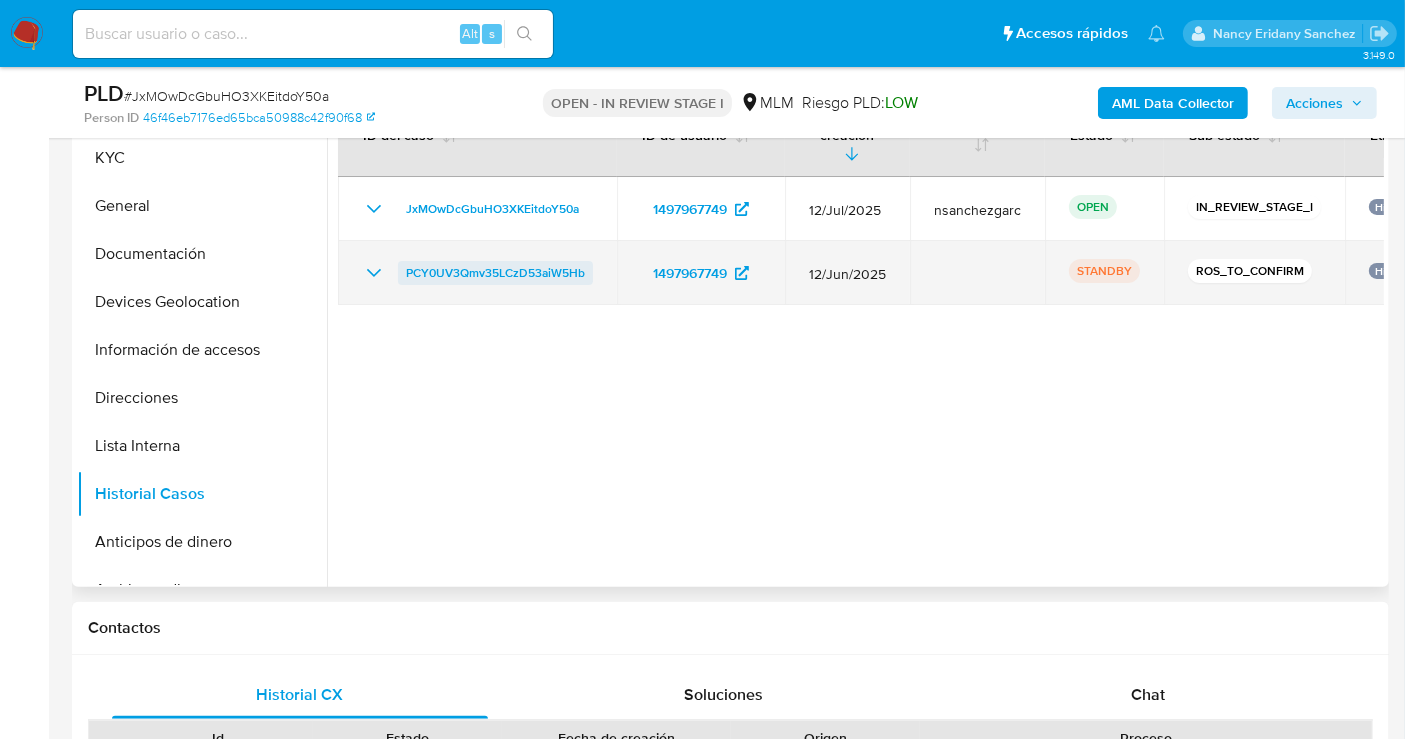 click on "PCY0UV3Qmv35LCzD53aiW5Hb" at bounding box center [495, 273] 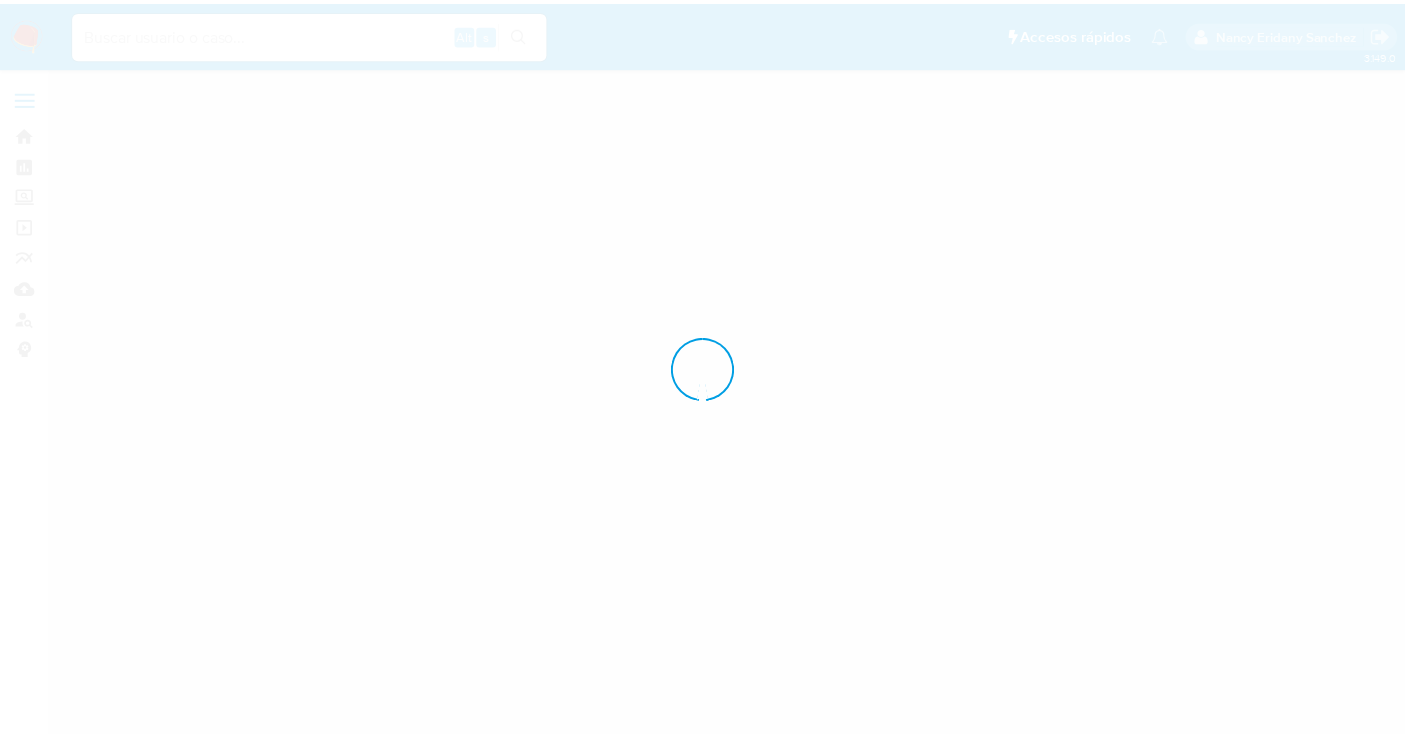 scroll, scrollTop: 0, scrollLeft: 0, axis: both 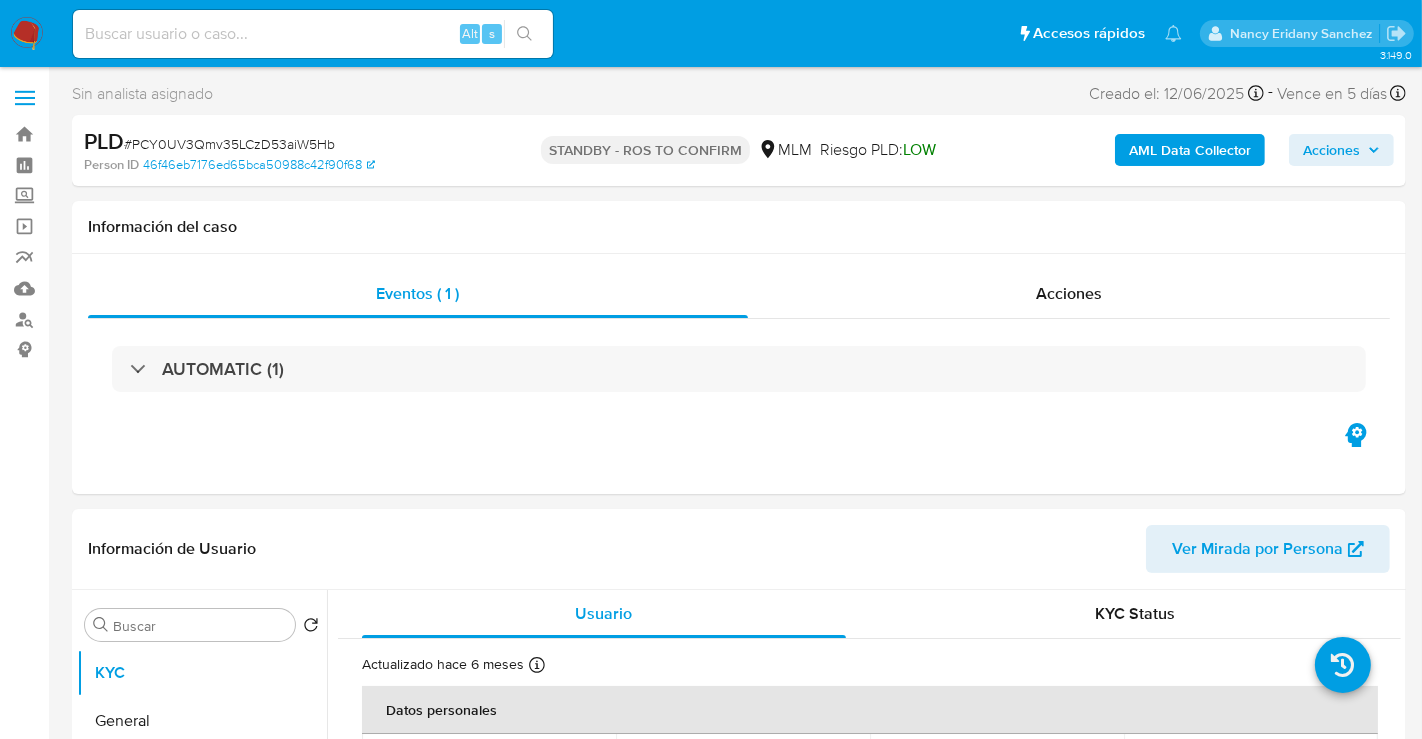 select on "10" 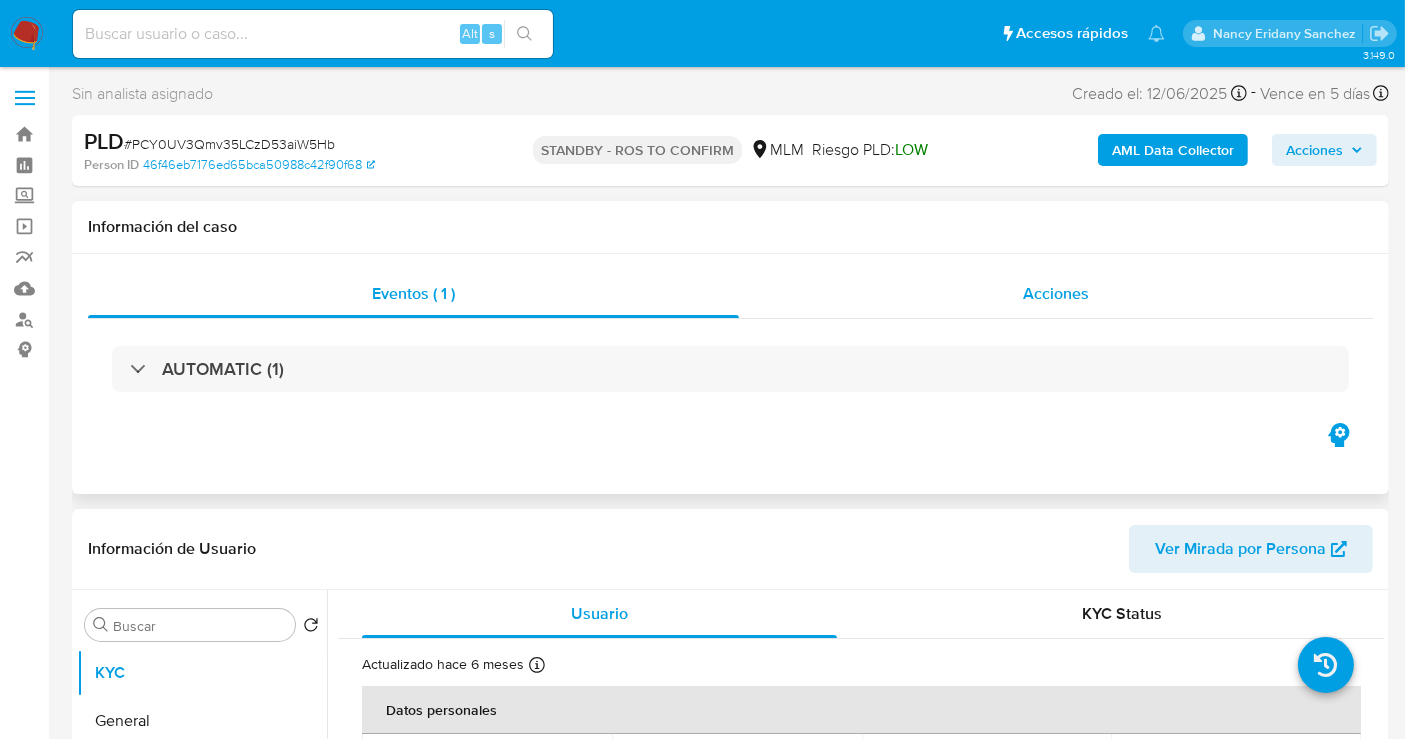 click on "Acciones" at bounding box center [1056, 294] 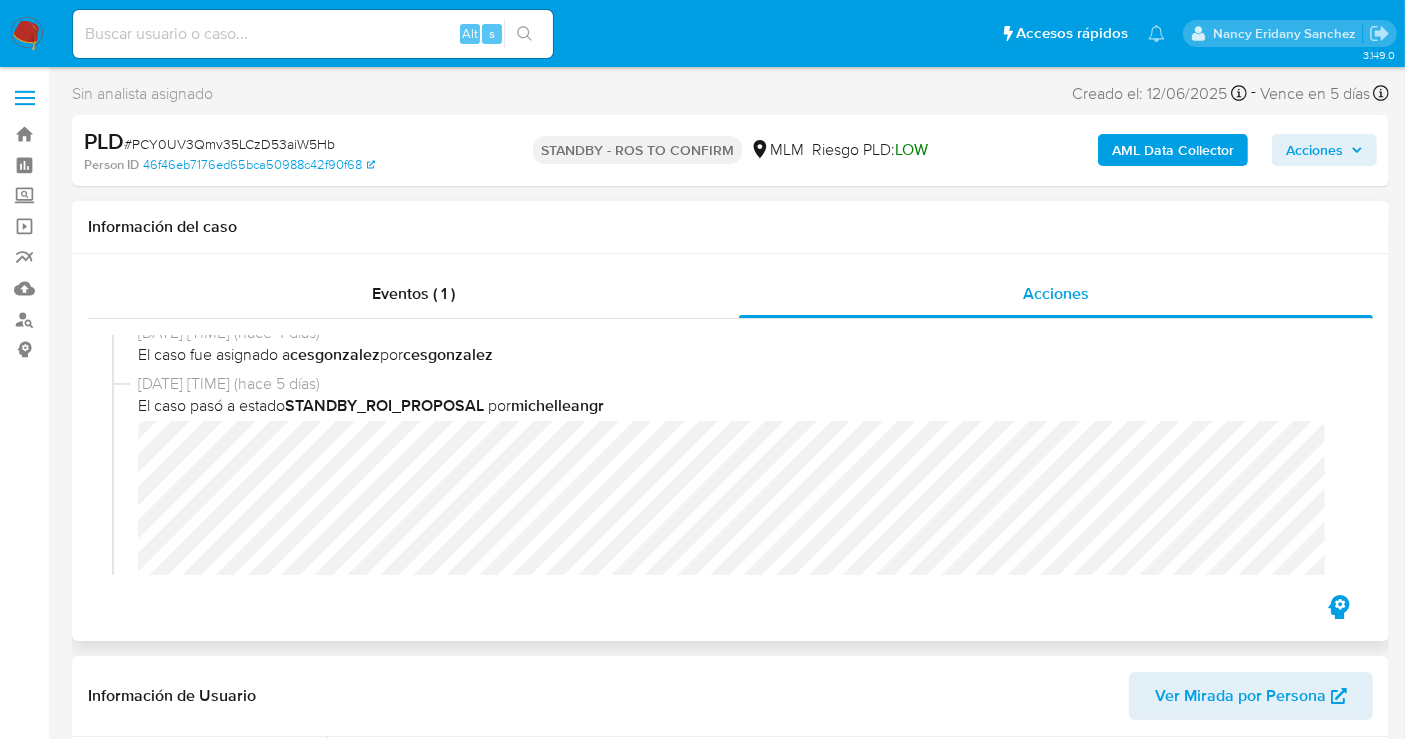 scroll, scrollTop: 444, scrollLeft: 0, axis: vertical 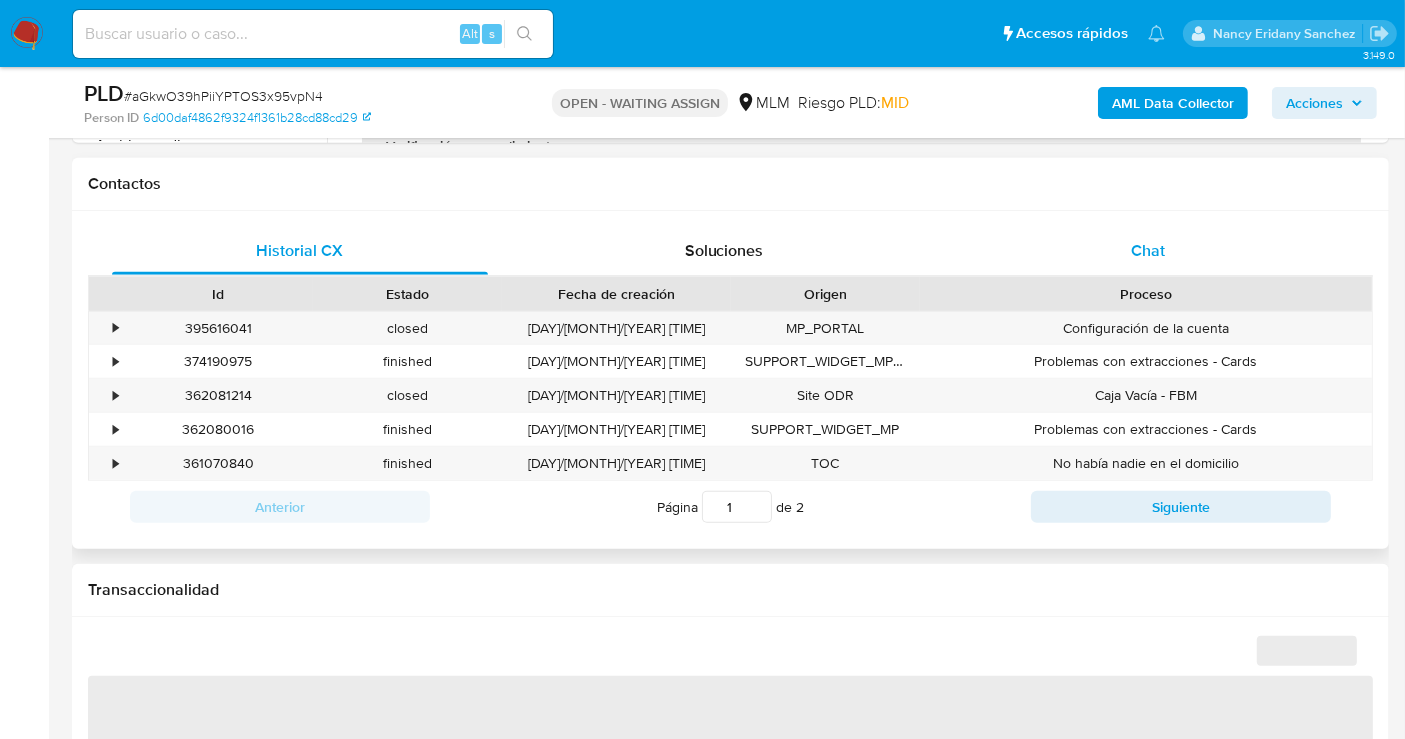 click on "Chat" at bounding box center (1148, 250) 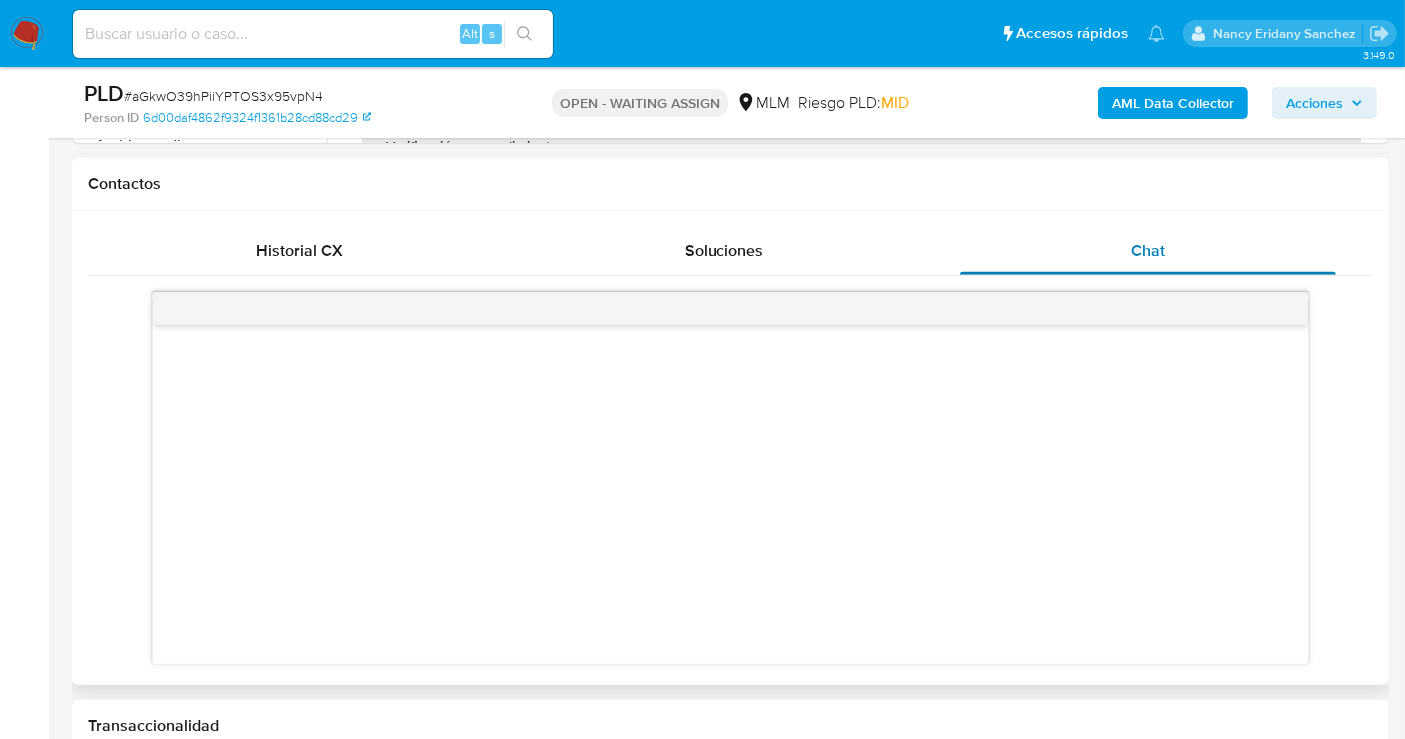 click on "Chat" at bounding box center [1148, 250] 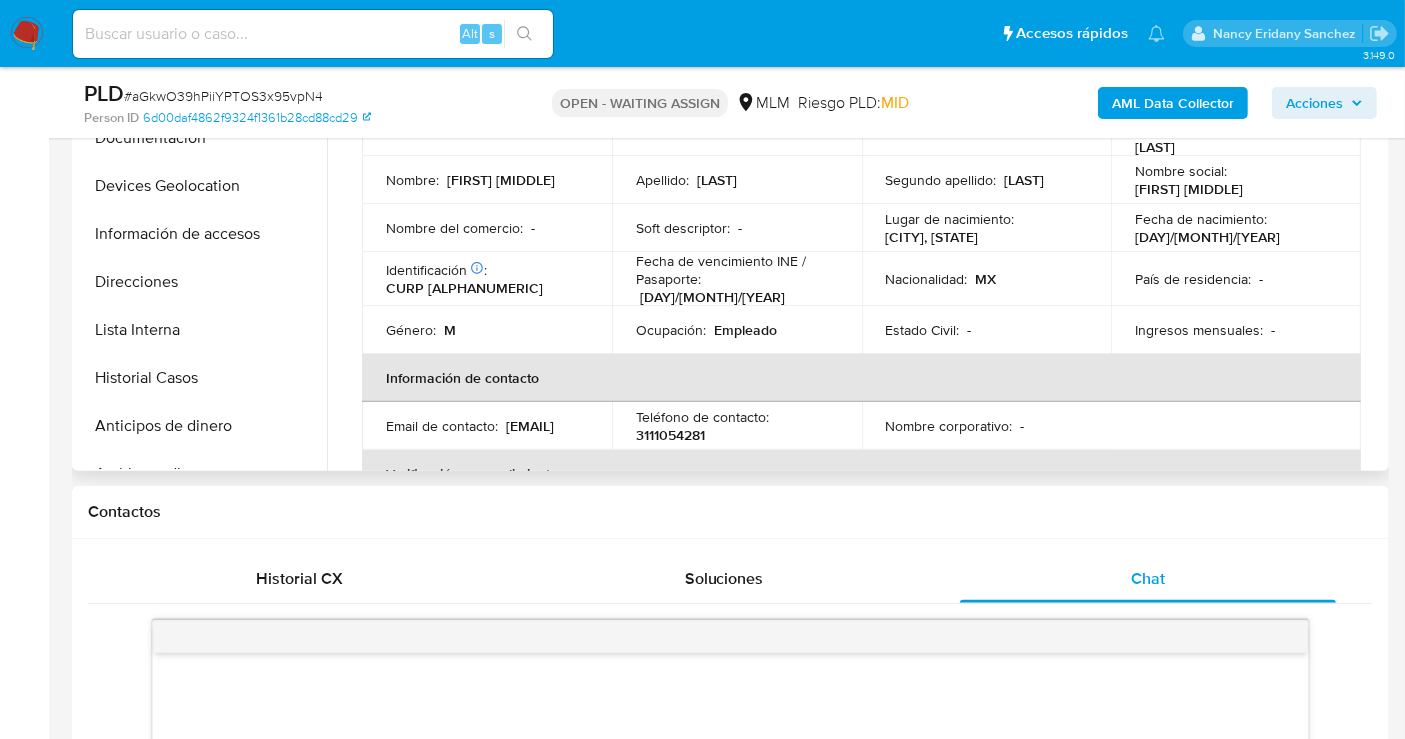scroll, scrollTop: 333, scrollLeft: 0, axis: vertical 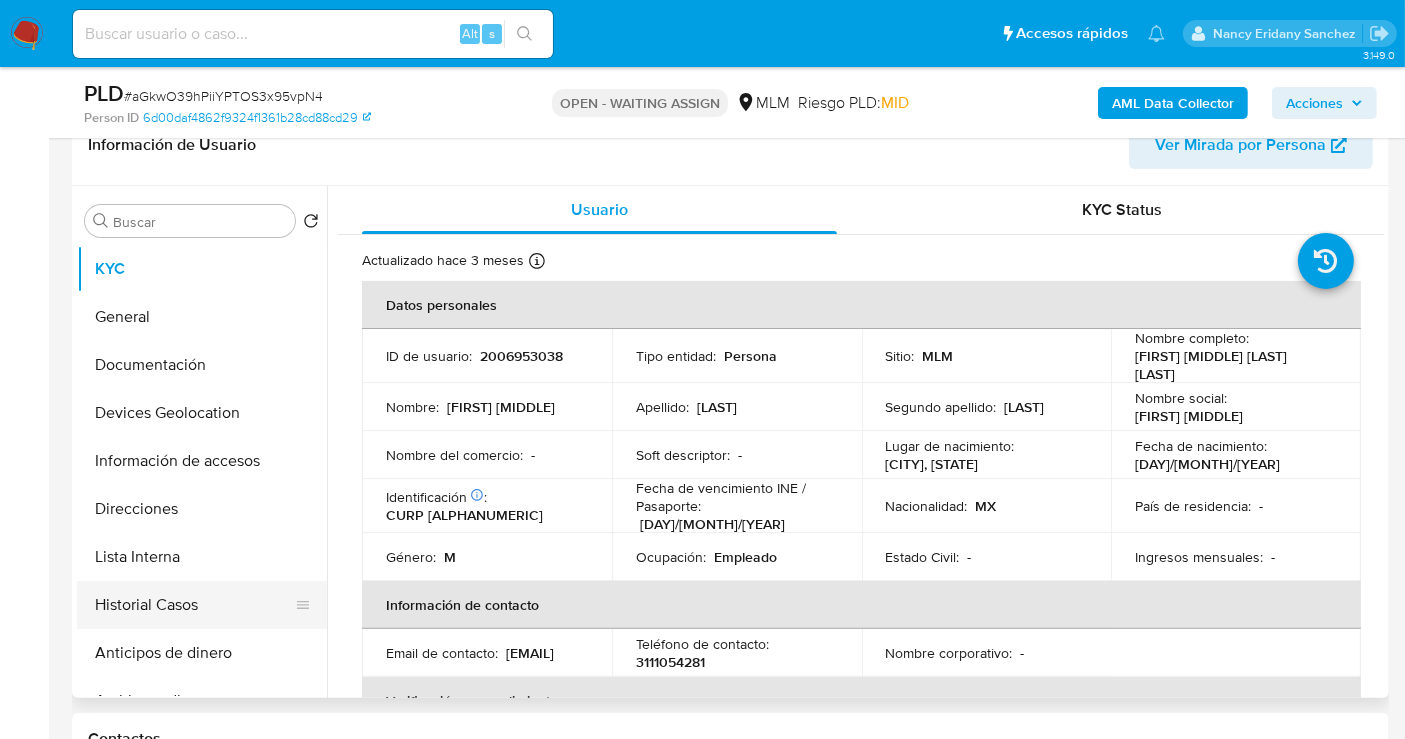 click on "Historial Casos" at bounding box center (194, 605) 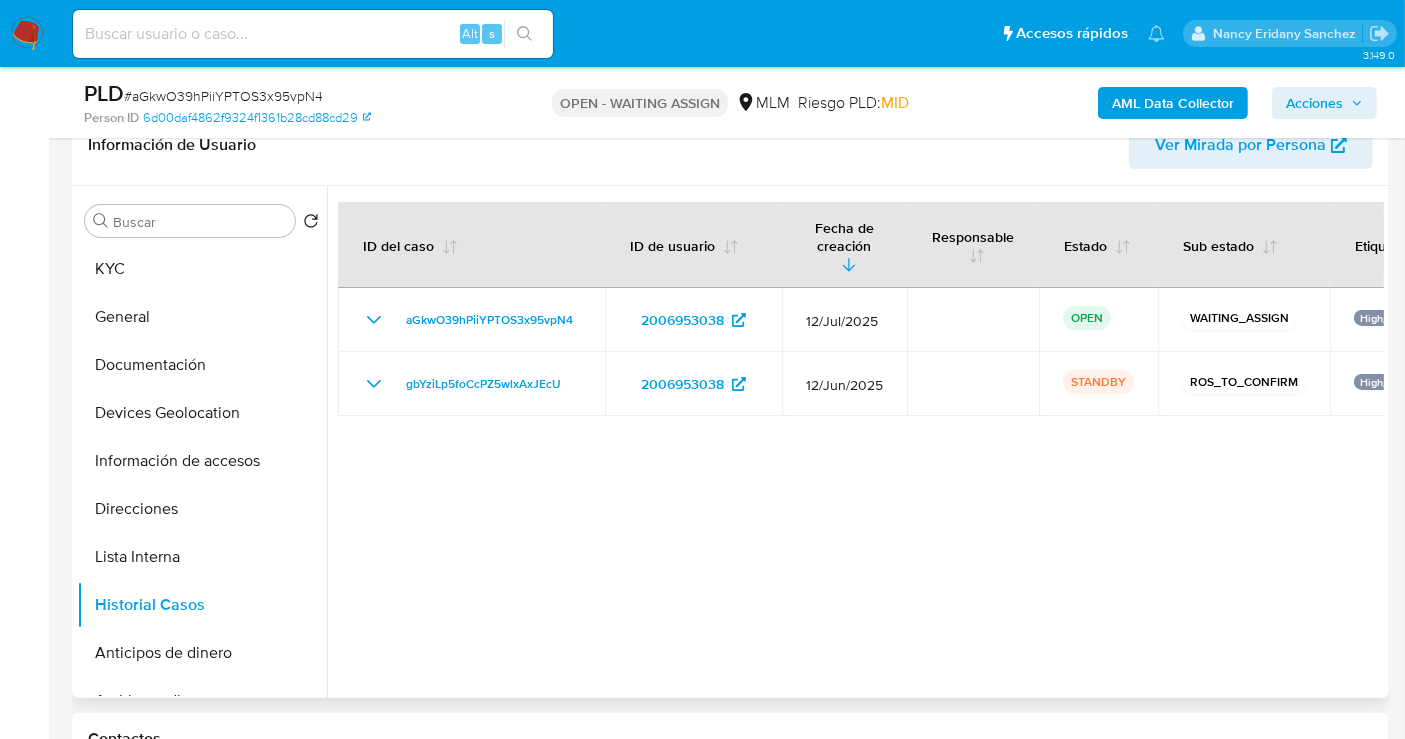 type 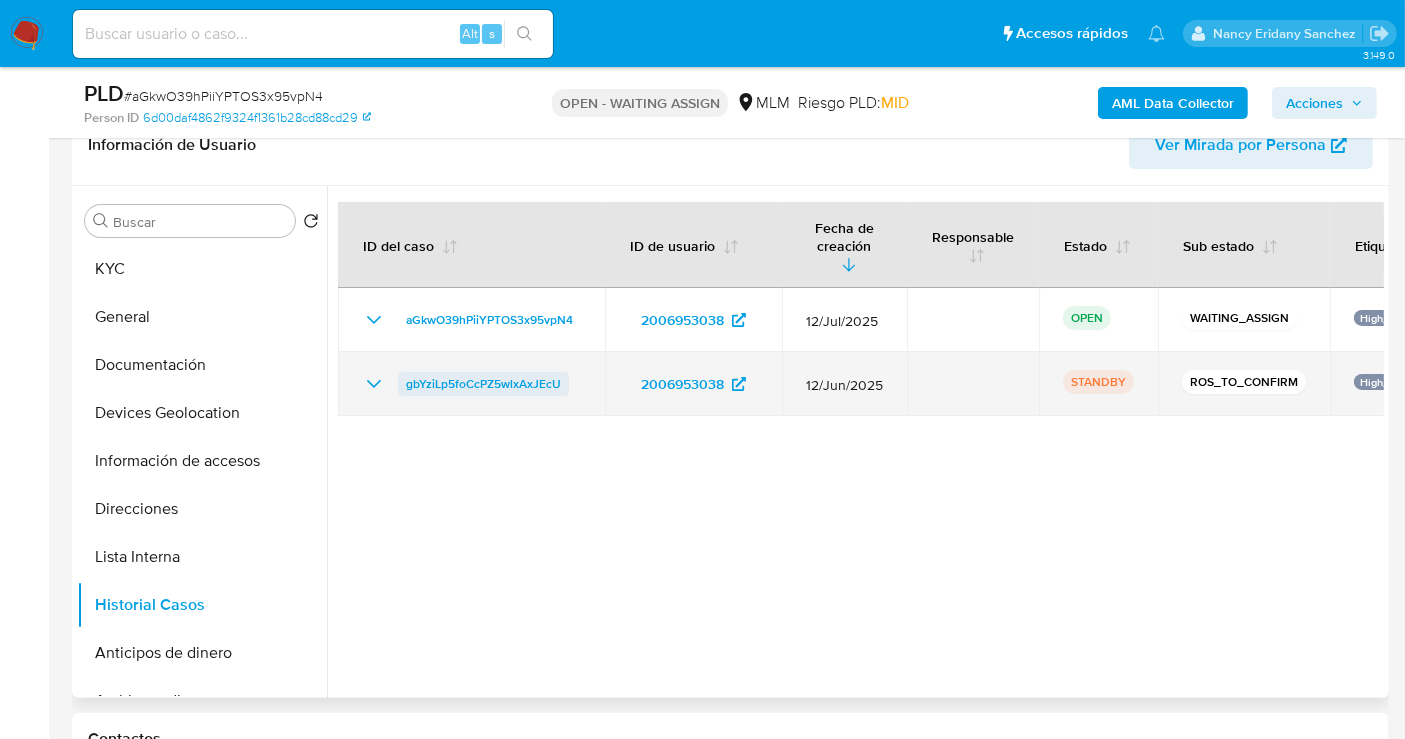 click on "gbYziLp5foCcPZ5wlxAxJEcU" at bounding box center (483, 384) 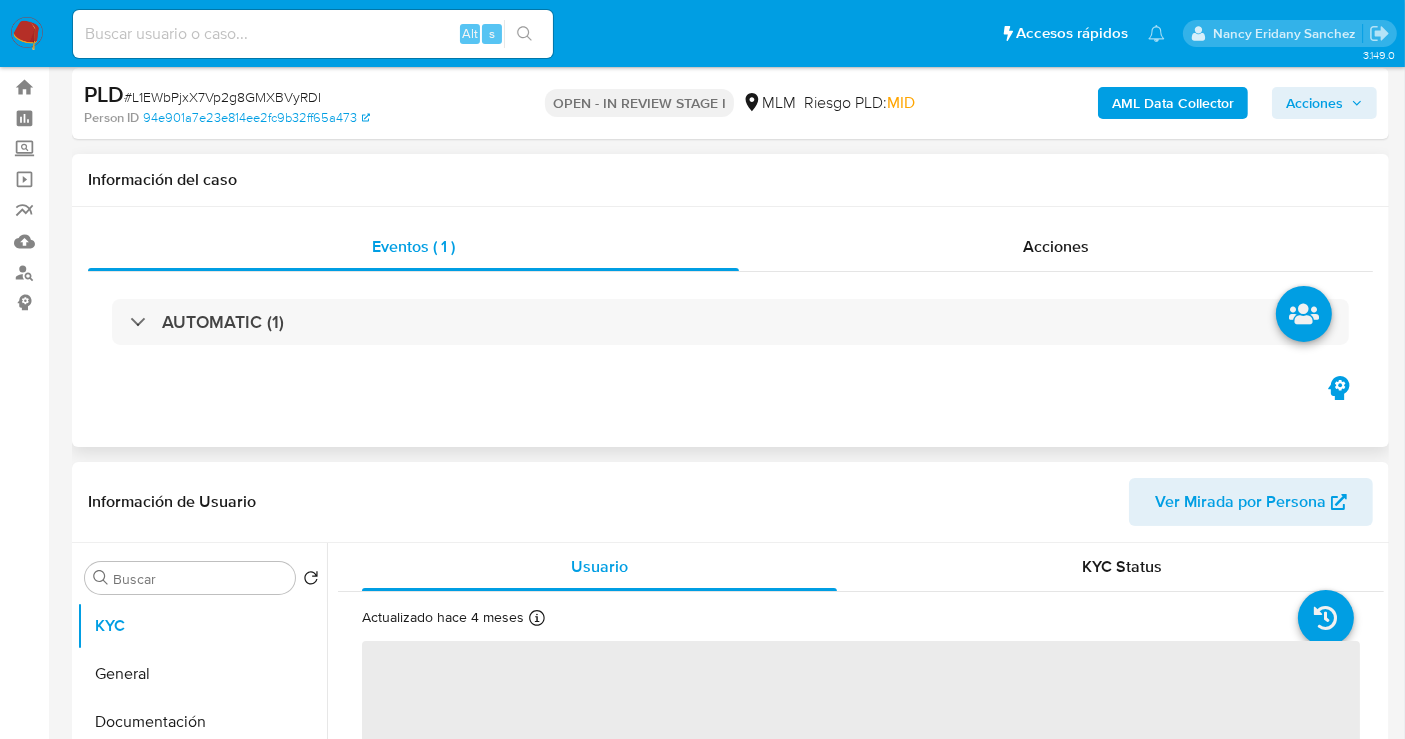 scroll, scrollTop: 555, scrollLeft: 0, axis: vertical 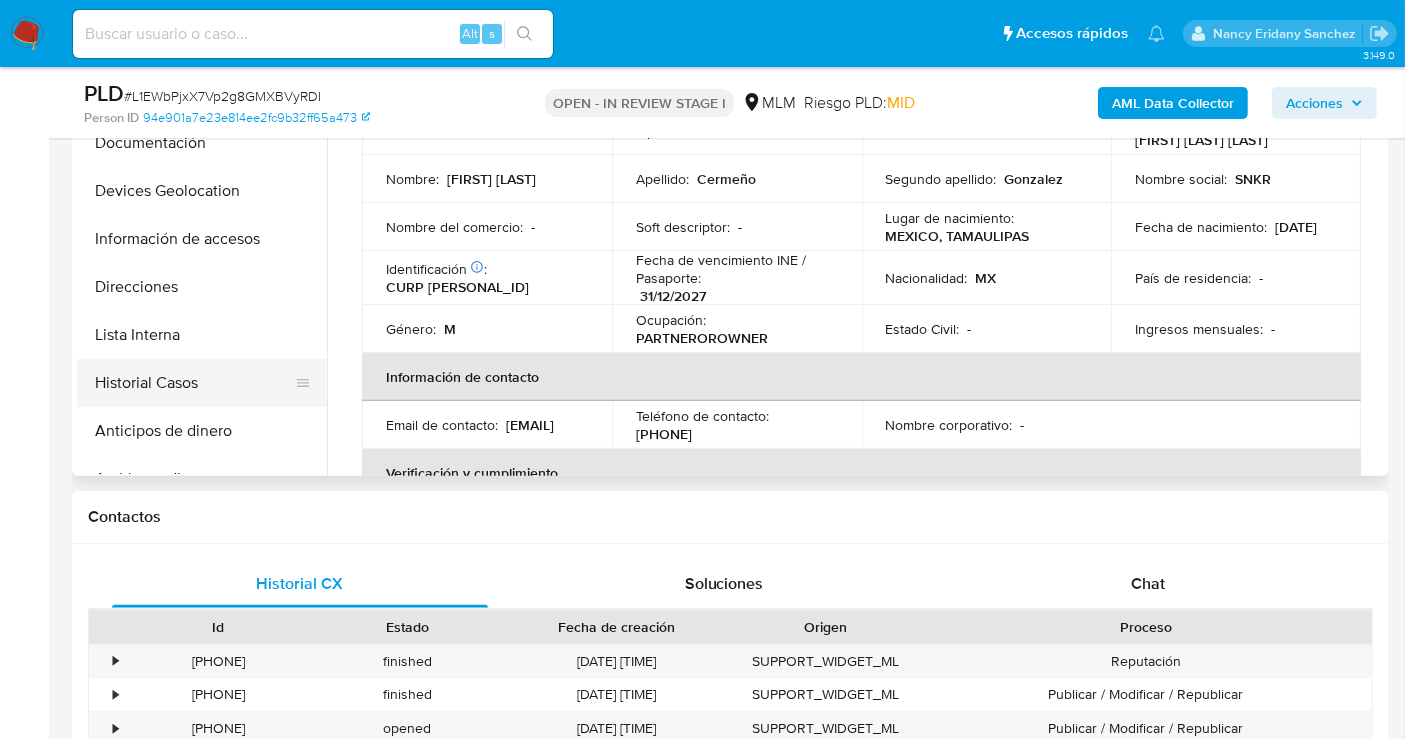 select on "10" 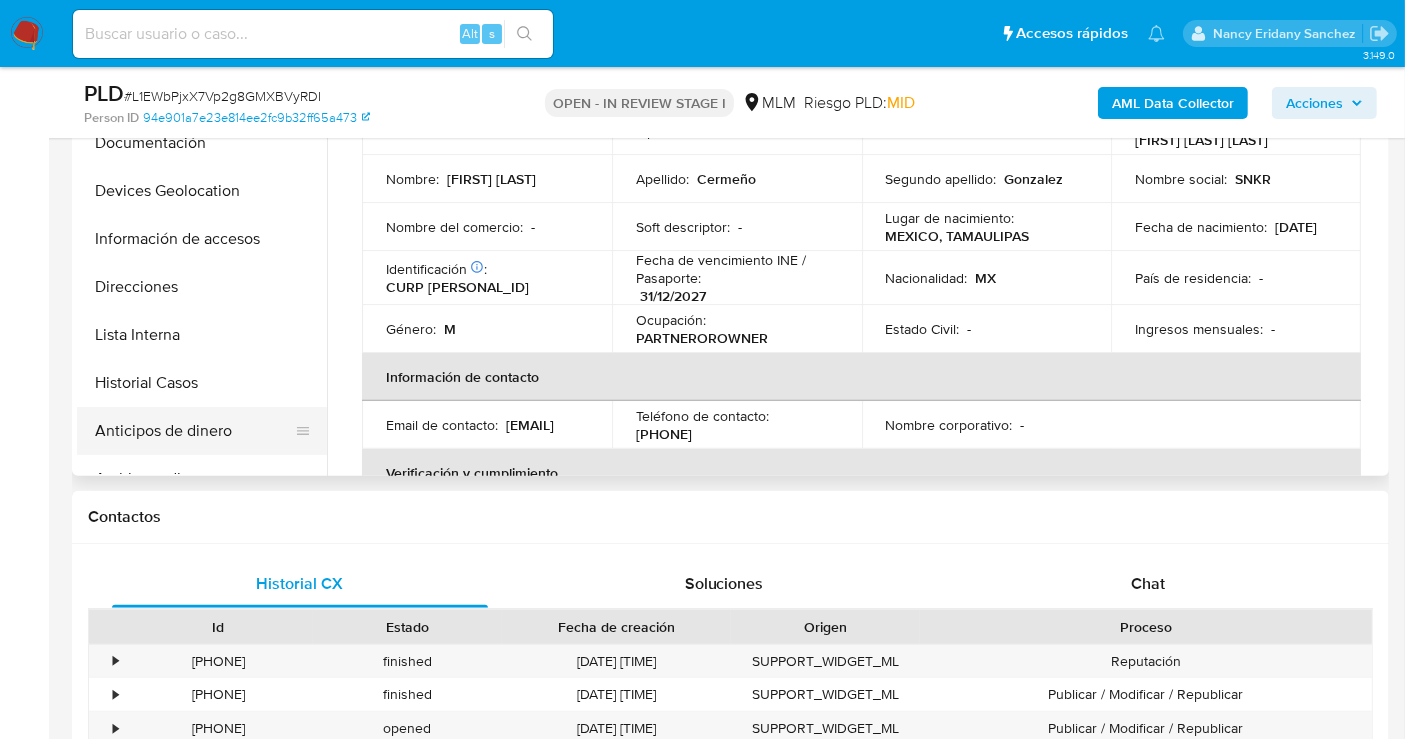 scroll, scrollTop: 111, scrollLeft: 0, axis: vertical 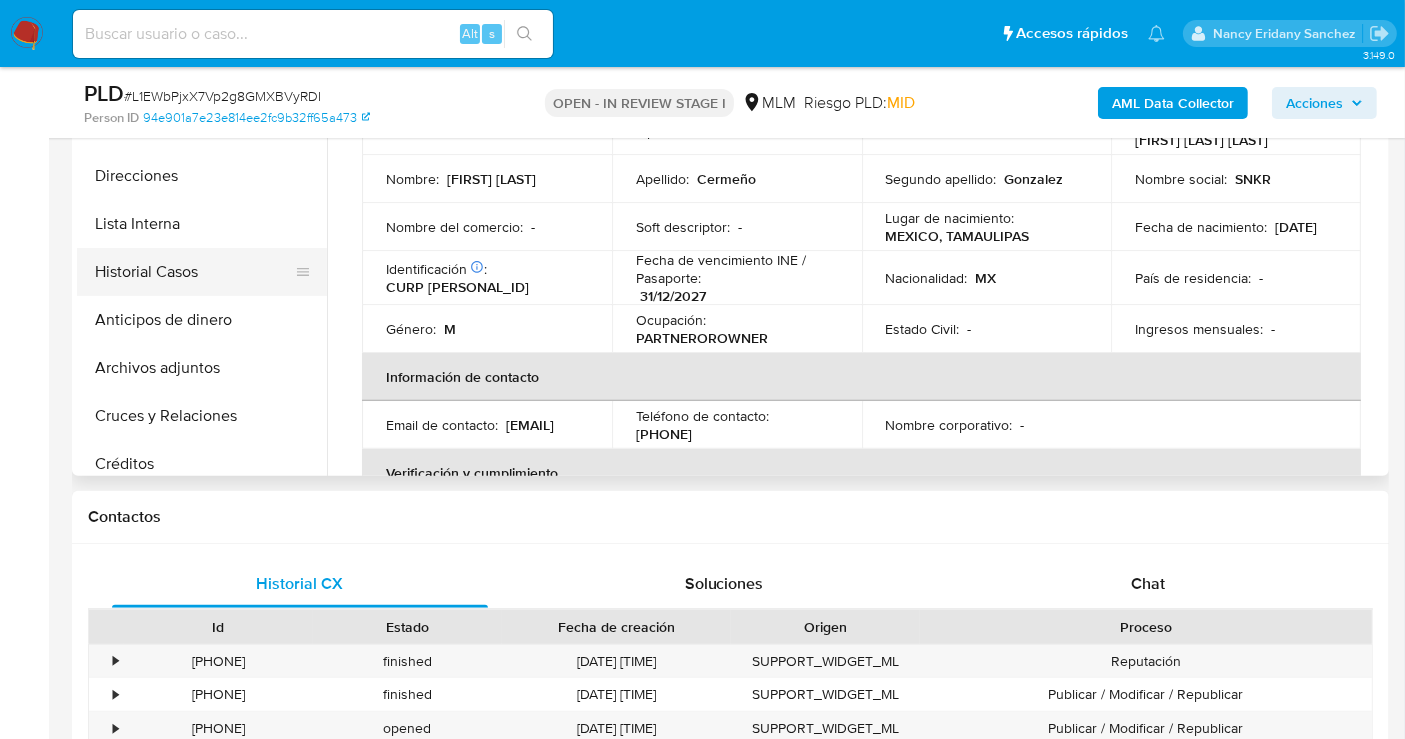 click on "Historial Casos" at bounding box center (194, 272) 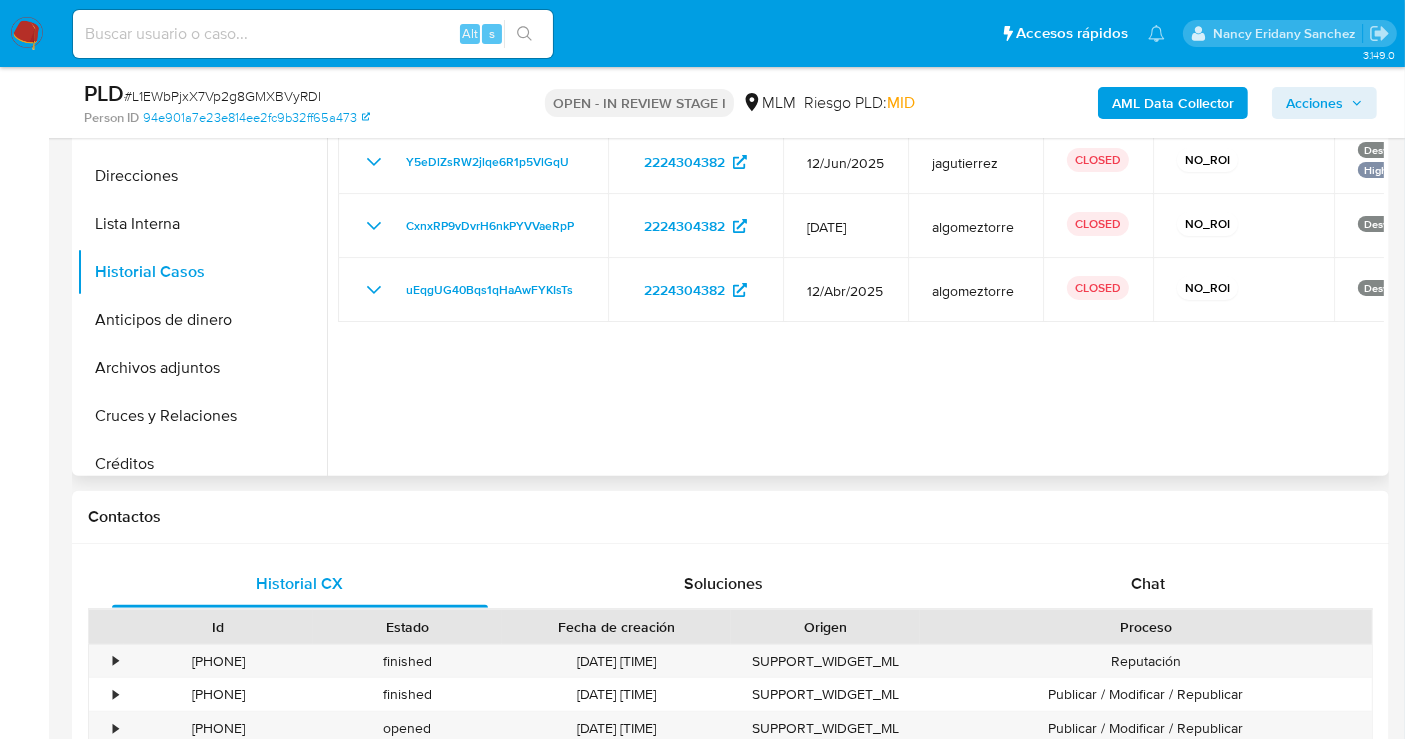 scroll, scrollTop: 333, scrollLeft: 0, axis: vertical 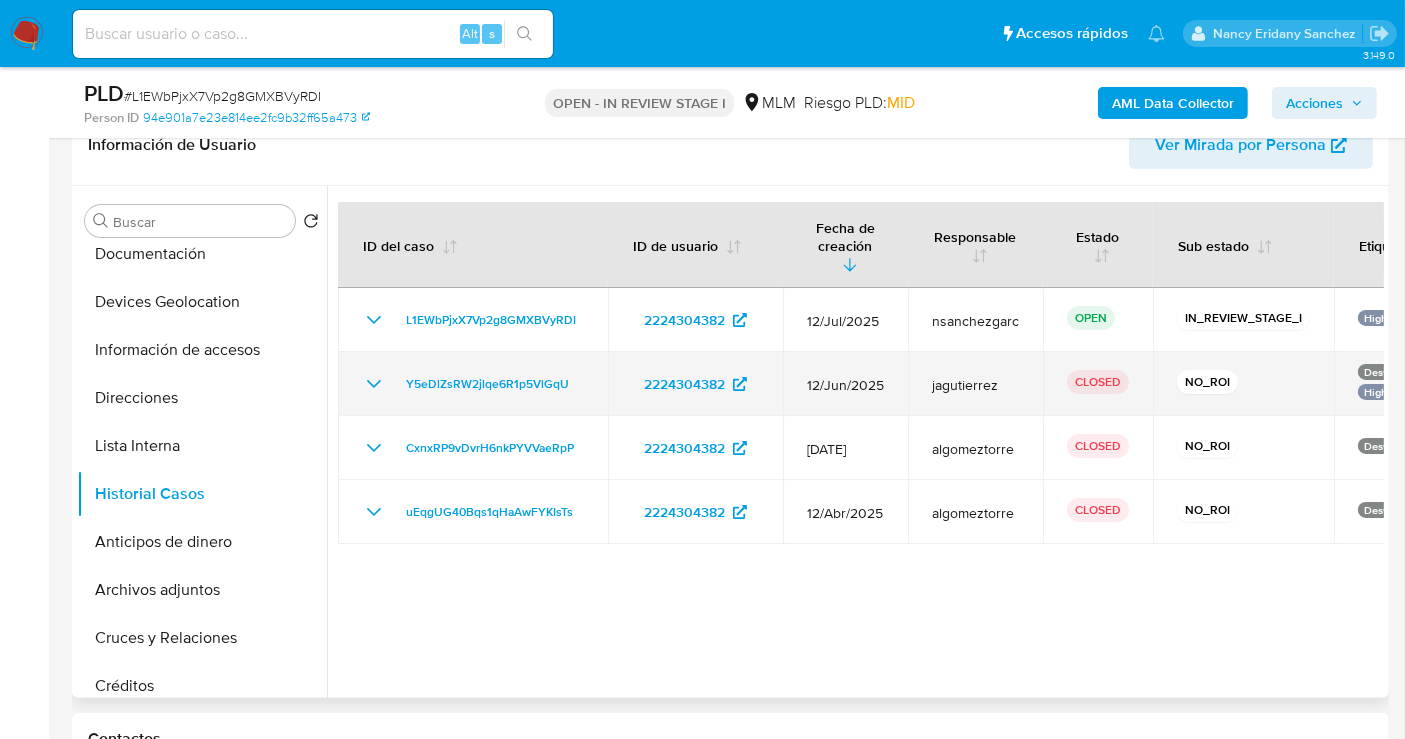 click 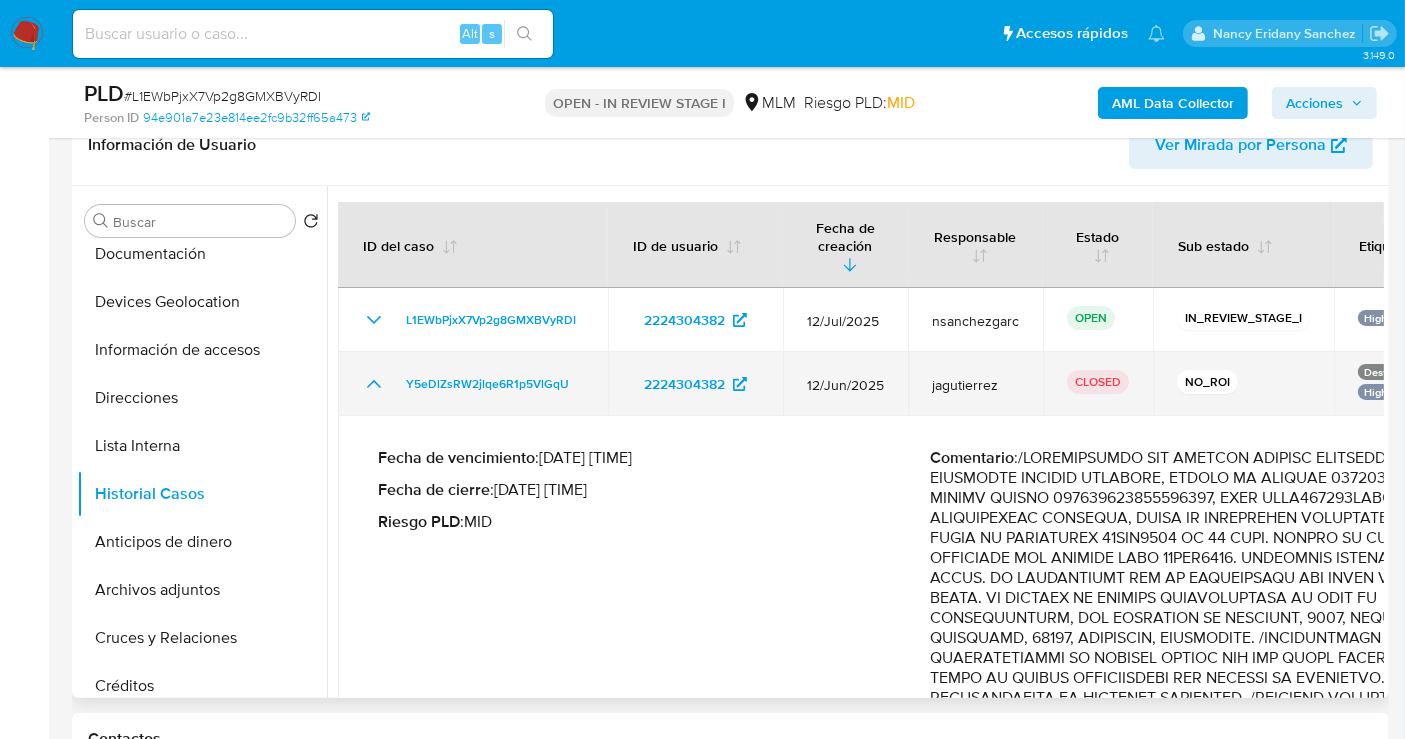 click 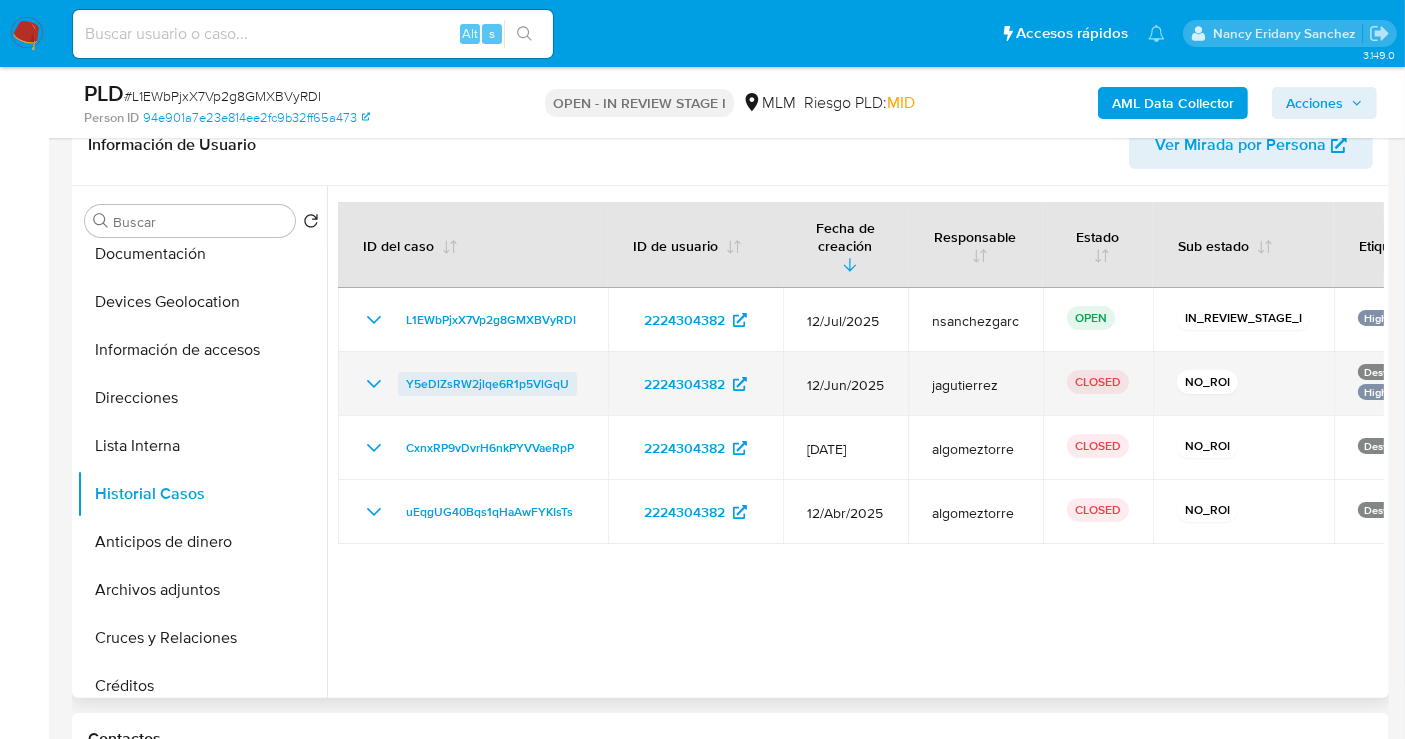 click on "Y5eDlZsRW2jlqe6R1p5VlGqU" at bounding box center [487, 384] 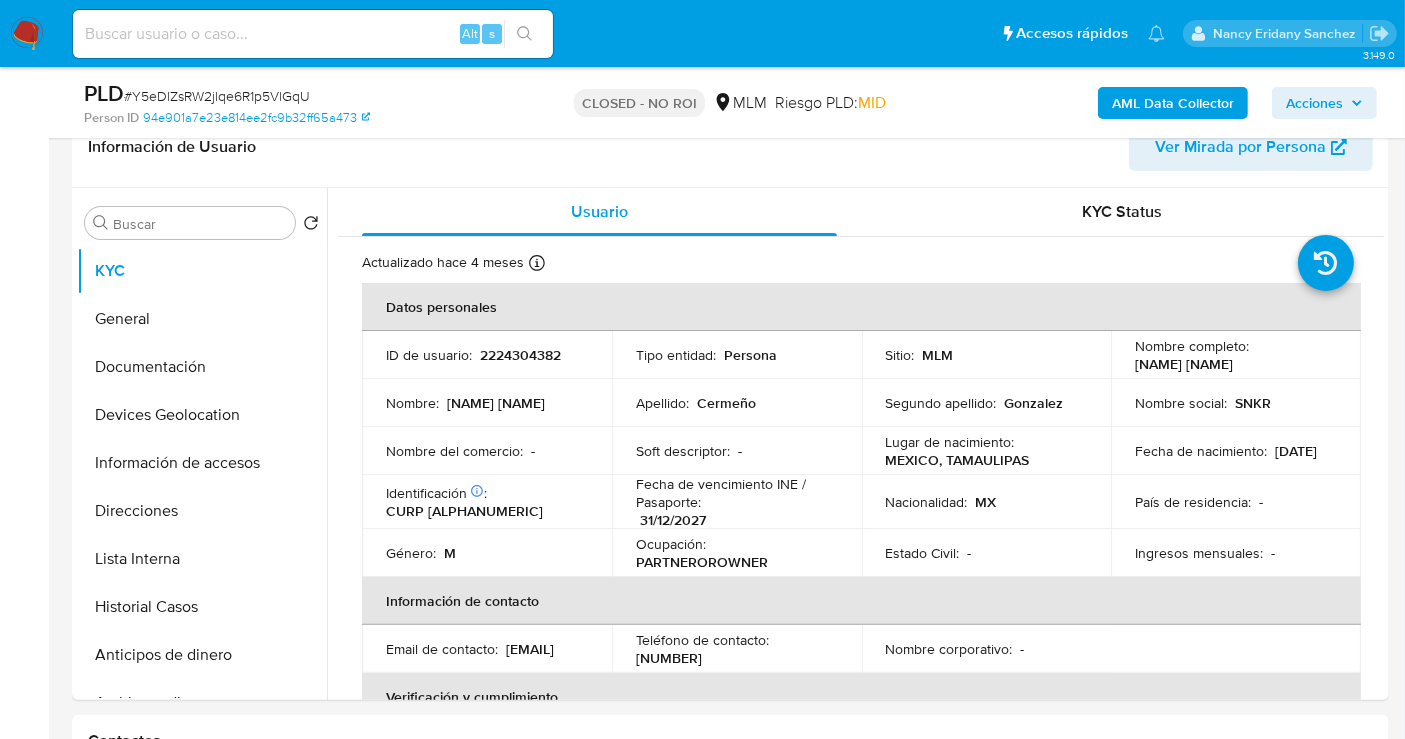 scroll, scrollTop: 188, scrollLeft: 0, axis: vertical 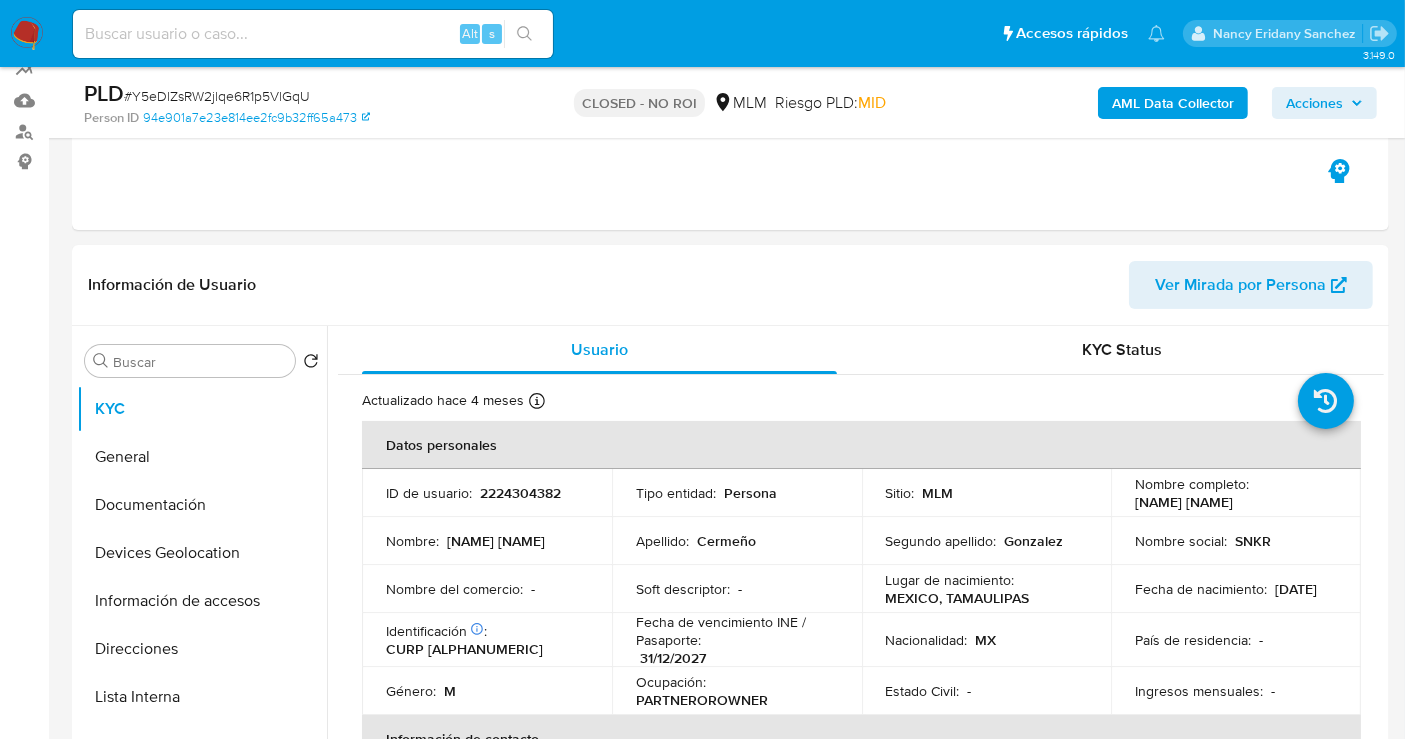 select on "10" 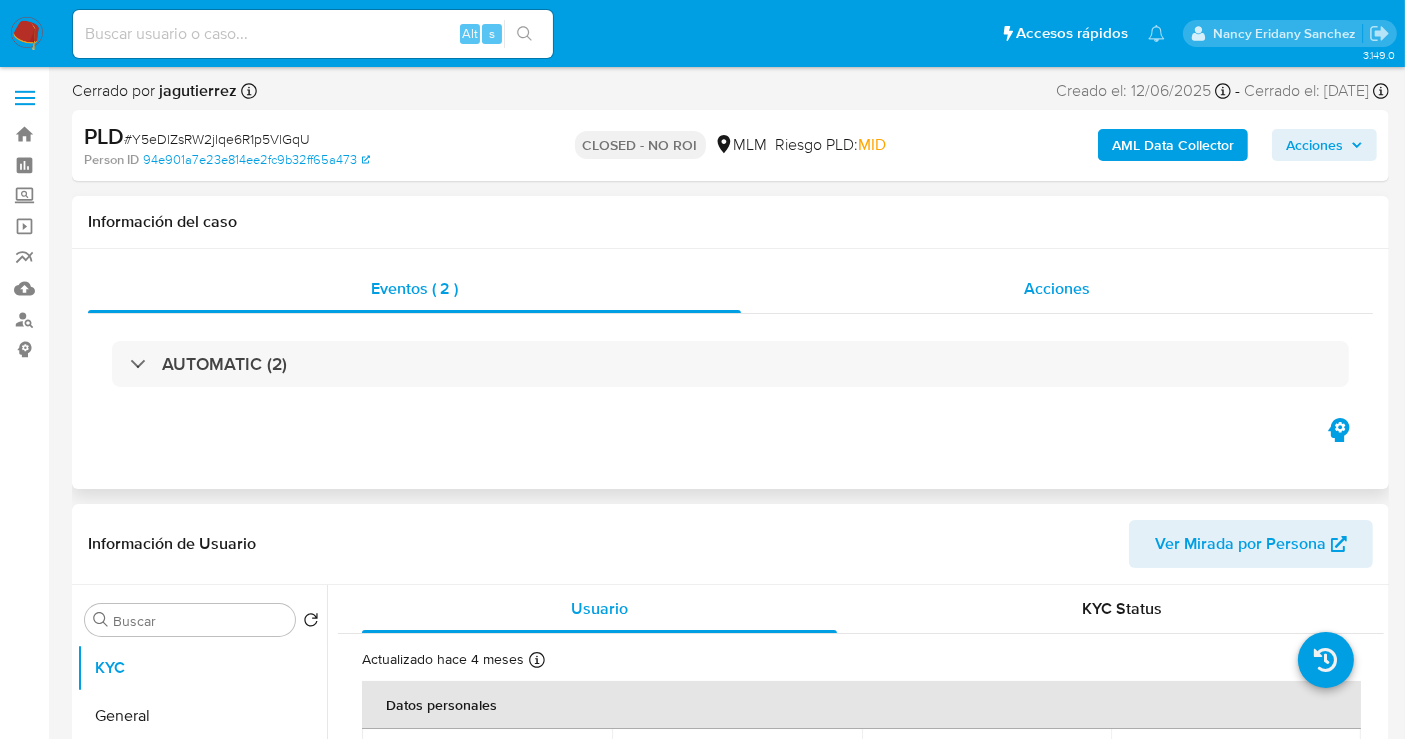 click on "Acciones" at bounding box center [1057, 288] 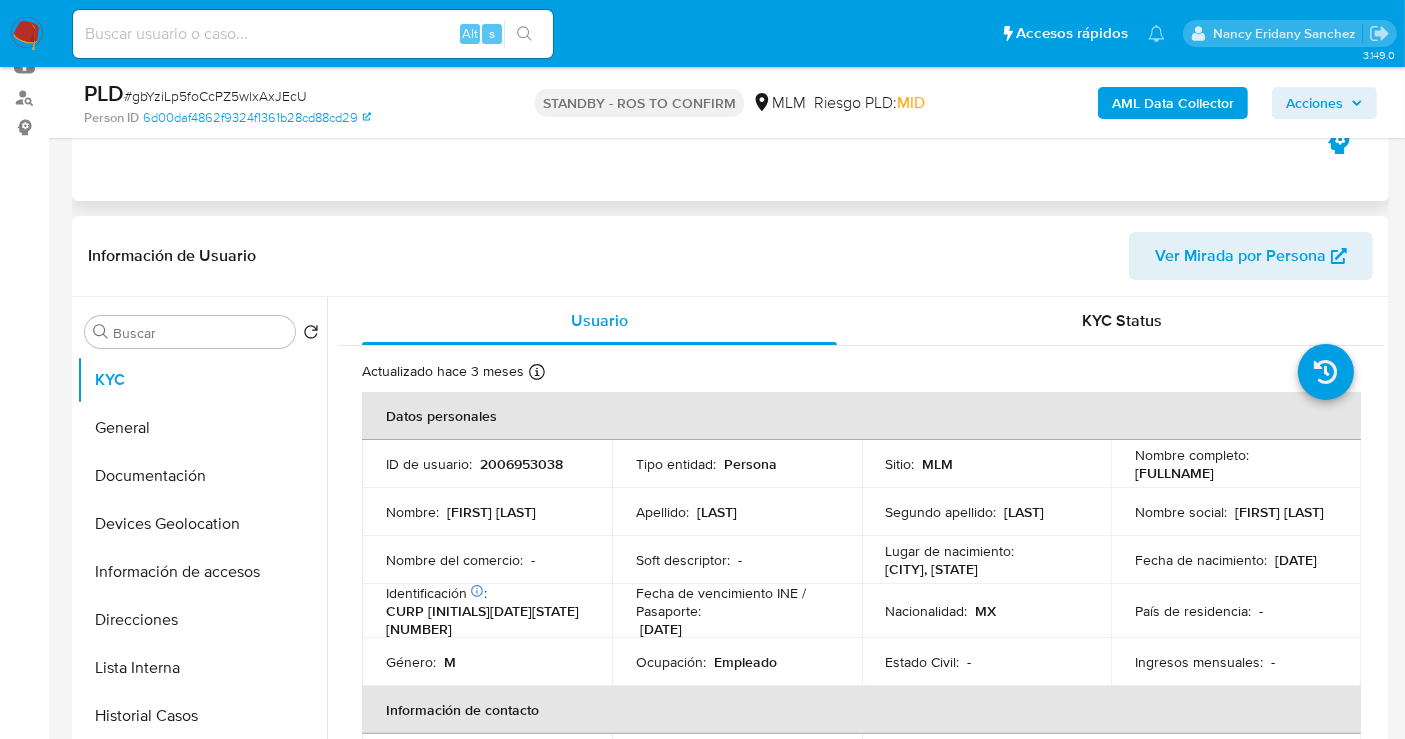 scroll, scrollTop: 0, scrollLeft: 0, axis: both 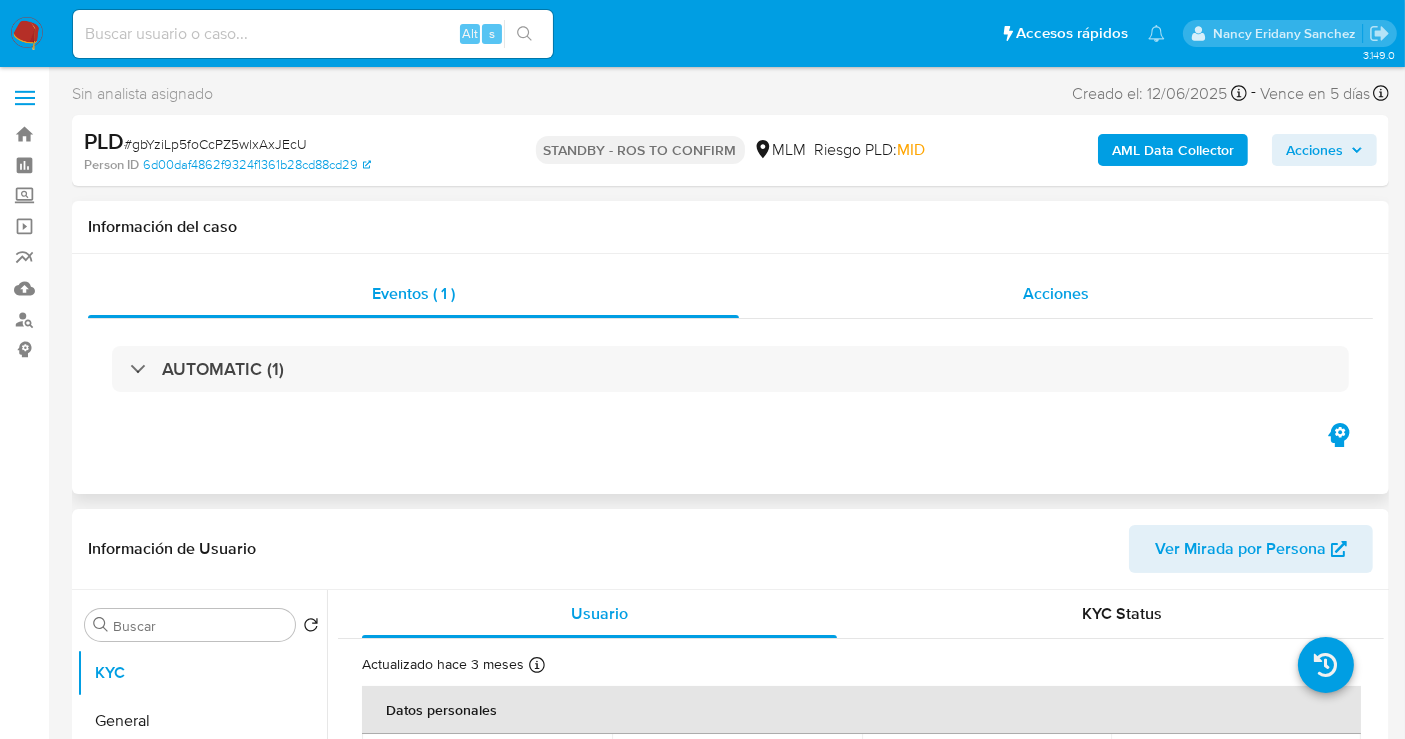 select on "10" 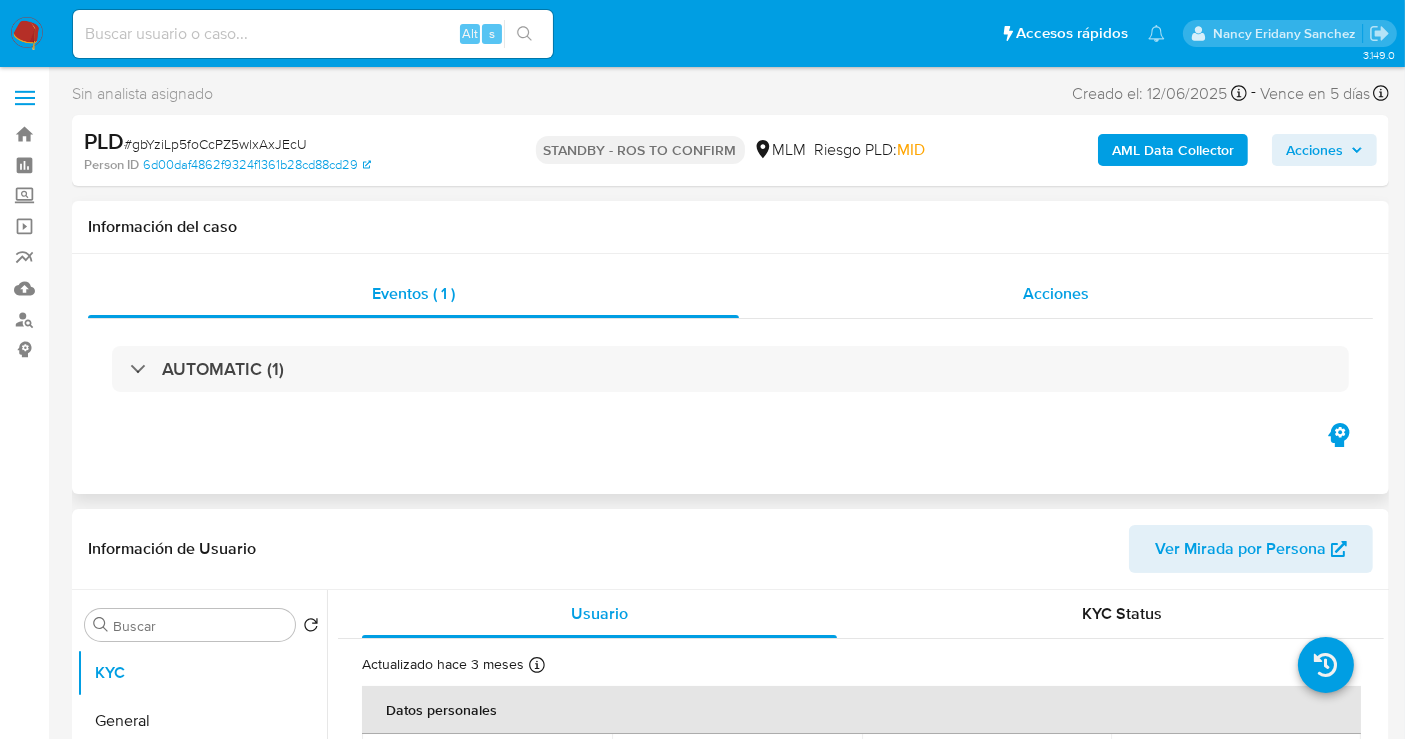 click on "Acciones" at bounding box center (1056, 293) 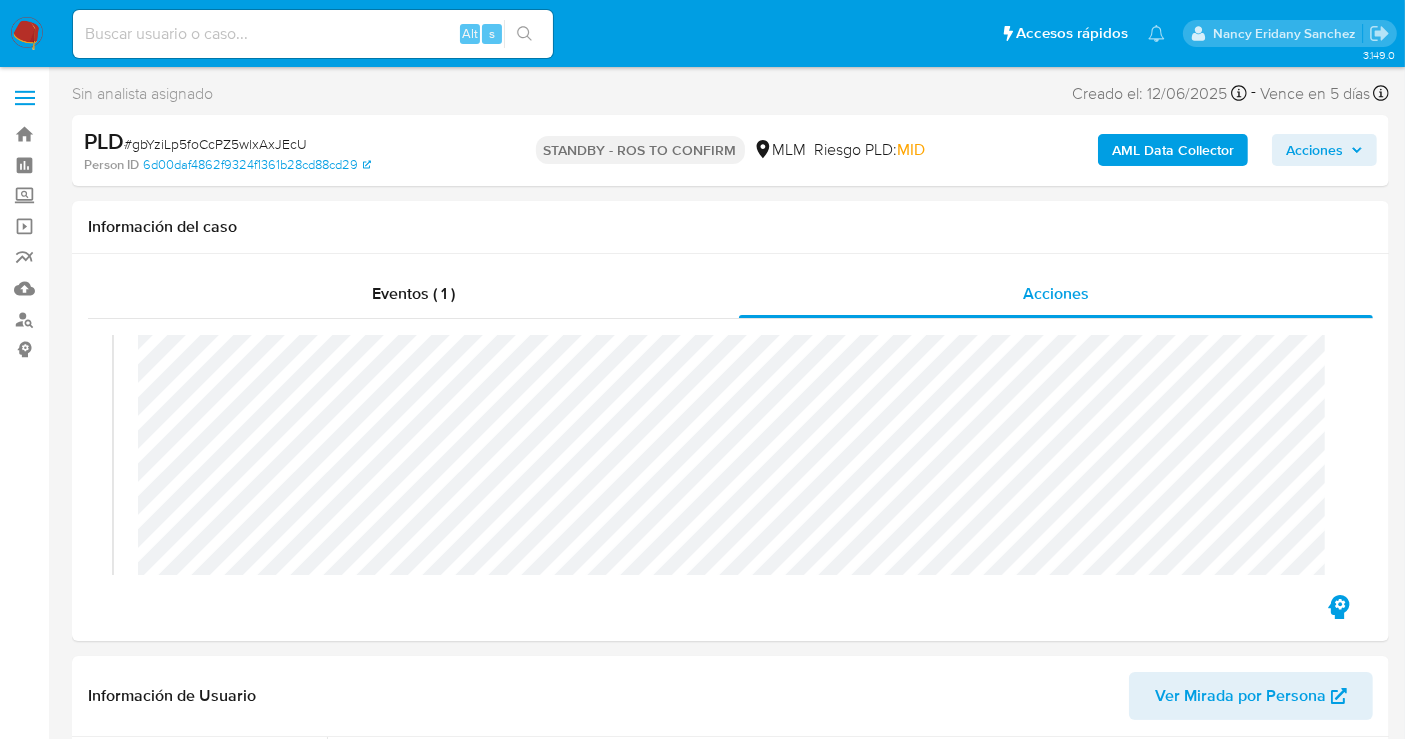 scroll, scrollTop: 444, scrollLeft: 0, axis: vertical 